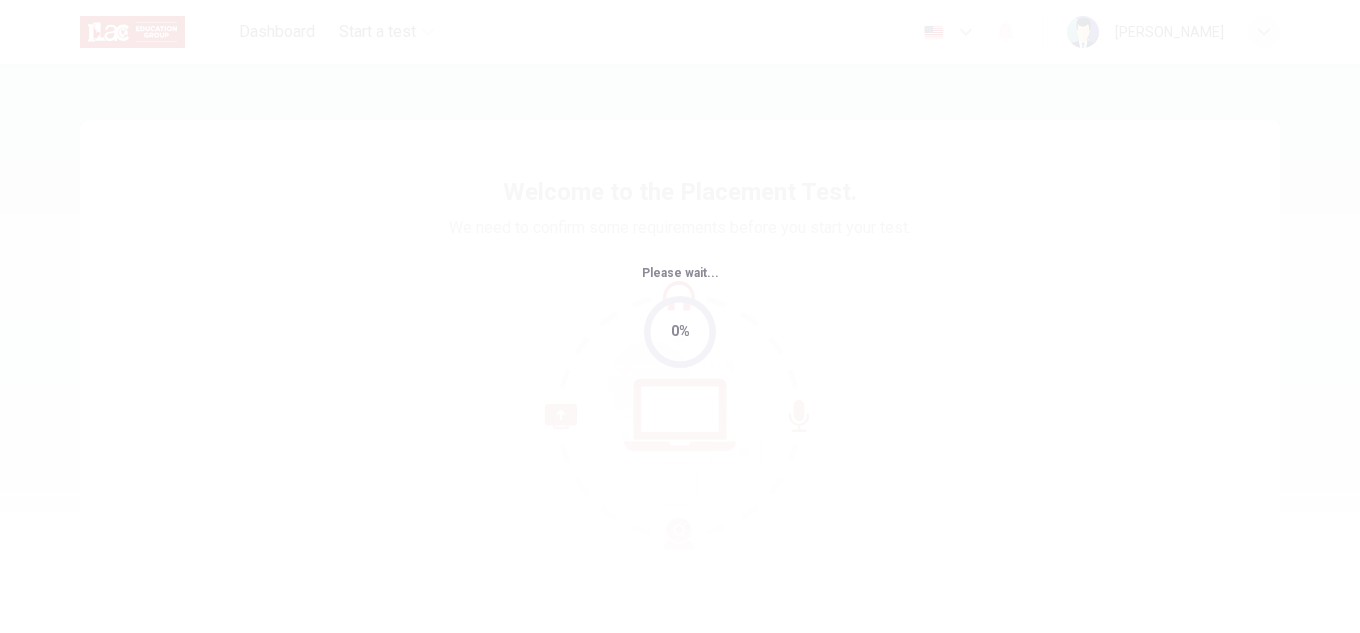scroll, scrollTop: 0, scrollLeft: 0, axis: both 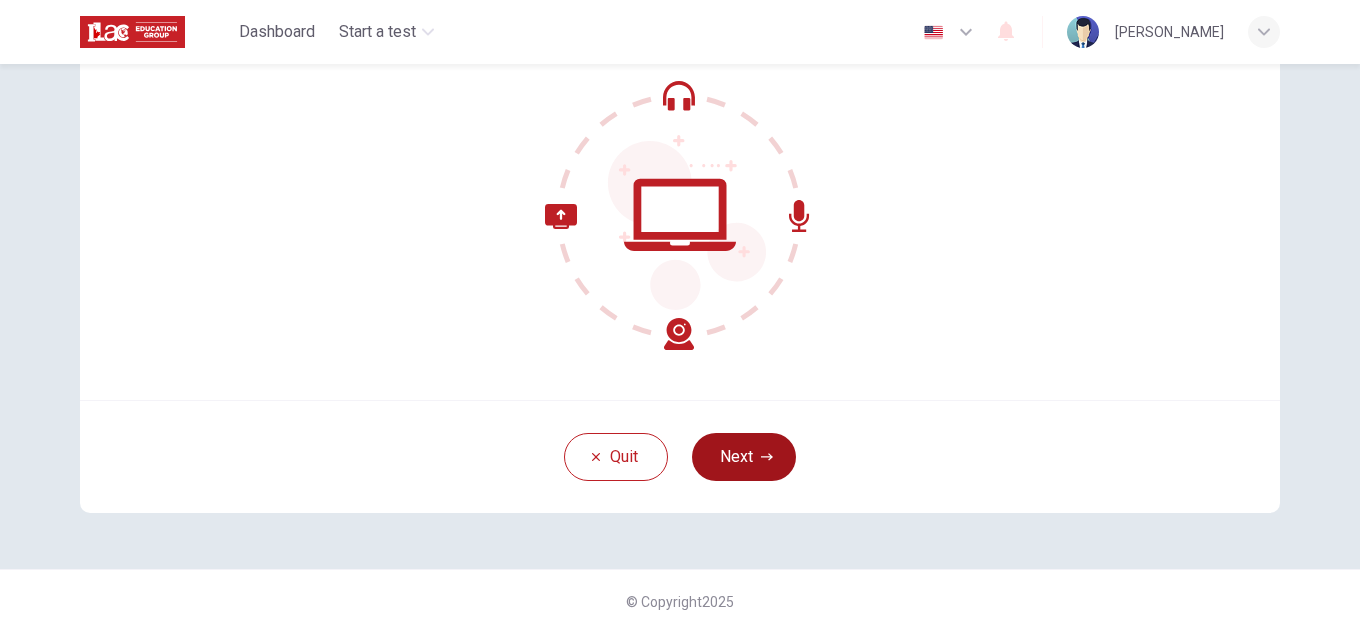 click on "Next" at bounding box center (744, 457) 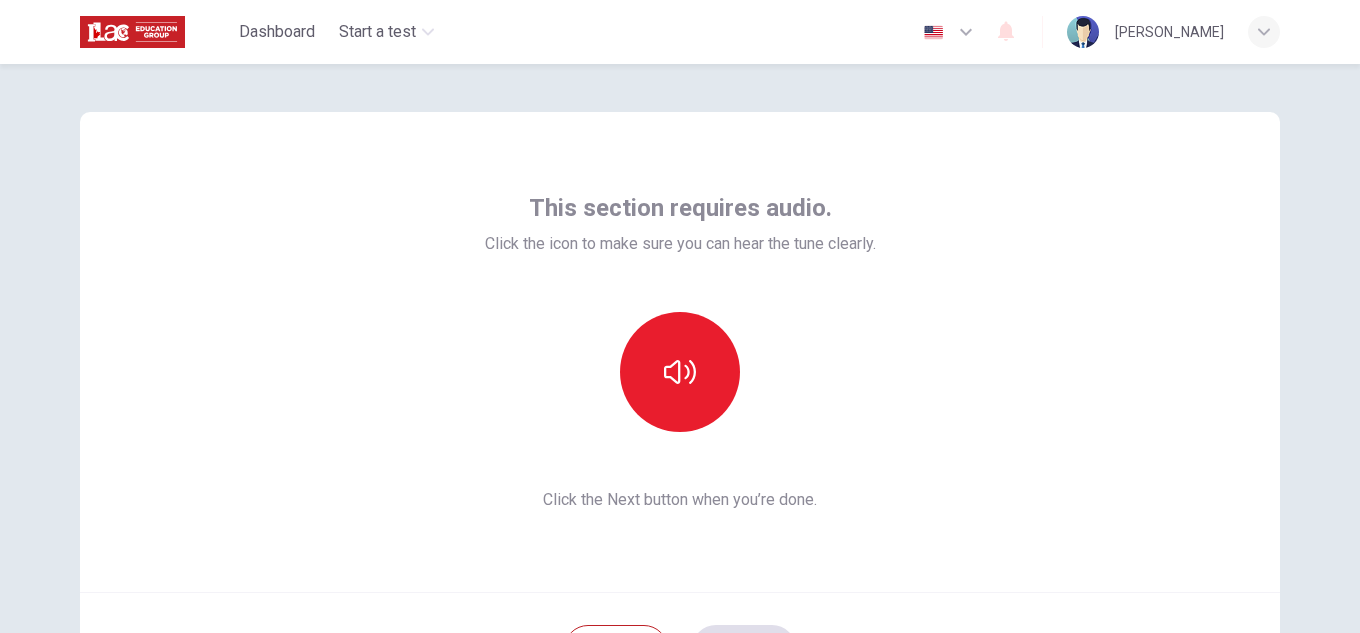 scroll, scrollTop: 0, scrollLeft: 0, axis: both 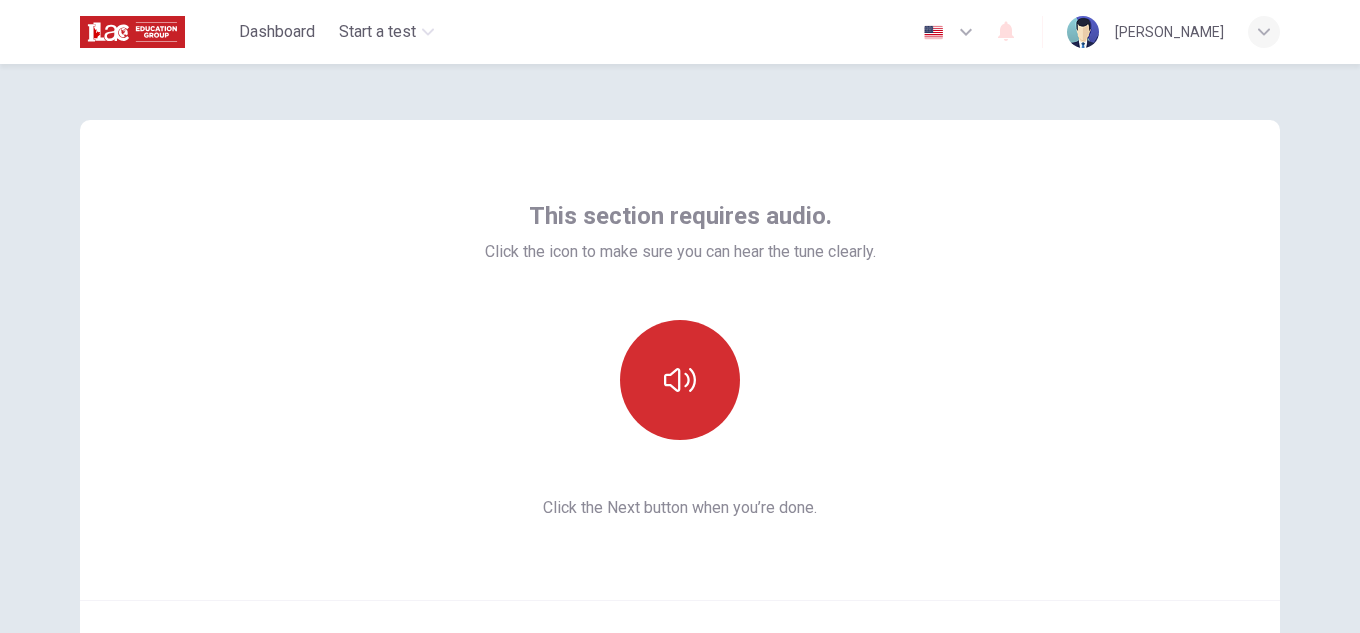 click at bounding box center (680, 380) 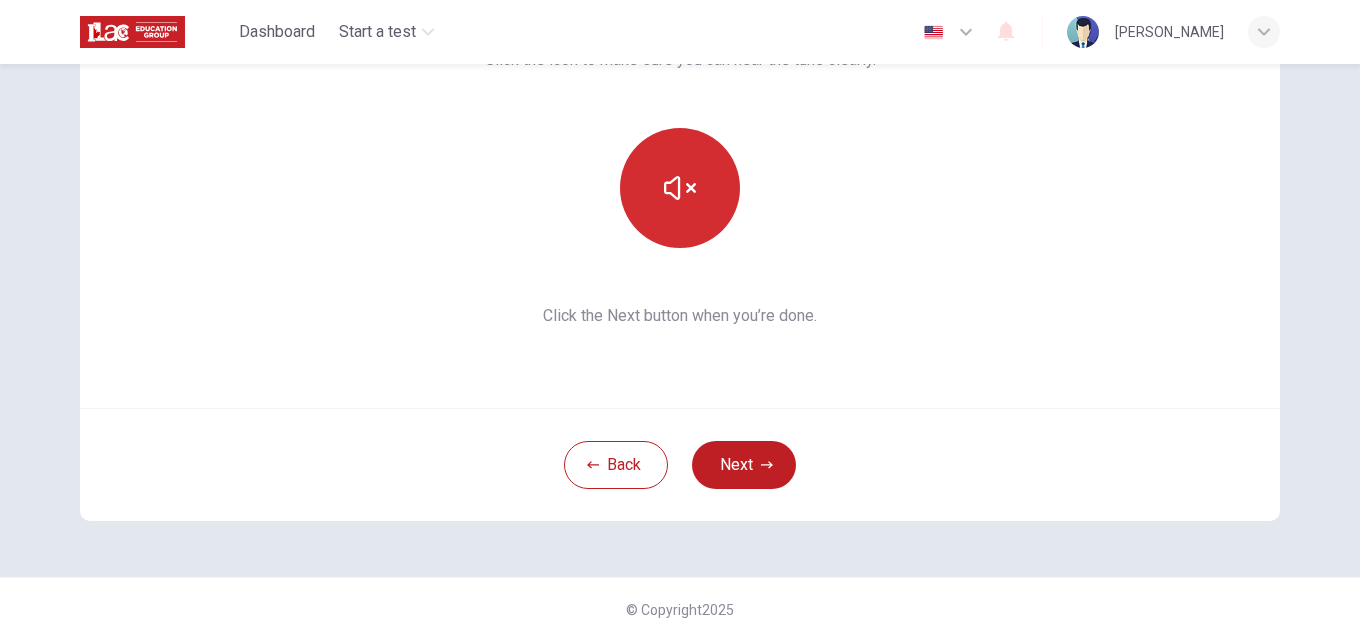 scroll, scrollTop: 200, scrollLeft: 0, axis: vertical 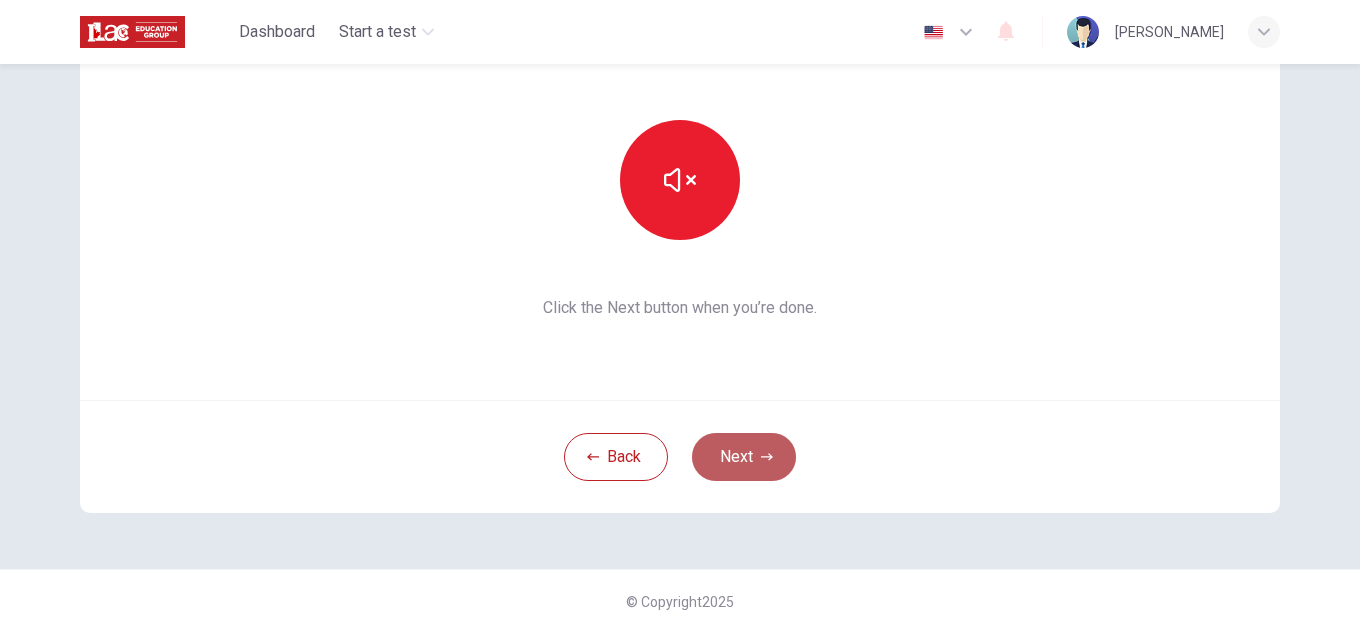 click on "Next" at bounding box center [744, 457] 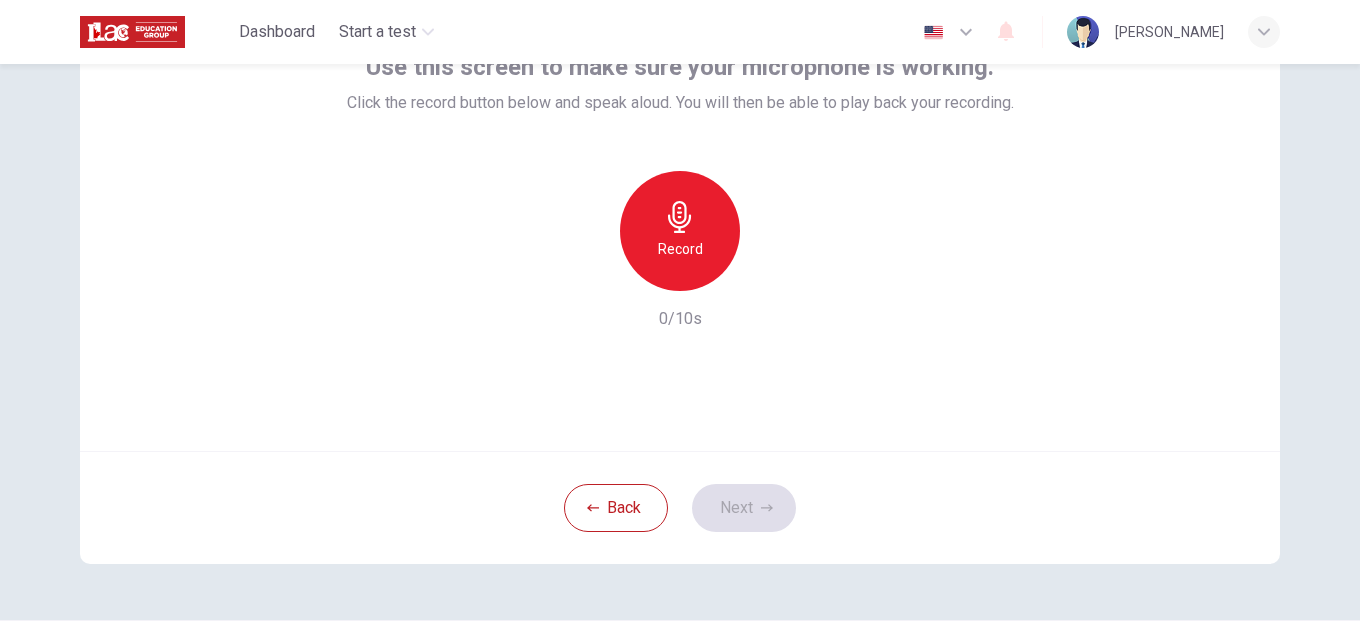scroll, scrollTop: 100, scrollLeft: 0, axis: vertical 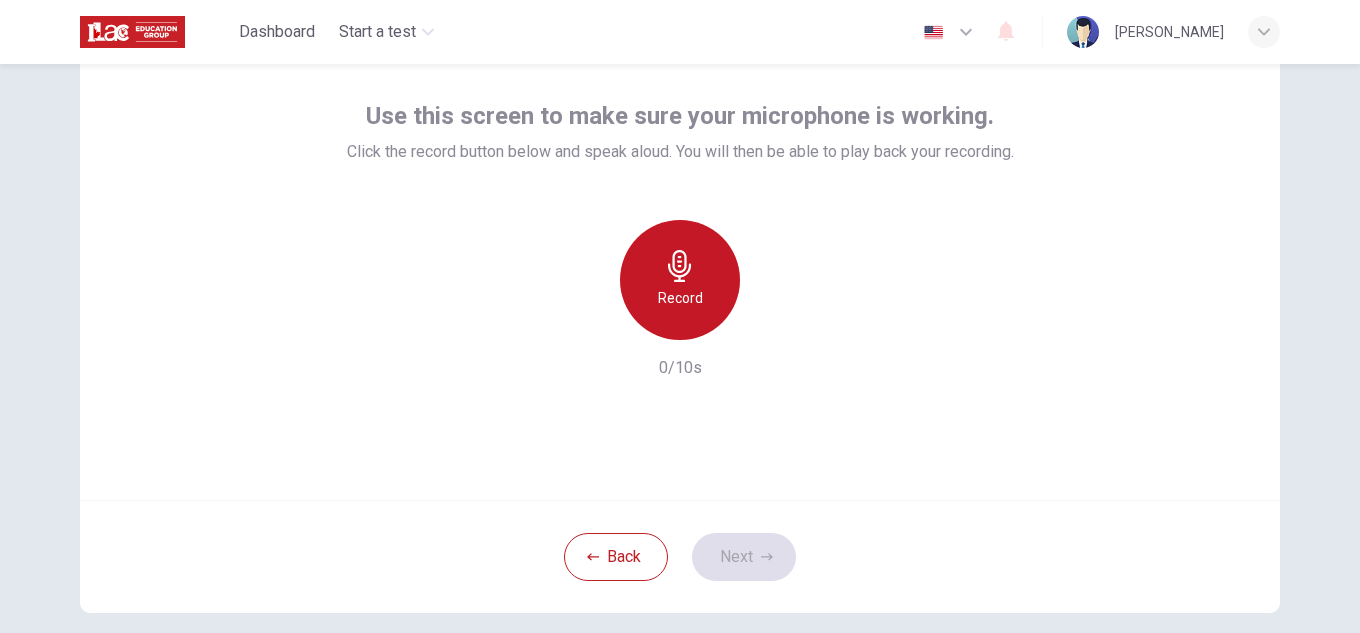 click on "Record" at bounding box center [680, 280] 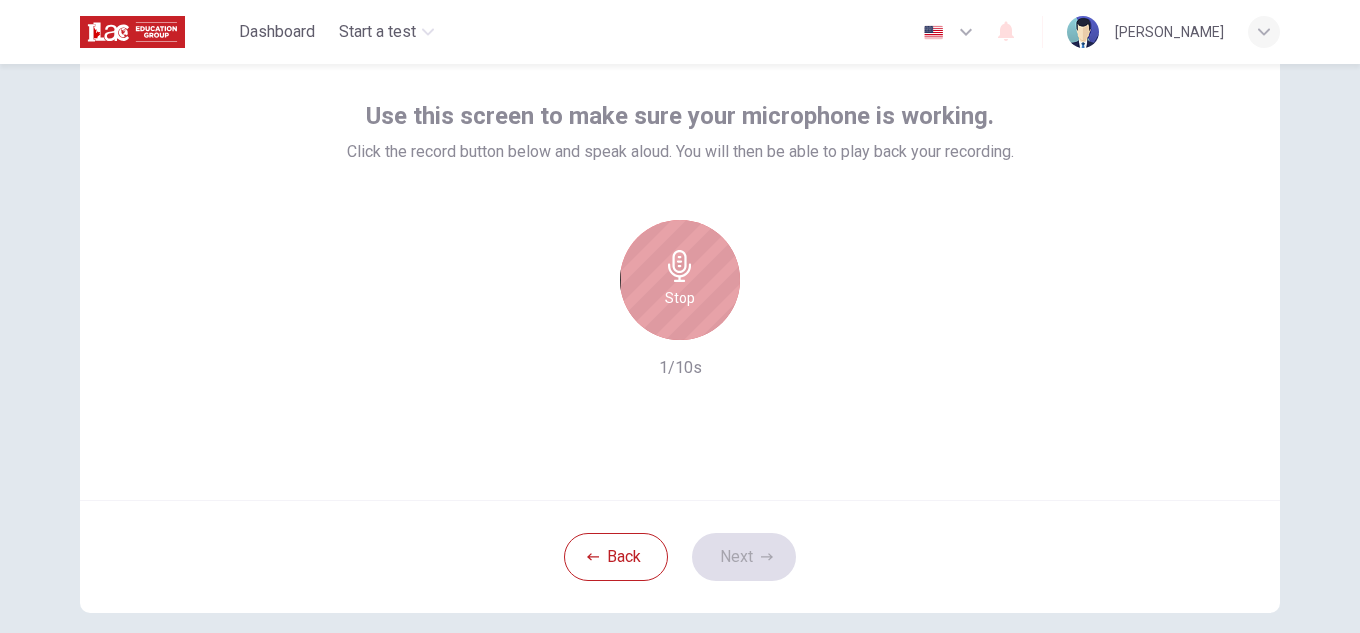 click on "Stop" at bounding box center (680, 280) 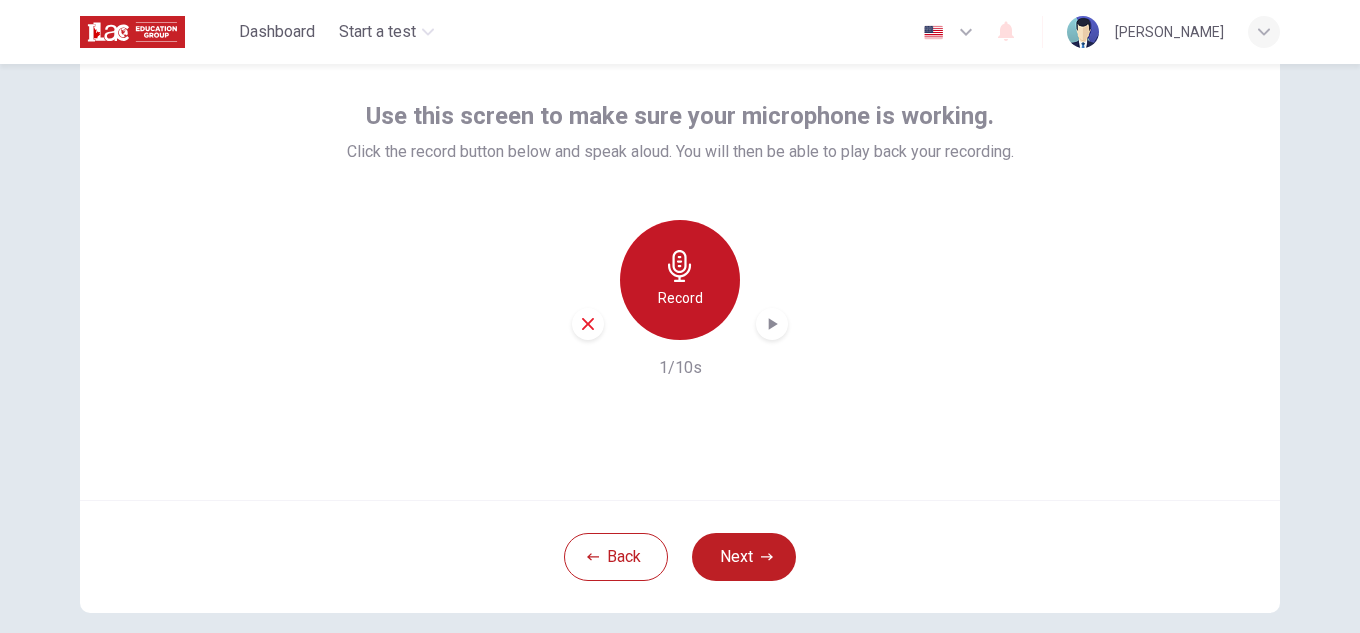click on "Record" at bounding box center (680, 280) 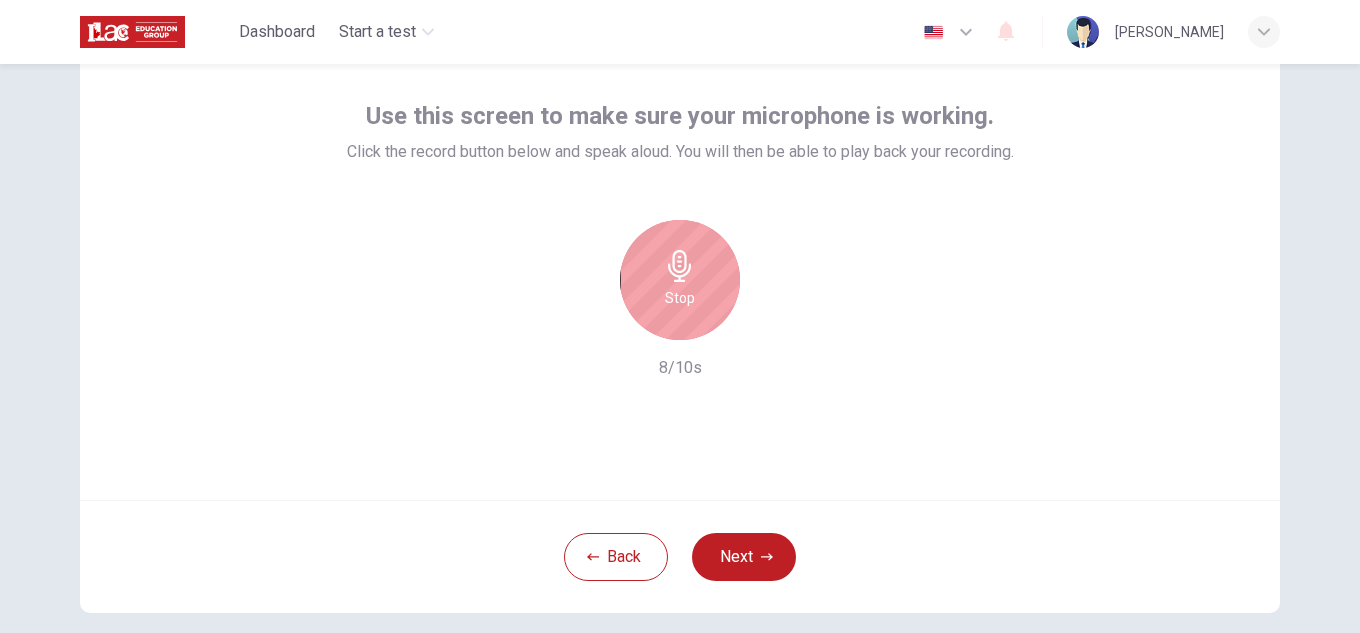 click on "Stop" at bounding box center (680, 298) 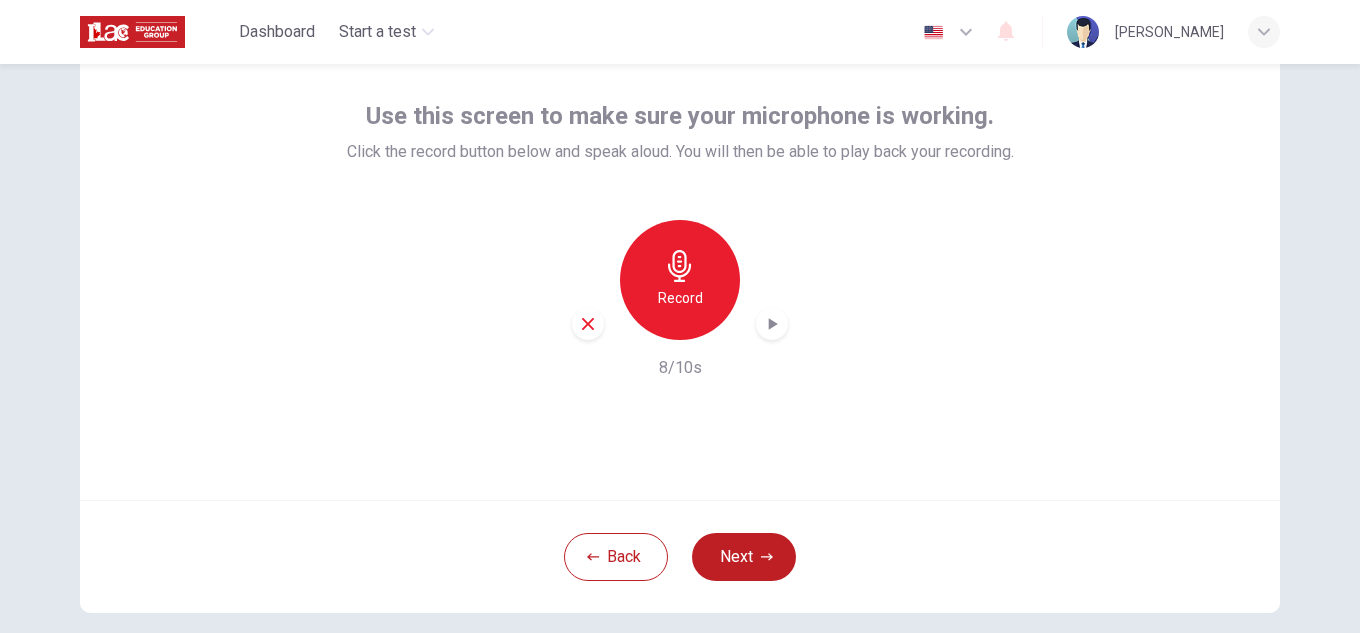 click 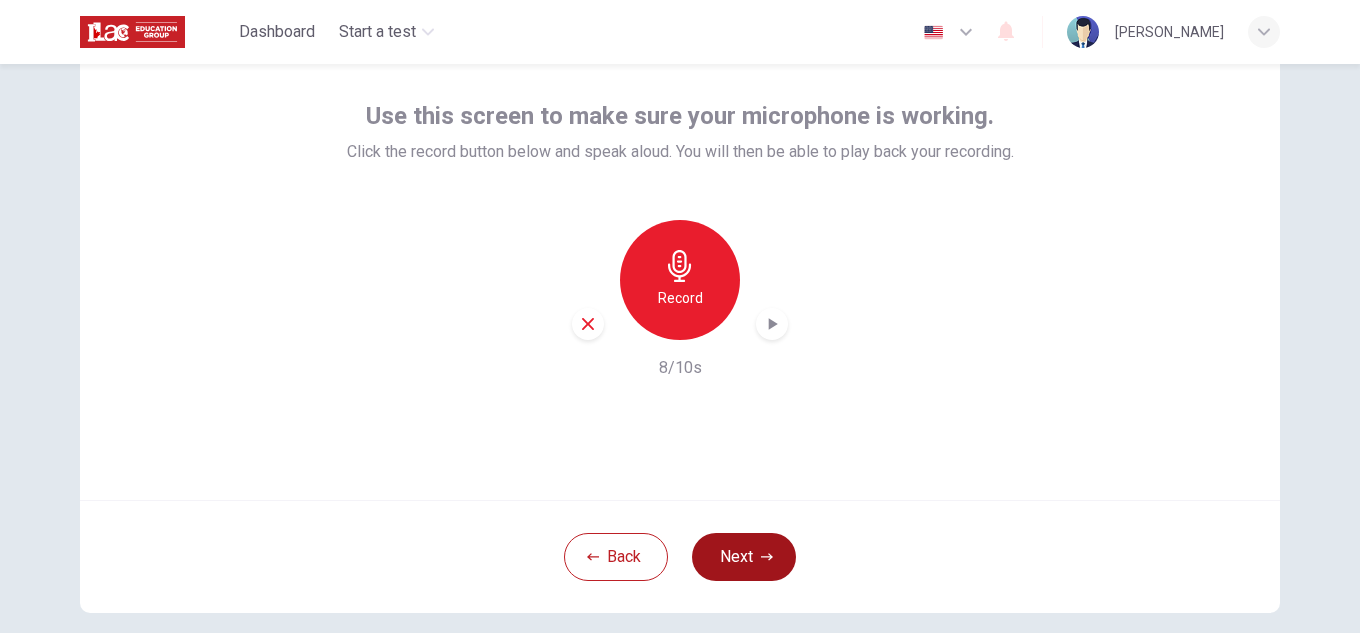 click on "Next" at bounding box center (744, 557) 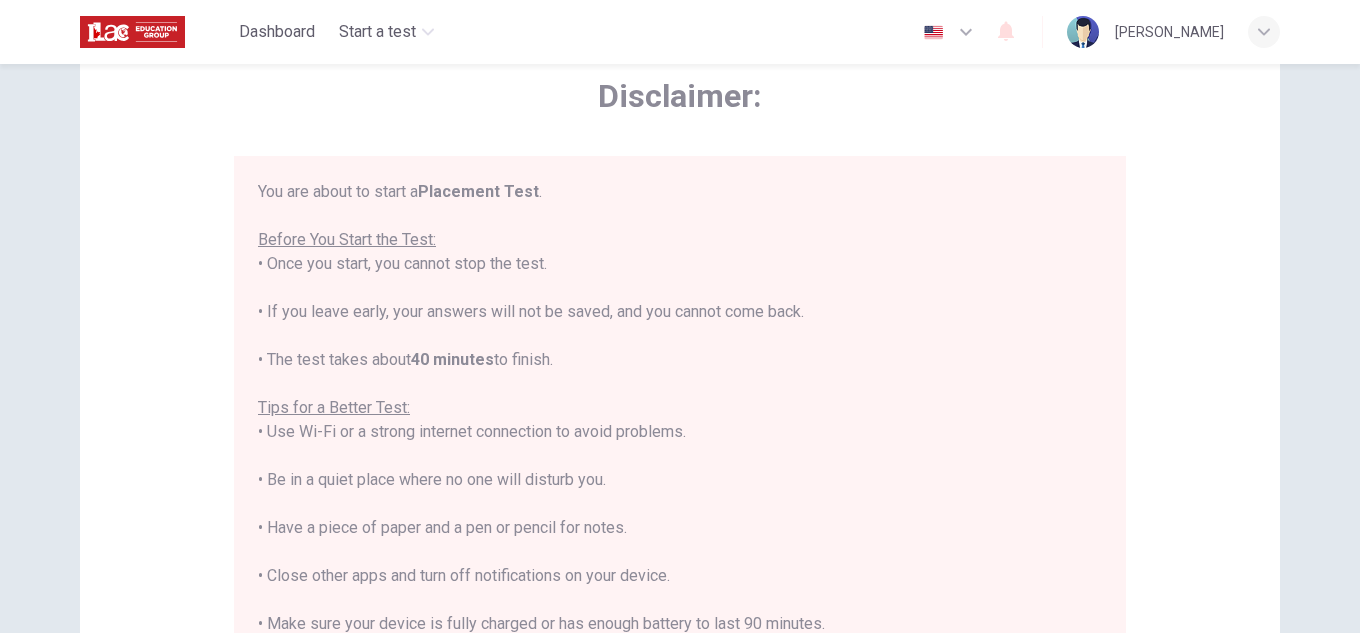 scroll, scrollTop: 23, scrollLeft: 0, axis: vertical 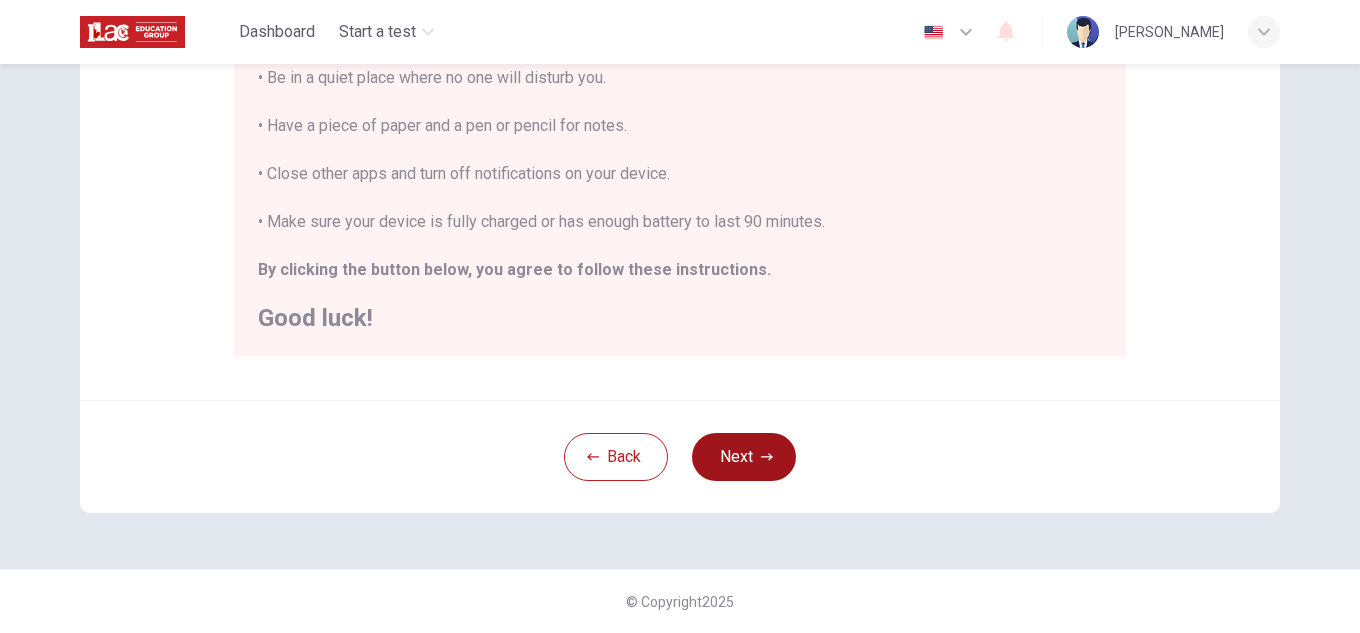 click on "Next" at bounding box center (744, 457) 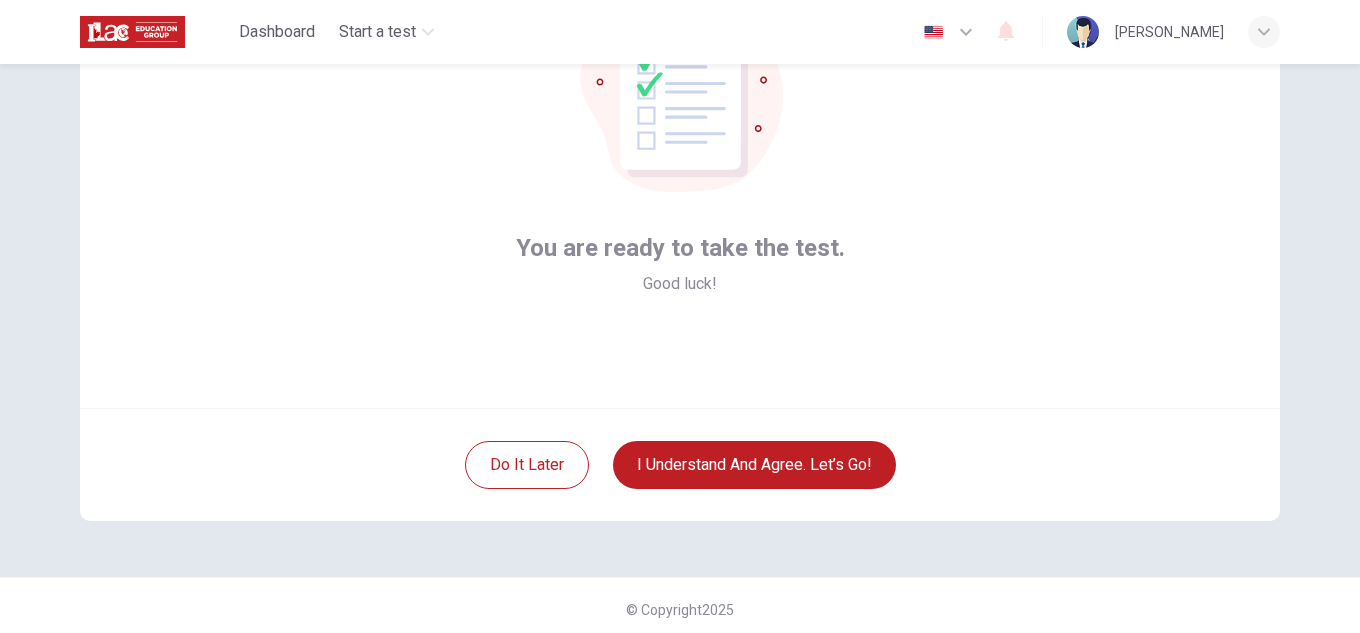 scroll, scrollTop: 200, scrollLeft: 0, axis: vertical 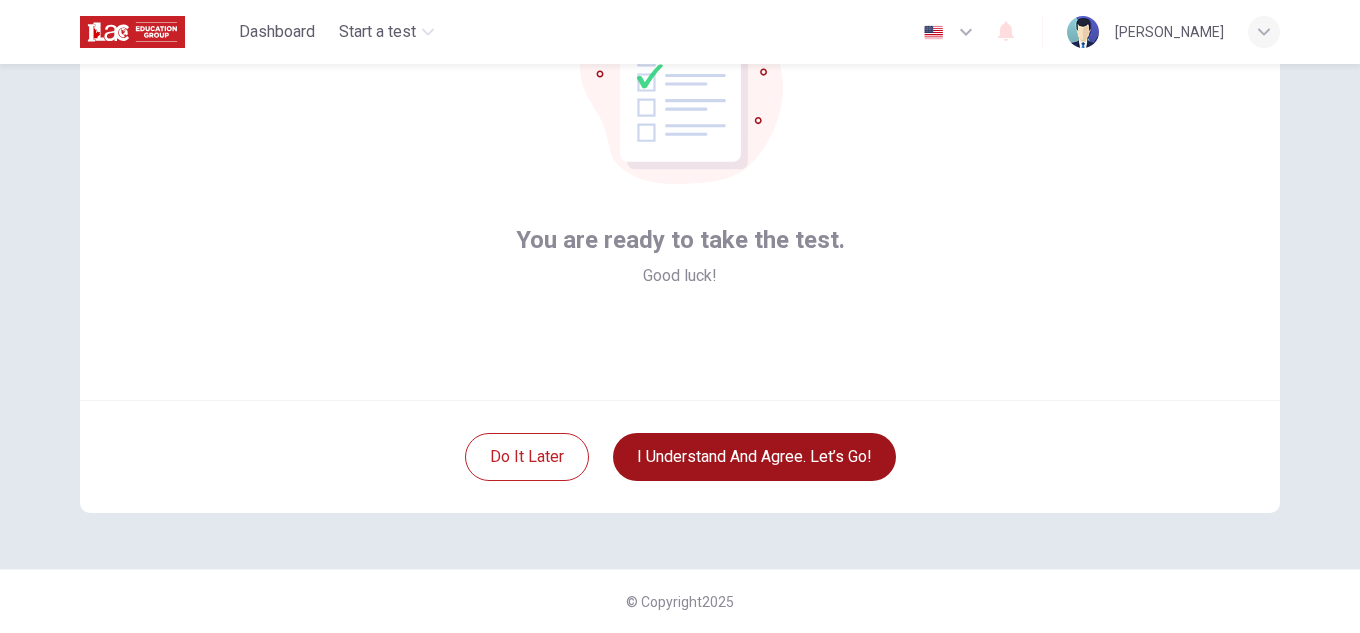click on "I understand and agree. Let’s go!" at bounding box center [754, 457] 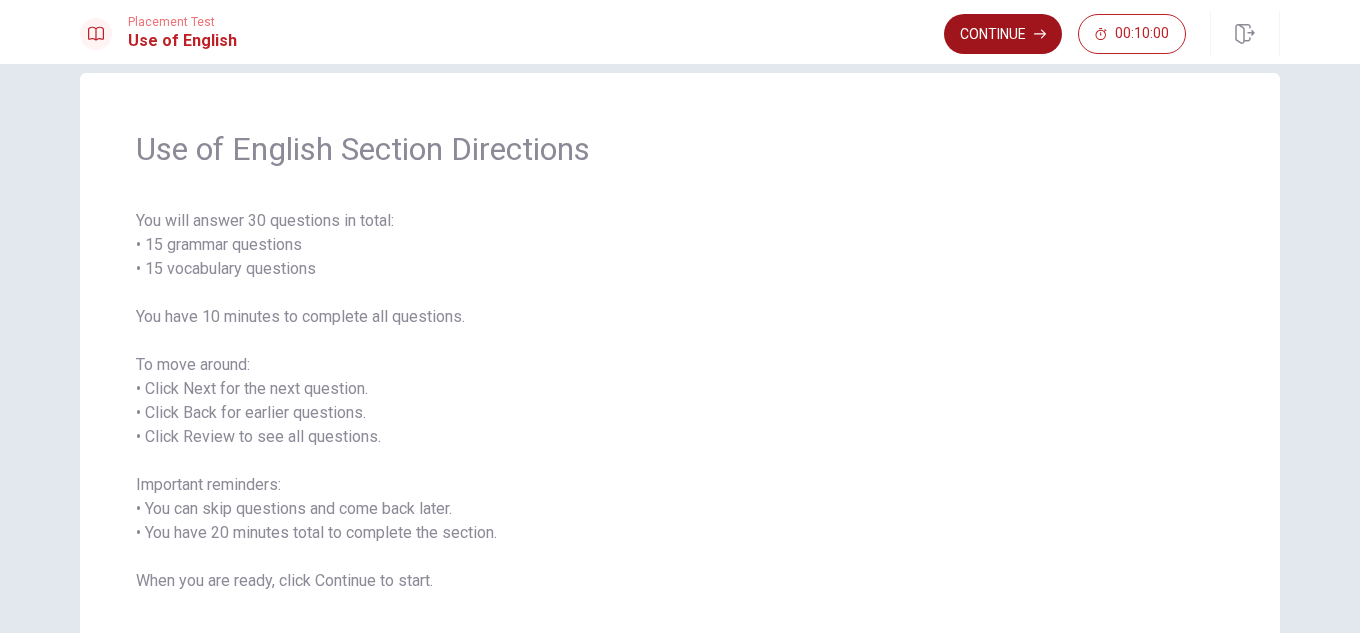 scroll, scrollTop: 0, scrollLeft: 0, axis: both 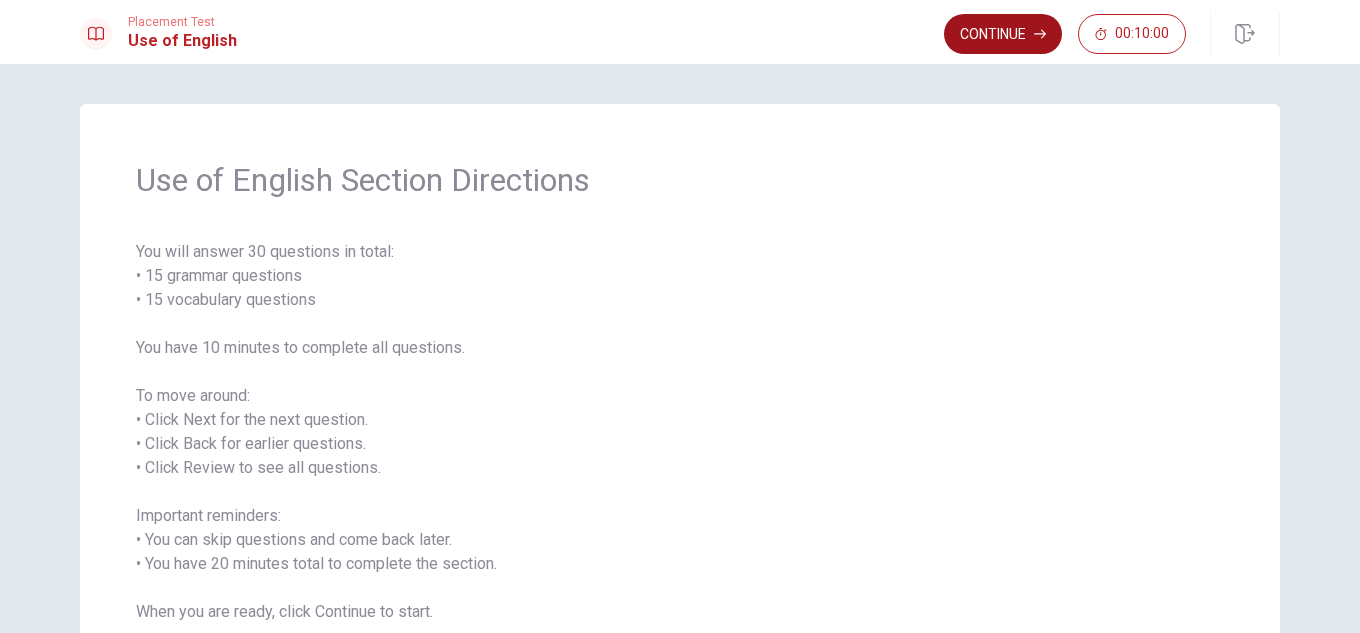 click on "Continue" at bounding box center (1003, 34) 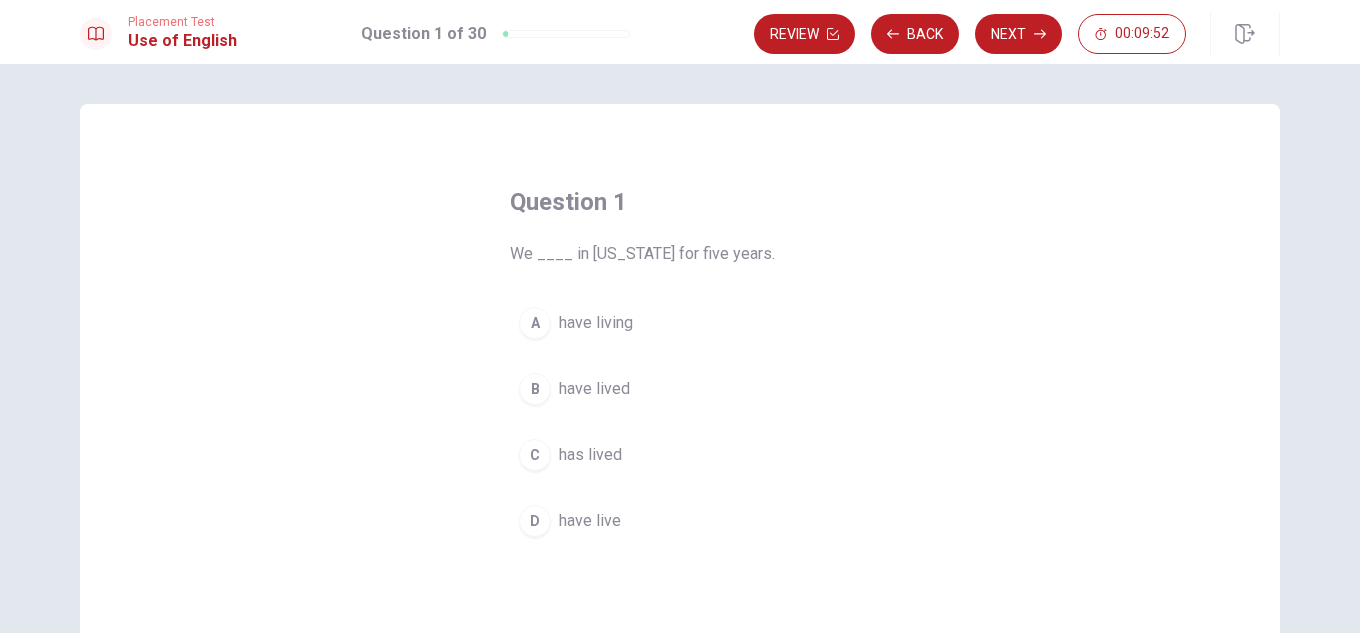 click on "D" at bounding box center [535, 521] 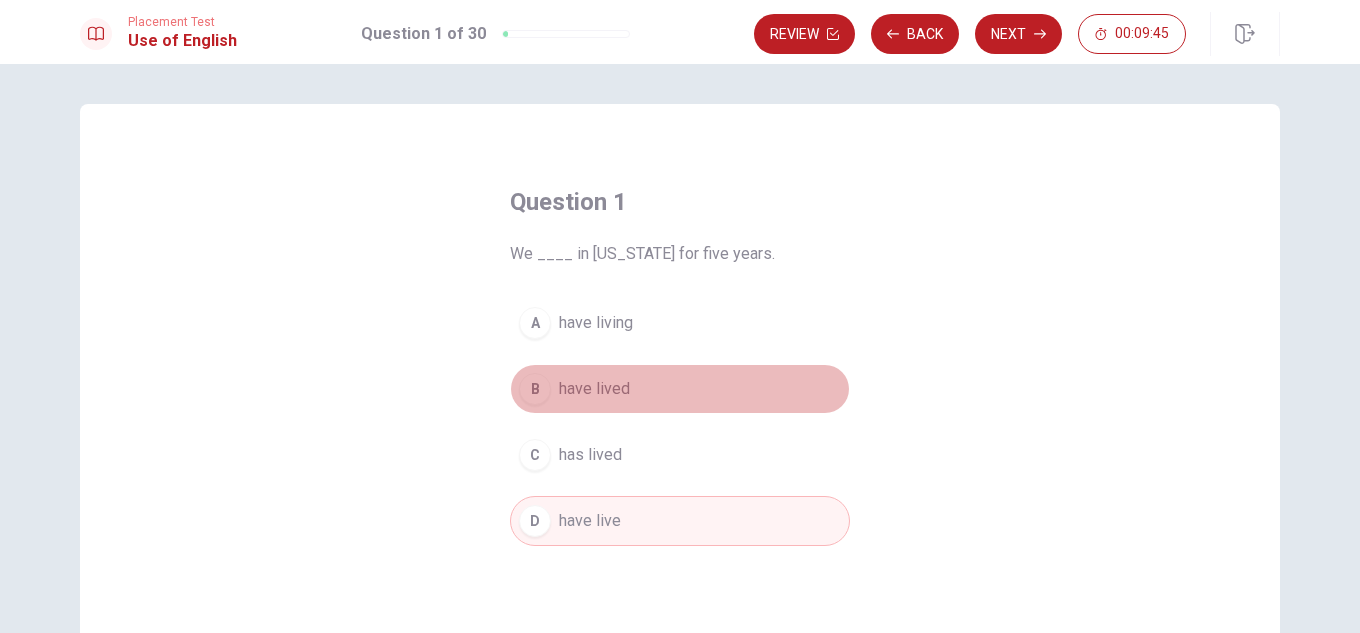 click on "have lived" at bounding box center [594, 389] 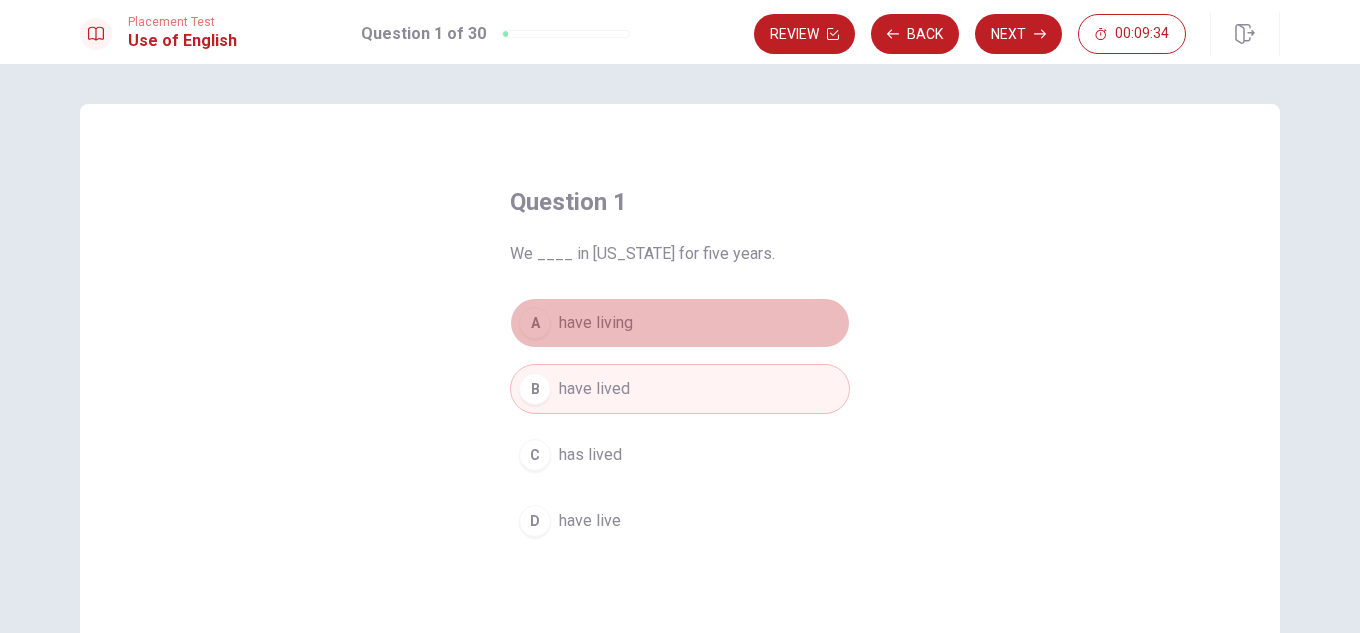 click on "A have living" at bounding box center [680, 323] 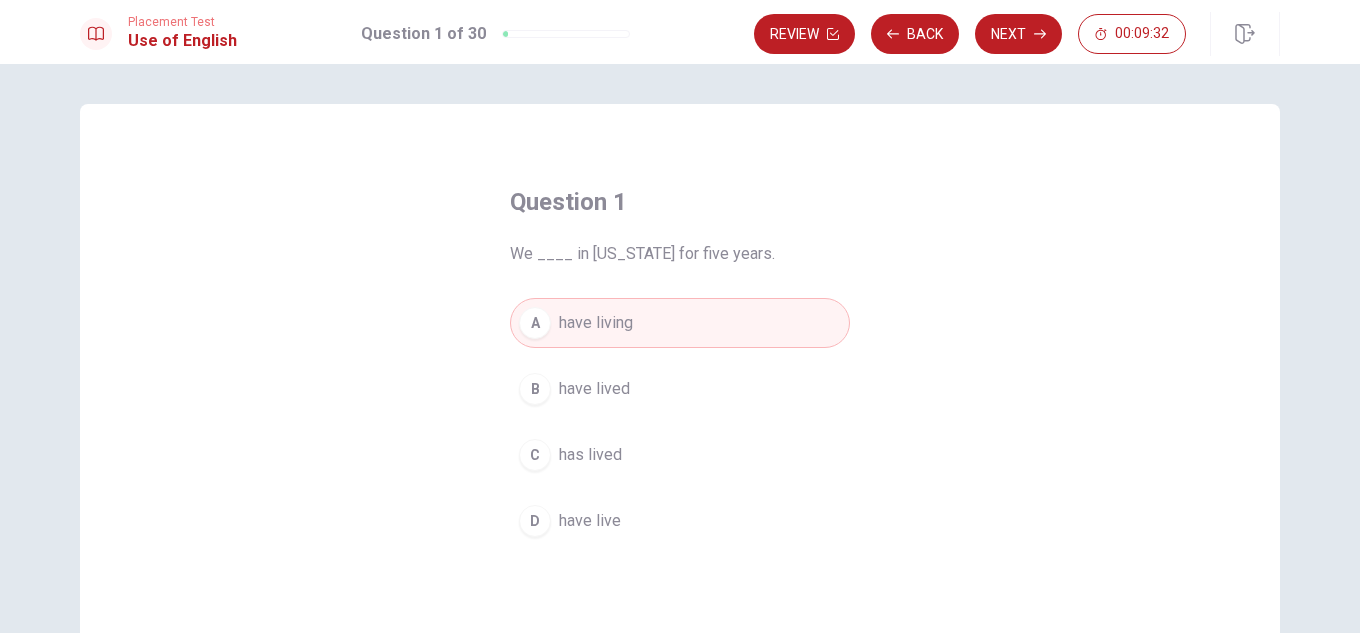click on "B have lived" at bounding box center (680, 389) 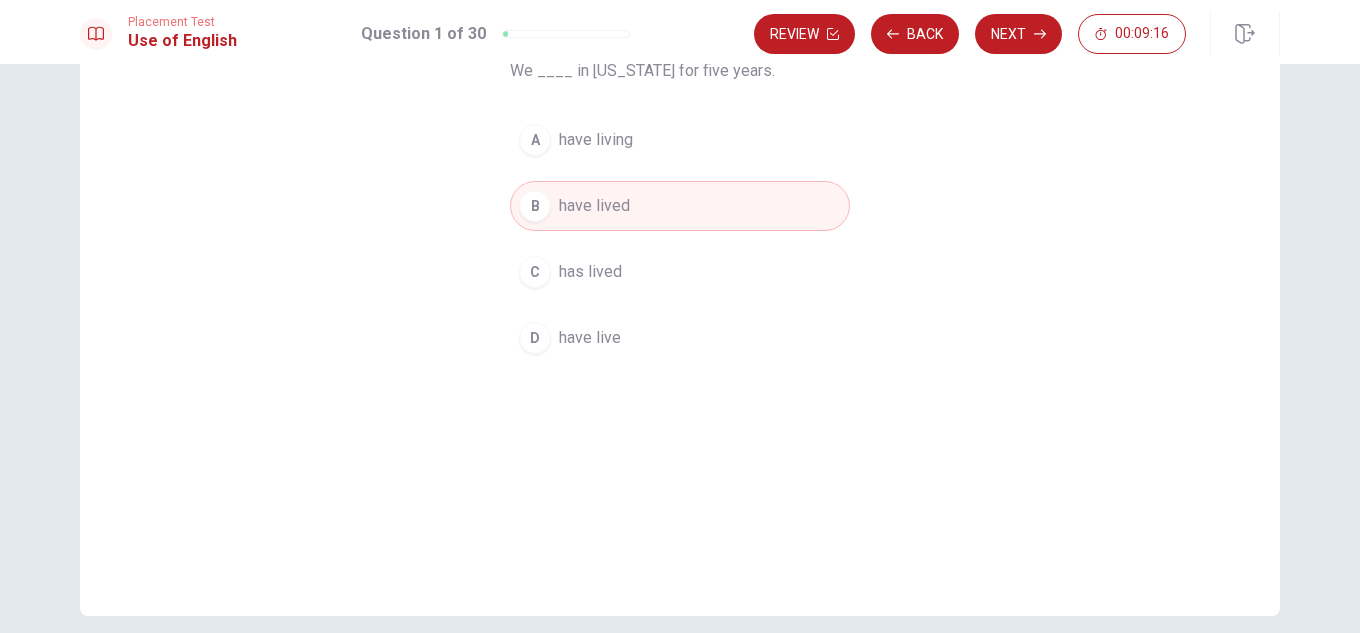 scroll, scrollTop: 0, scrollLeft: 0, axis: both 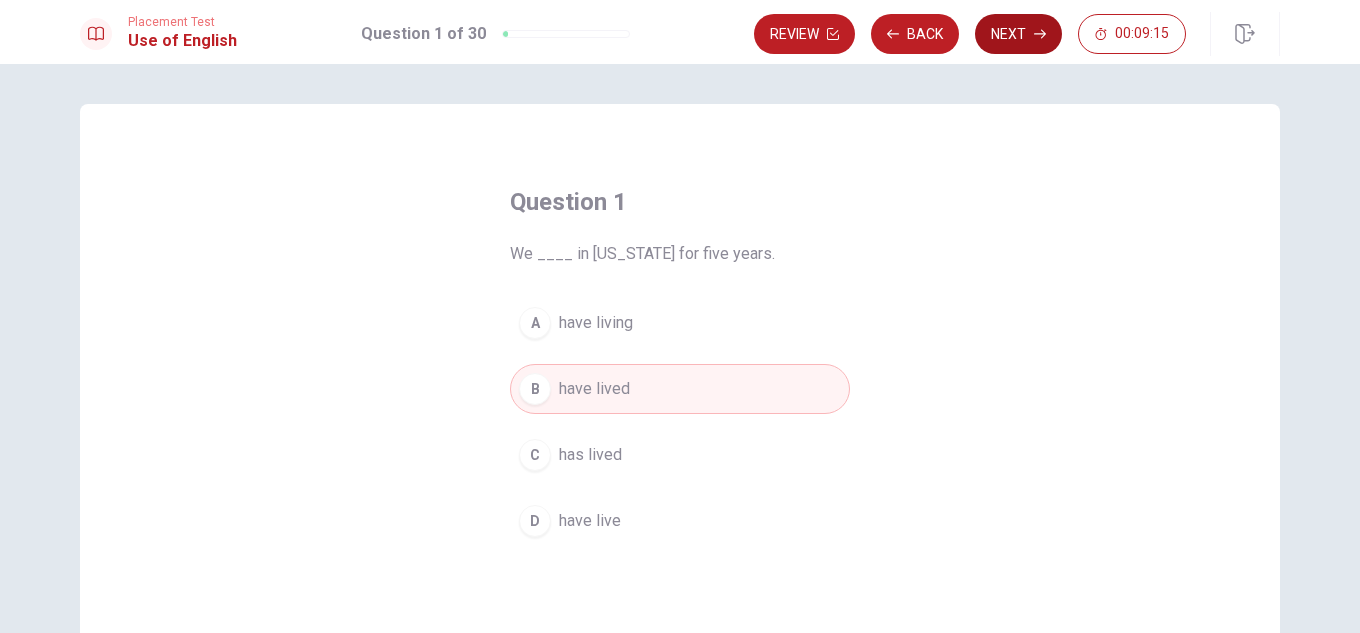 click on "Next" at bounding box center [1018, 34] 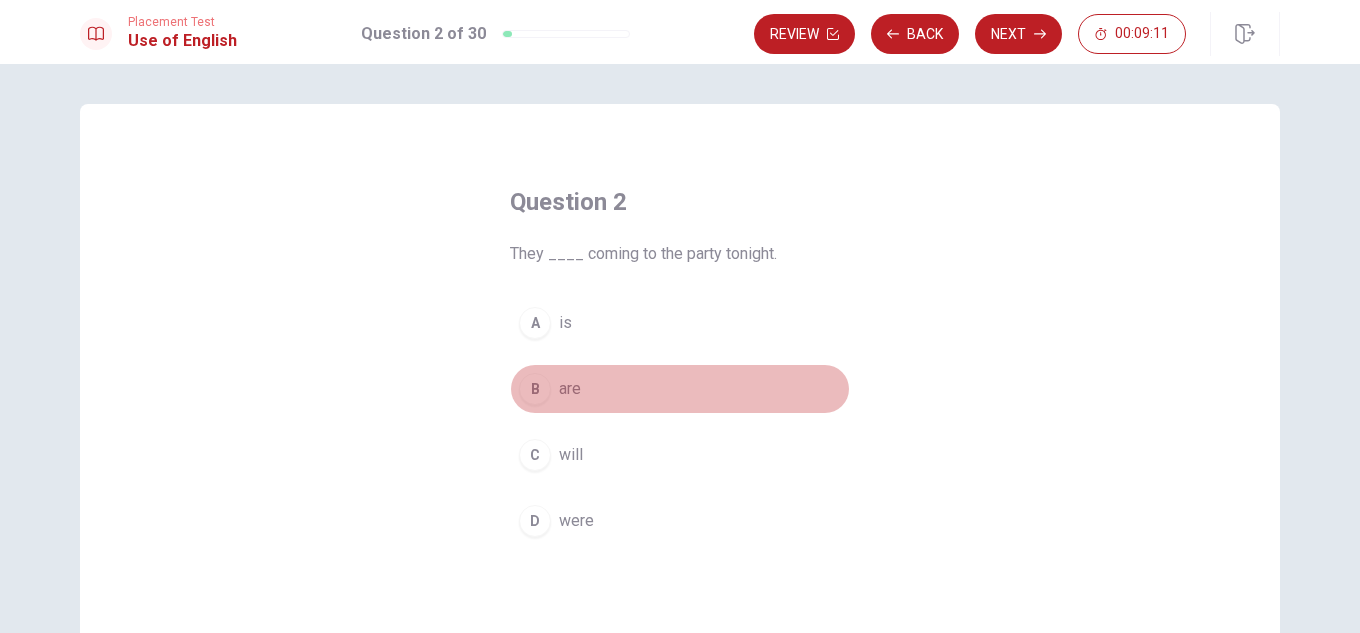 click on "B are" at bounding box center [680, 389] 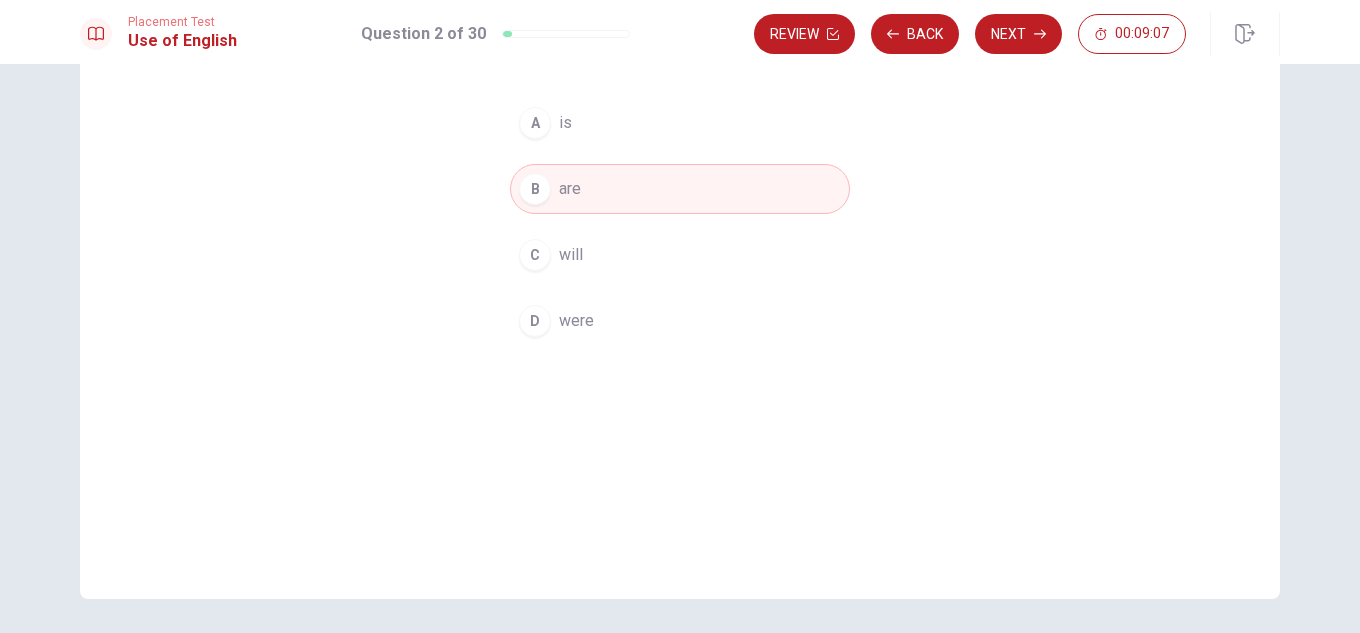 scroll, scrollTop: 0, scrollLeft: 0, axis: both 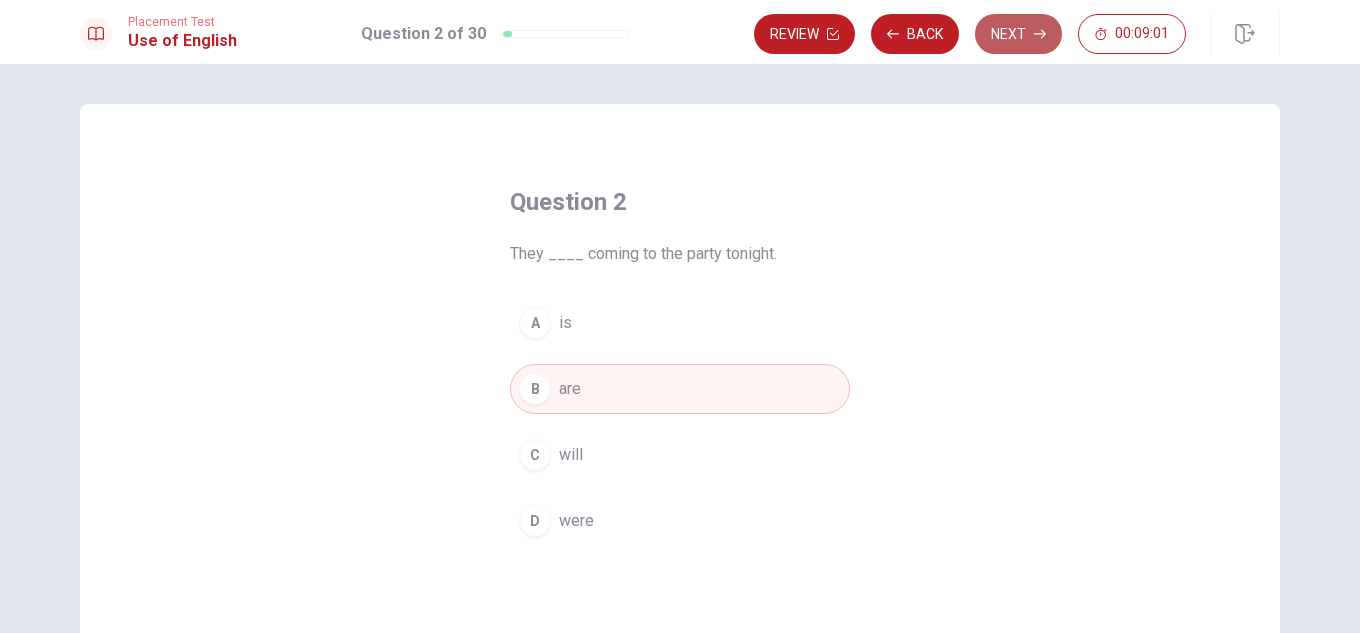 click on "Next" at bounding box center [1018, 34] 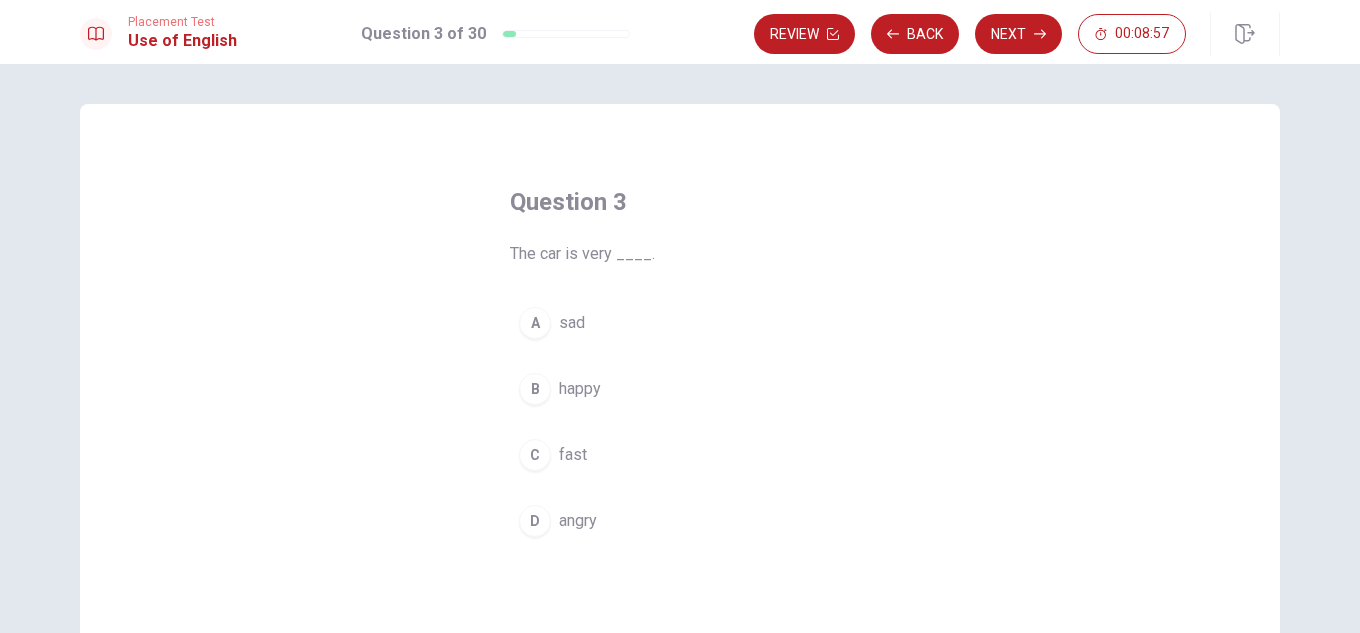 click on "fast" at bounding box center (573, 455) 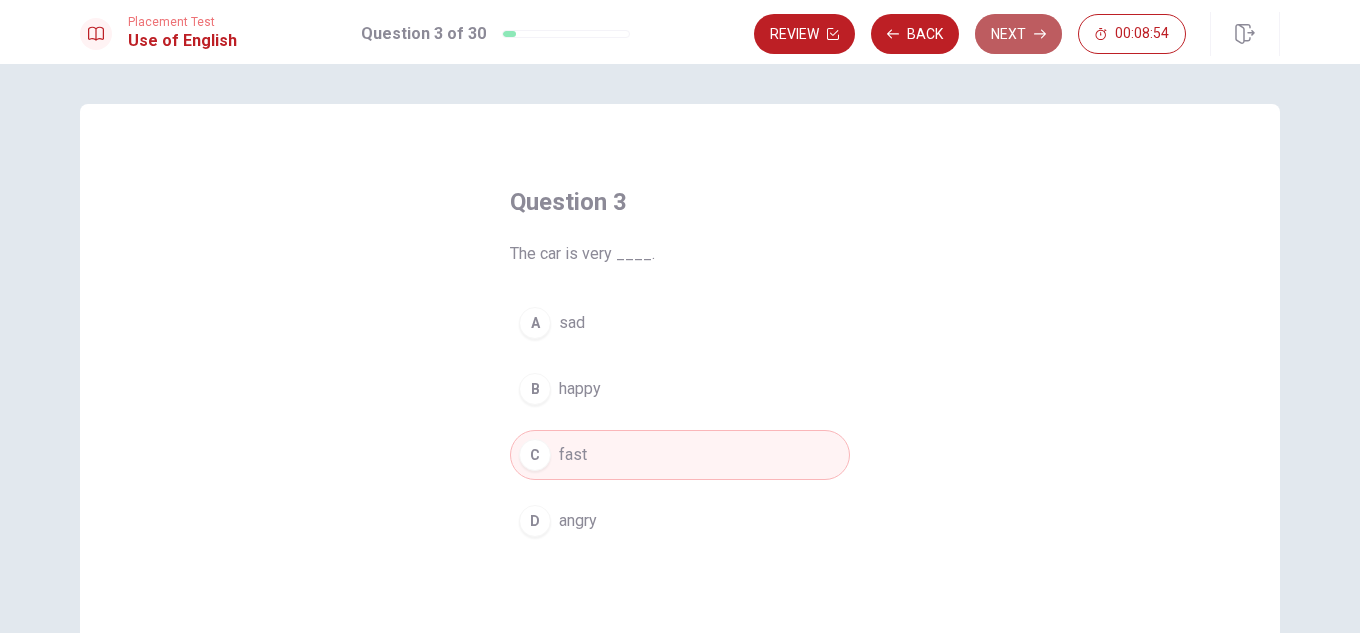 click on "Next" at bounding box center [1018, 34] 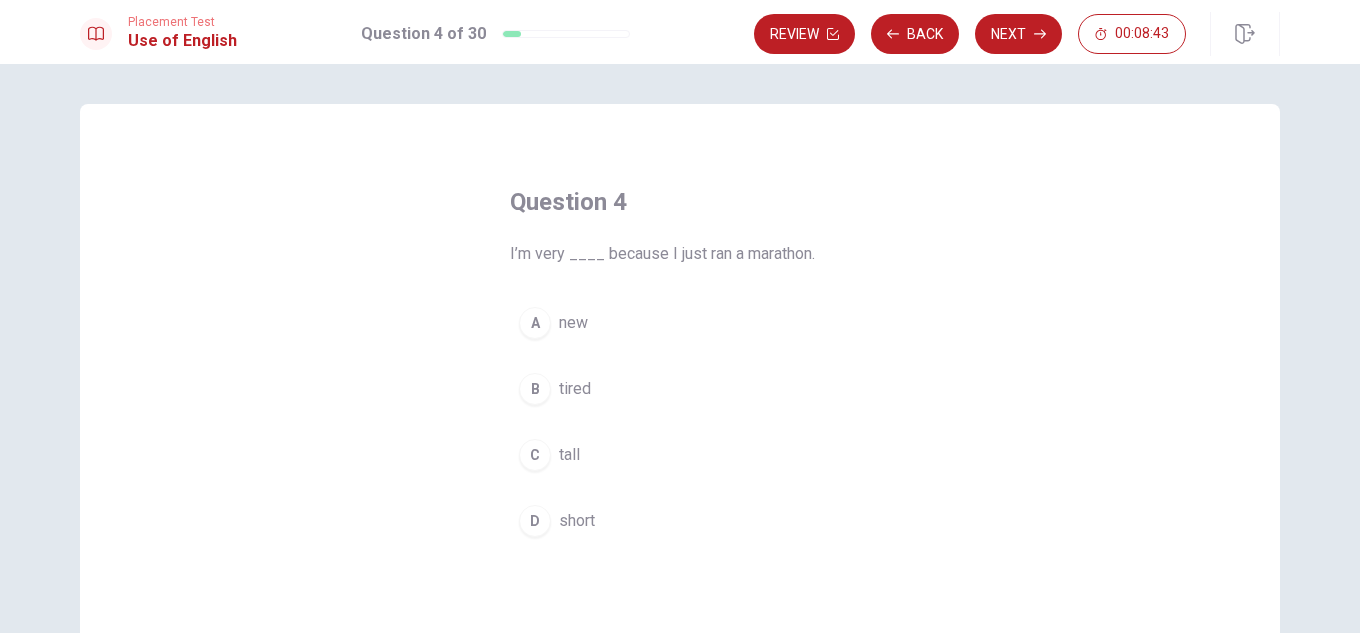 click on "B tired" at bounding box center (680, 389) 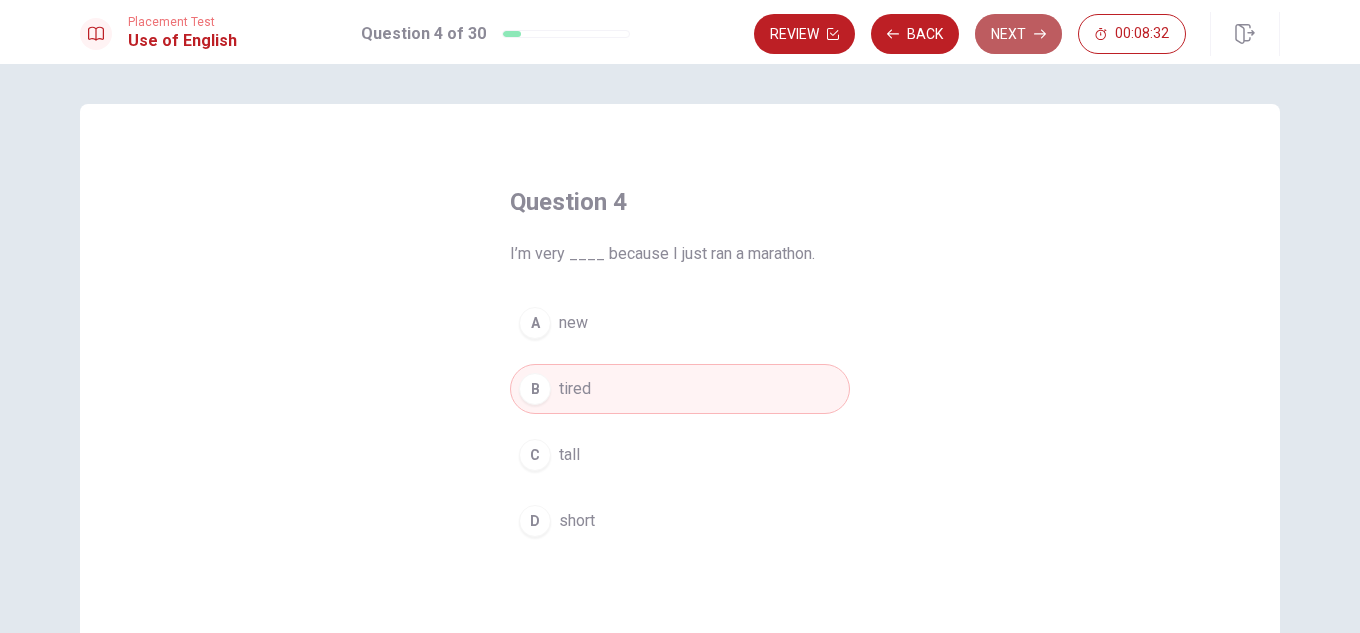click on "Next" at bounding box center [1018, 34] 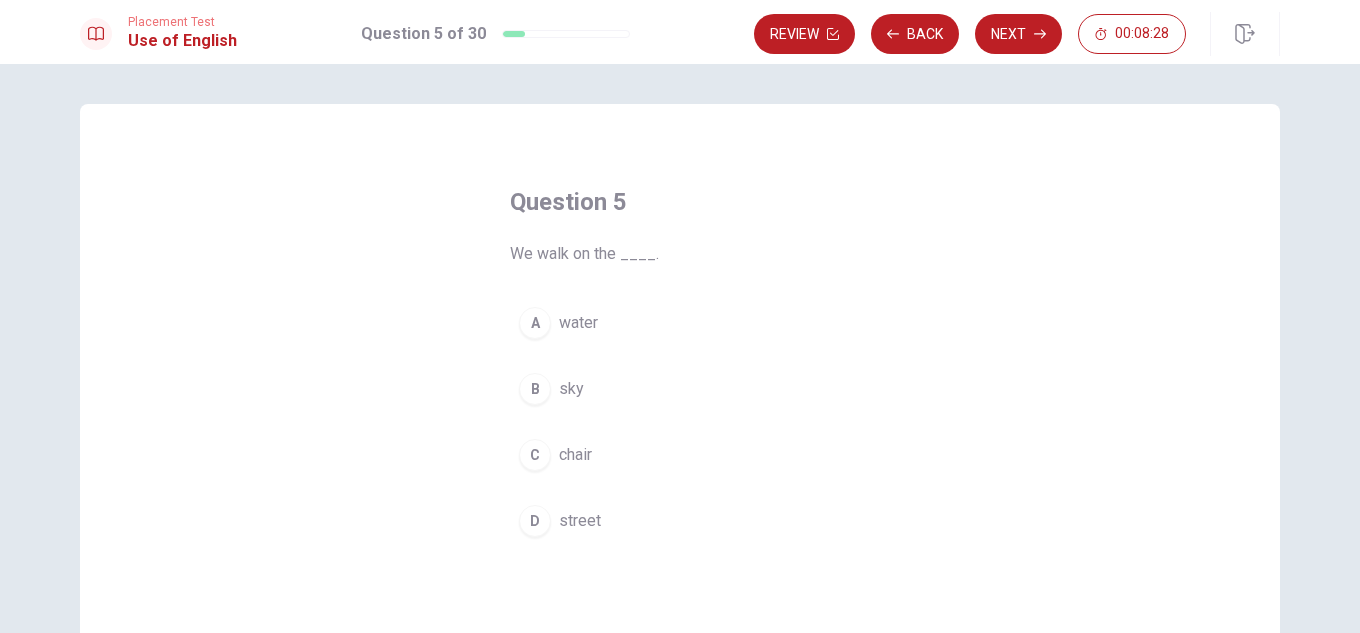 click on "street" at bounding box center [580, 521] 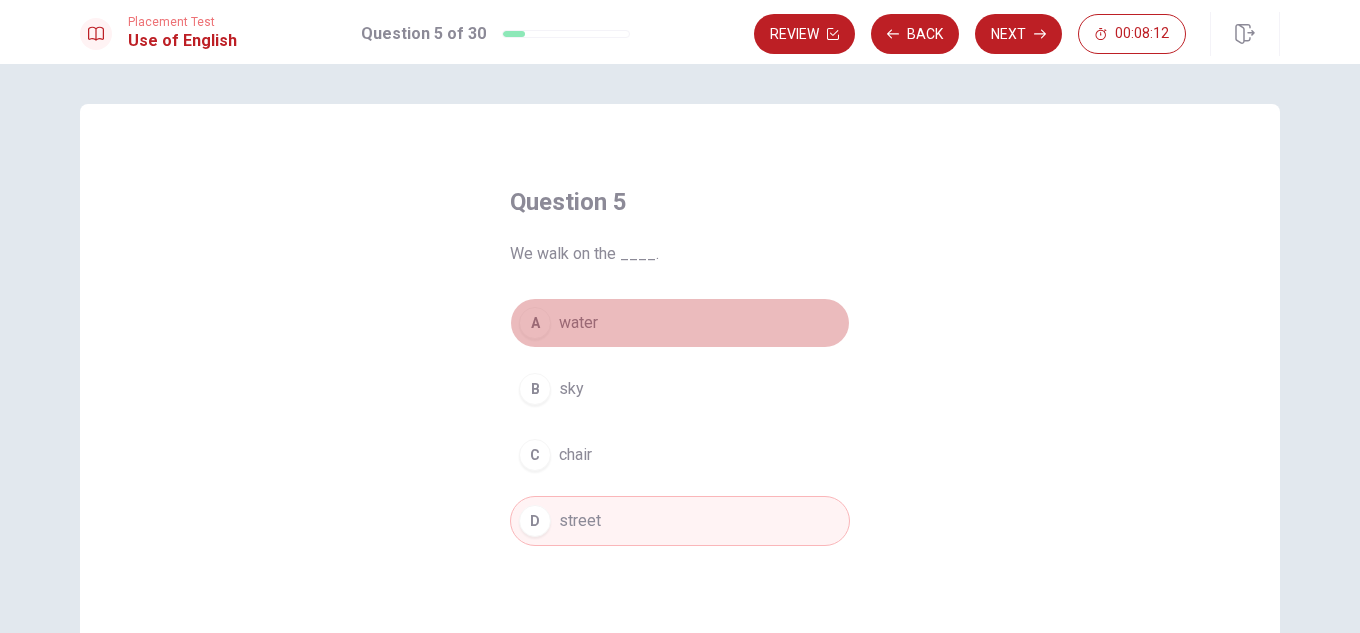 click on "A water" at bounding box center (680, 323) 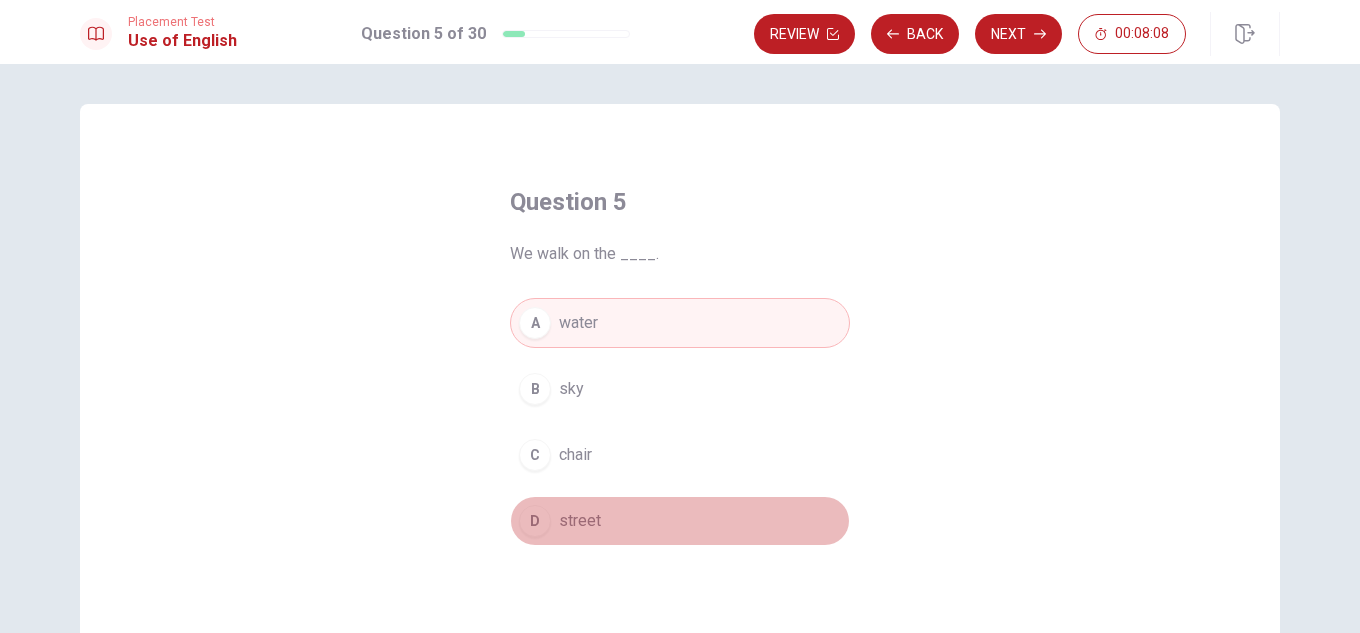 click on "street" at bounding box center (580, 521) 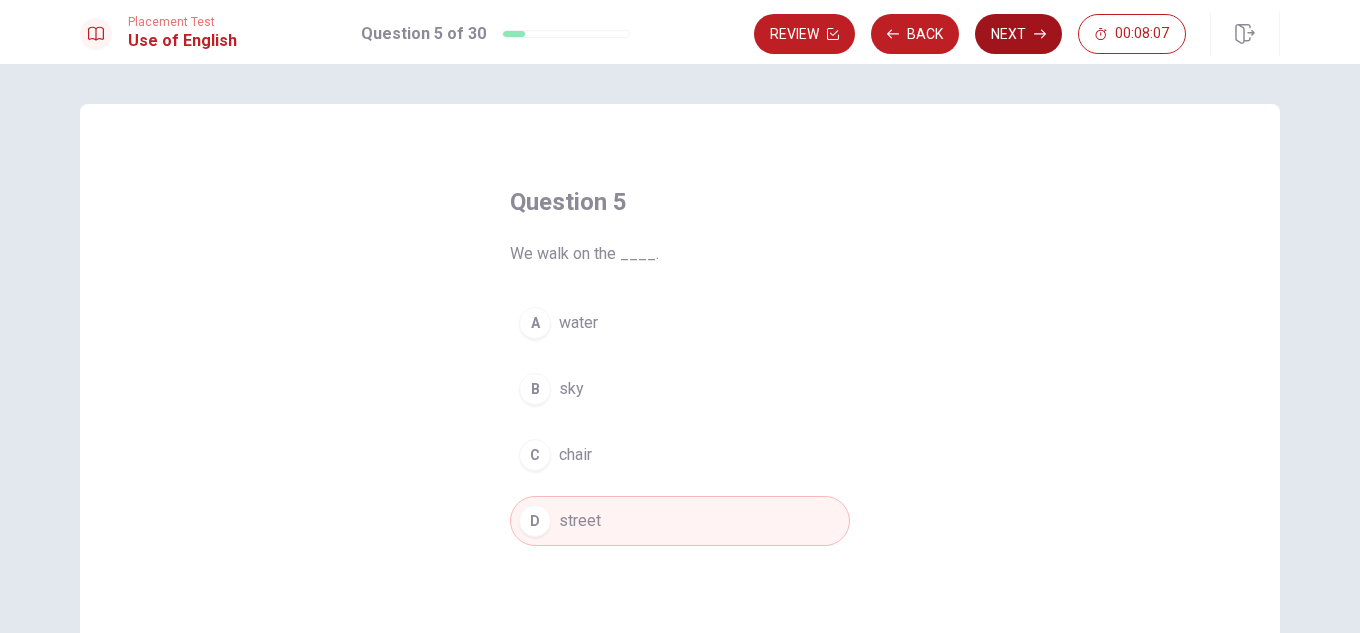 click on "Next" at bounding box center [1018, 34] 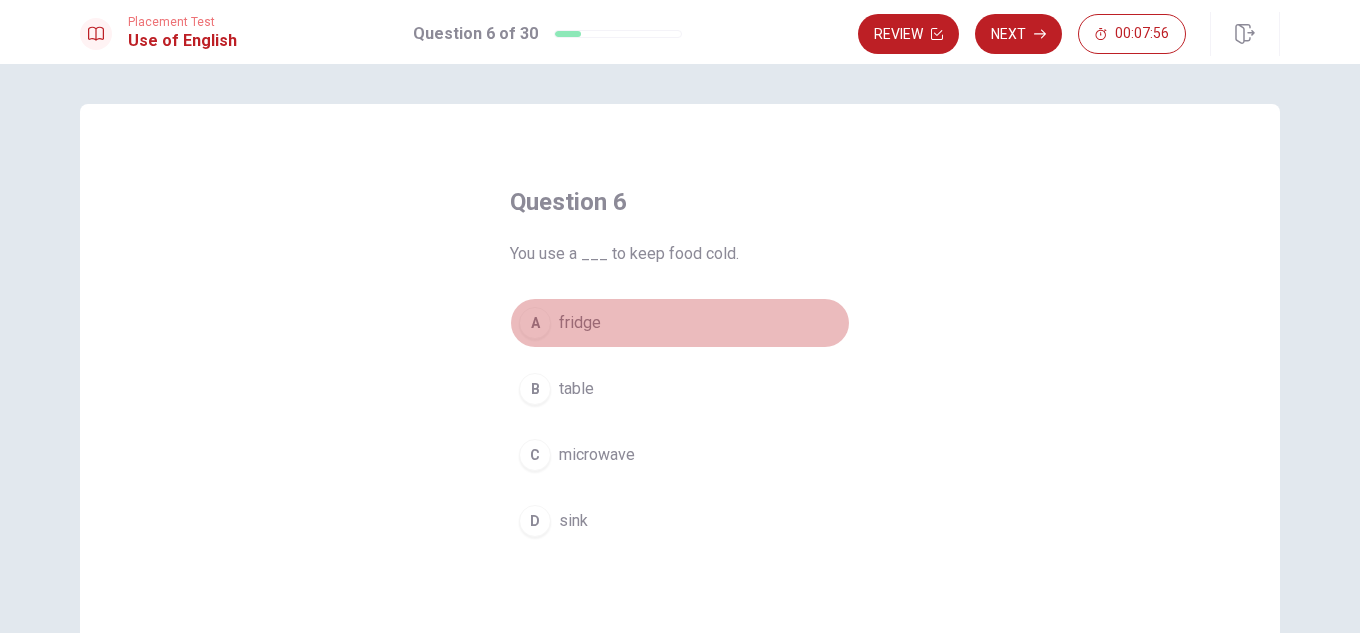 click on "fridge" at bounding box center (580, 323) 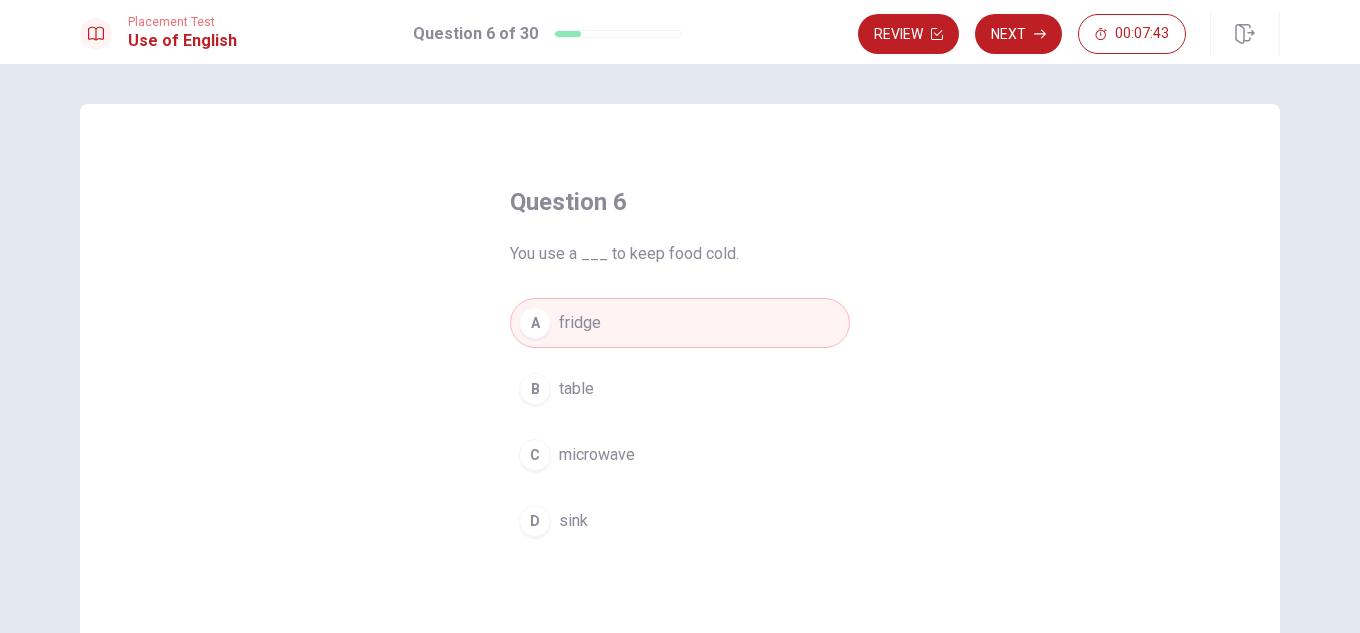 click on "table" at bounding box center [576, 389] 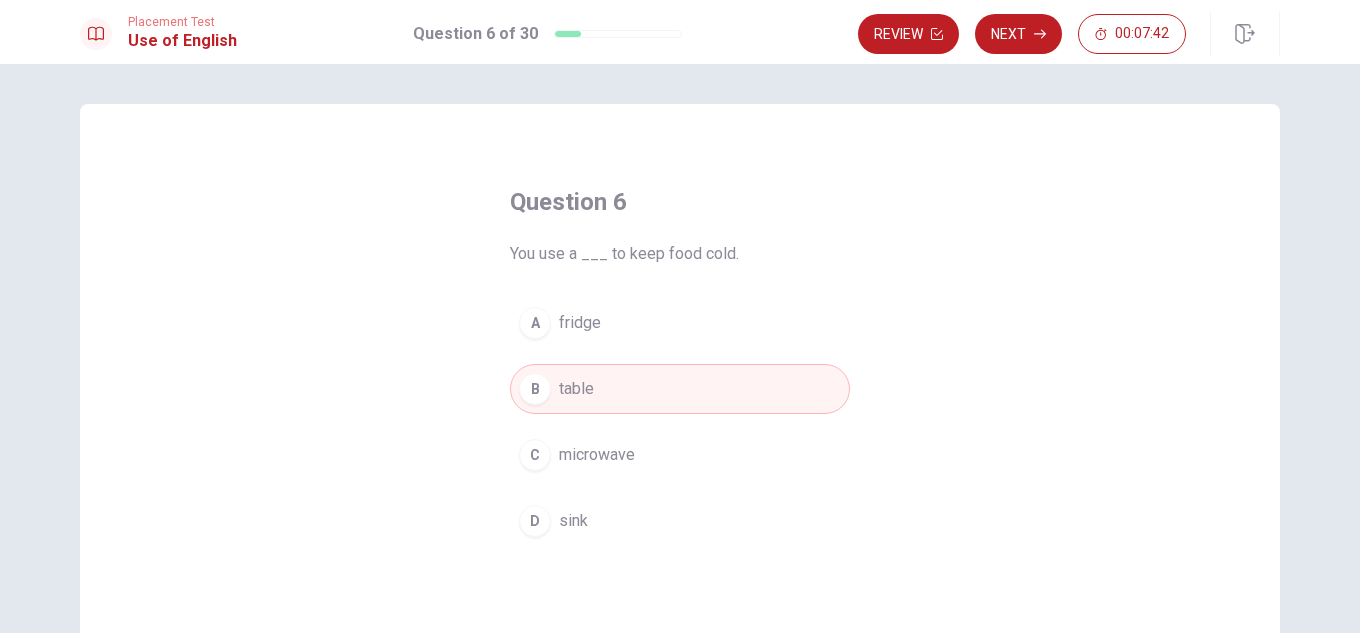 click on "D sink" at bounding box center [680, 521] 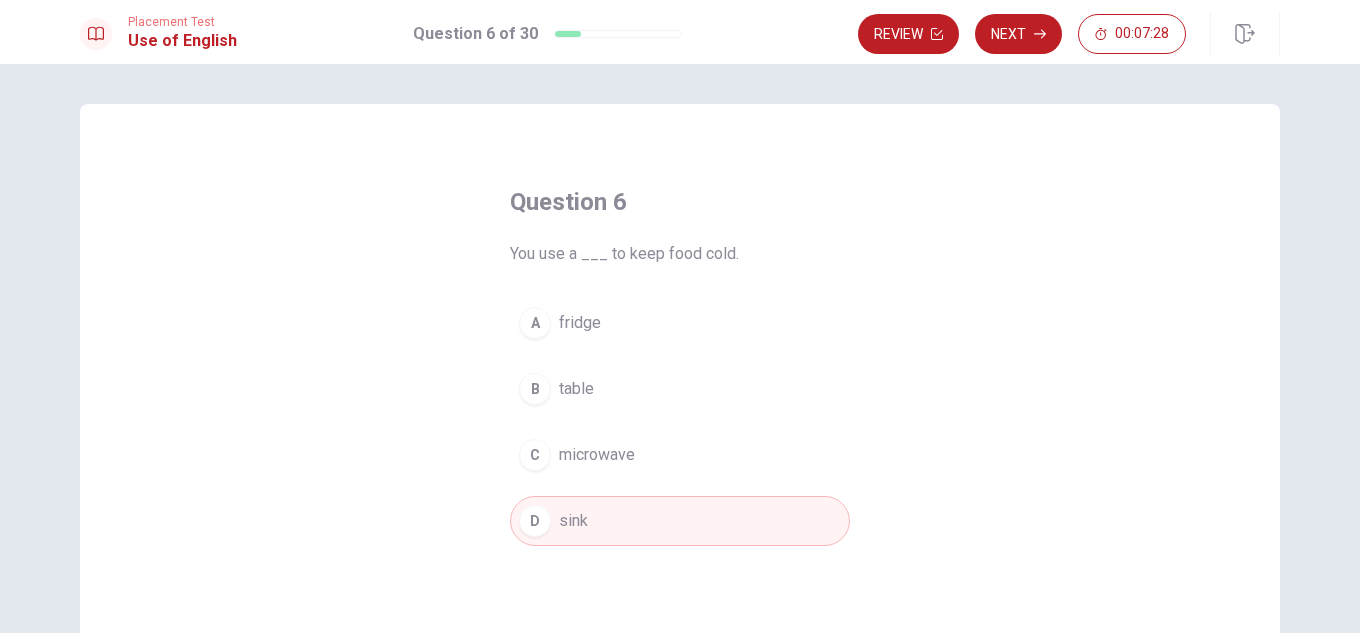 click on "fridge" at bounding box center (580, 323) 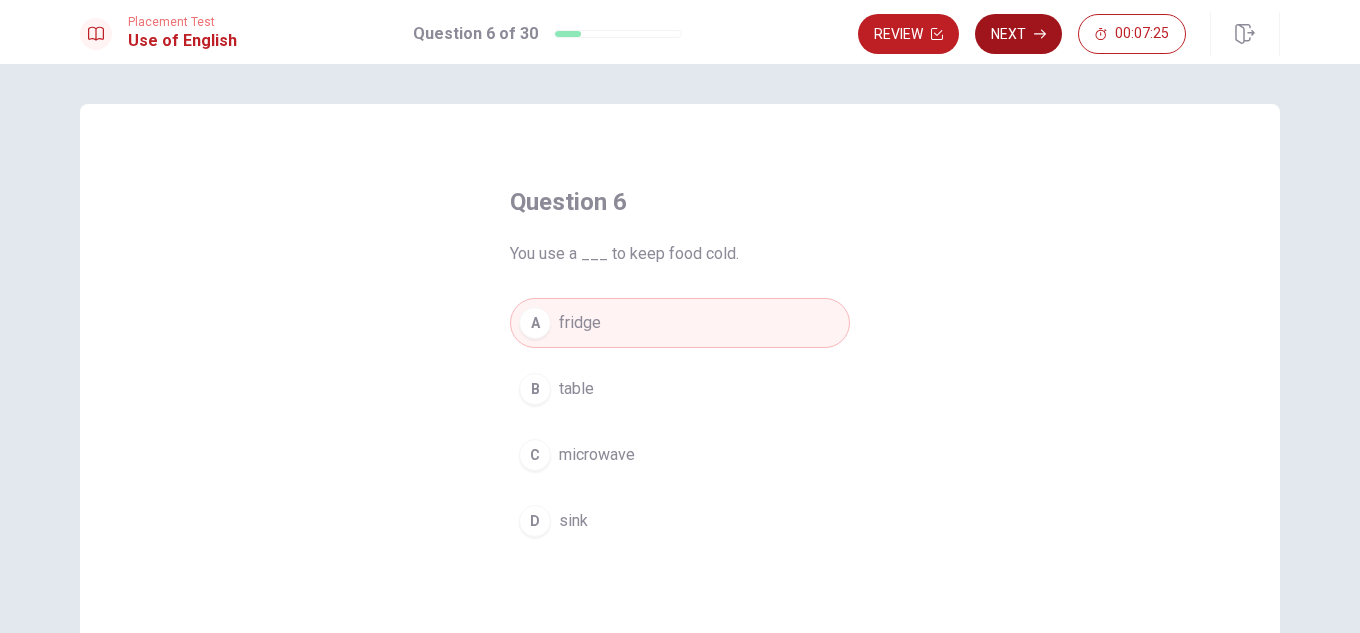 click on "Next" at bounding box center [1018, 34] 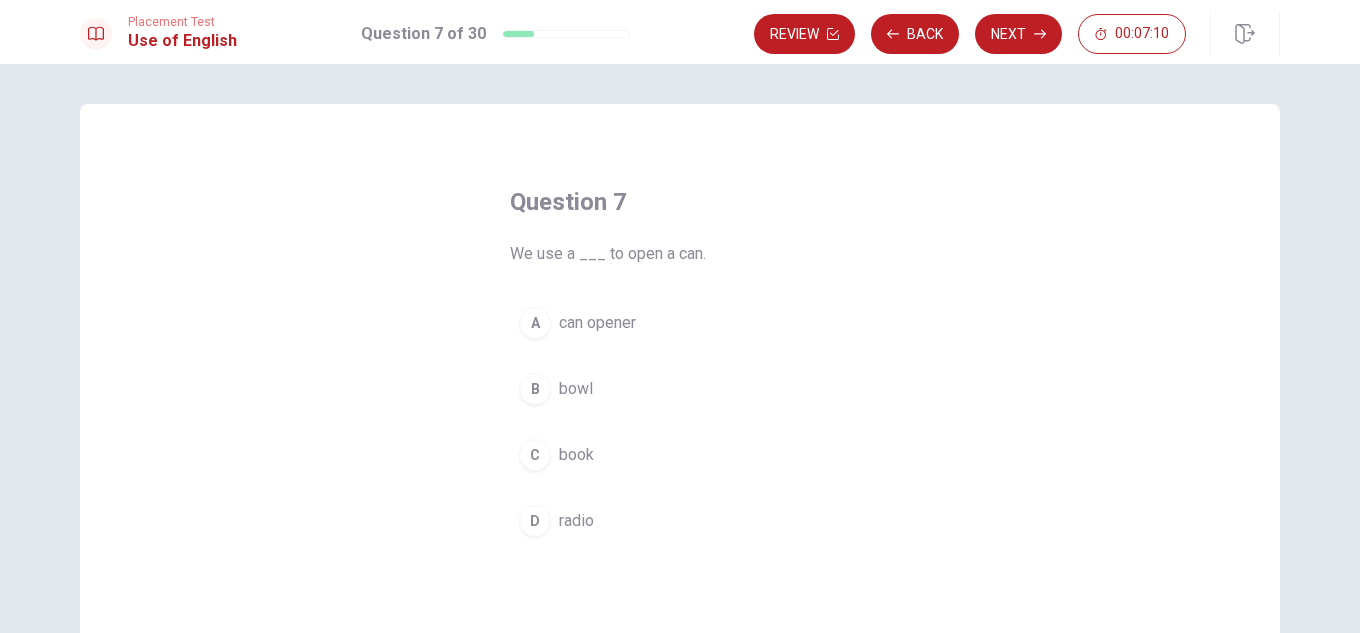 click on "can opener" at bounding box center (597, 323) 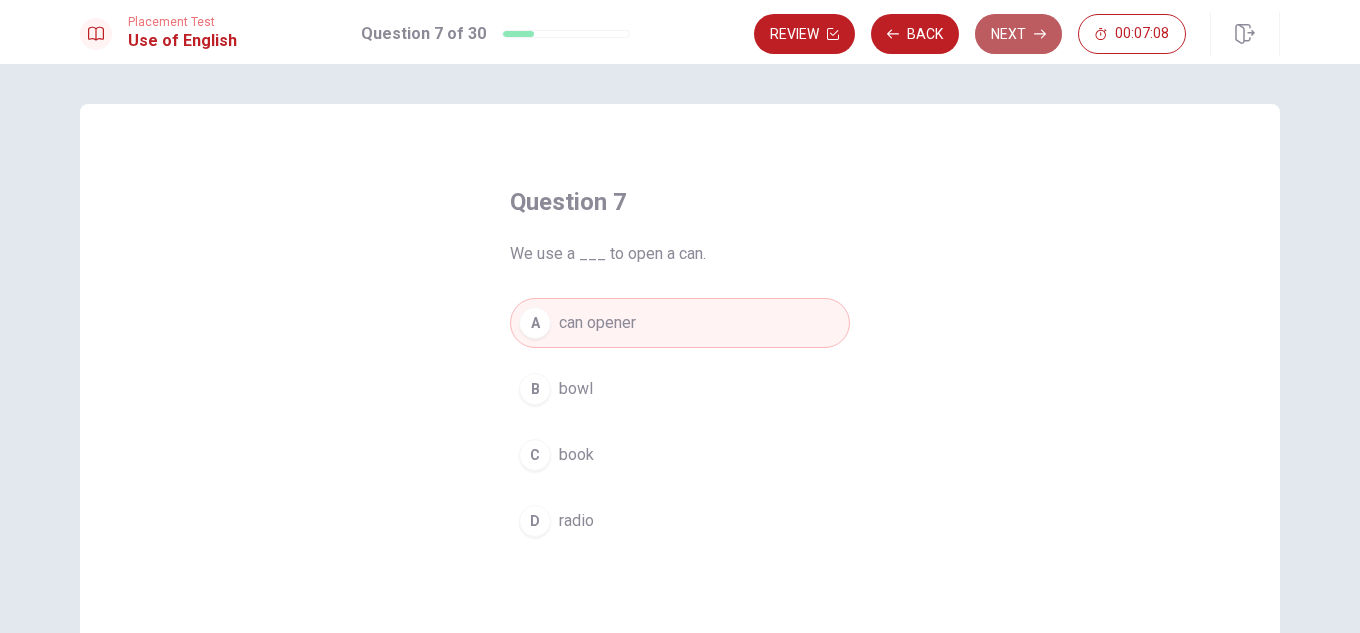 click on "Next" at bounding box center [1018, 34] 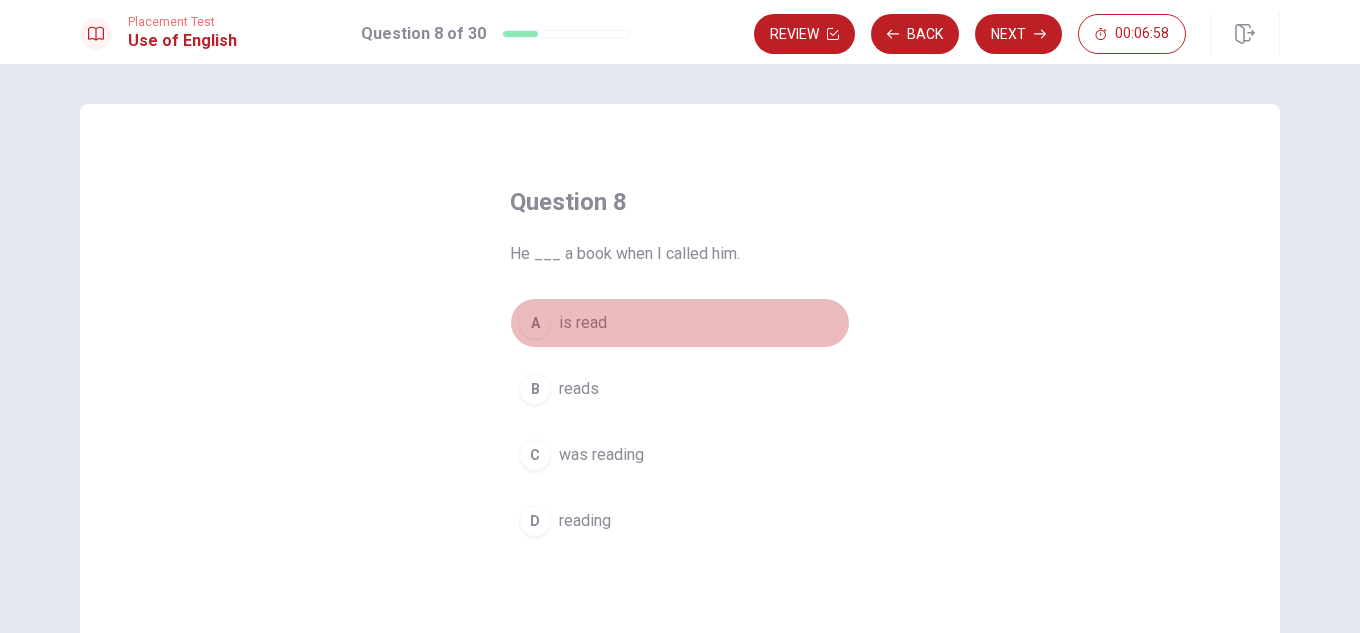 click on "A is read" at bounding box center (680, 323) 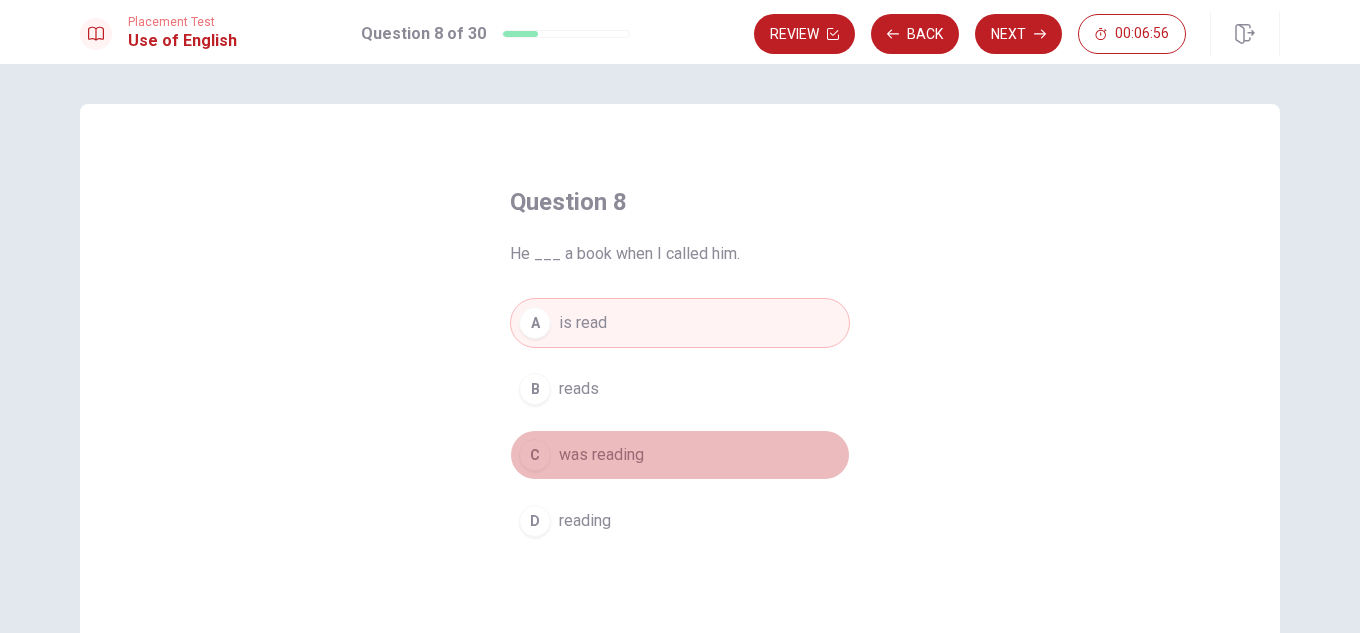 click on "was reading" at bounding box center (601, 455) 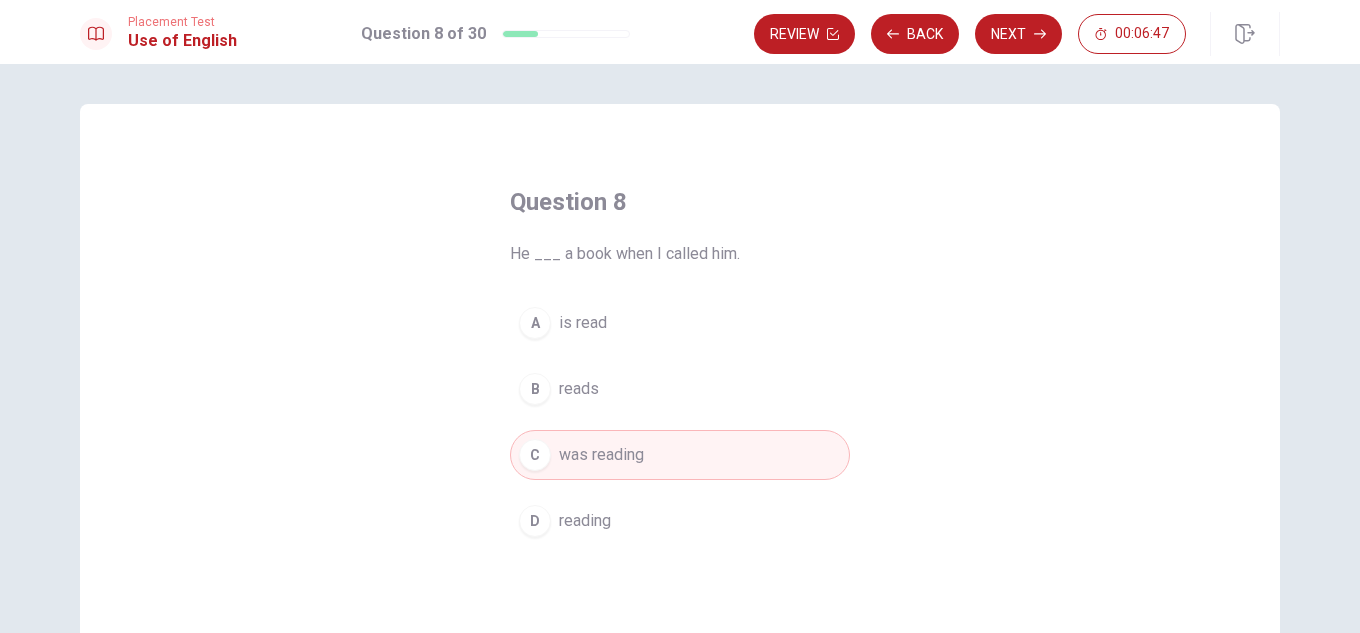 click on "reading" at bounding box center (585, 521) 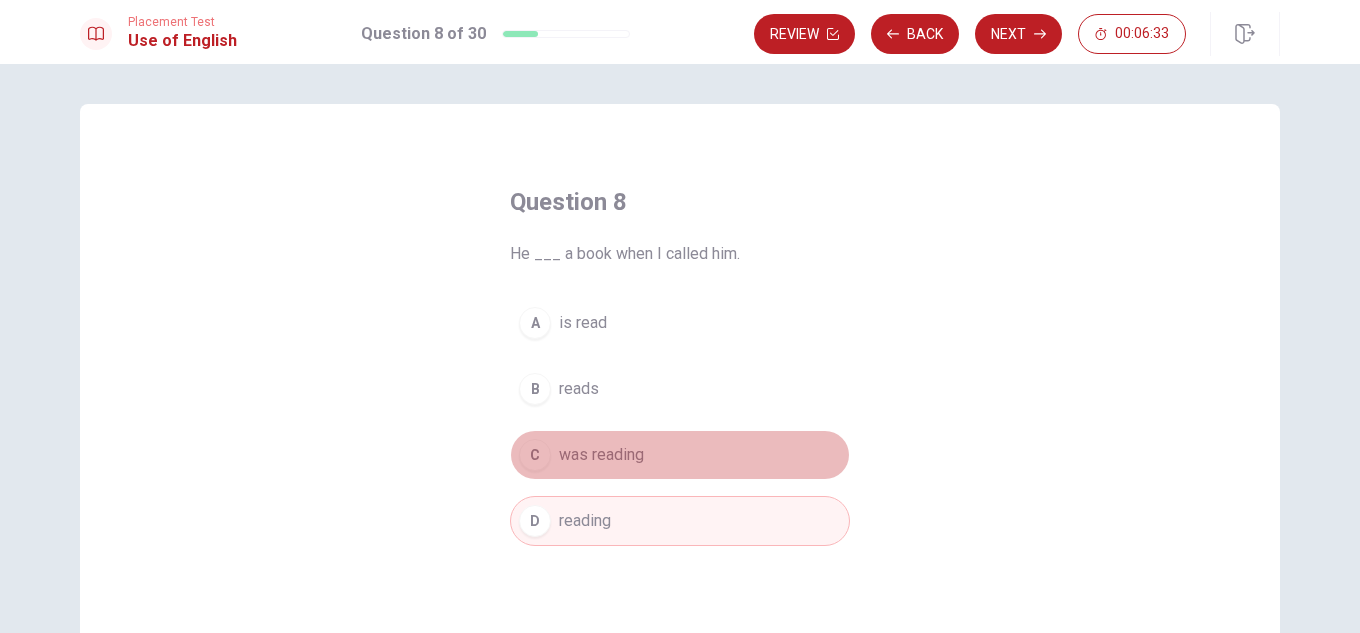 click on "was reading" at bounding box center [601, 455] 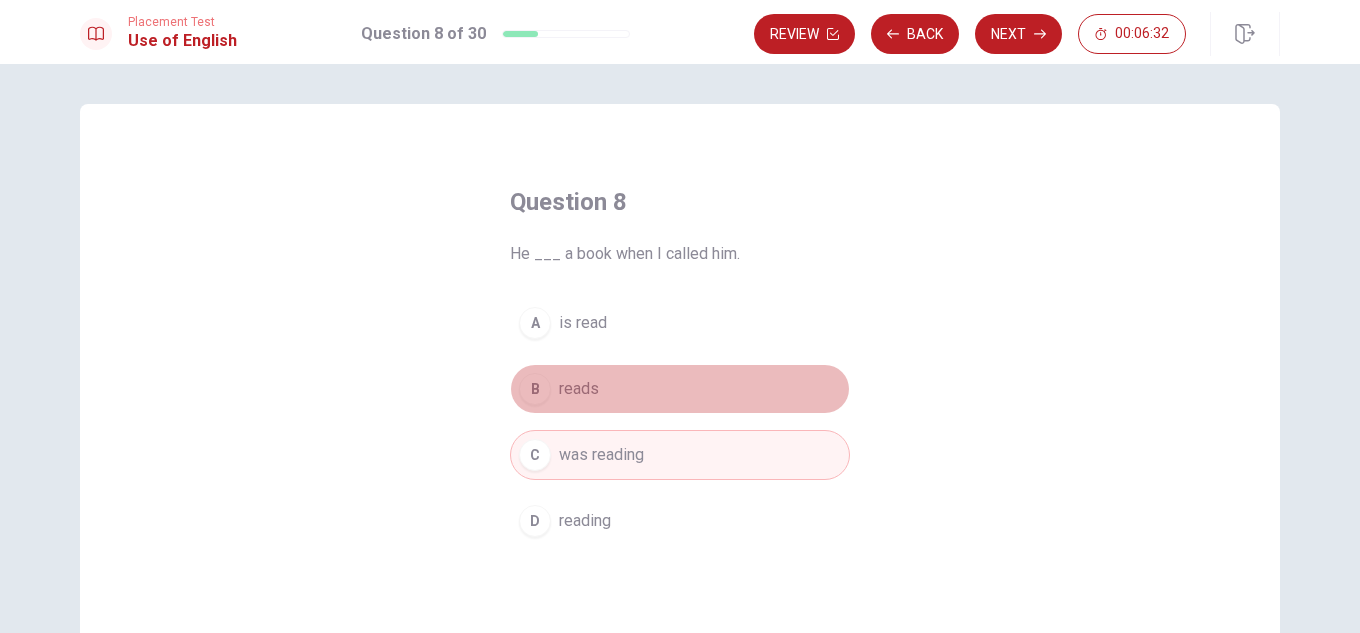 click on "reads" at bounding box center [579, 389] 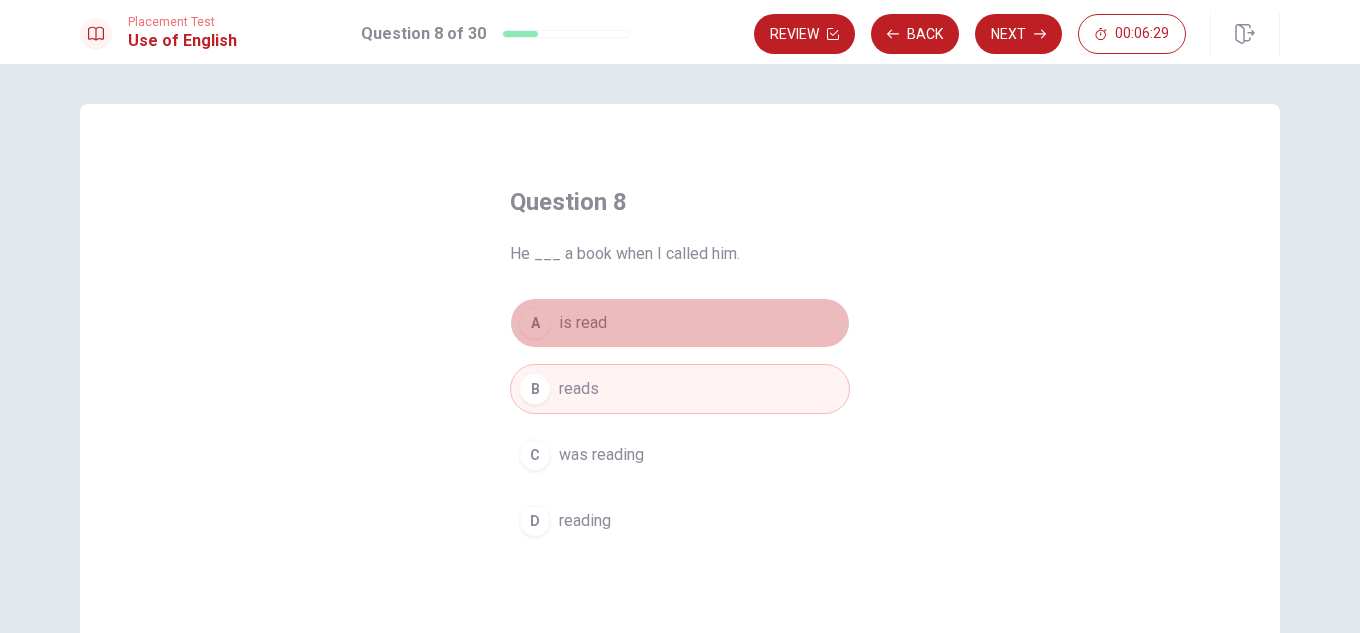 click on "is read" at bounding box center [583, 323] 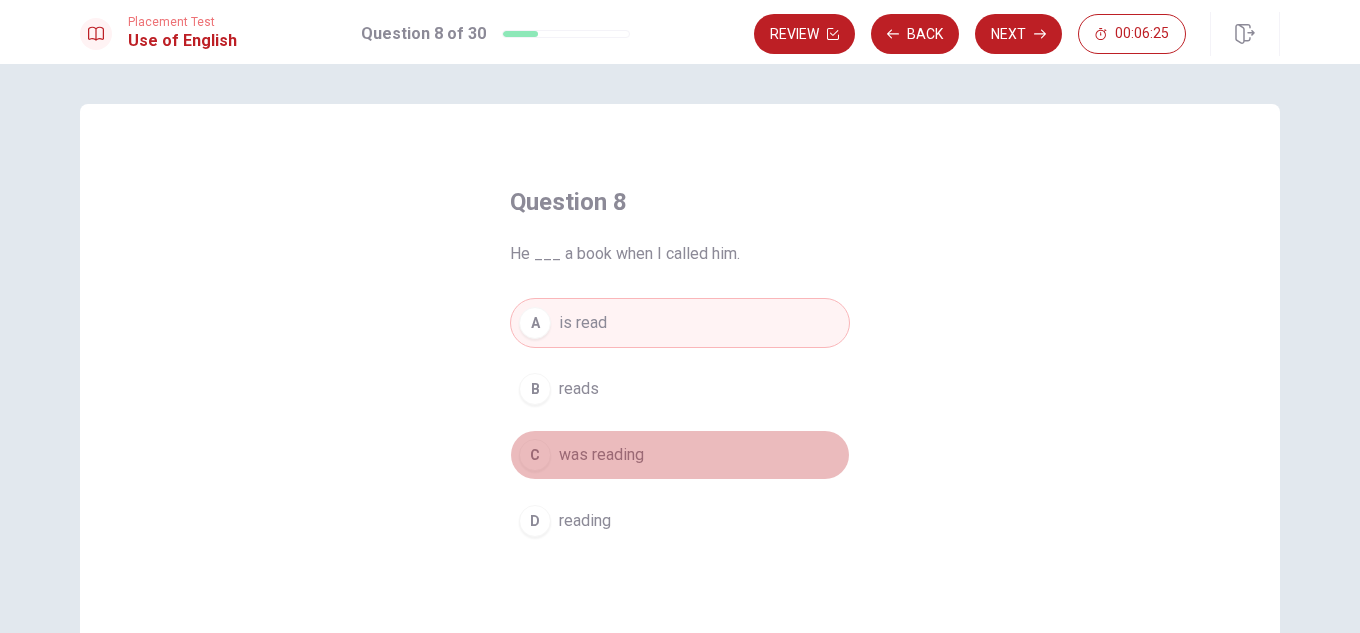 click on "was reading" at bounding box center (601, 455) 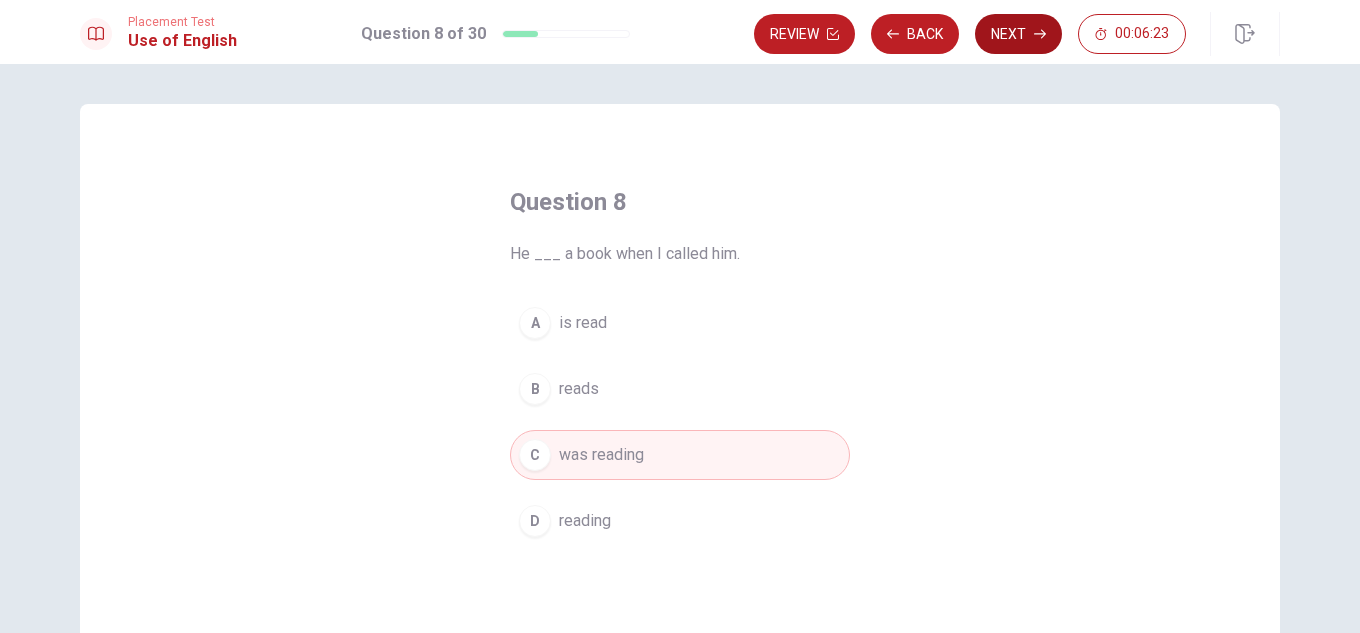 click on "Next" at bounding box center (1018, 34) 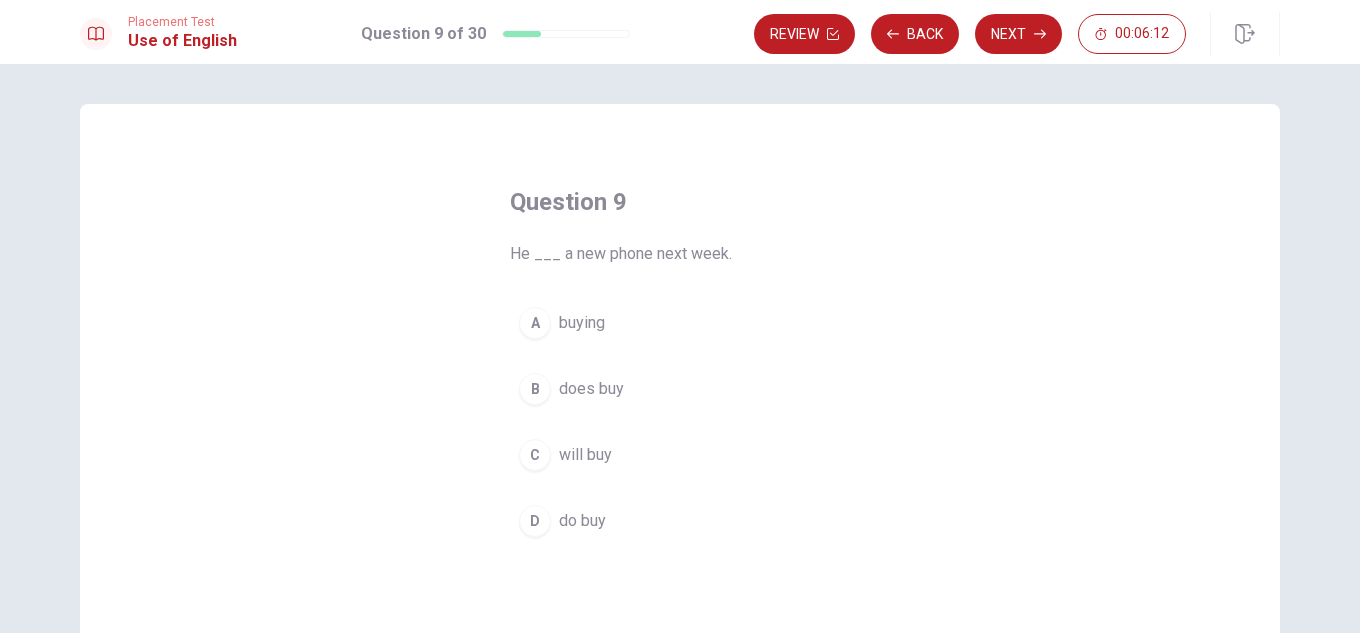 click on "will buy" at bounding box center (585, 455) 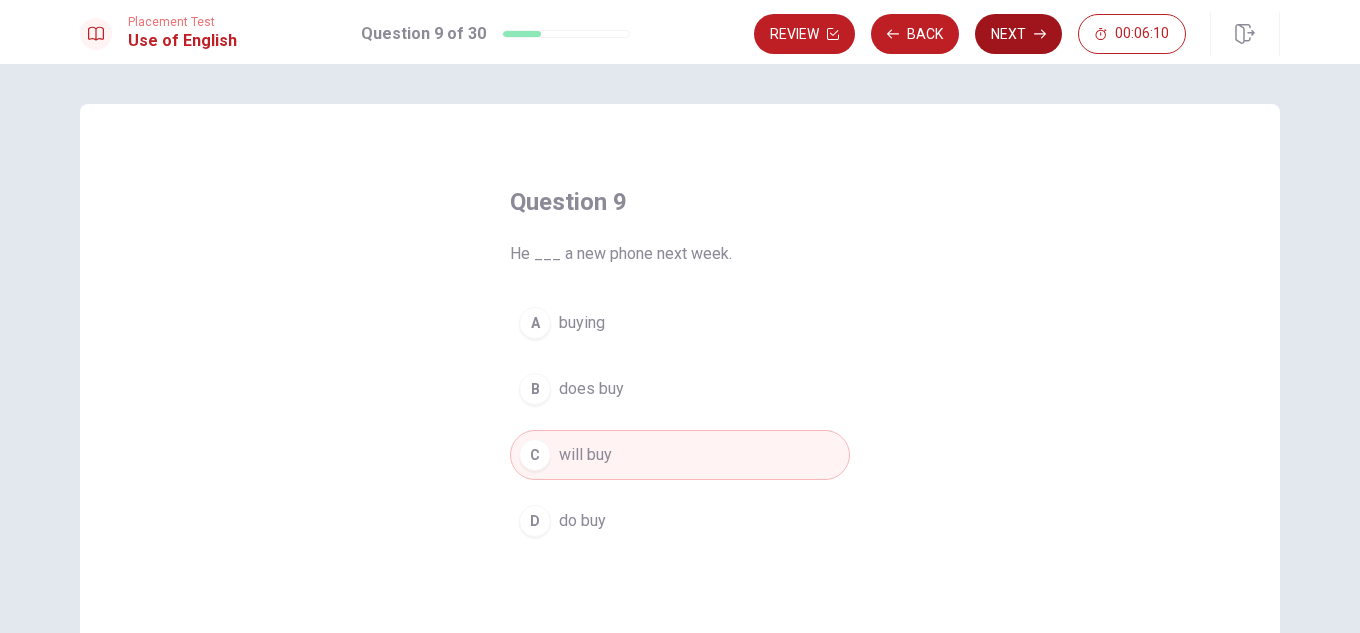 click on "Next" at bounding box center [1018, 34] 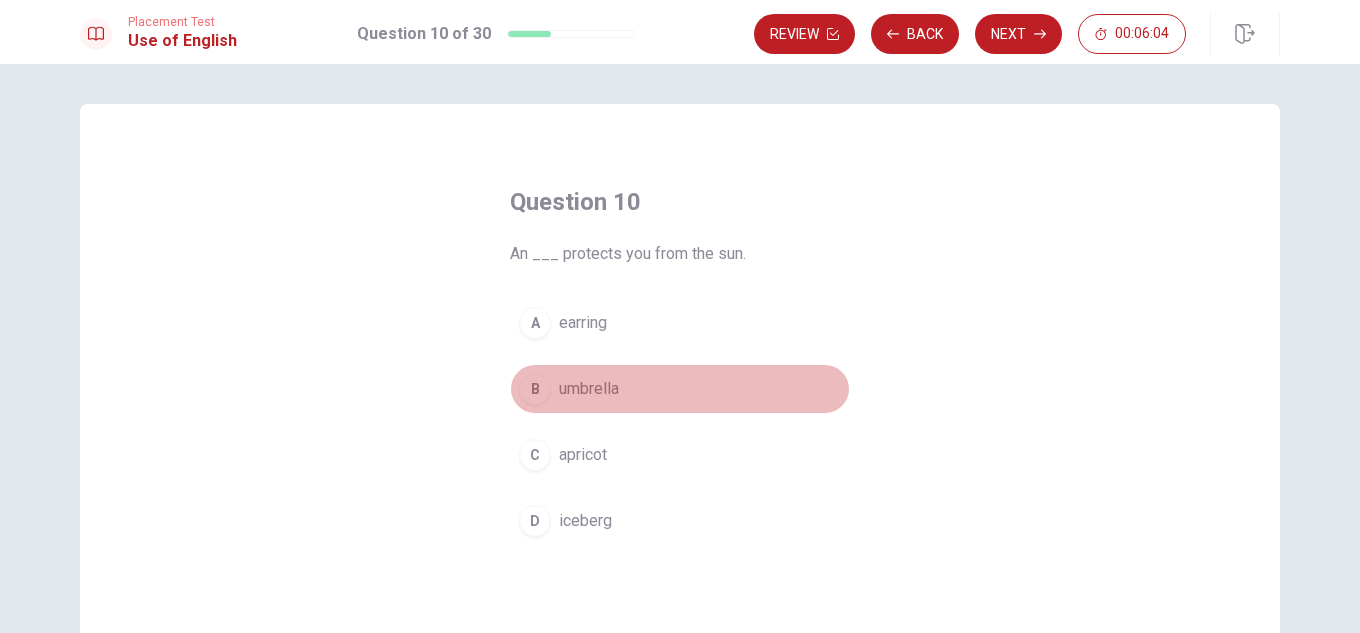 click on "umbrella" at bounding box center [589, 389] 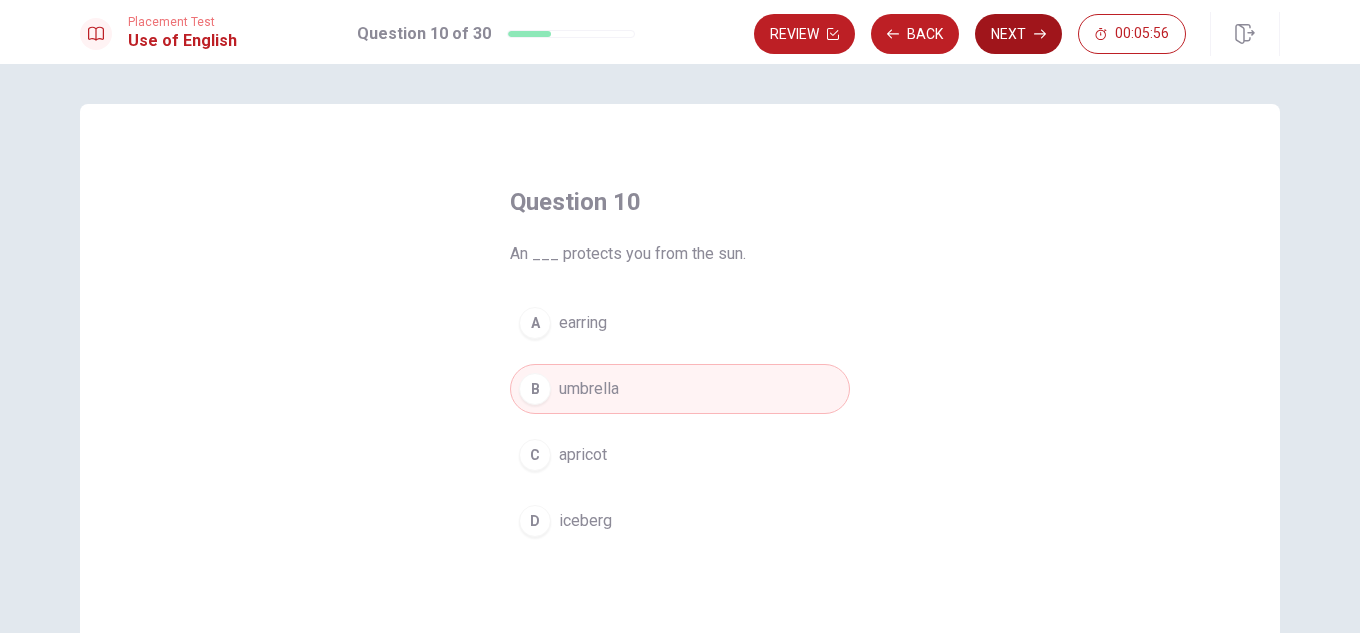 click 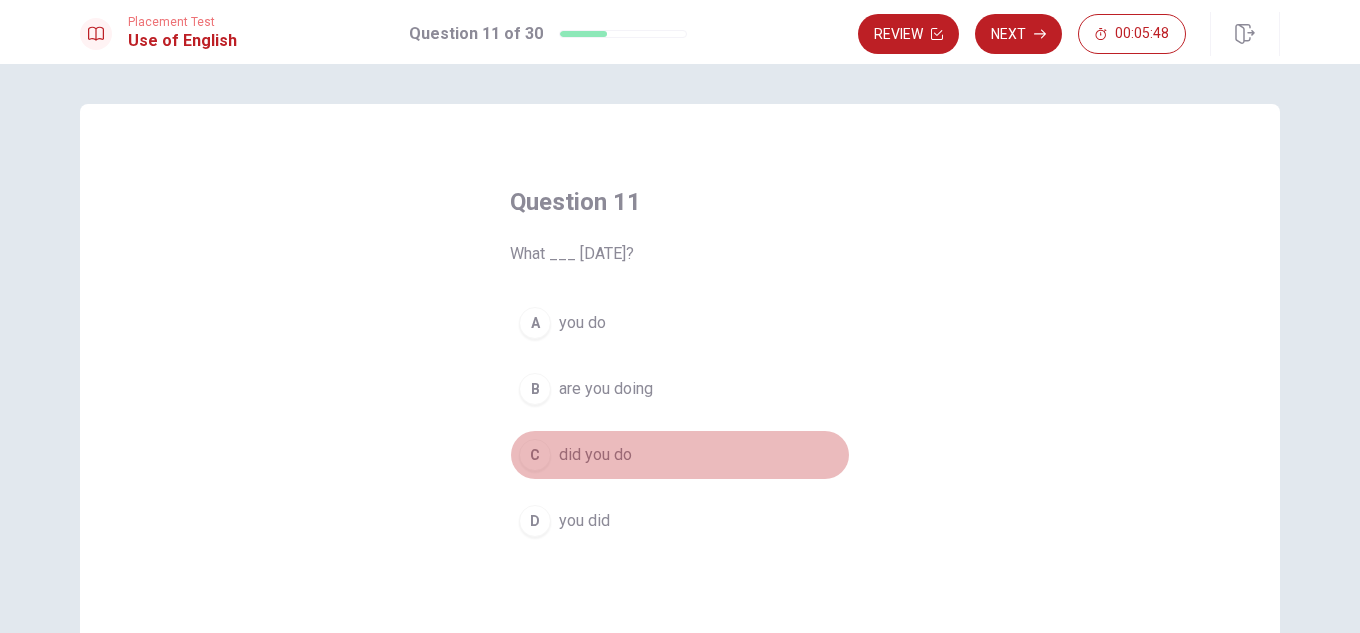 click on "did you do" at bounding box center (595, 455) 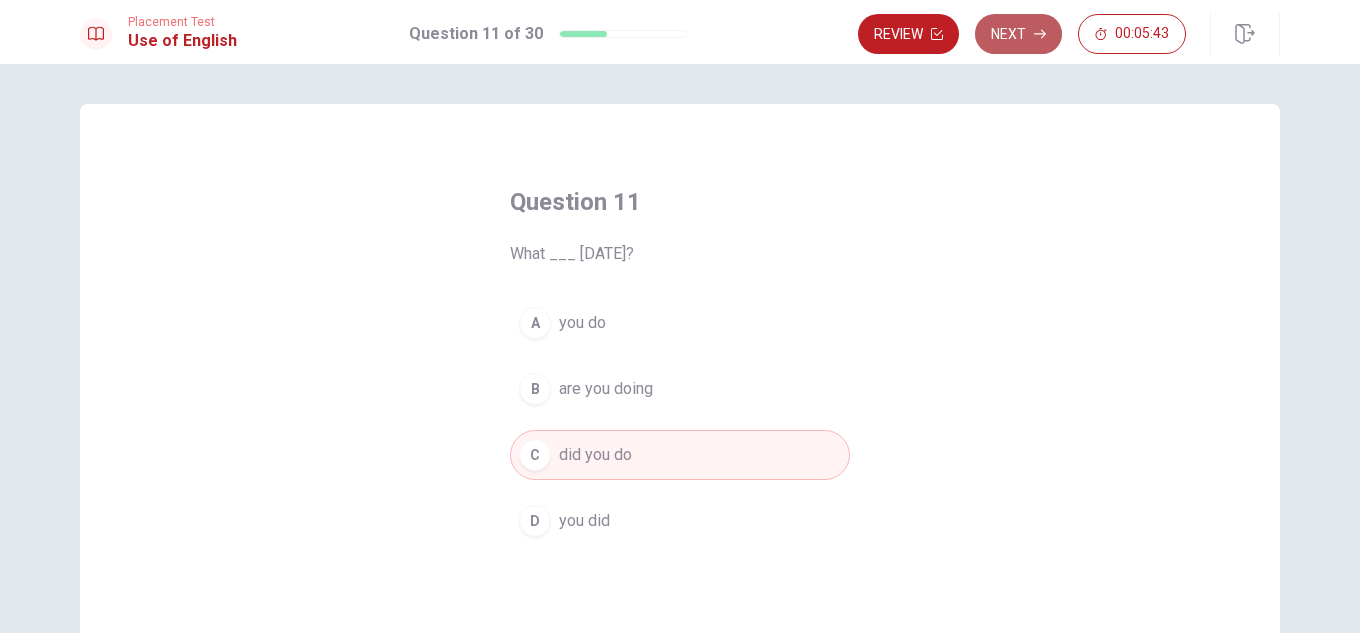 click on "Next" at bounding box center [1018, 34] 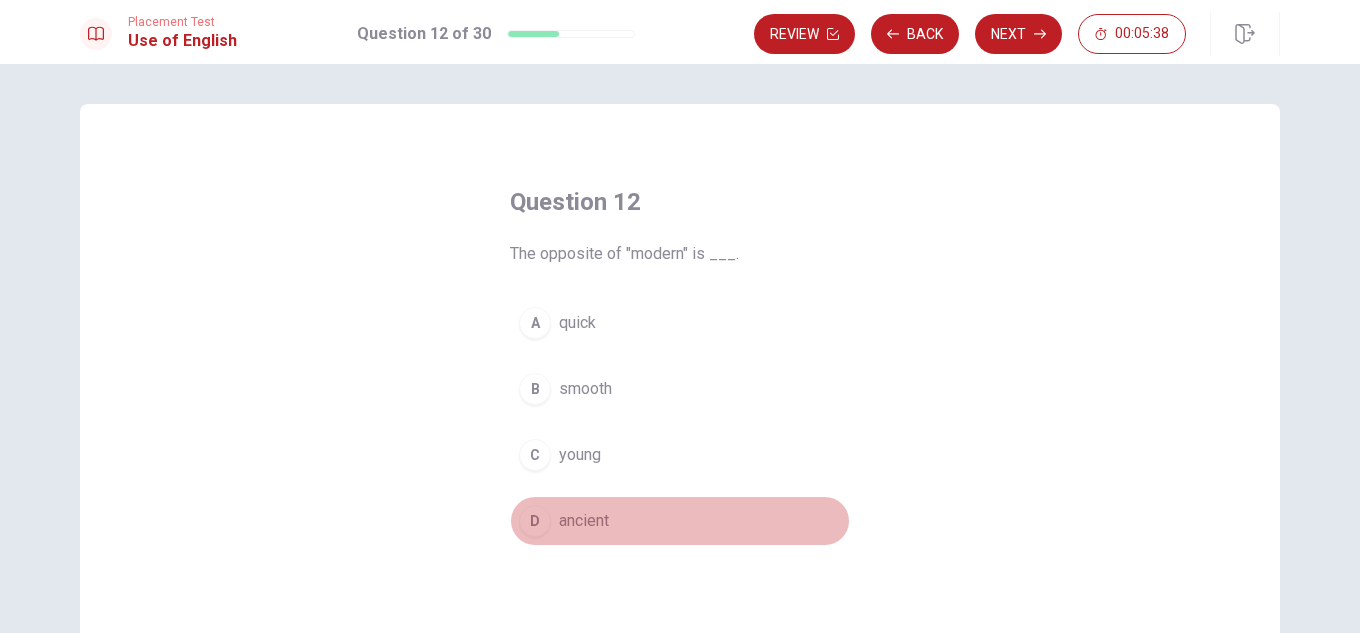 click on "ancient" at bounding box center (584, 521) 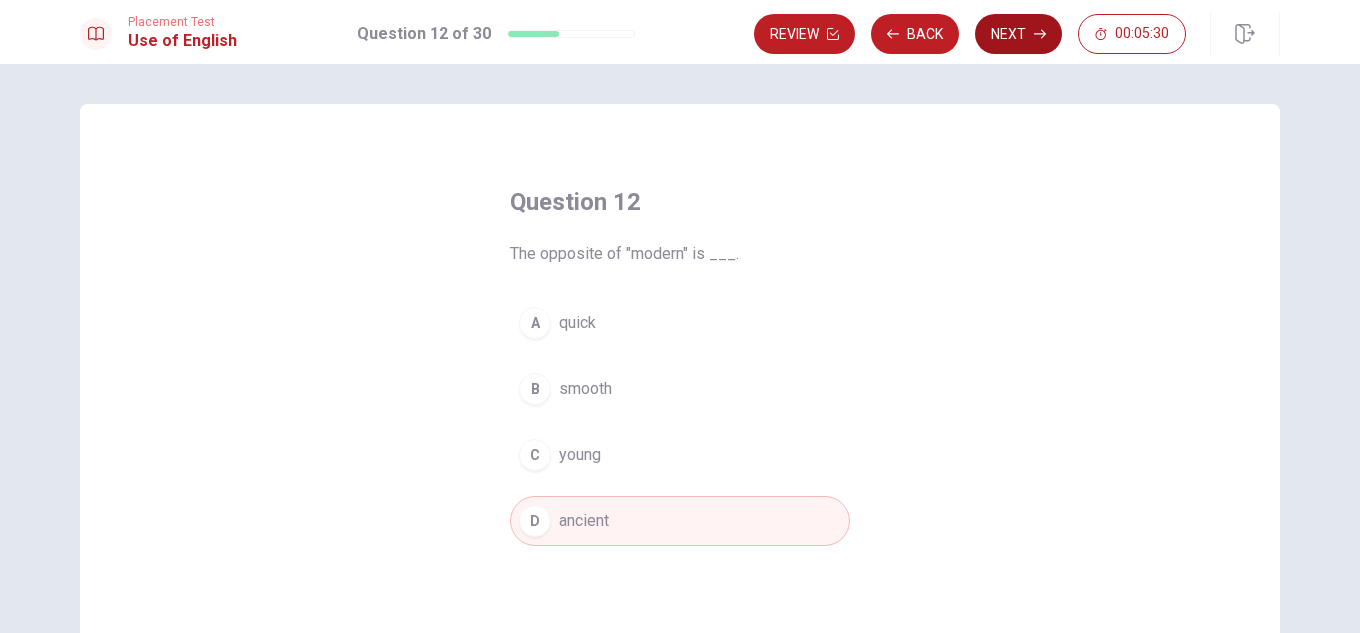 click on "Next" at bounding box center [1018, 34] 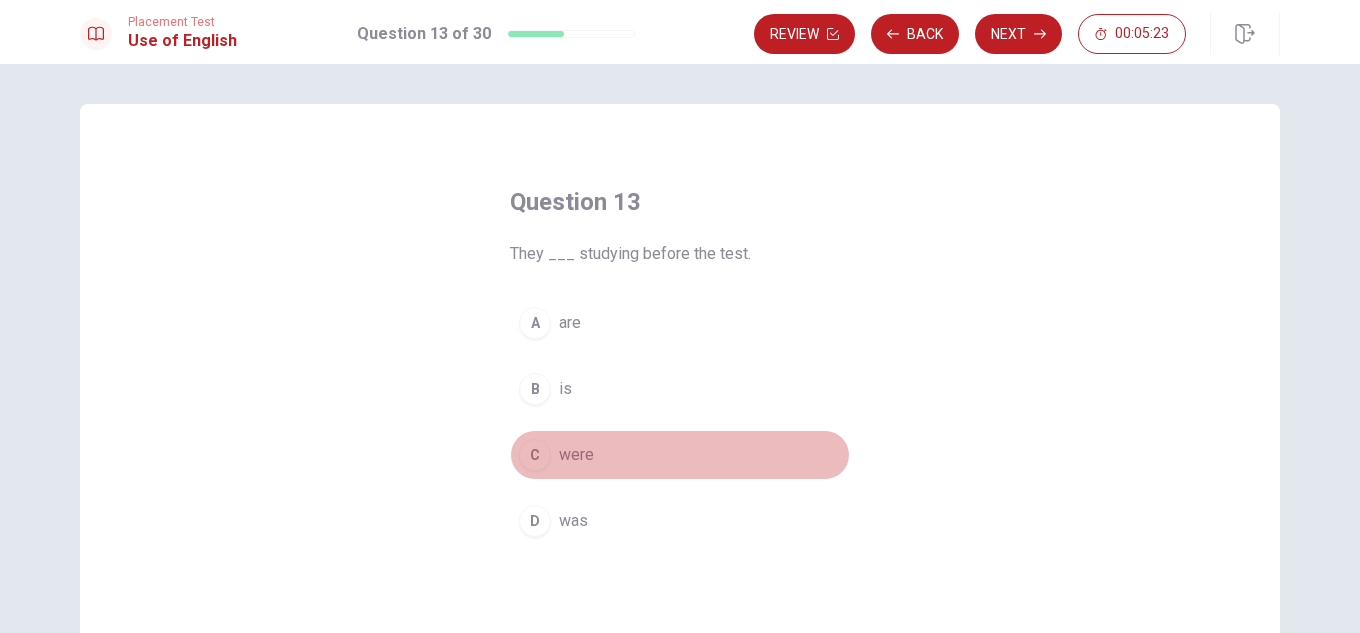 click on "C were" at bounding box center [680, 455] 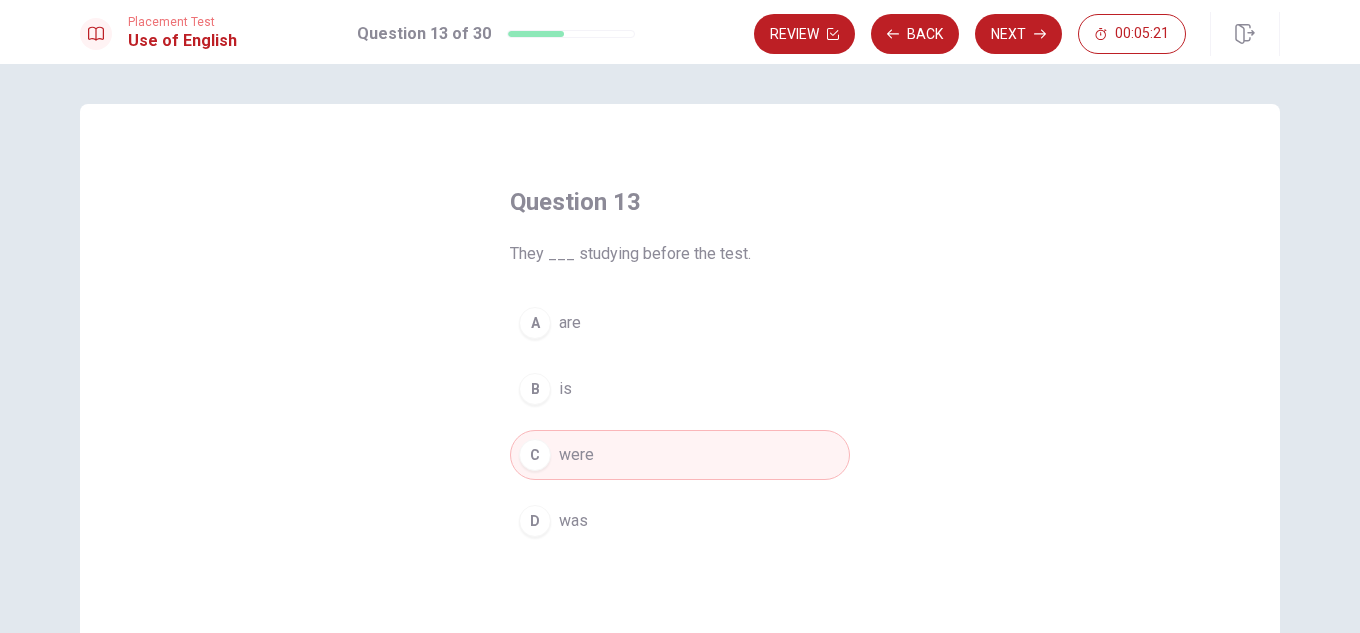 click on "D was" at bounding box center [680, 521] 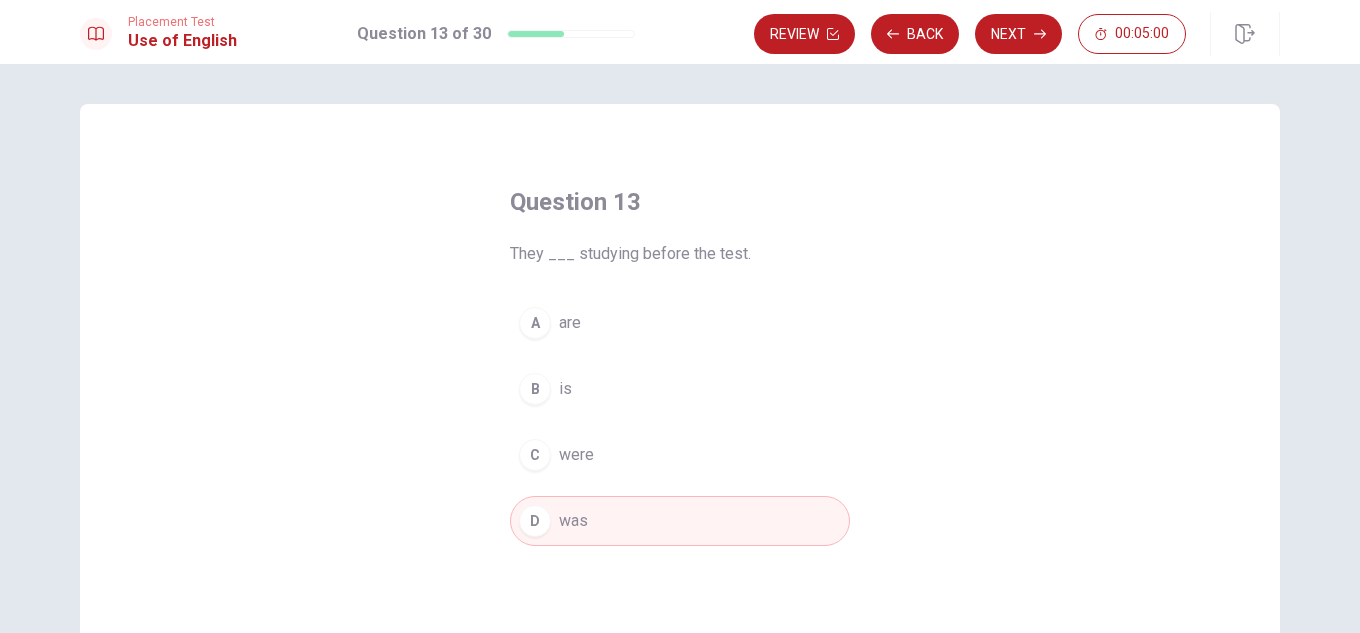click on "C were" at bounding box center [680, 455] 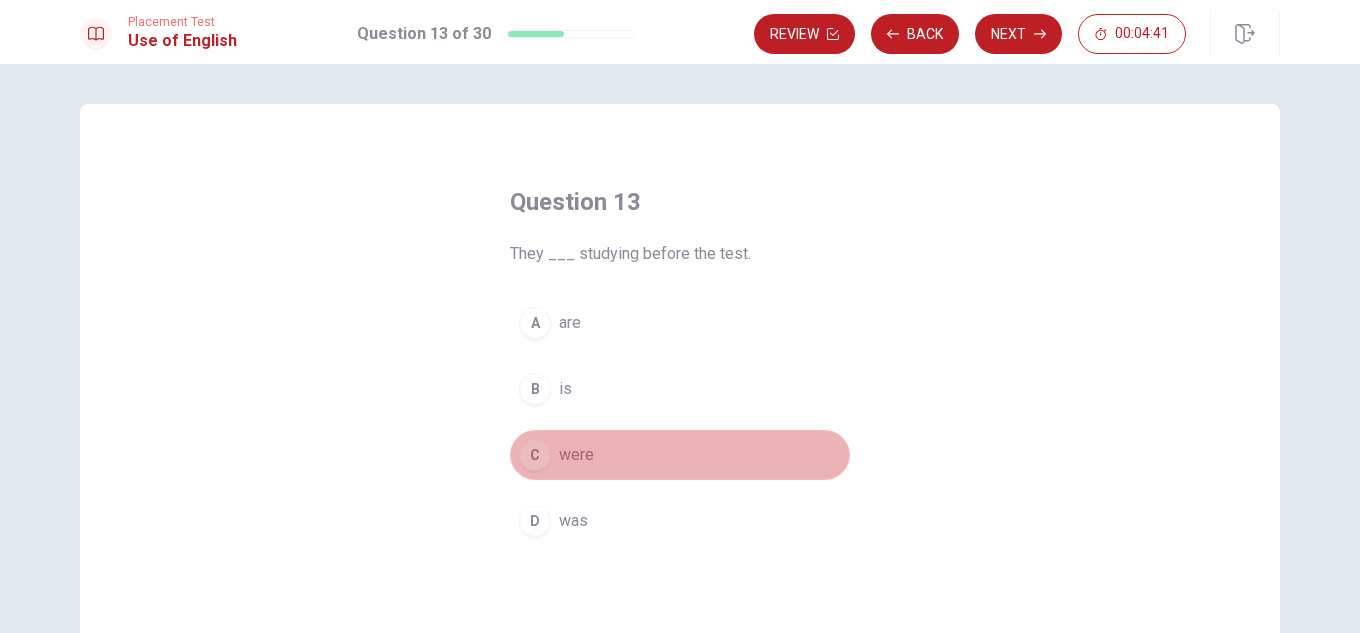 click on "C were" at bounding box center (680, 455) 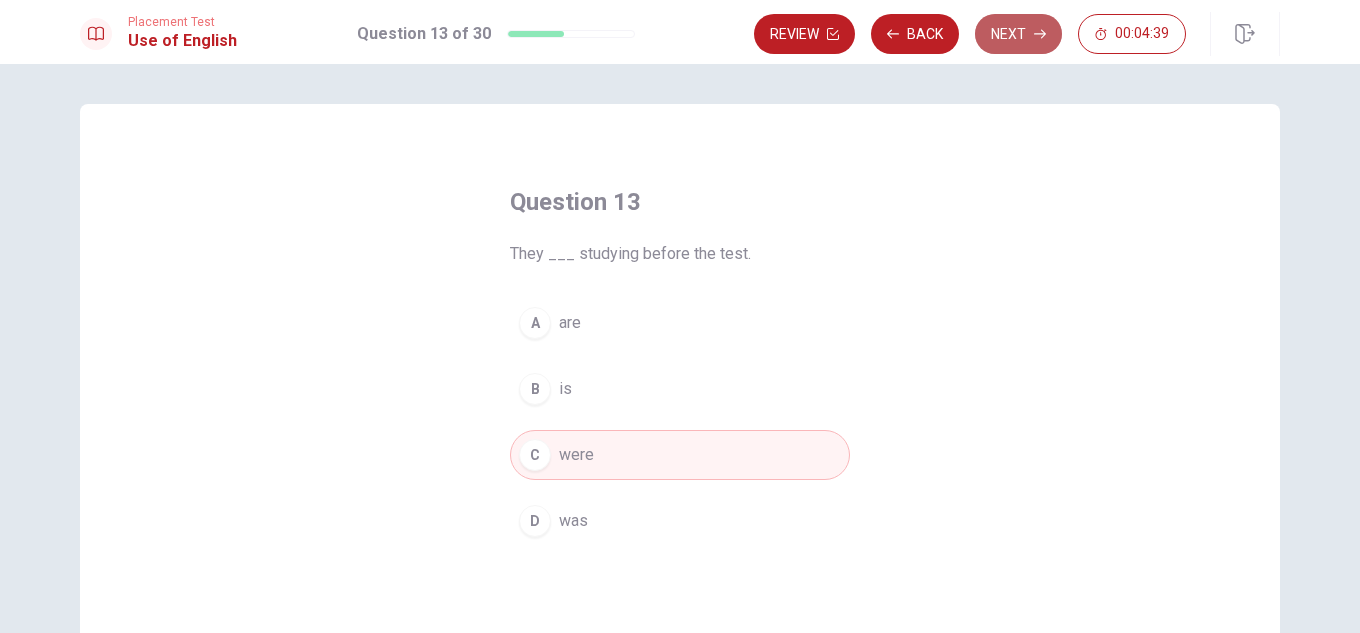 click on "Next" at bounding box center [1018, 34] 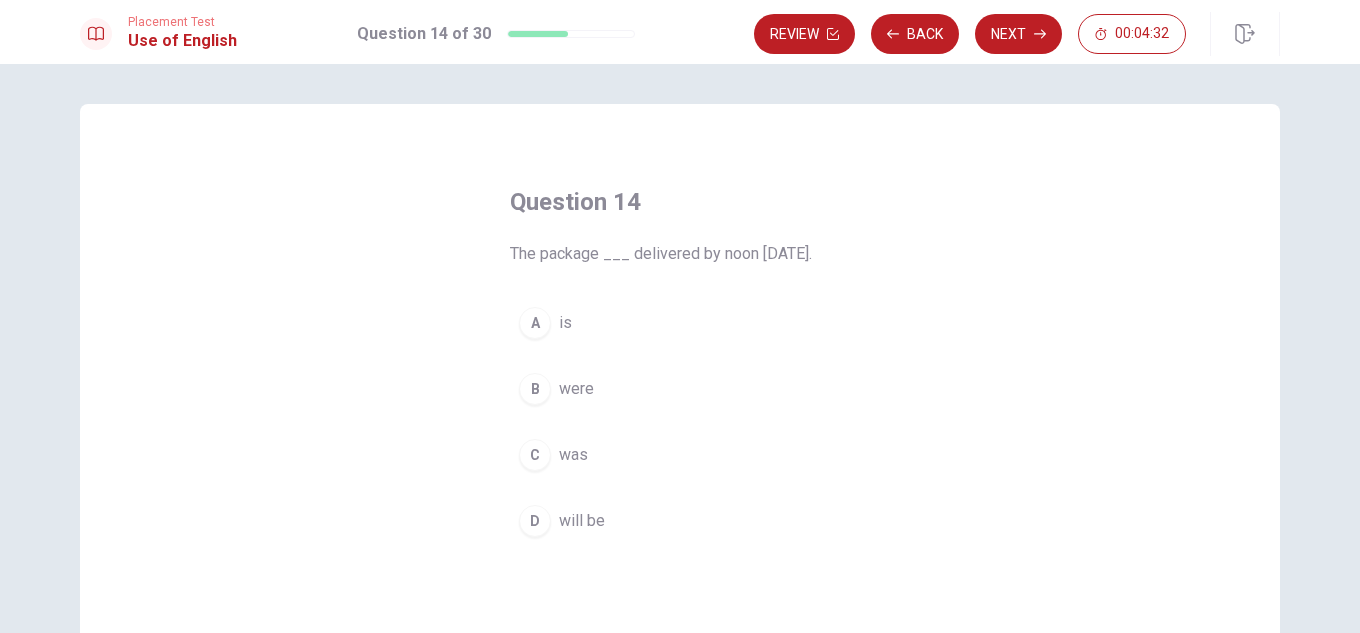 click on "was" at bounding box center [573, 455] 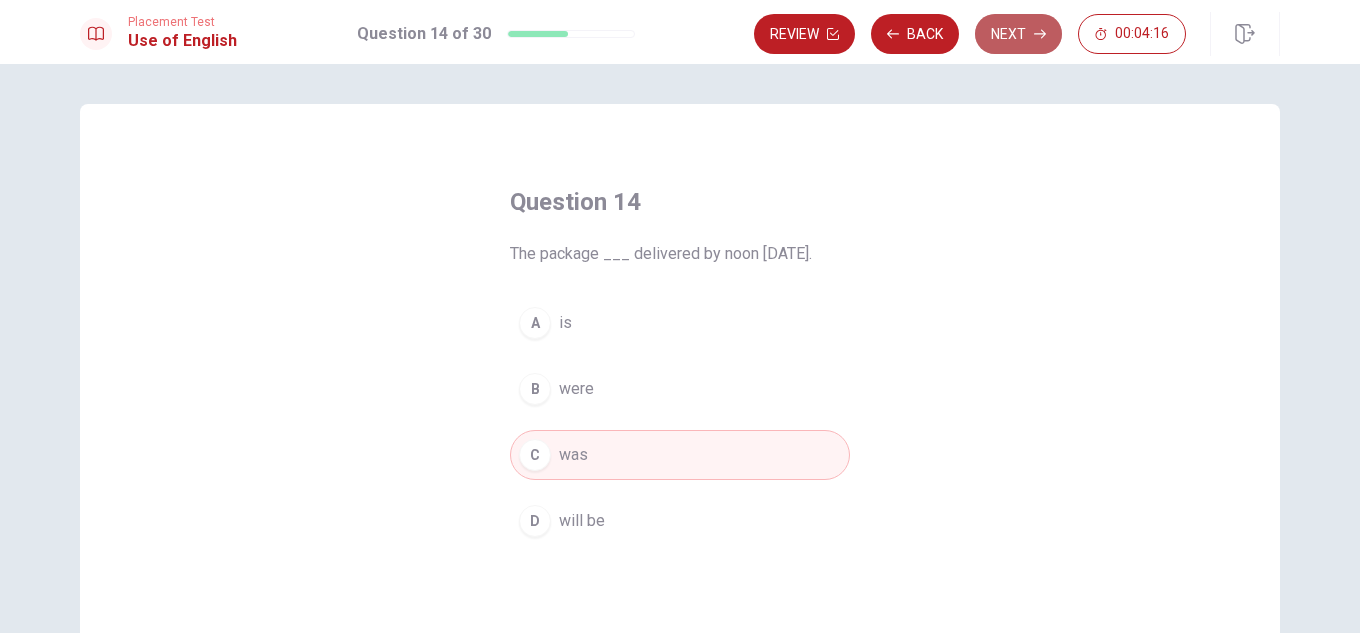 click on "Next" at bounding box center (1018, 34) 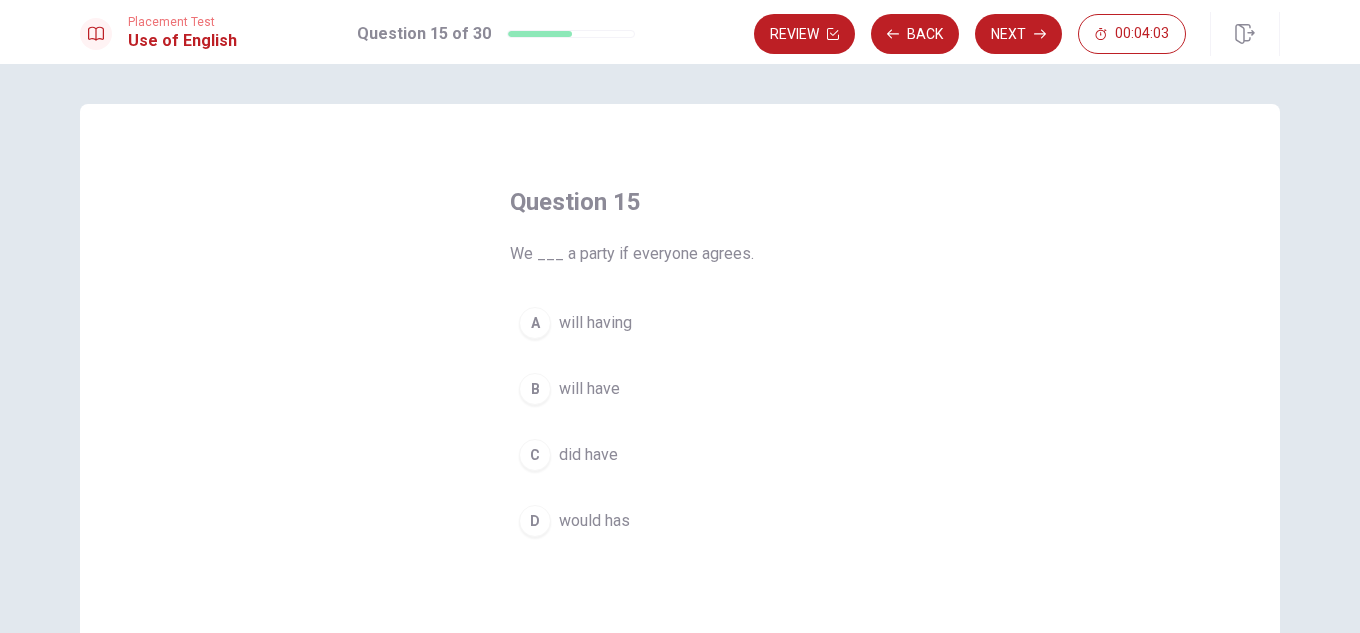 click on "will have" at bounding box center (589, 389) 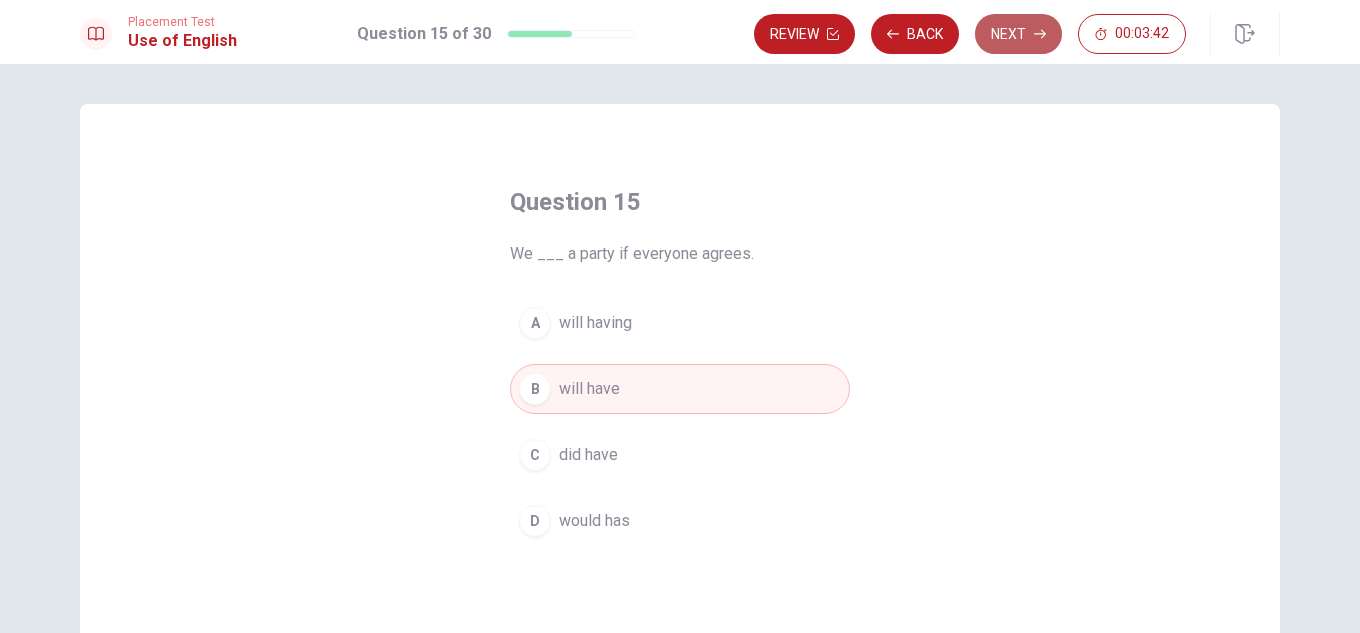 click 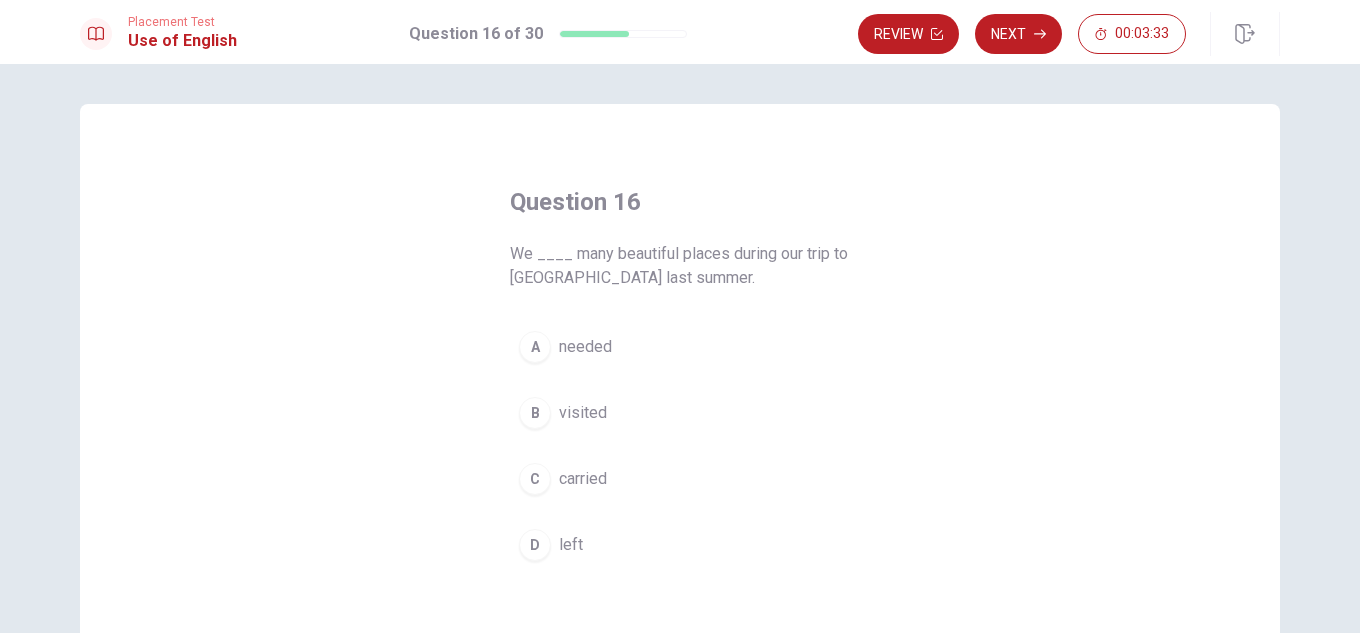 click on "visited" at bounding box center (583, 413) 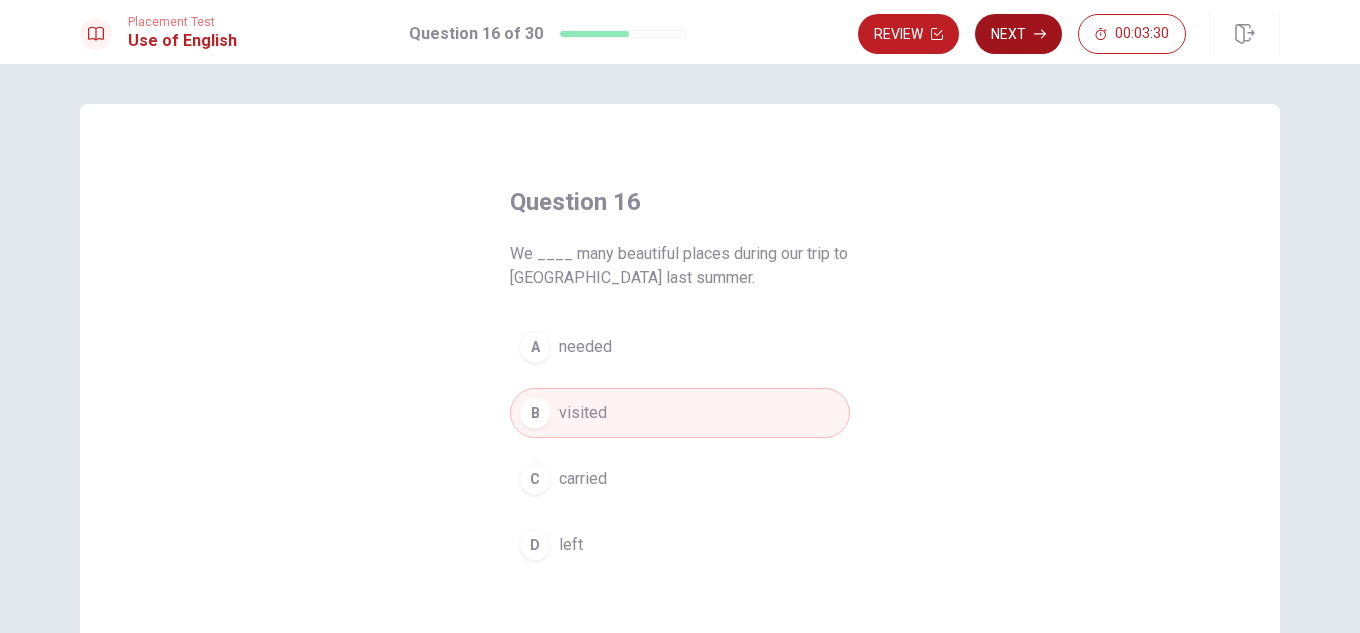 click on "Next" at bounding box center (1018, 34) 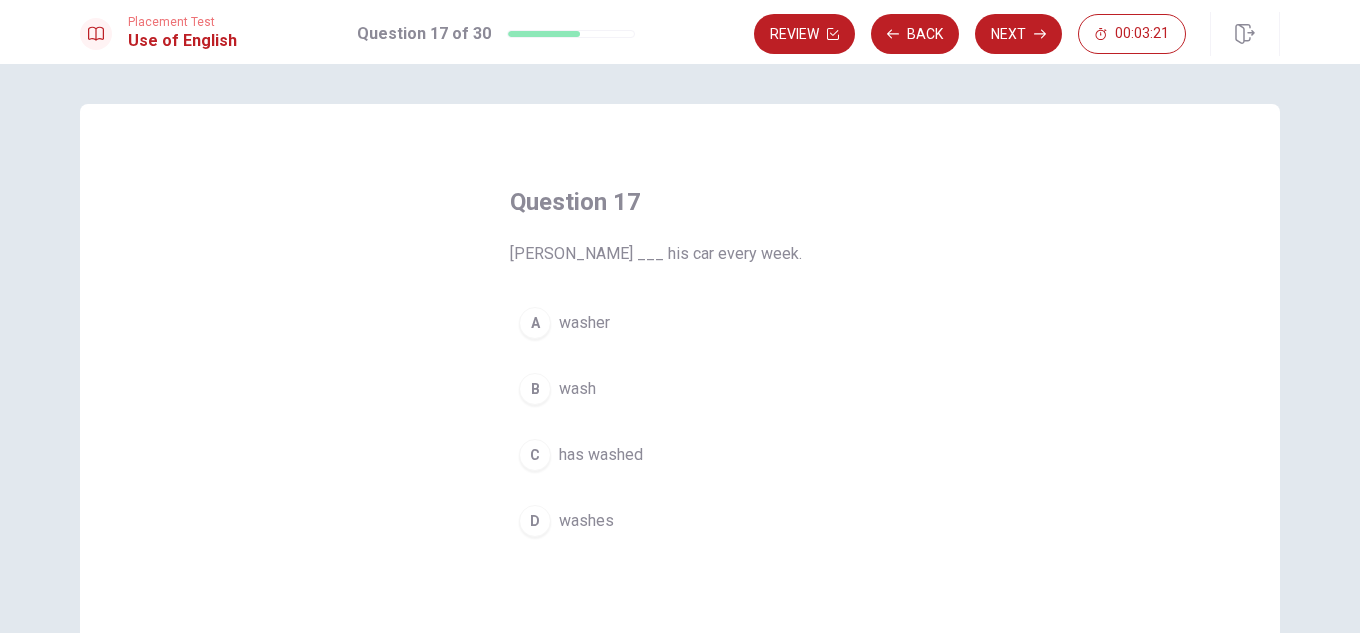 click on "washes" at bounding box center [586, 521] 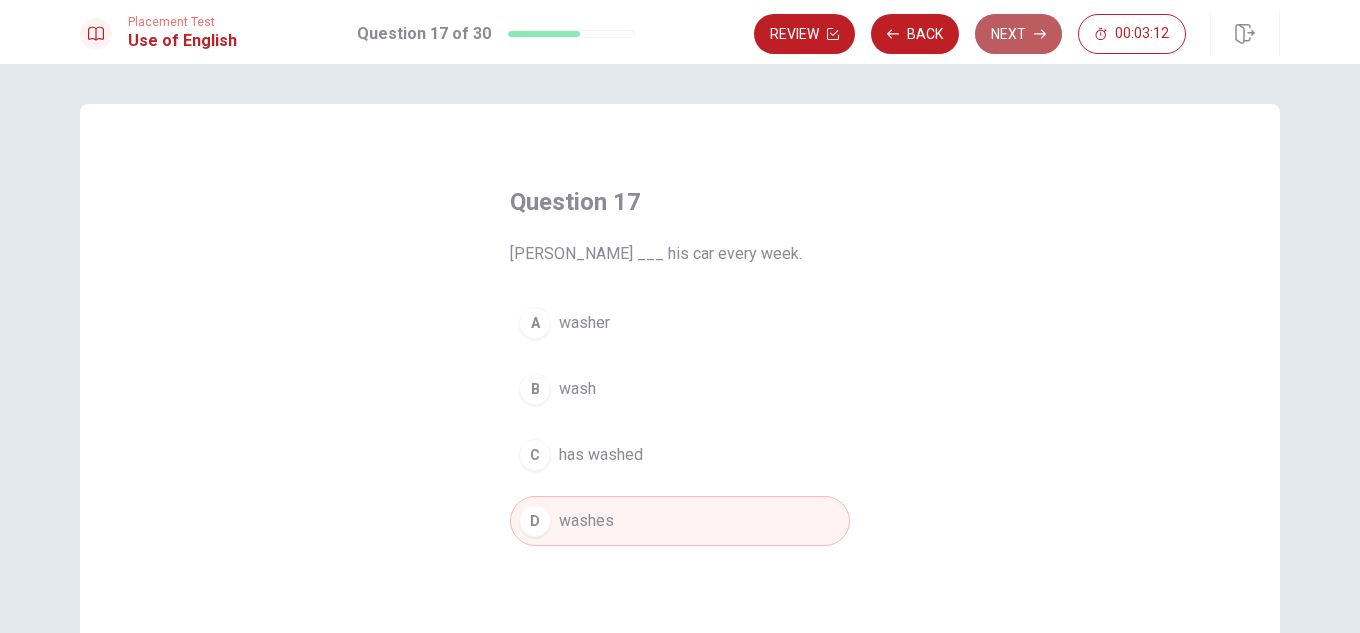 click on "Next" at bounding box center [1018, 34] 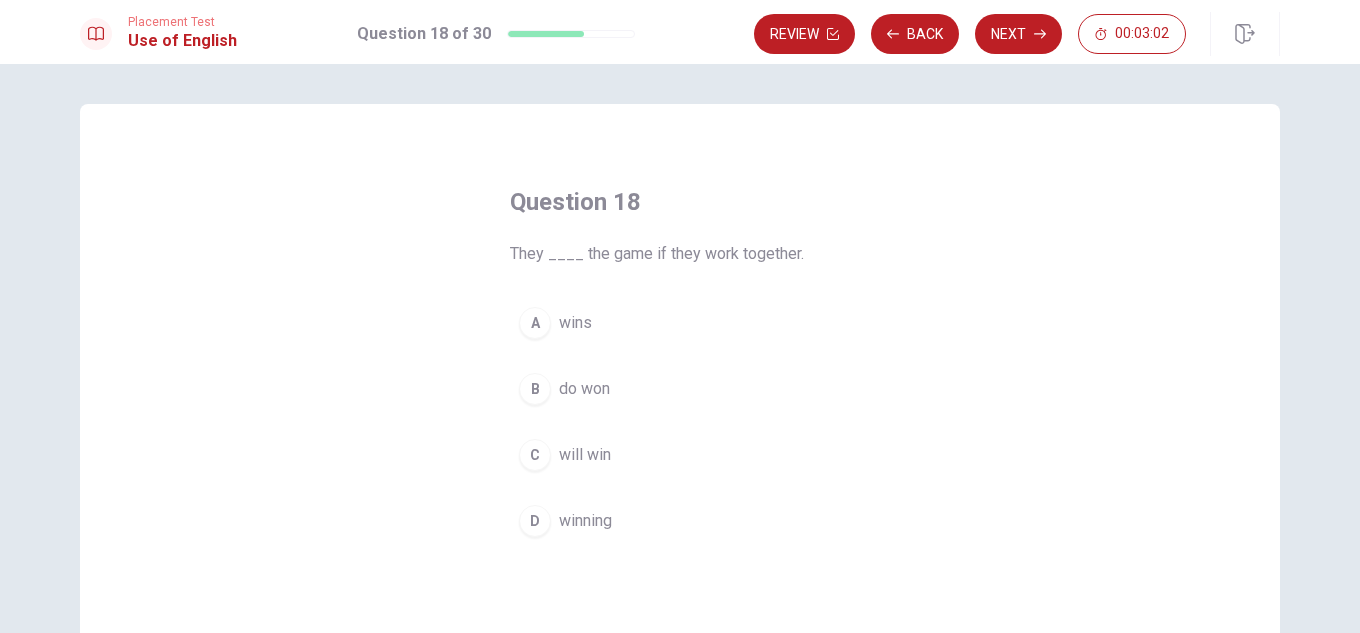 click on "will win" at bounding box center [585, 455] 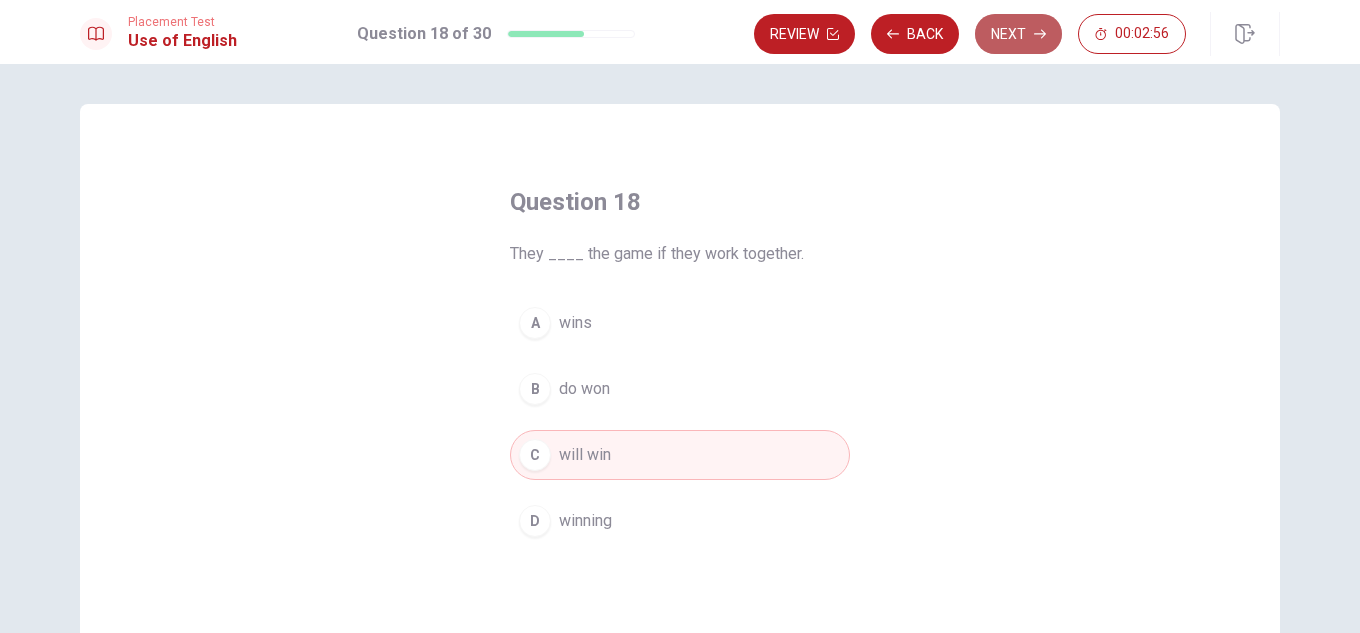 click on "Next" at bounding box center (1018, 34) 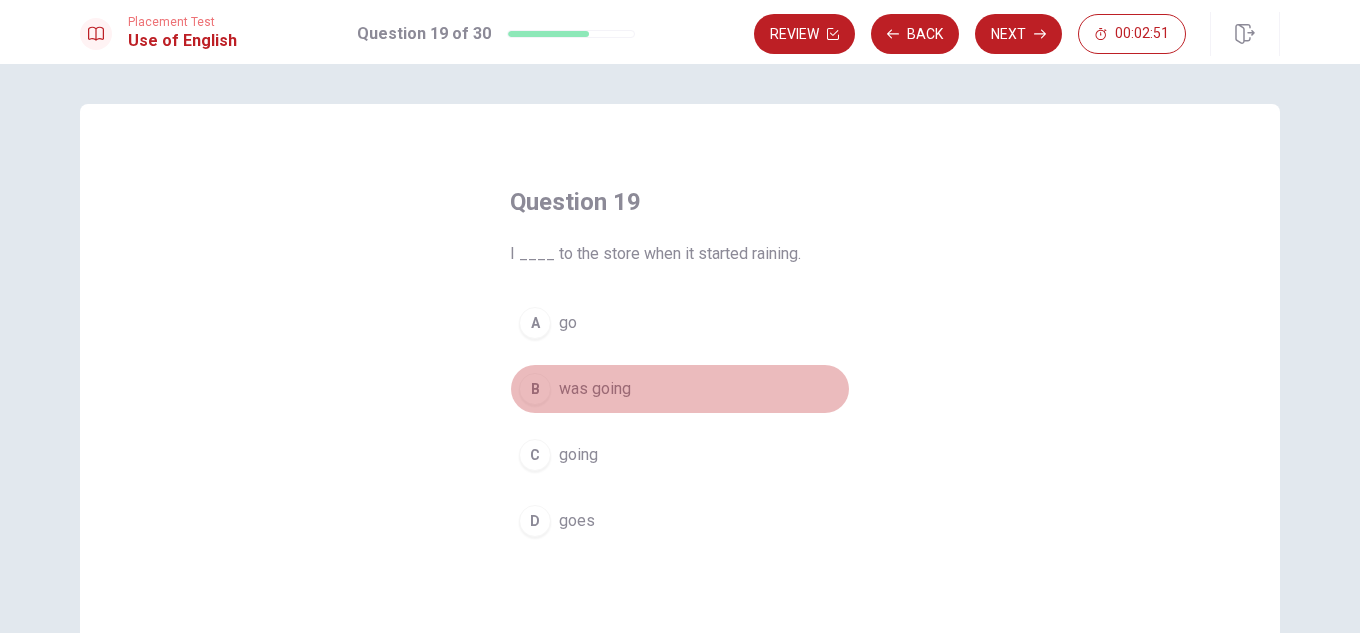 click on "was going" at bounding box center [595, 389] 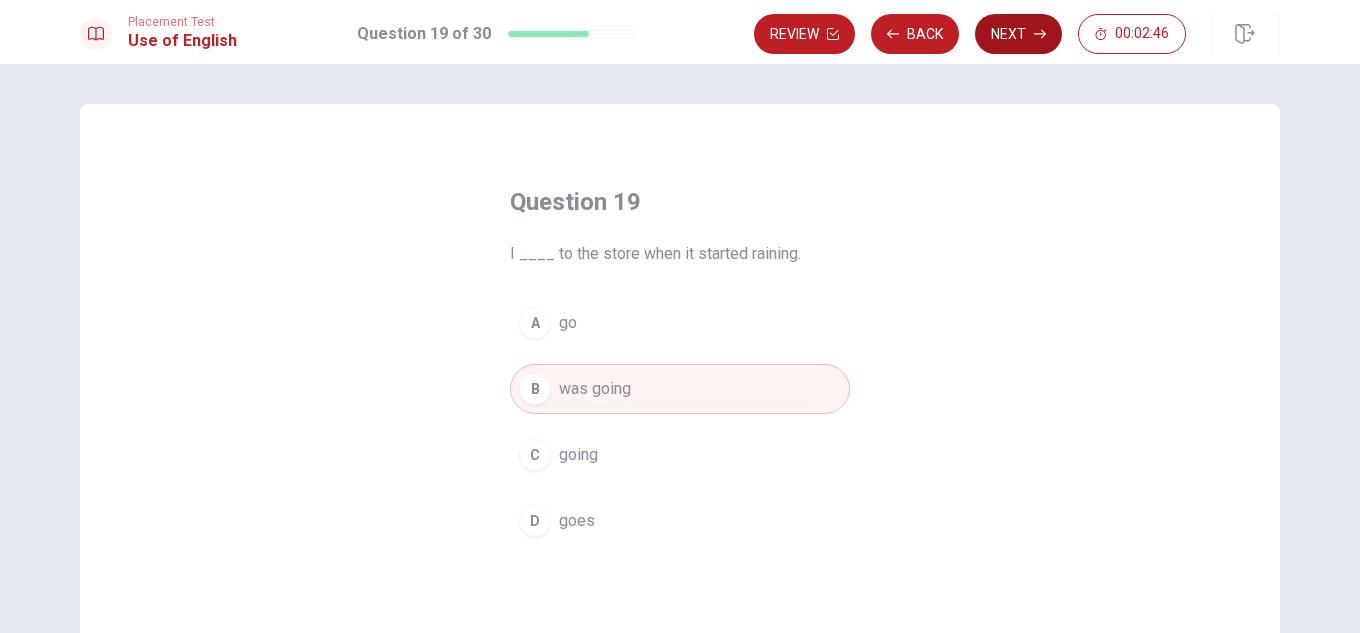click on "Next" at bounding box center (1018, 34) 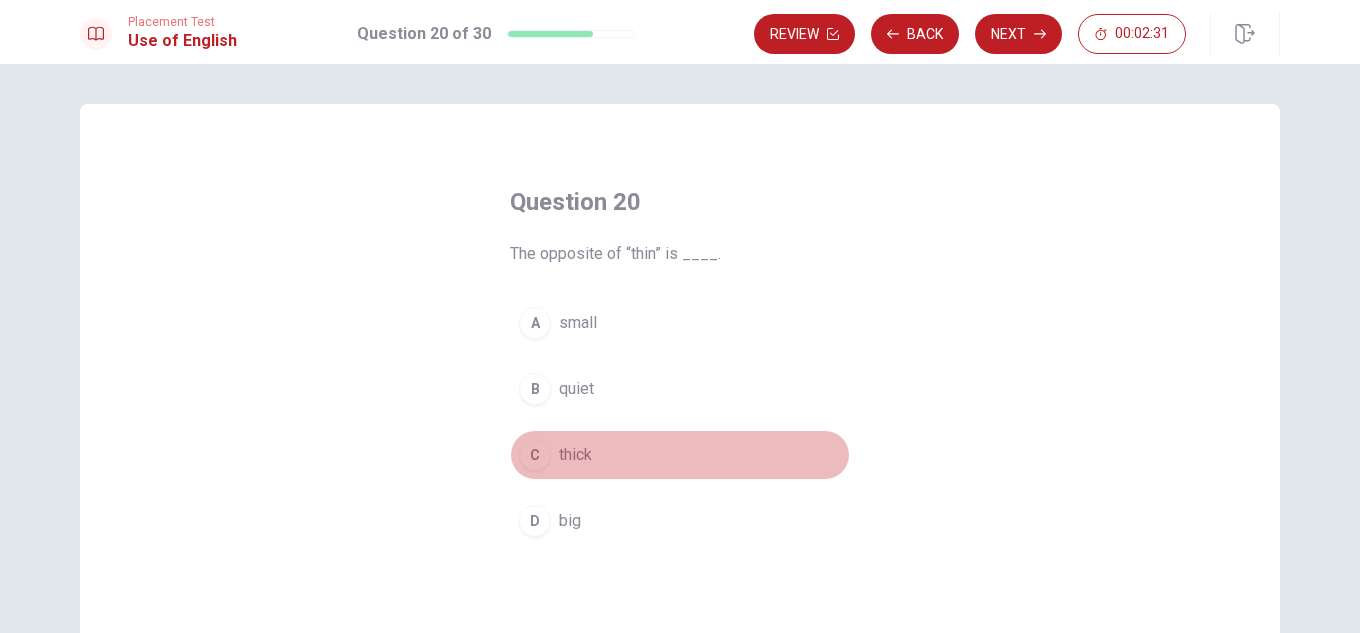 click on "thick" at bounding box center (575, 455) 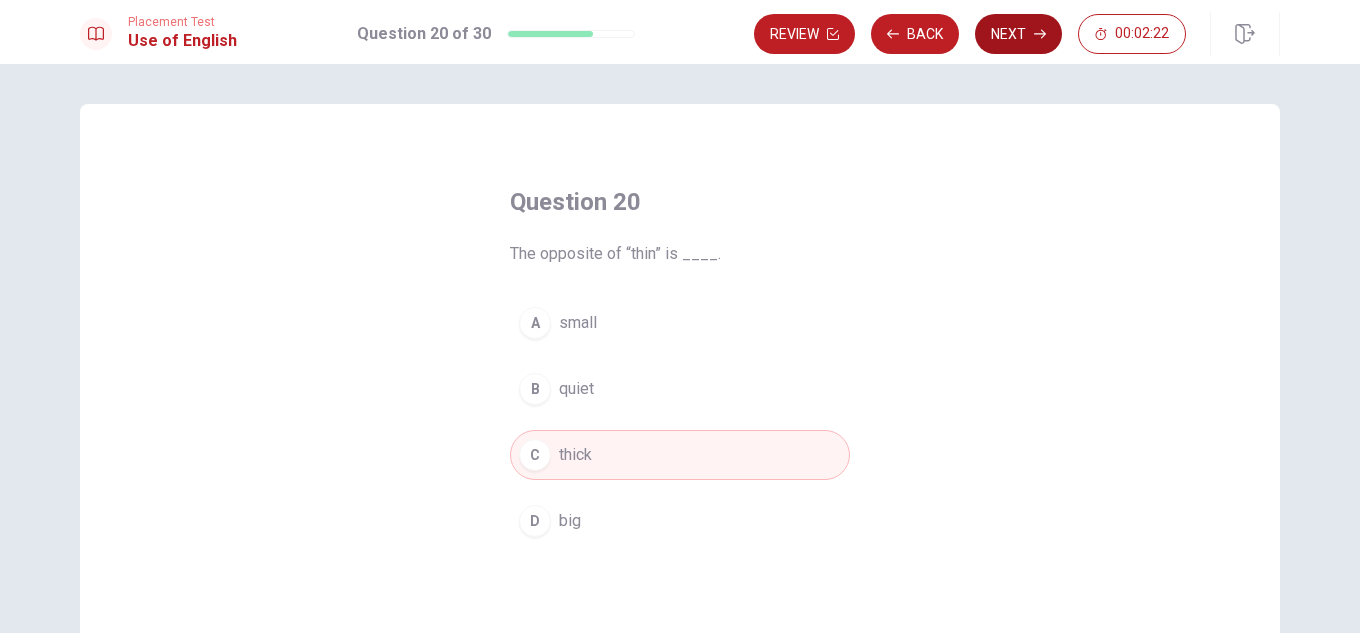 click 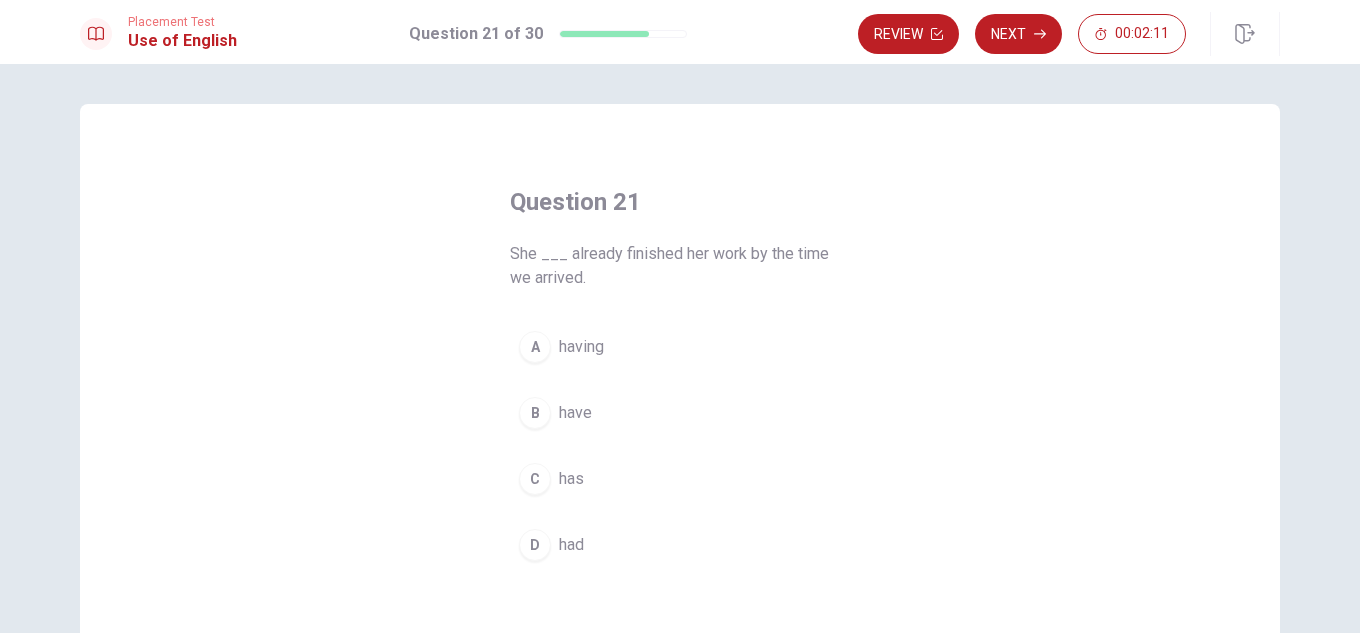 click on "has" at bounding box center [571, 479] 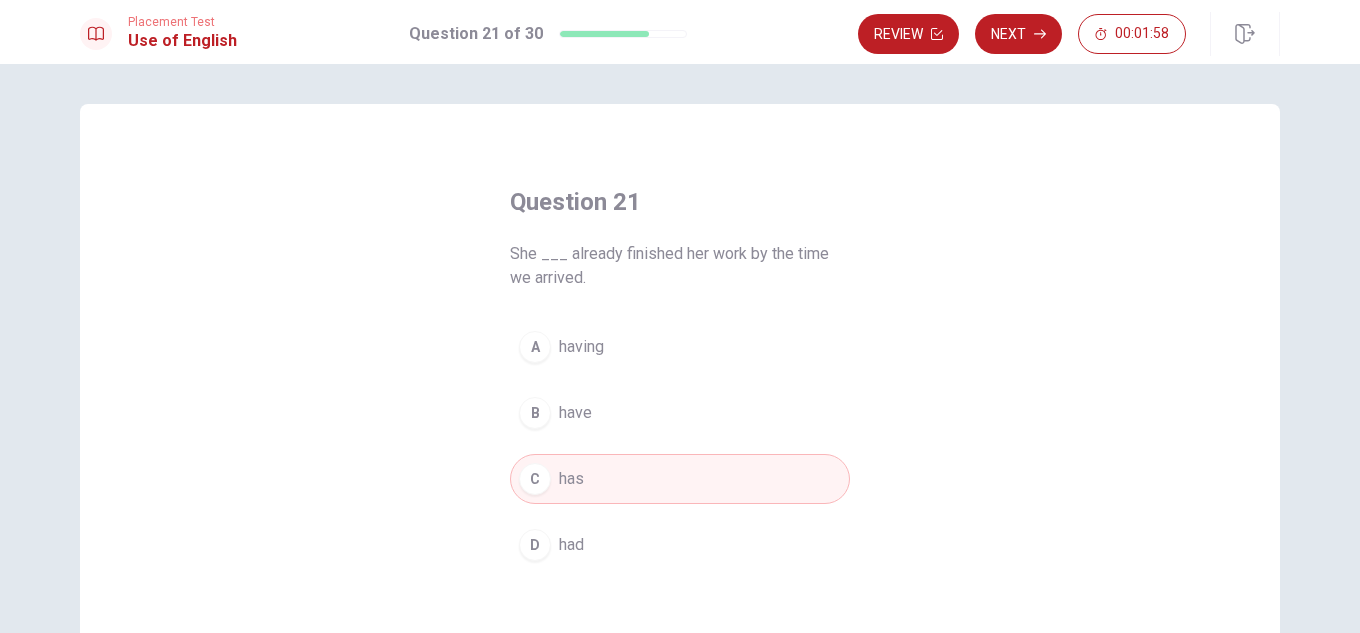 click on "D had" at bounding box center (680, 545) 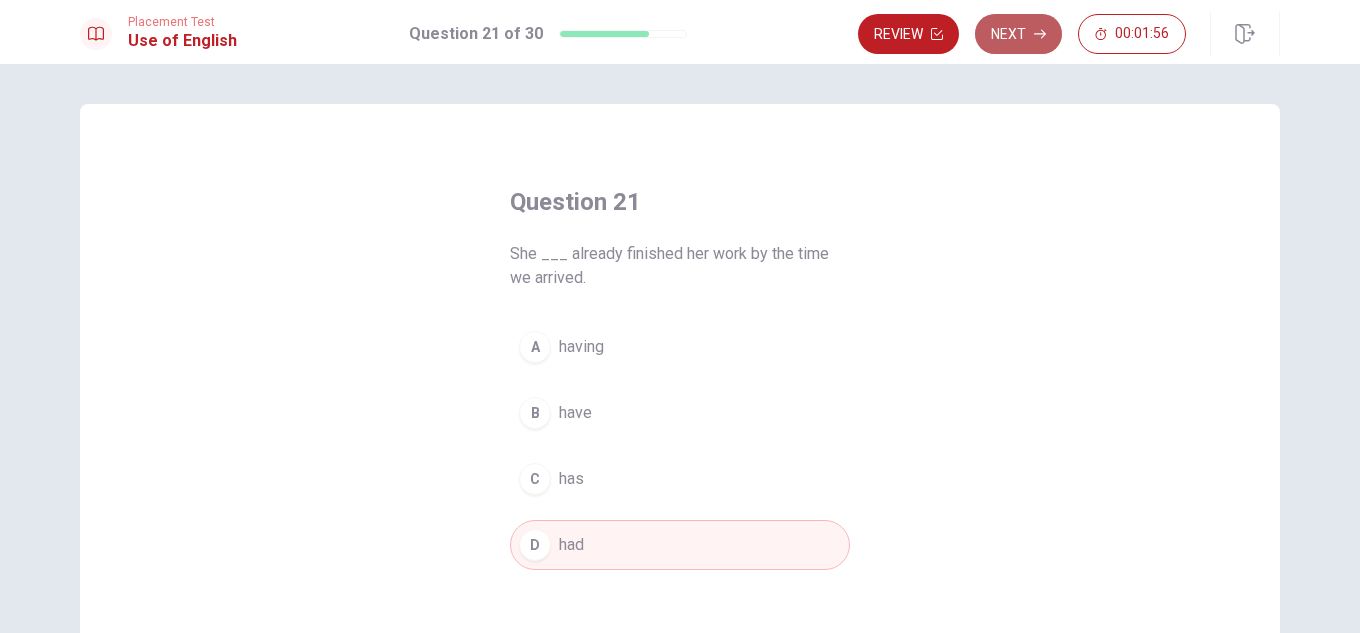 click on "Next" at bounding box center (1018, 34) 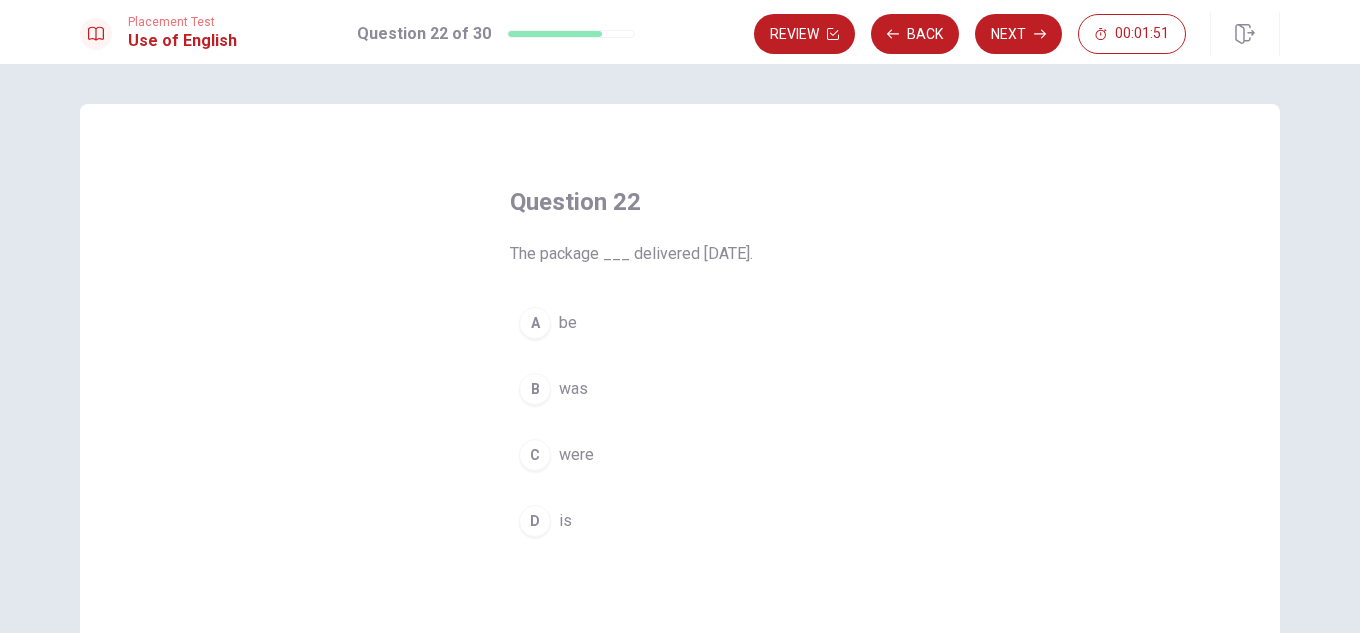 click on "was" at bounding box center (573, 389) 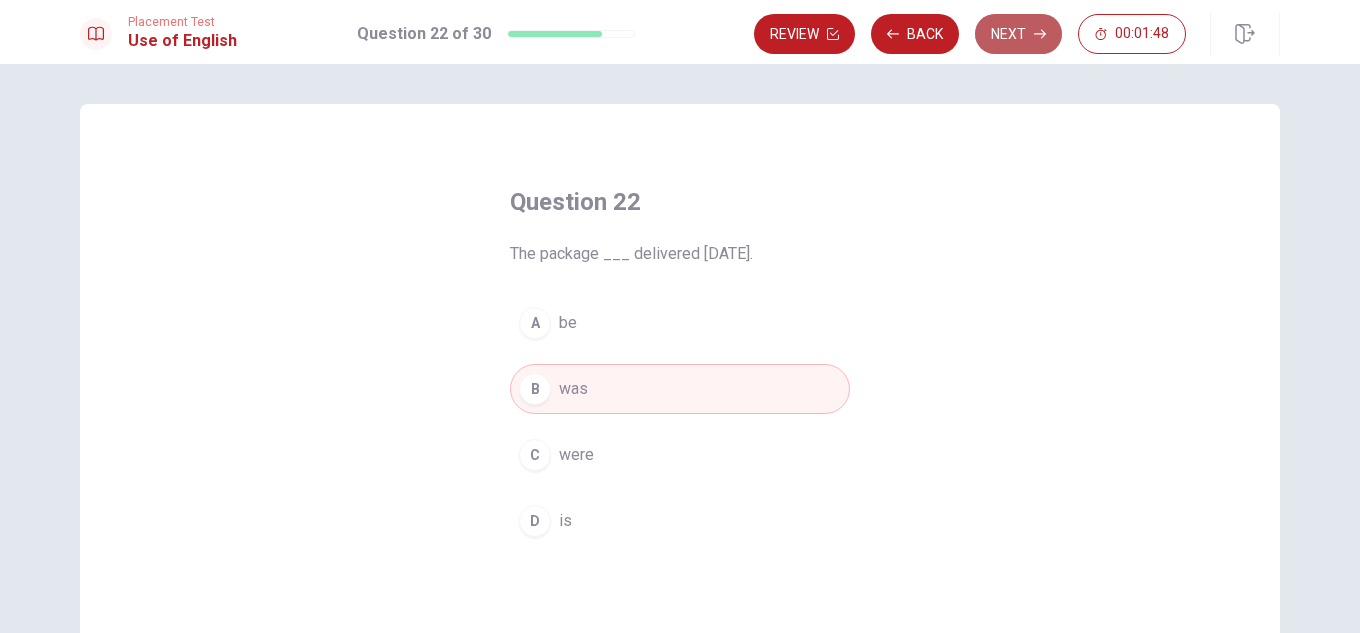 click on "Next" at bounding box center (1018, 34) 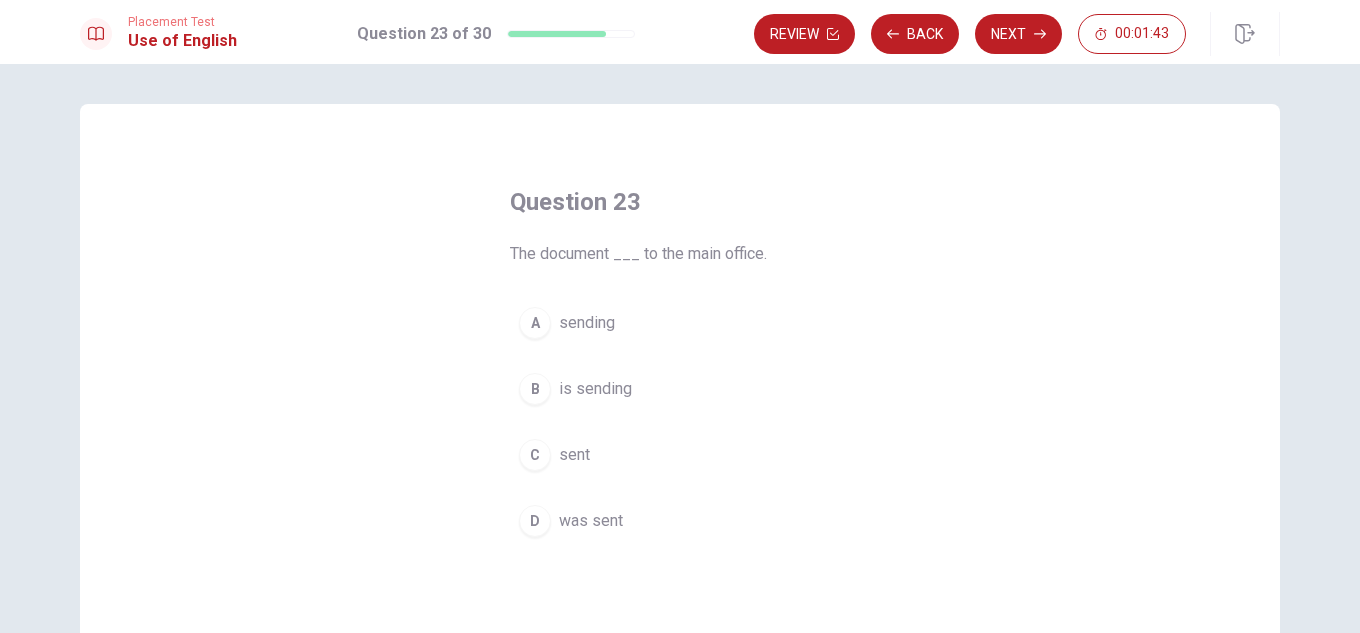 click on "was sent" at bounding box center [591, 521] 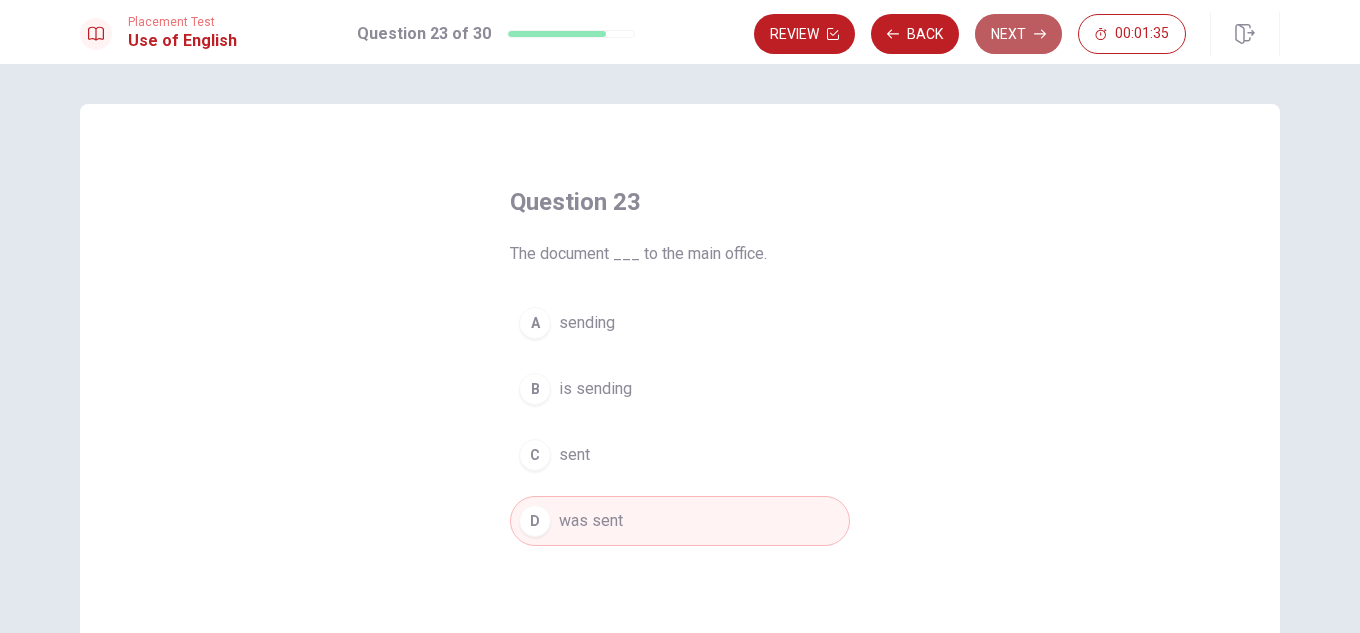 click on "Next" at bounding box center [1018, 34] 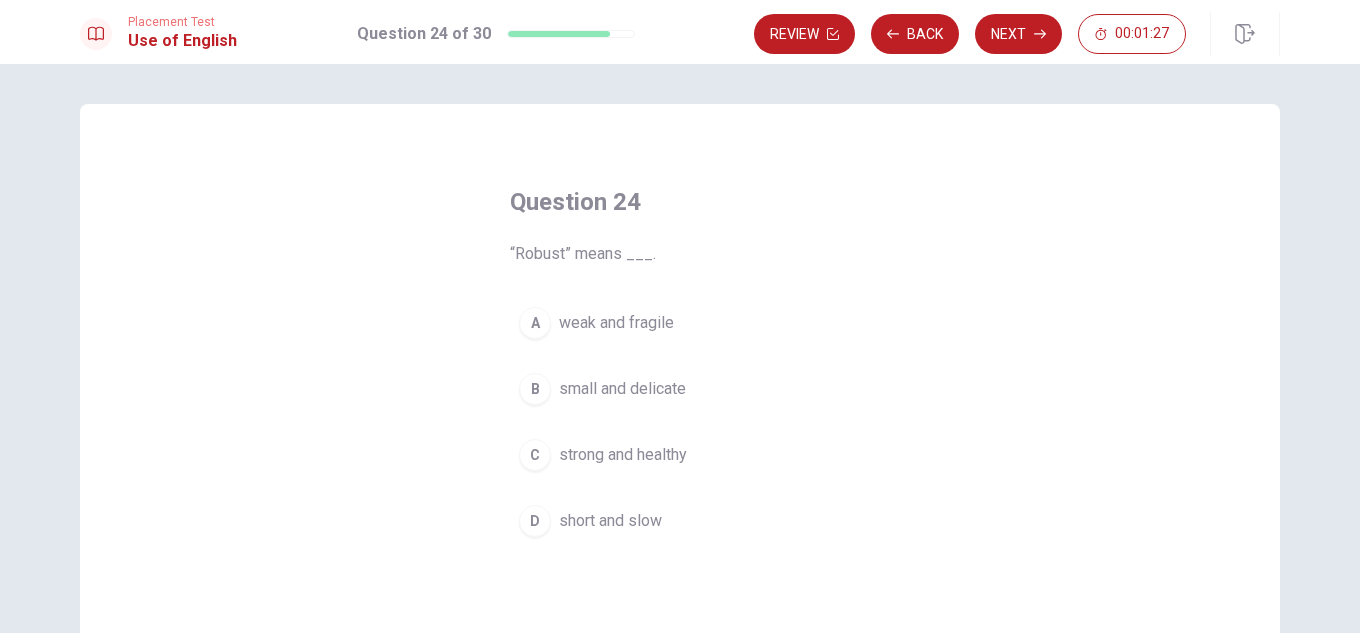 click on "strong and healthy" at bounding box center [623, 455] 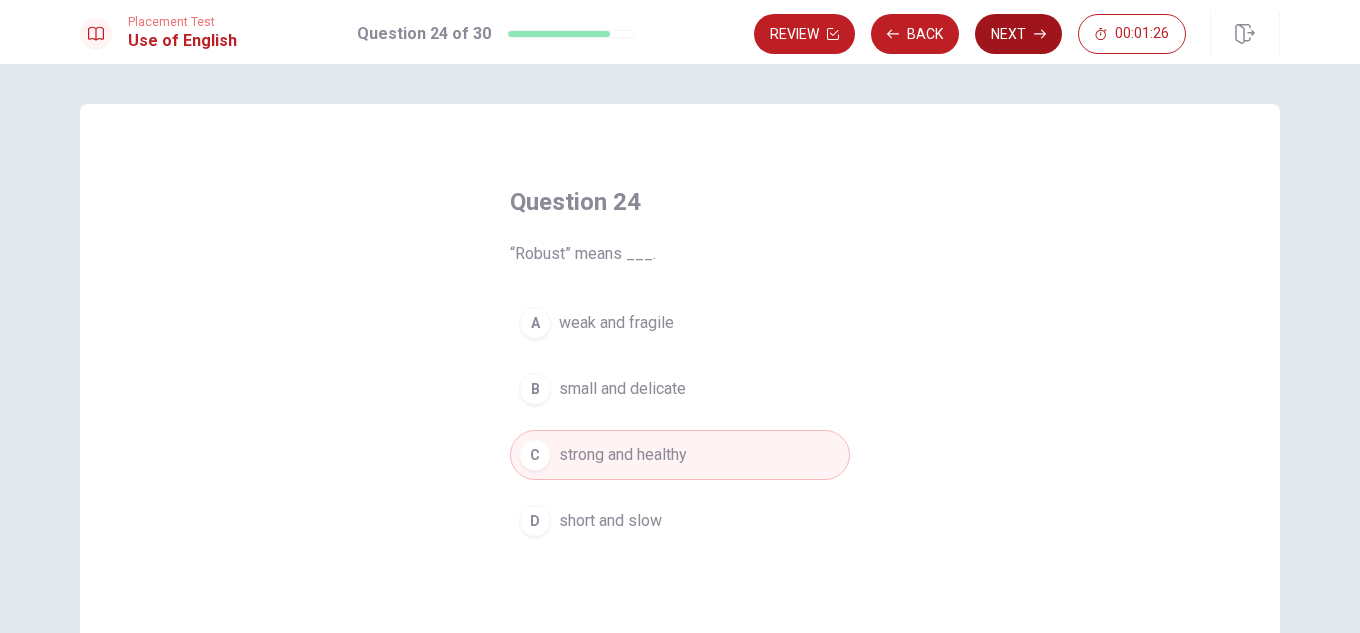 click on "Next" at bounding box center [1018, 34] 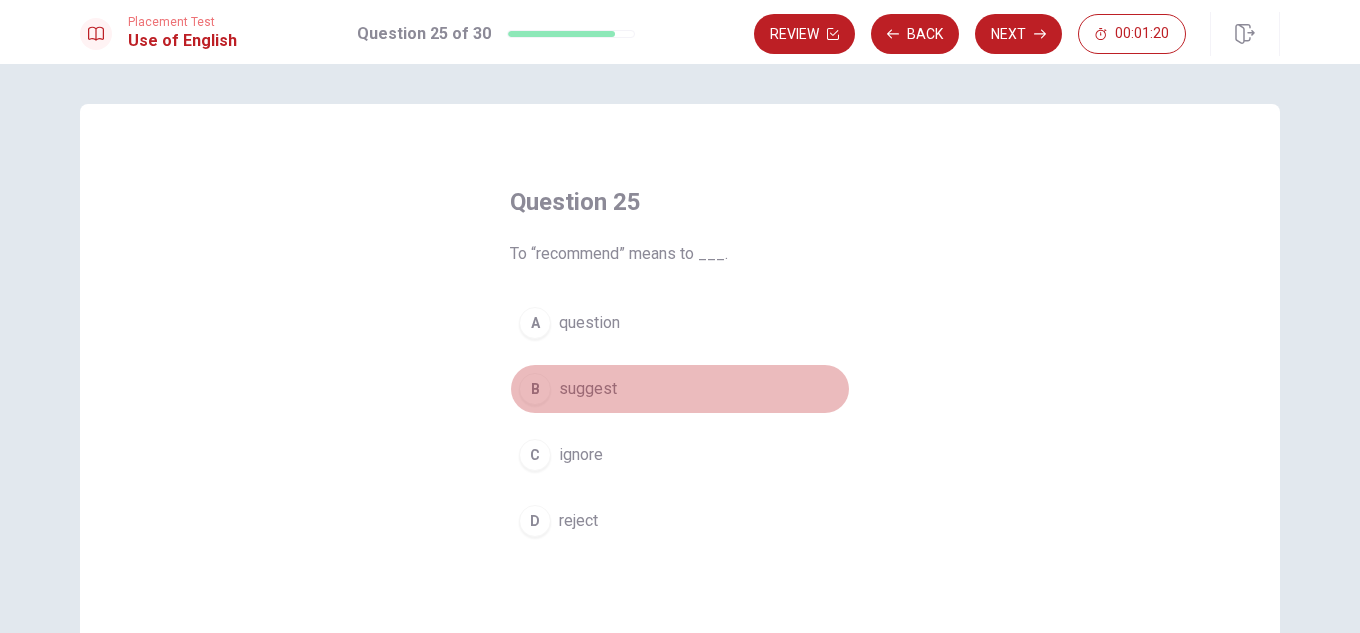 click on "suggest" at bounding box center [588, 389] 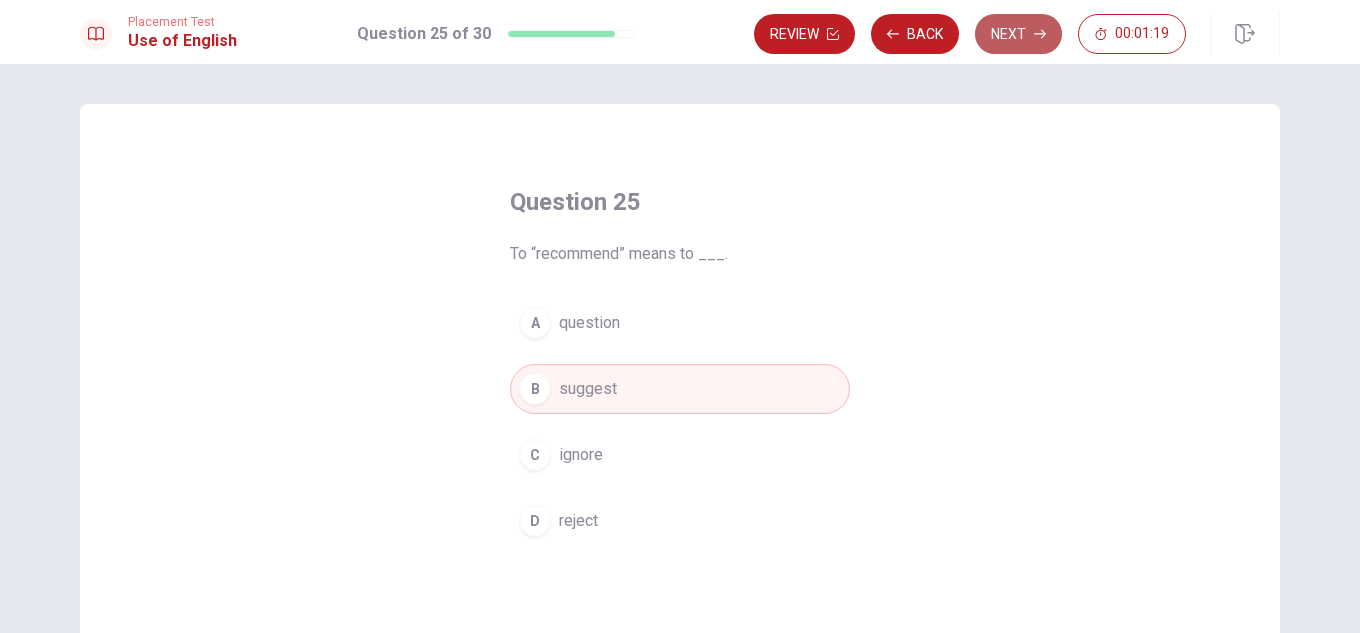 click on "Next" at bounding box center (1018, 34) 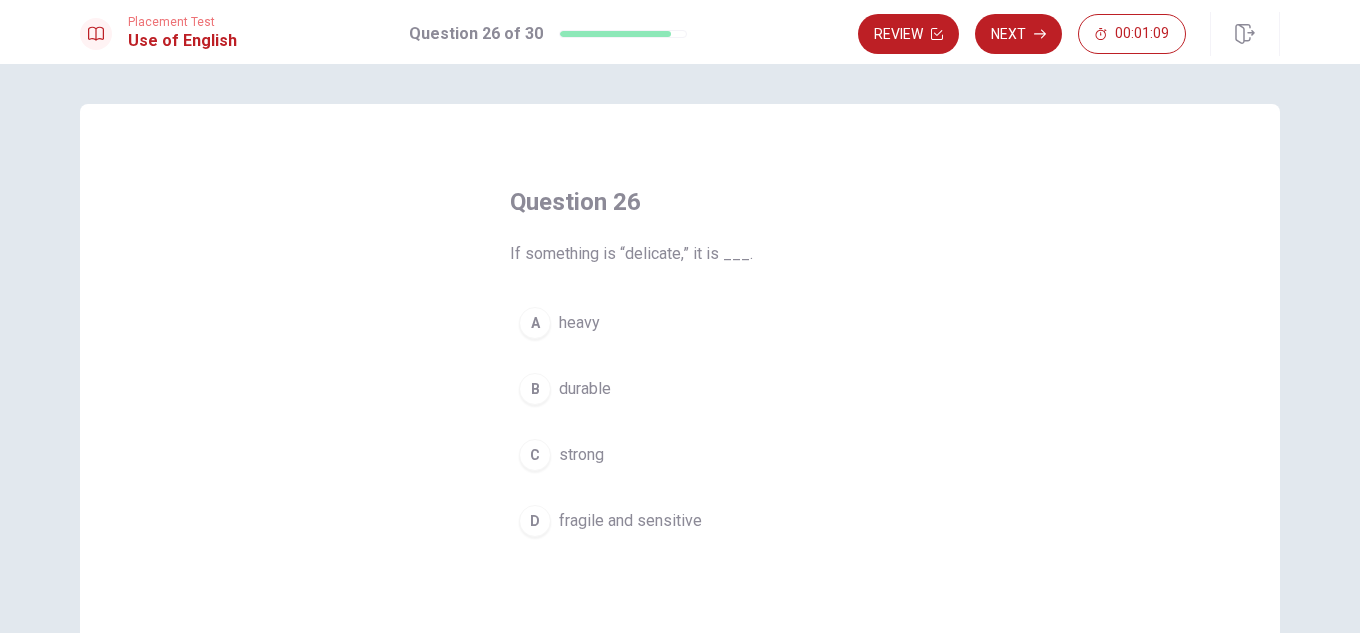 click on "fragile and sensitive" at bounding box center [630, 521] 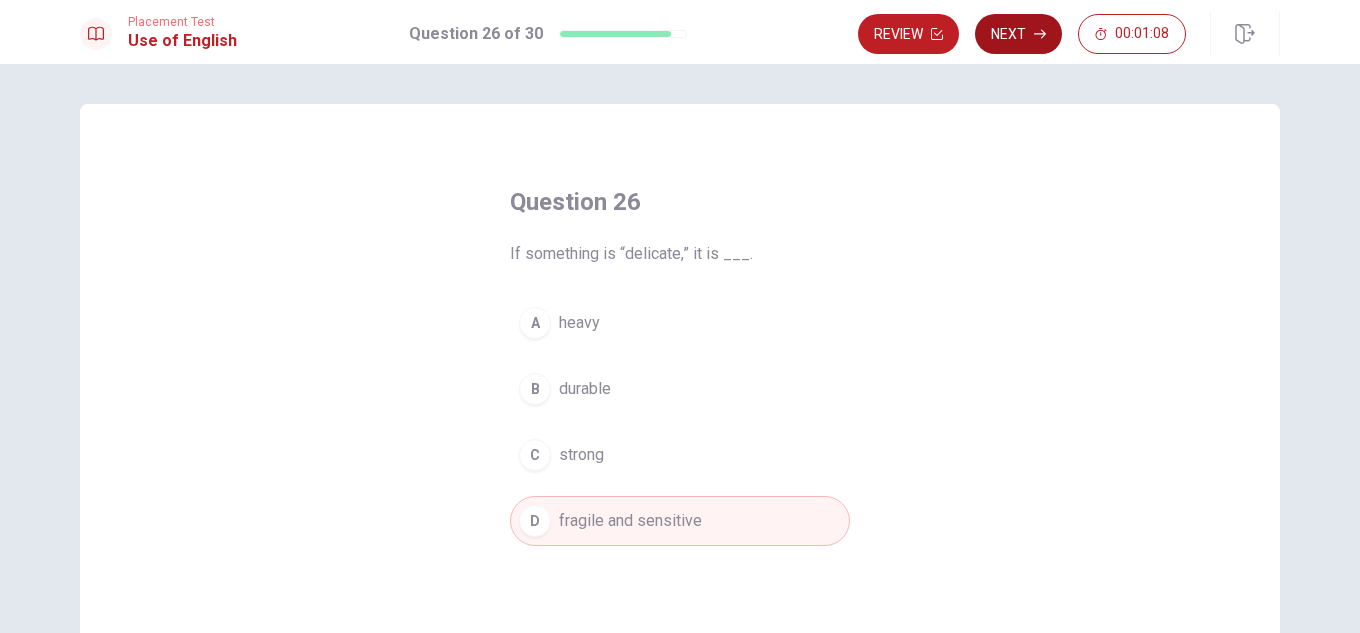 click on "Next" at bounding box center (1018, 34) 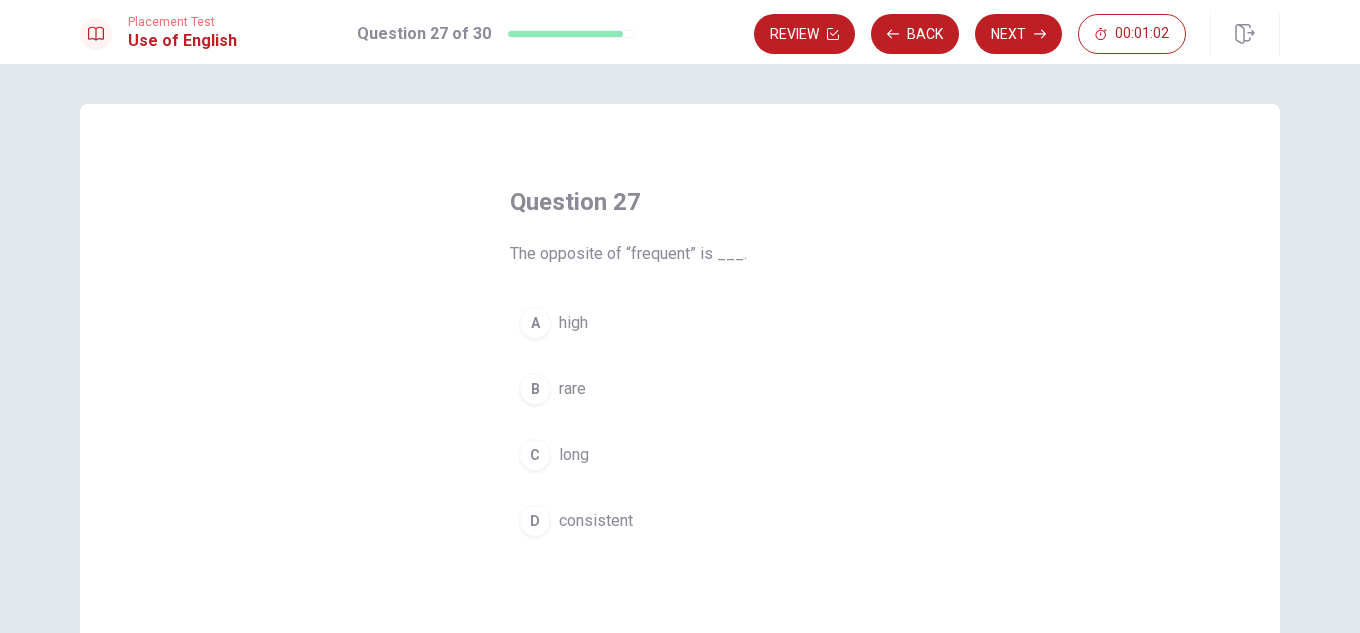 click on "rare" at bounding box center [572, 389] 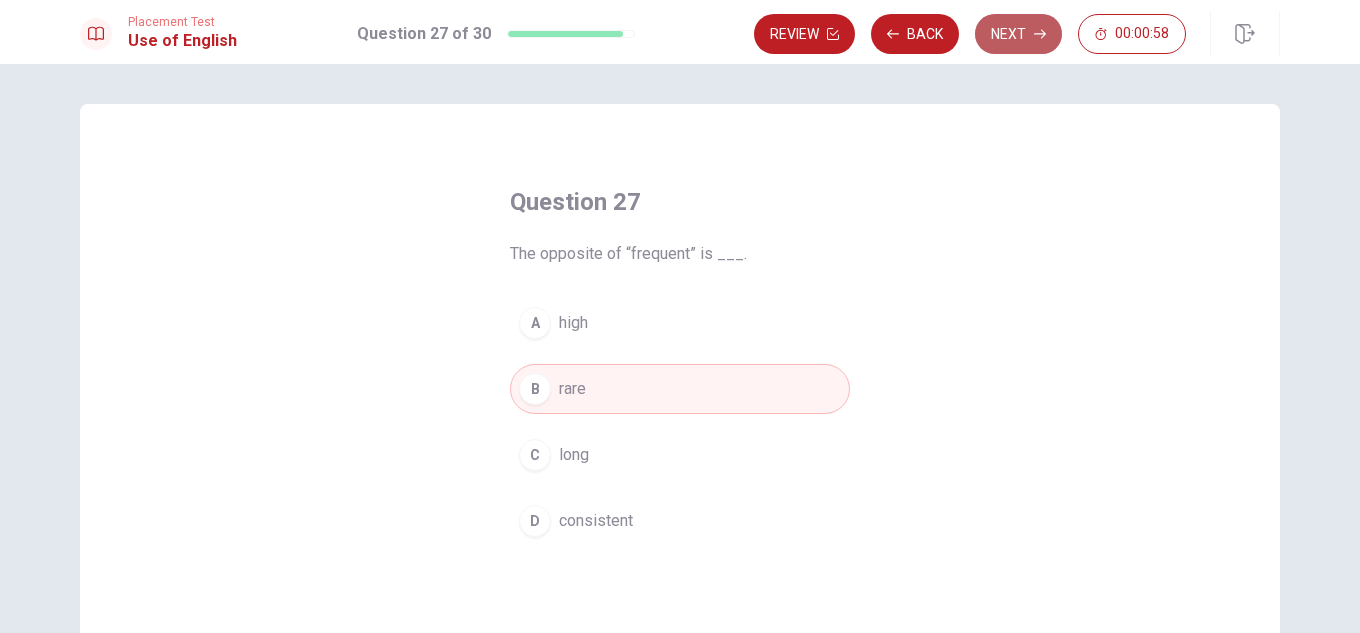 click on "Next" at bounding box center [1018, 34] 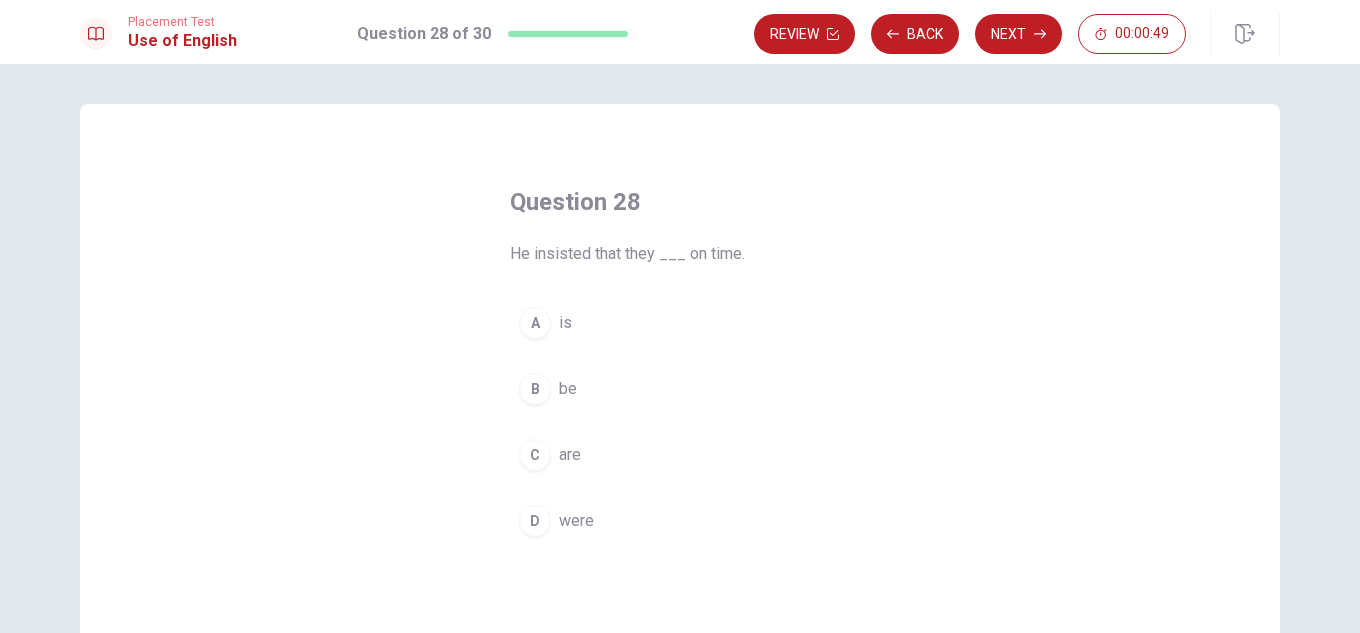 click on "were" at bounding box center (576, 521) 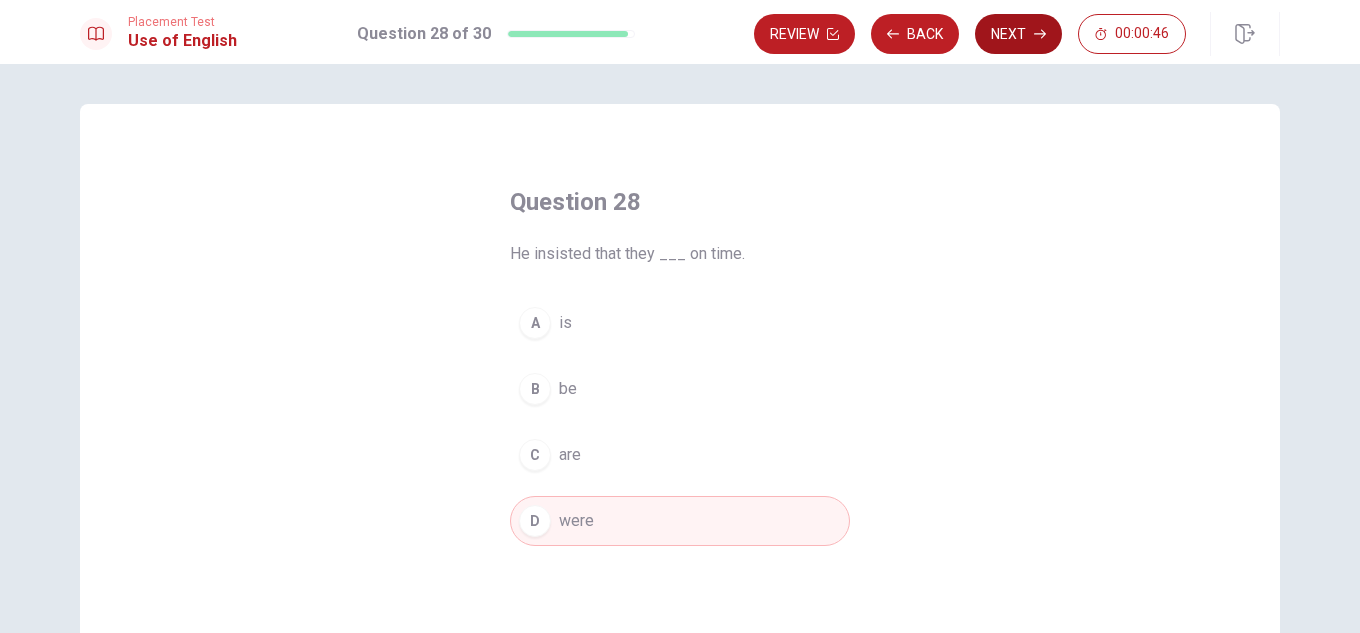 click 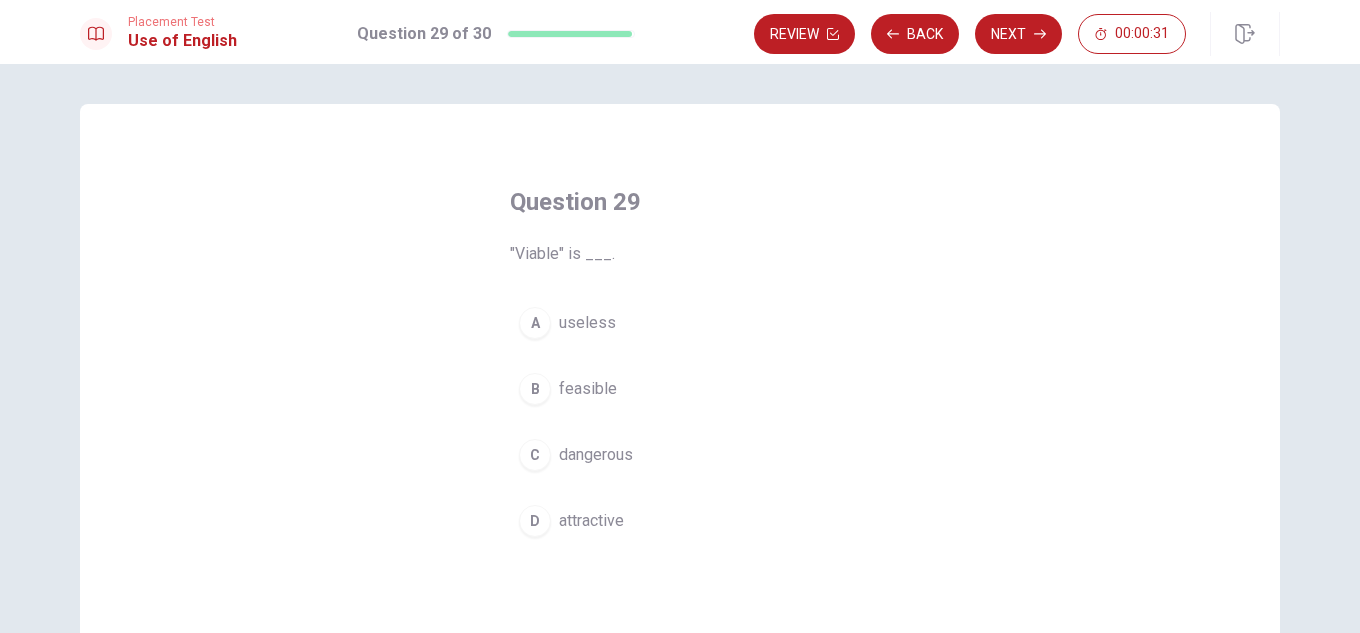 click on "A useless" at bounding box center (680, 323) 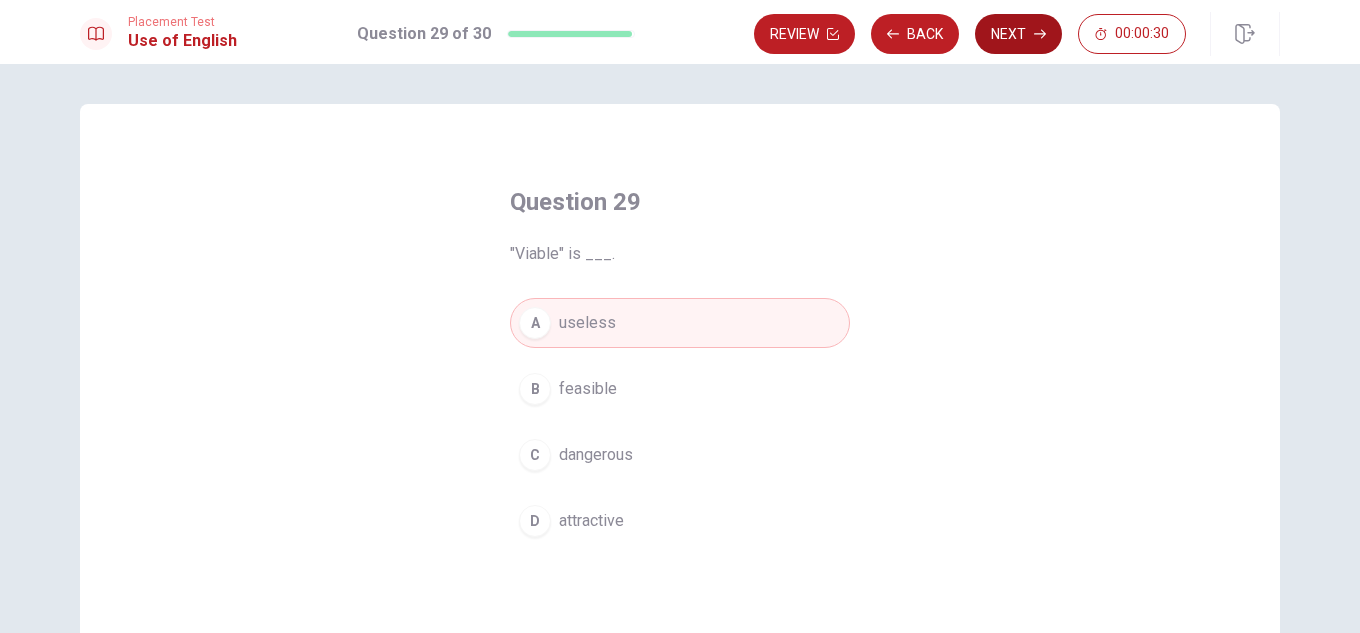 click on "Next" at bounding box center [1018, 34] 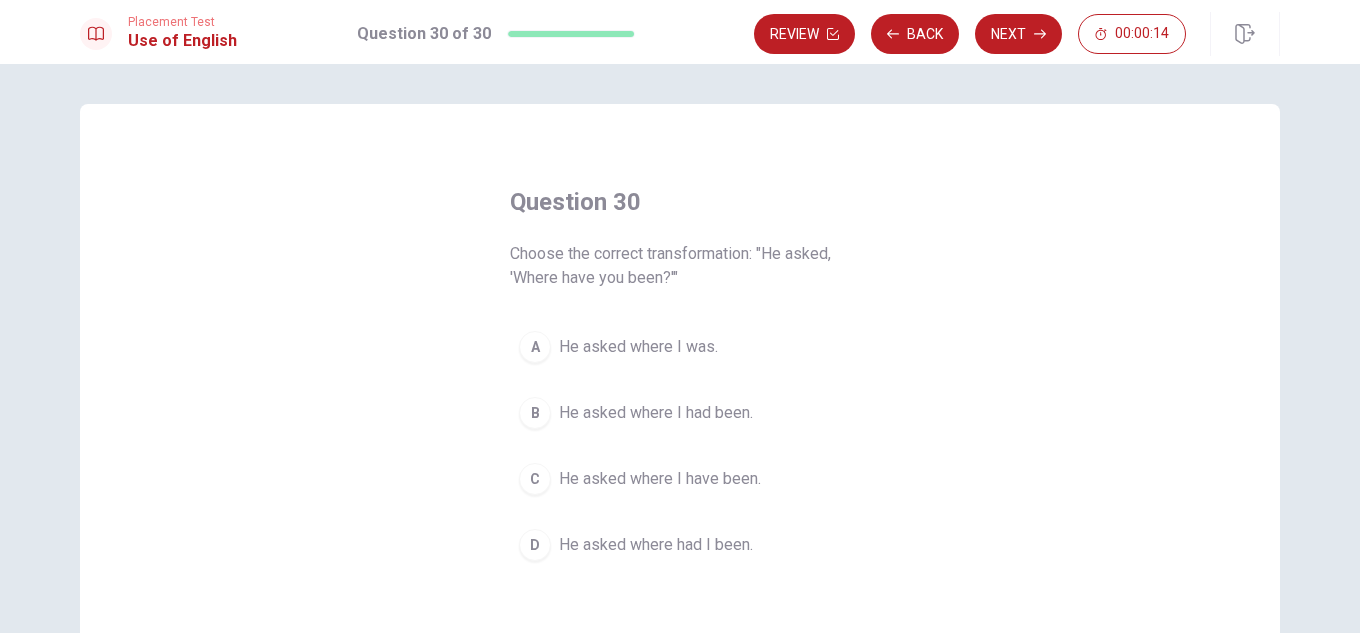 click on "He asked where I had been." at bounding box center (656, 413) 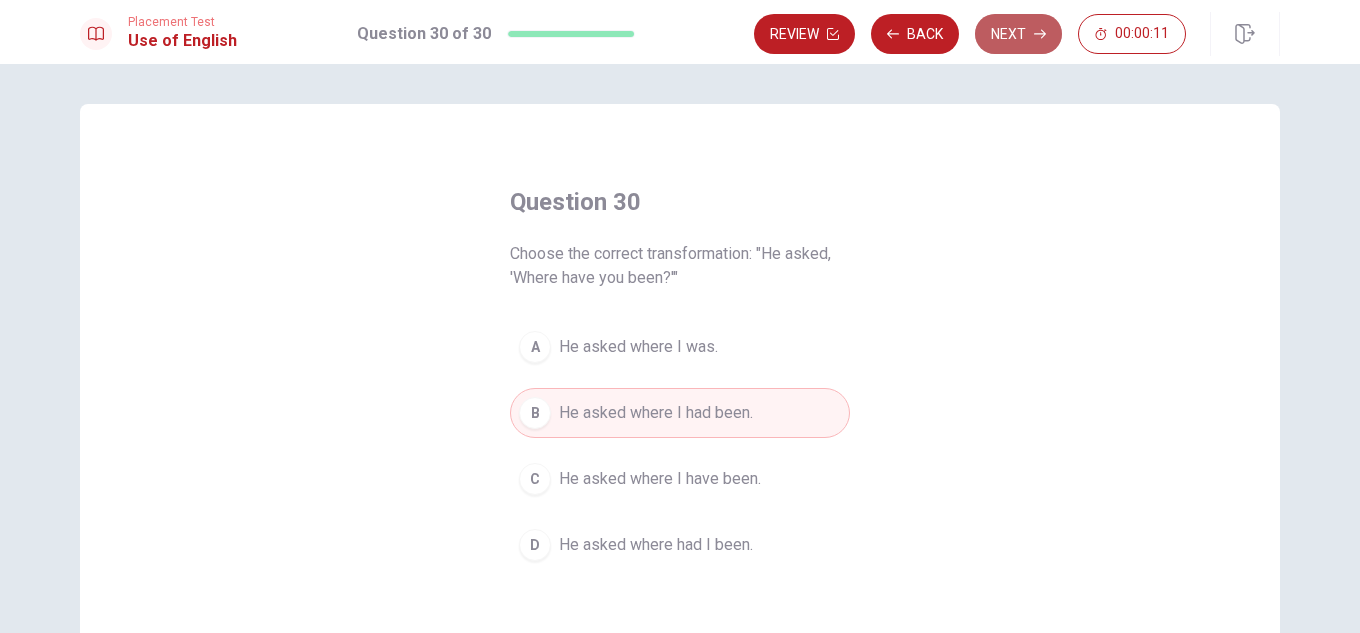 click on "Next" at bounding box center [1018, 34] 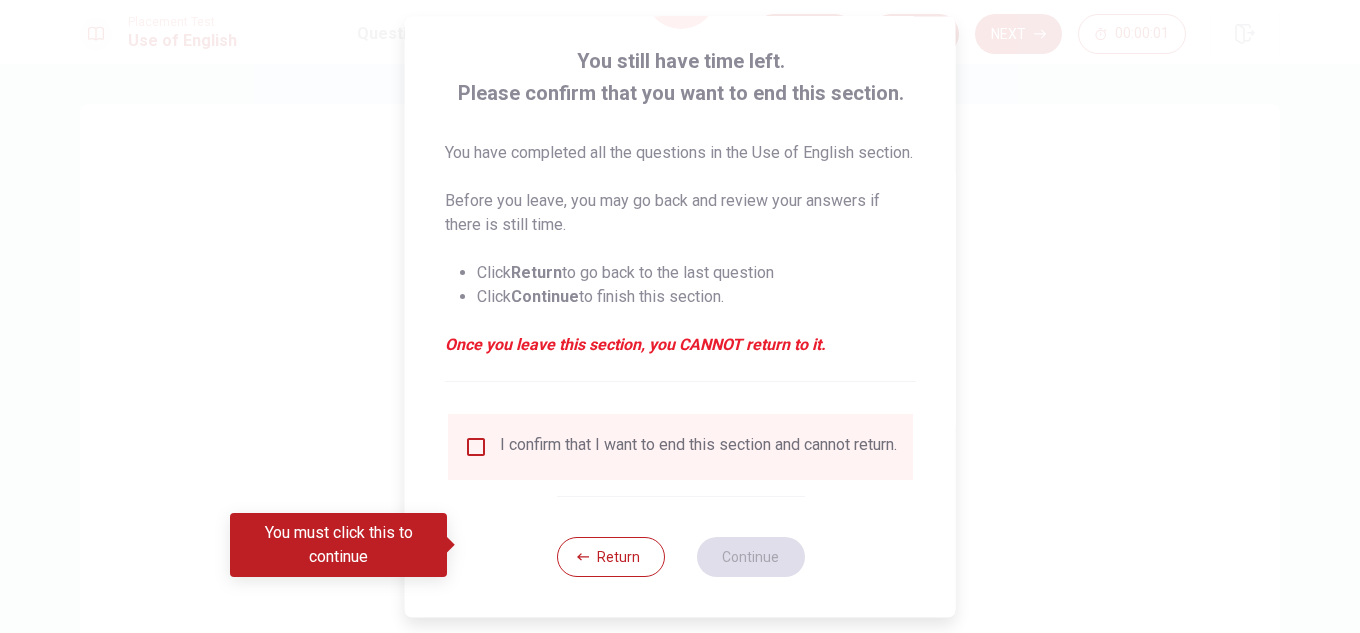 scroll, scrollTop: 137, scrollLeft: 0, axis: vertical 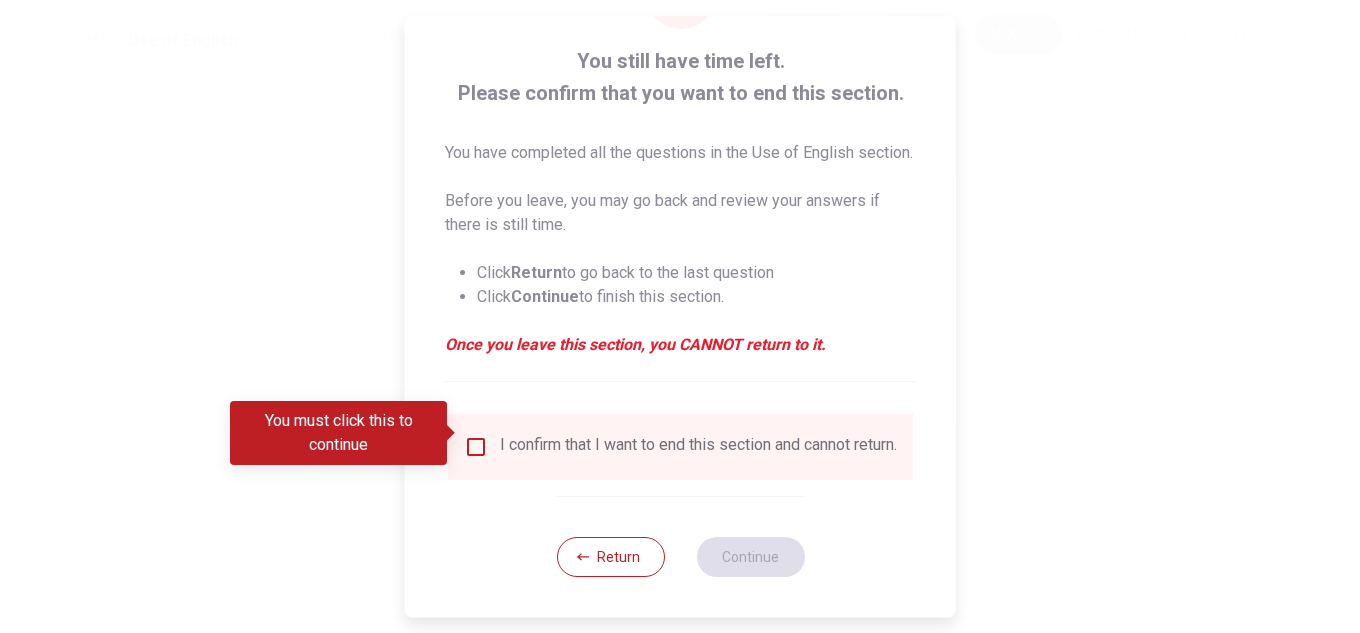 click at bounding box center [476, 447] 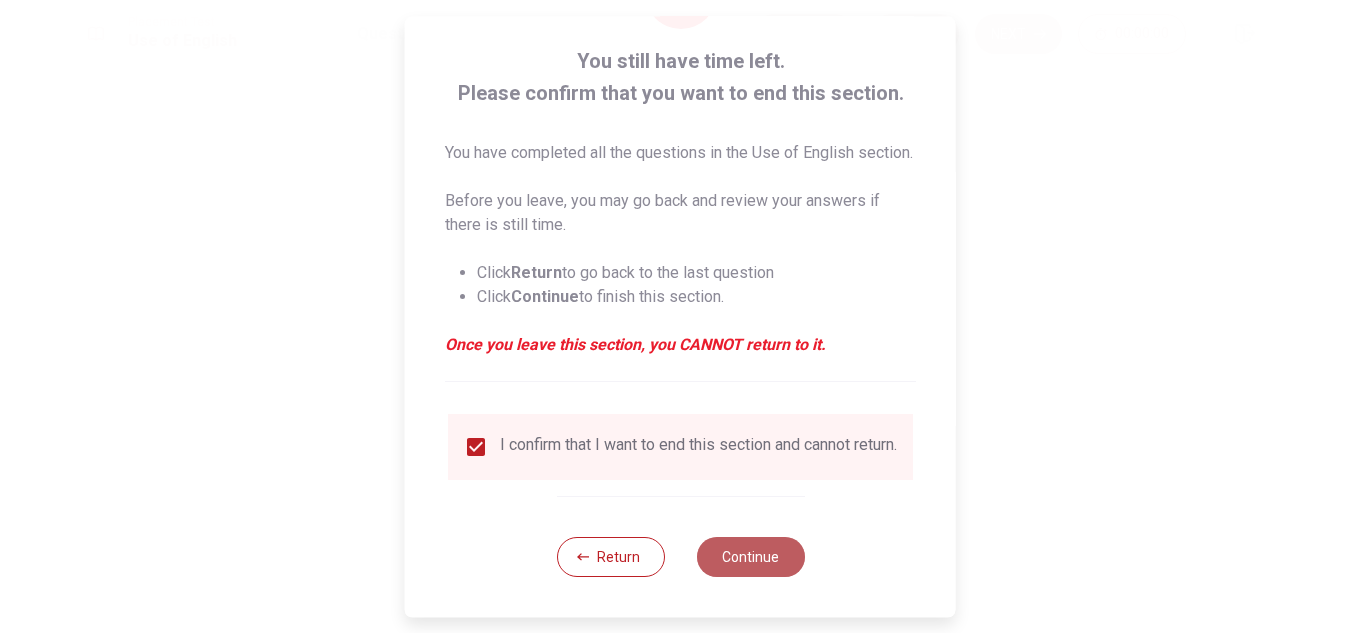 click on "Continue" at bounding box center [750, 557] 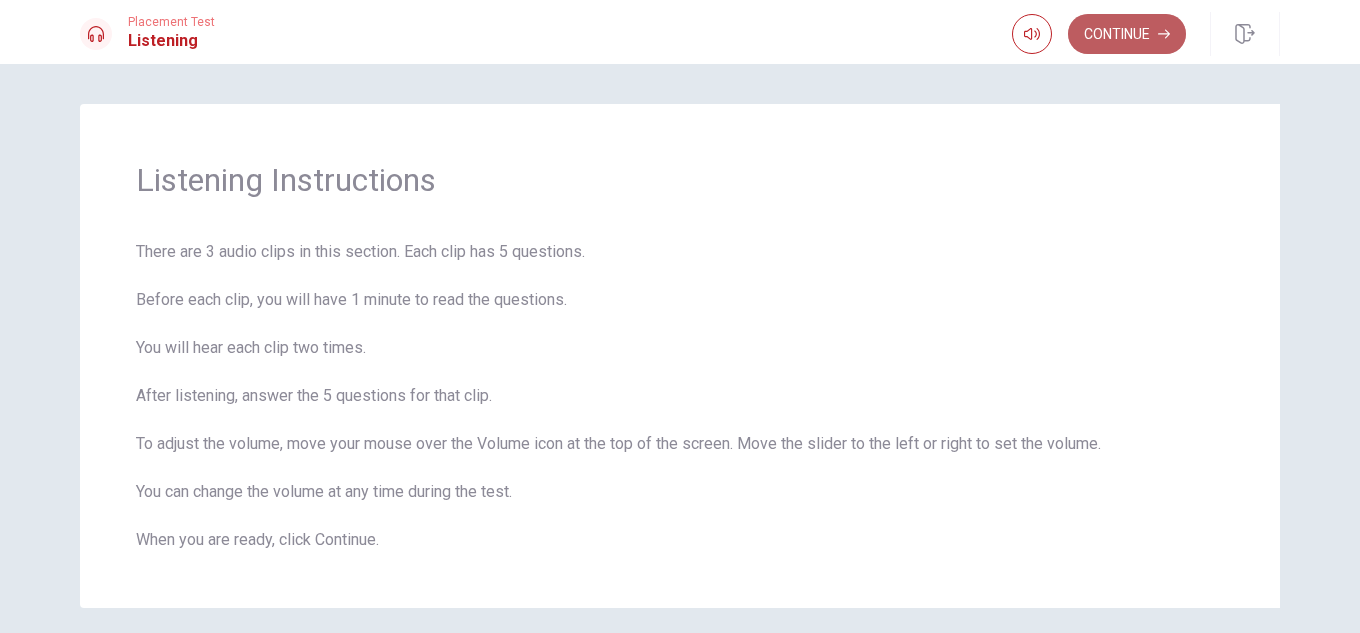 click on "Continue" at bounding box center [1127, 34] 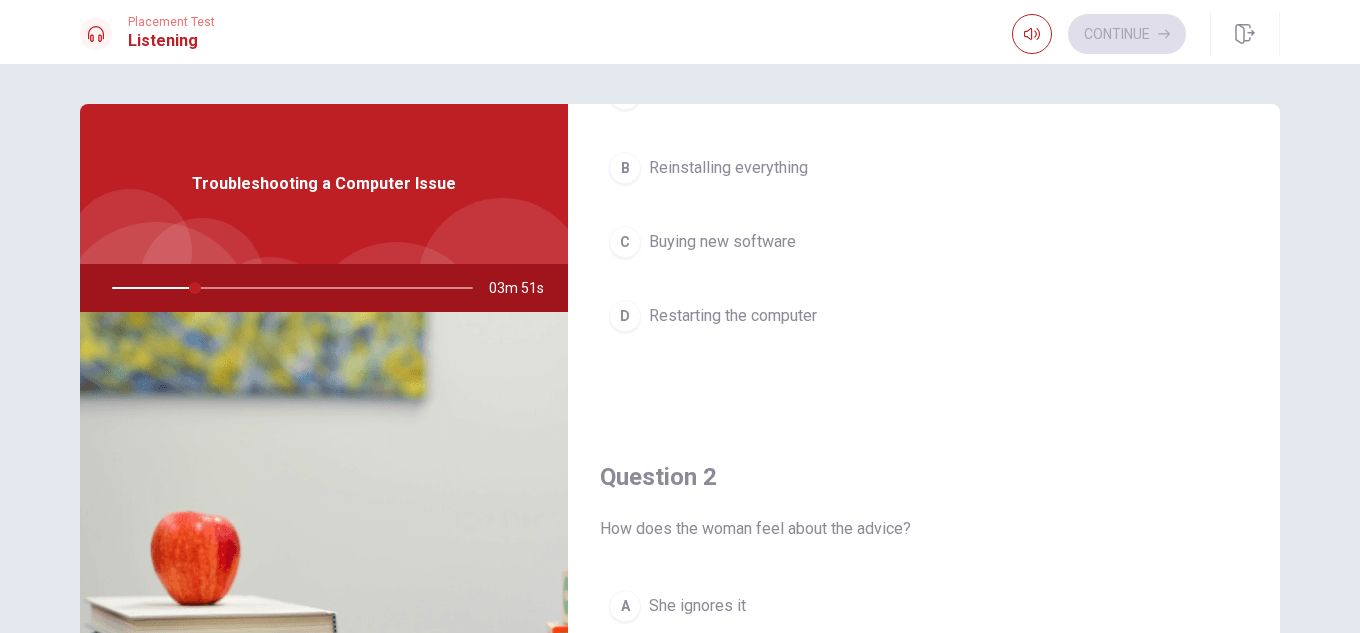 scroll, scrollTop: 0, scrollLeft: 0, axis: both 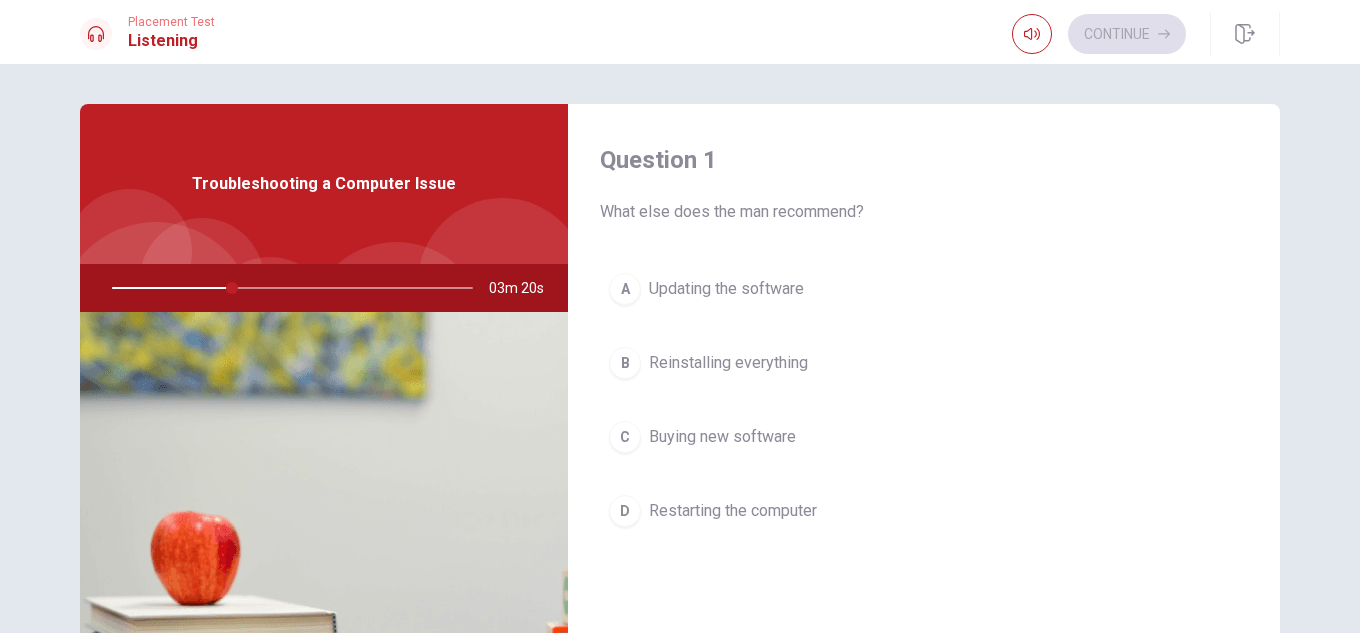 click on "D" at bounding box center (625, 511) 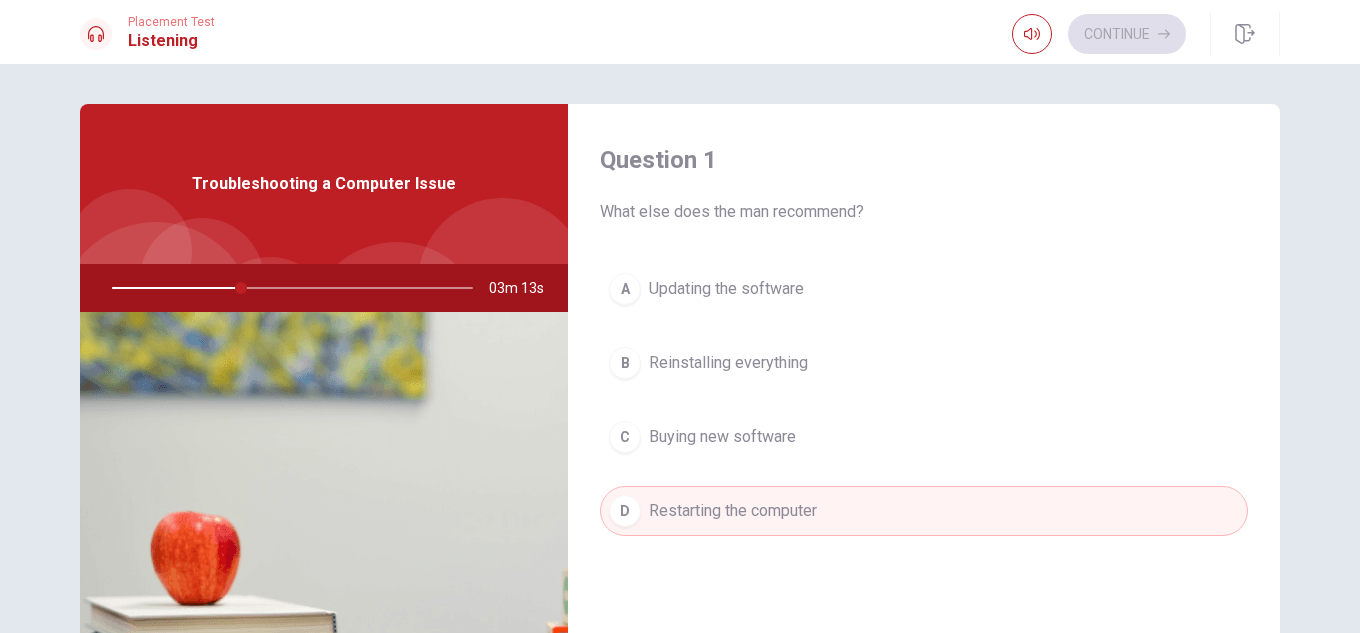 click on "Buying new software" at bounding box center (722, 437) 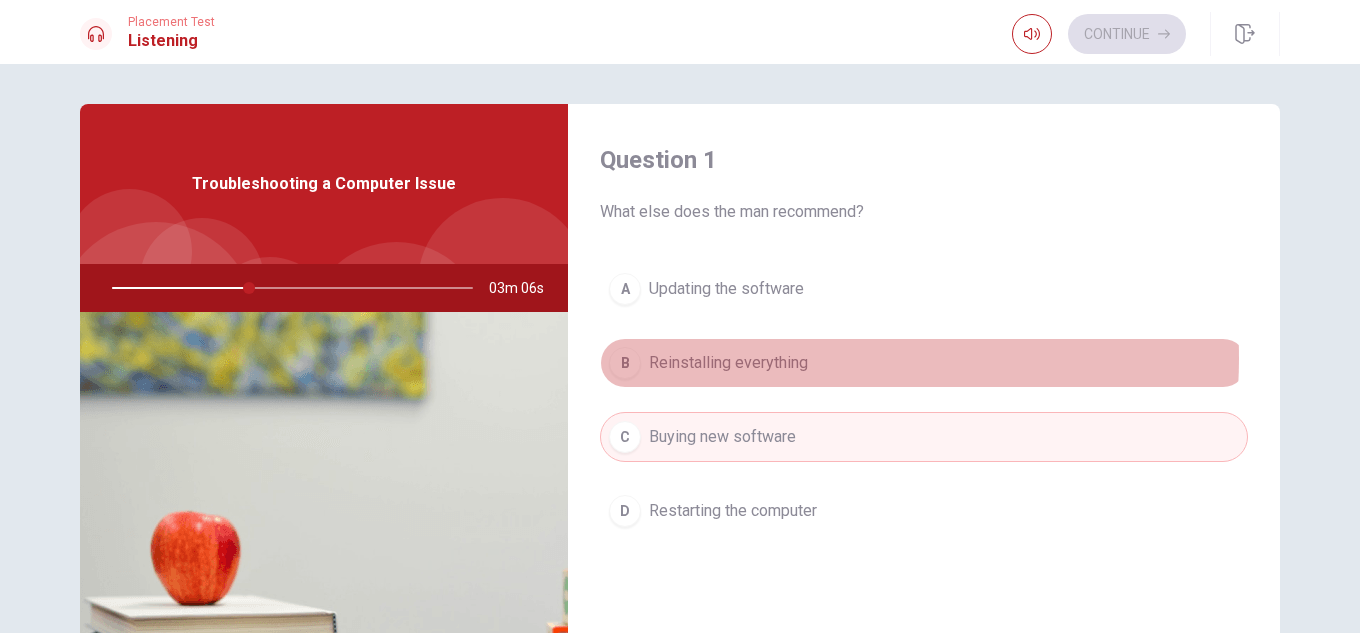 click on "Reinstalling everything" at bounding box center (728, 363) 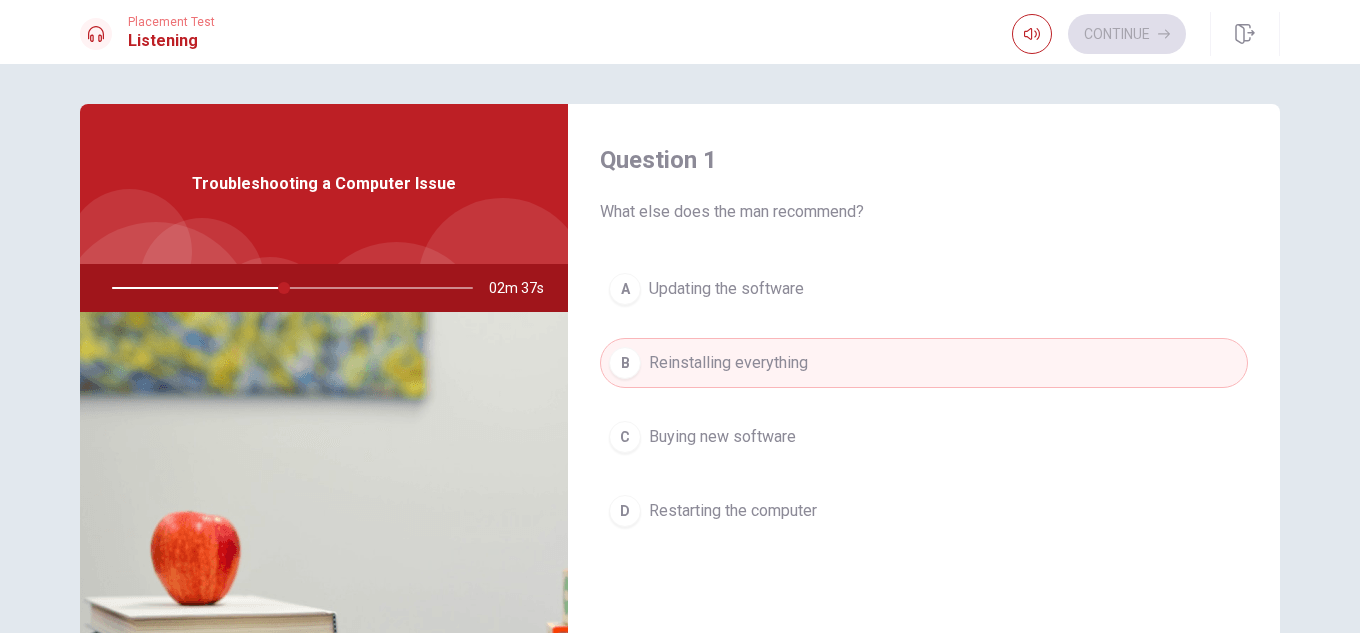 click on "Restarting the computer" at bounding box center [733, 511] 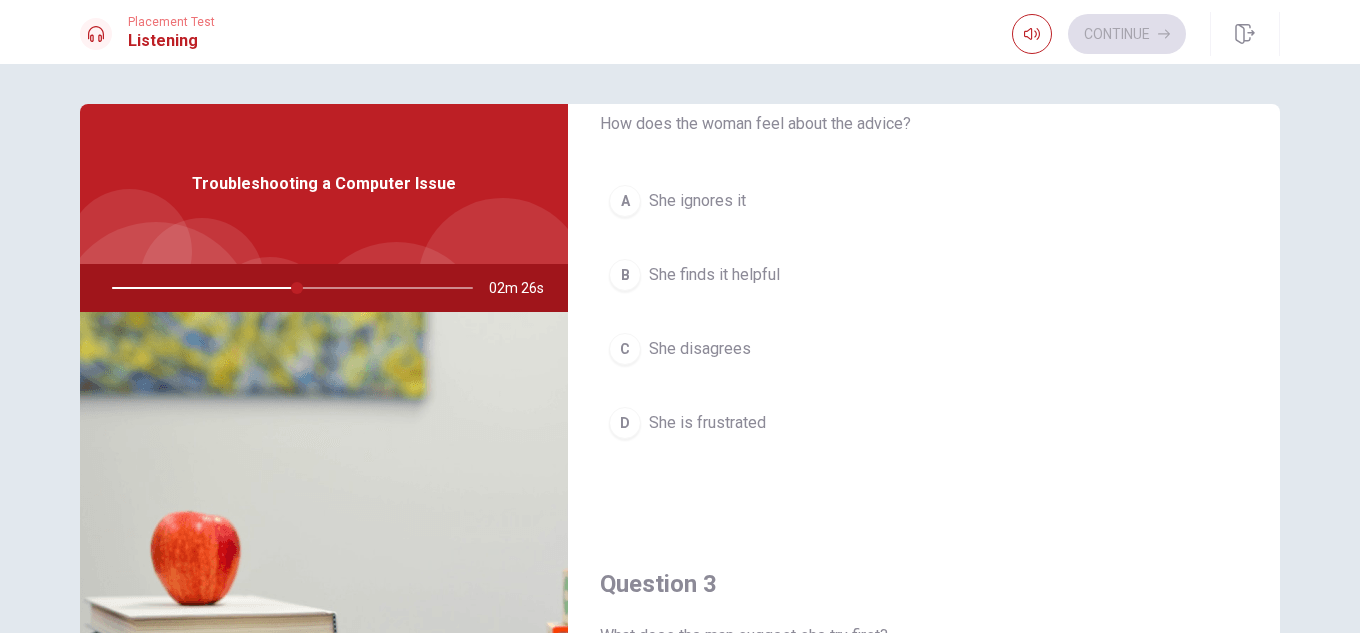 scroll, scrollTop: 500, scrollLeft: 0, axis: vertical 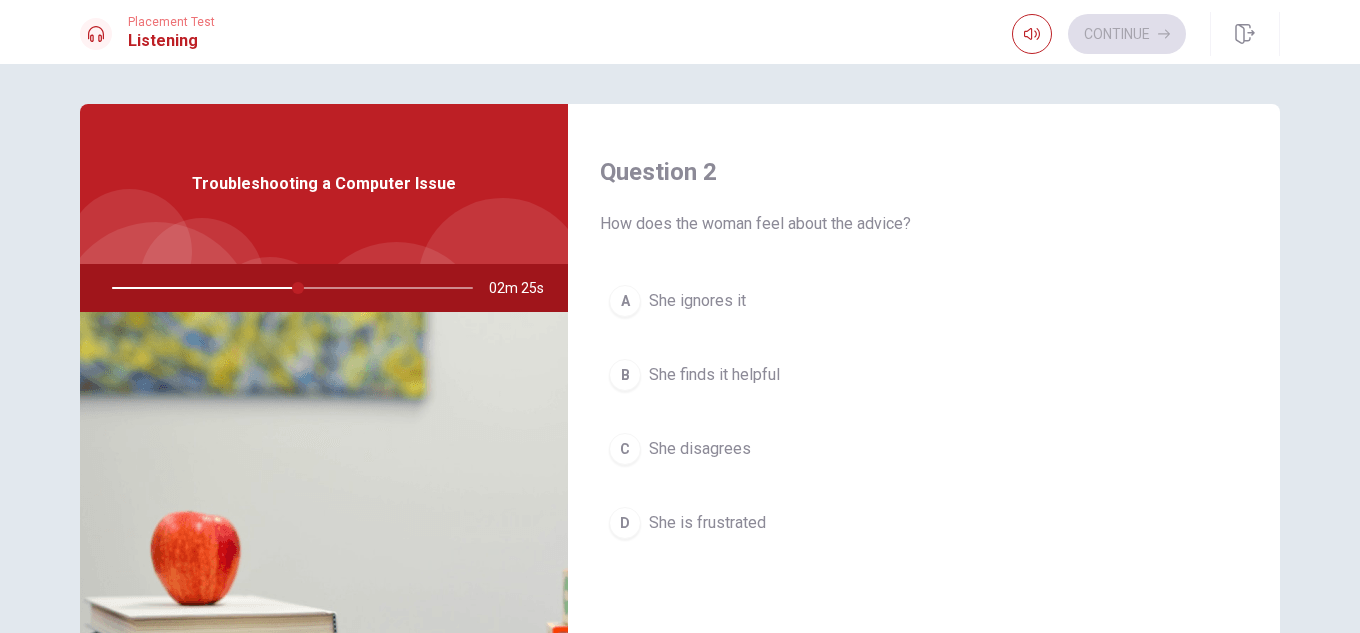 click on "She ignores it" at bounding box center [697, 301] 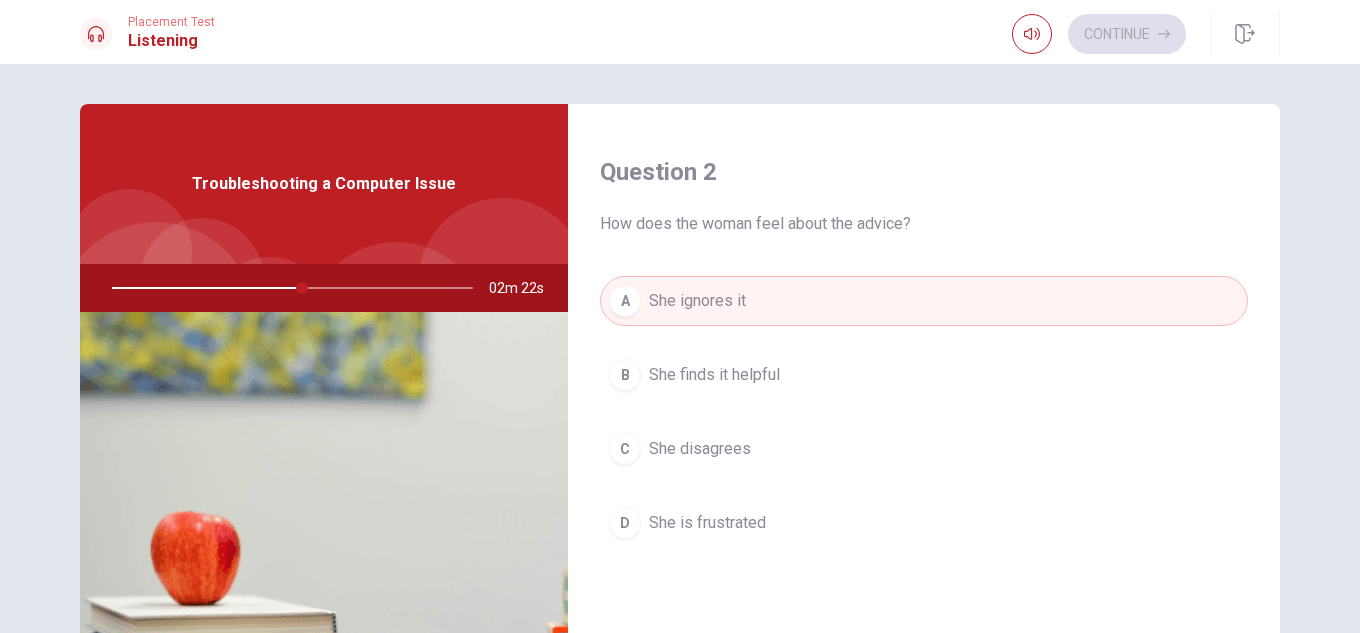 click on "She is frustrated" at bounding box center (707, 523) 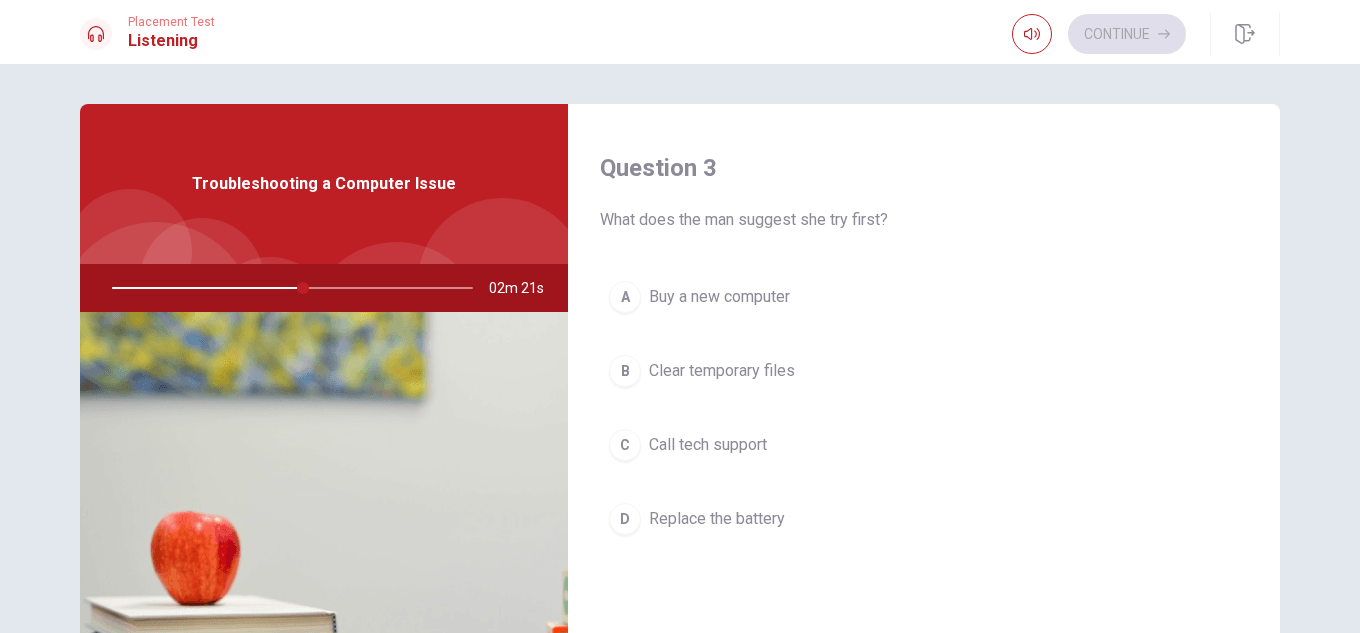 scroll, scrollTop: 1000, scrollLeft: 0, axis: vertical 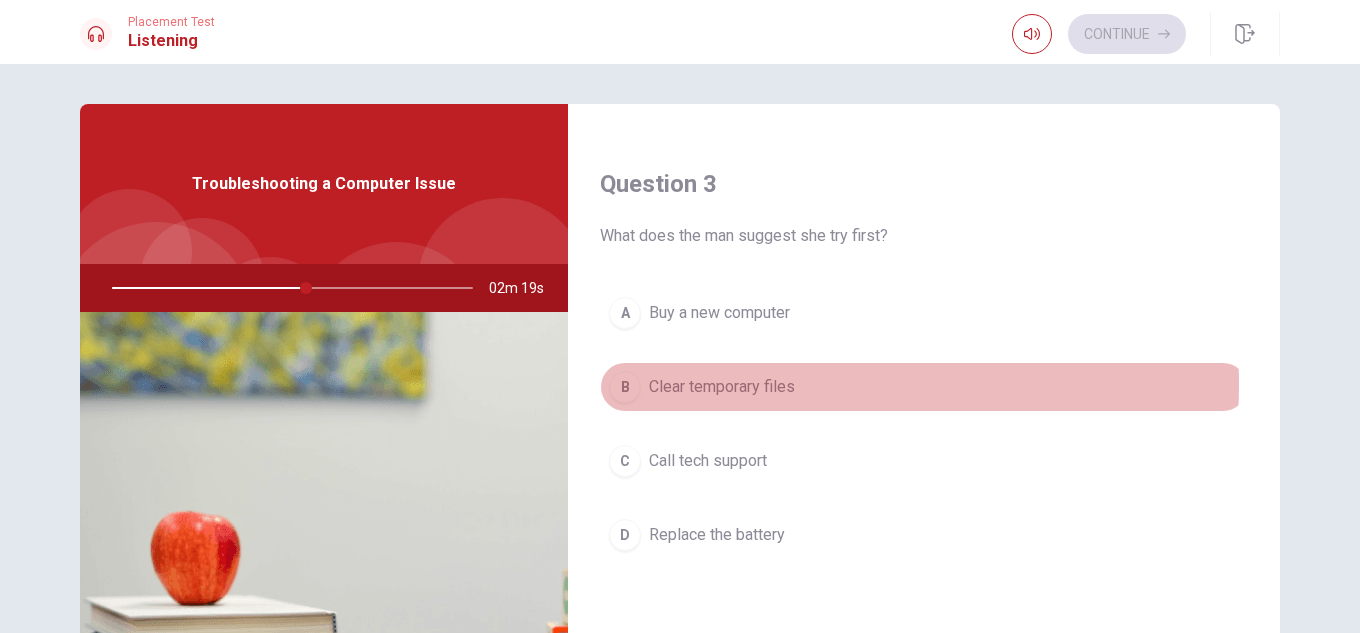 click on "Clear temporary files" at bounding box center [722, 387] 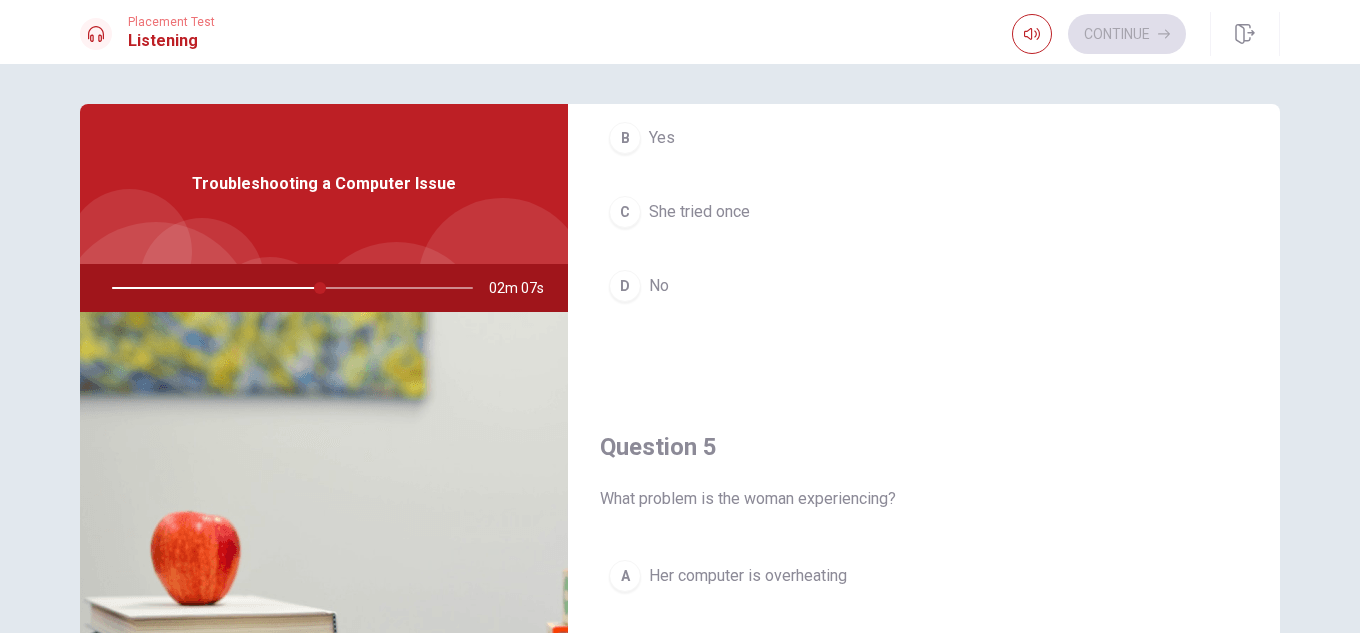 scroll, scrollTop: 1865, scrollLeft: 0, axis: vertical 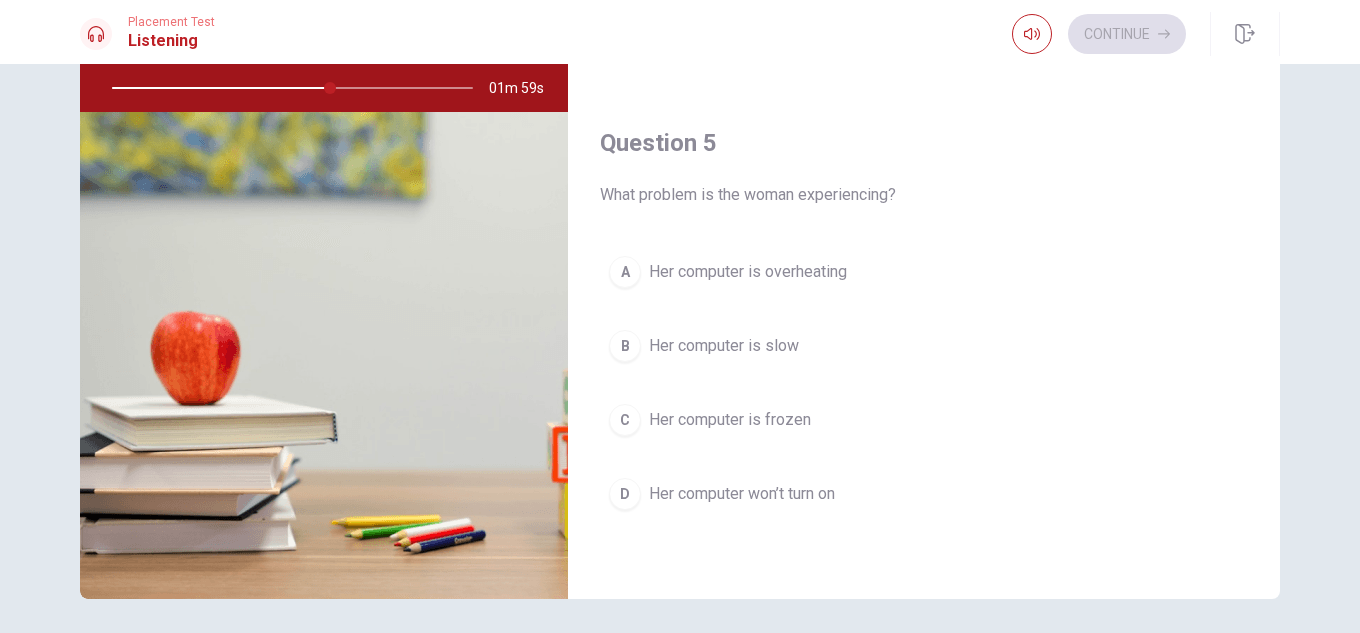 click on "Her computer is slow" at bounding box center [724, 346] 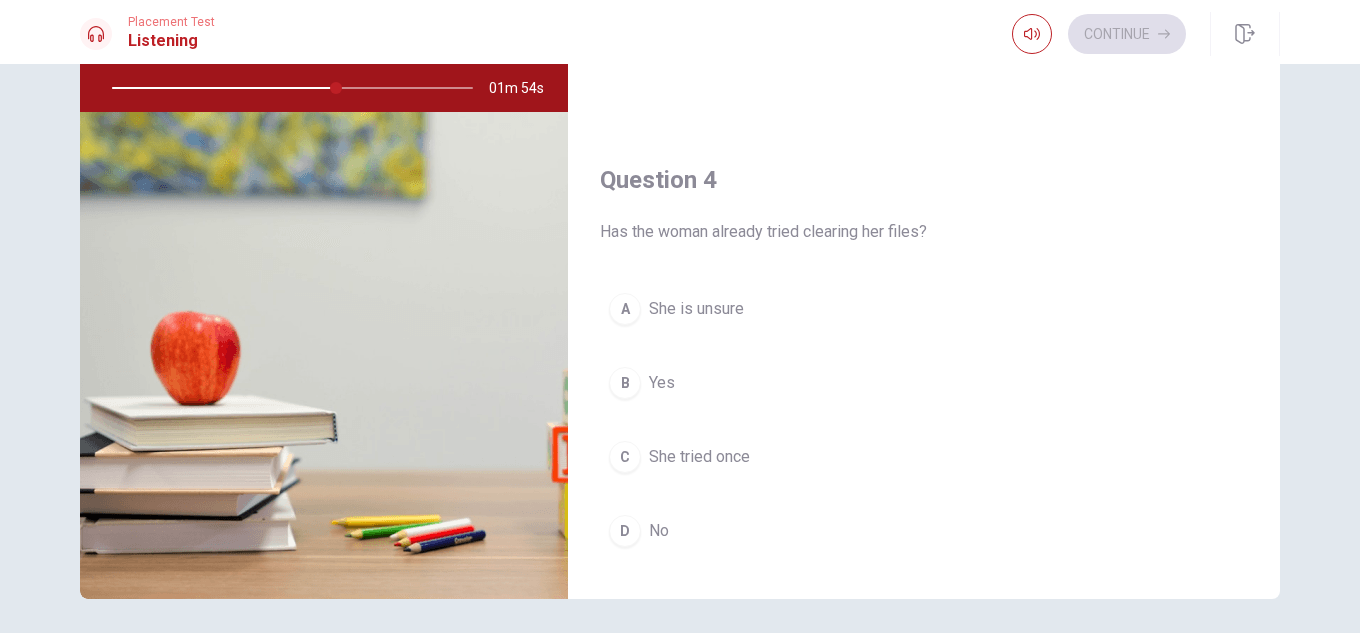 scroll, scrollTop: 1365, scrollLeft: 0, axis: vertical 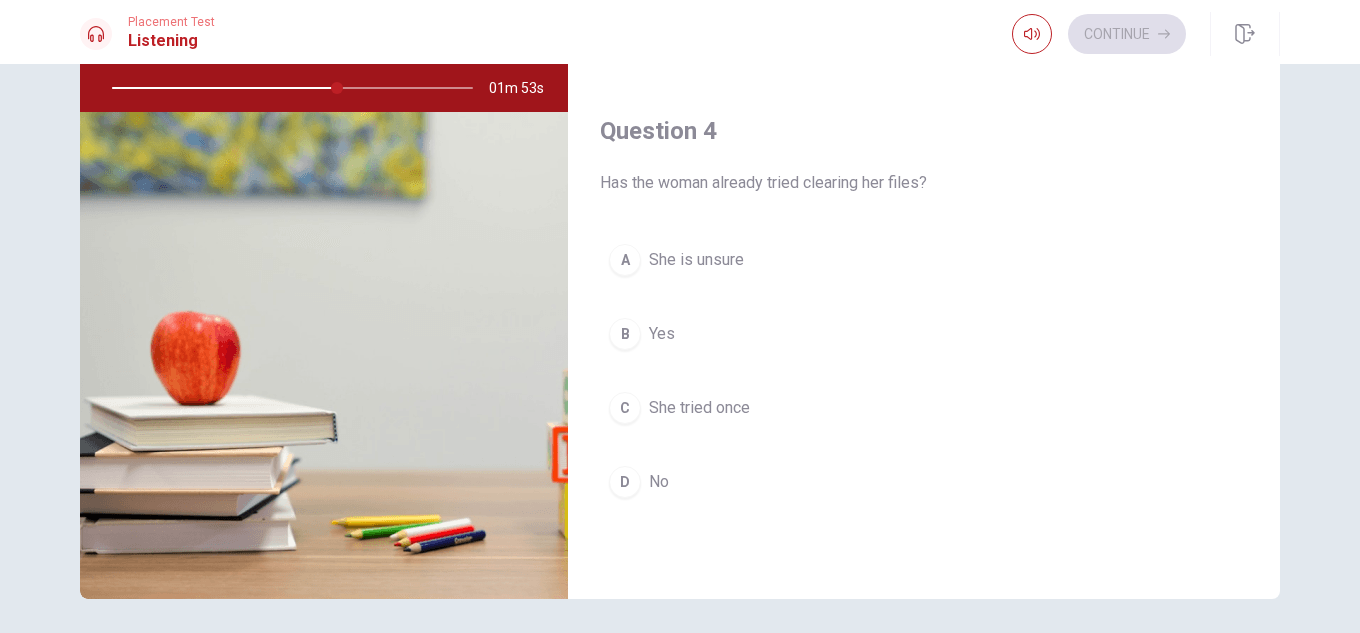 click on "B Yes" at bounding box center [924, 334] 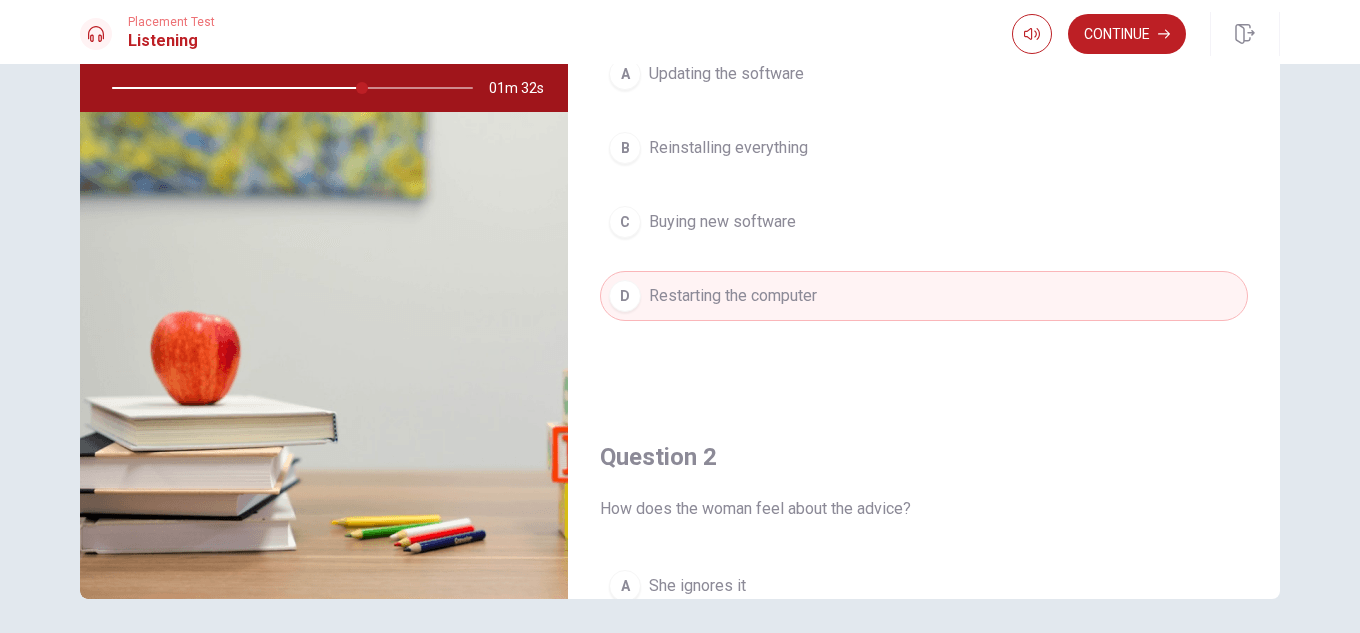 scroll, scrollTop: 0, scrollLeft: 0, axis: both 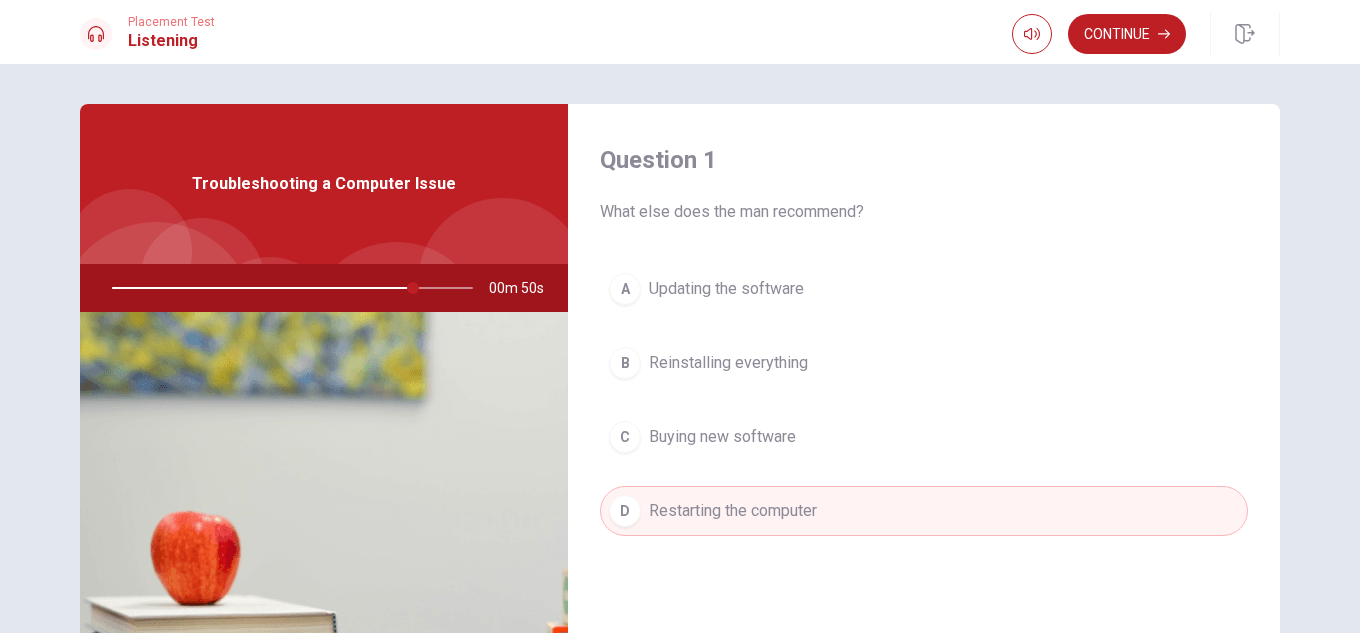 click on "Reinstalling everything" at bounding box center [728, 363] 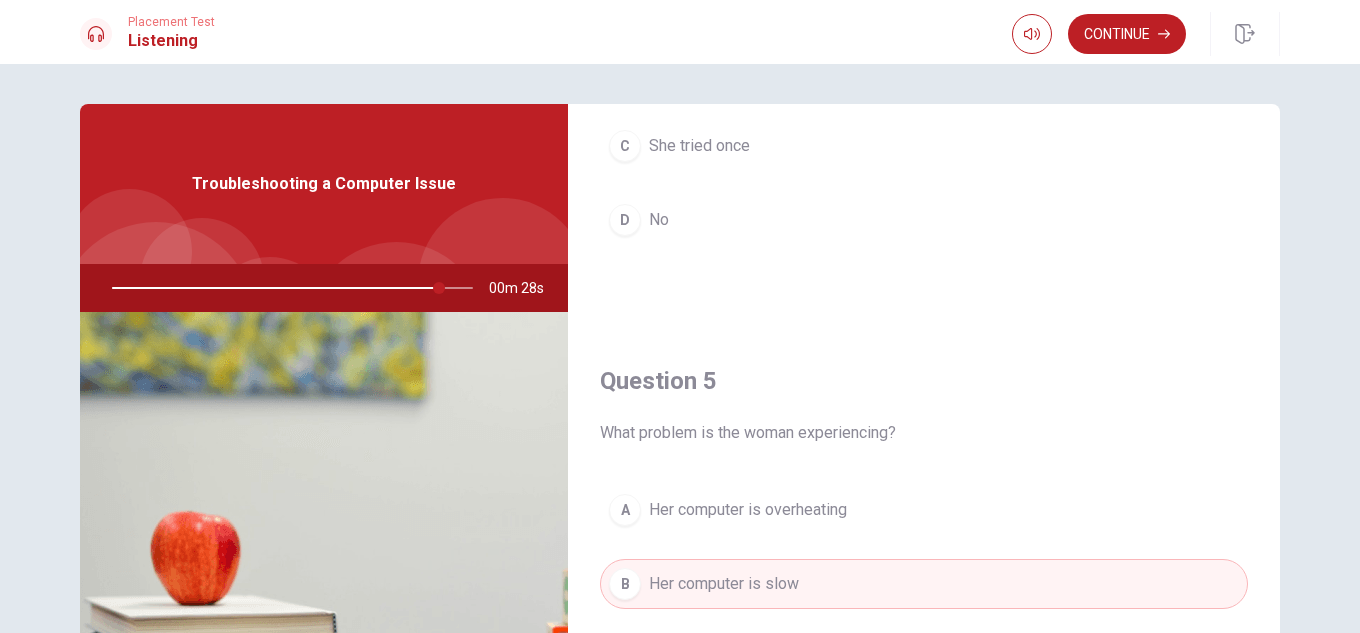 scroll, scrollTop: 1865, scrollLeft: 0, axis: vertical 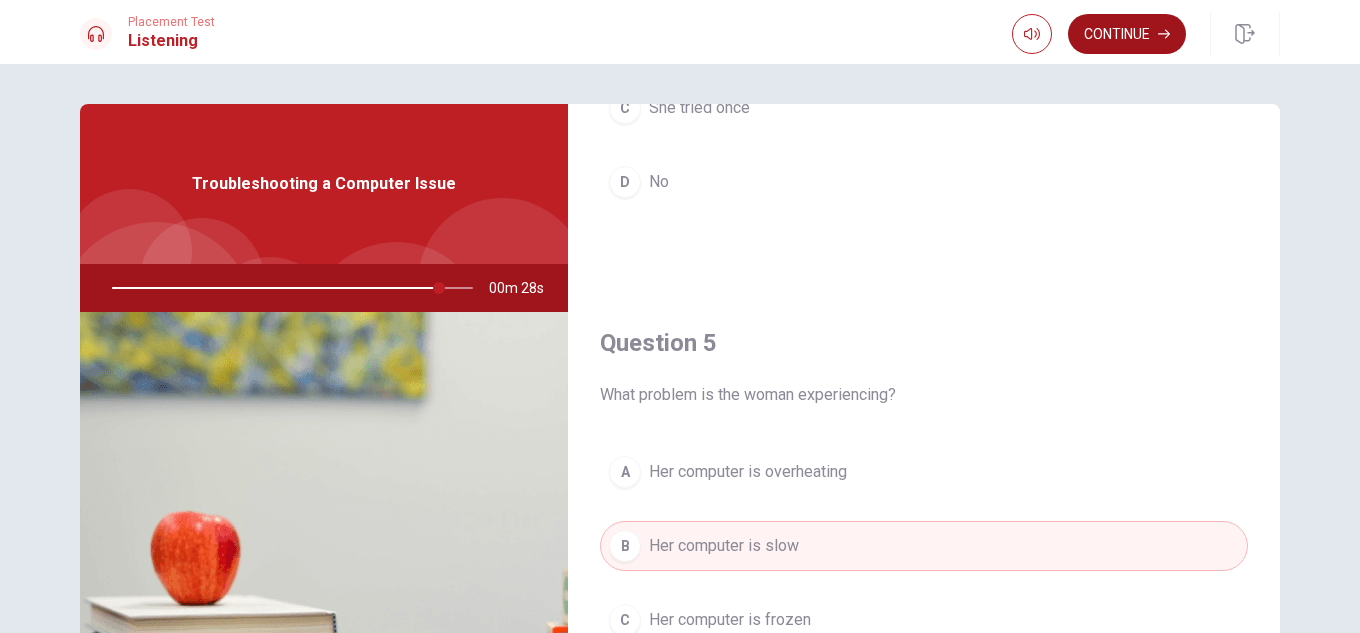 click on "Continue" at bounding box center [1127, 34] 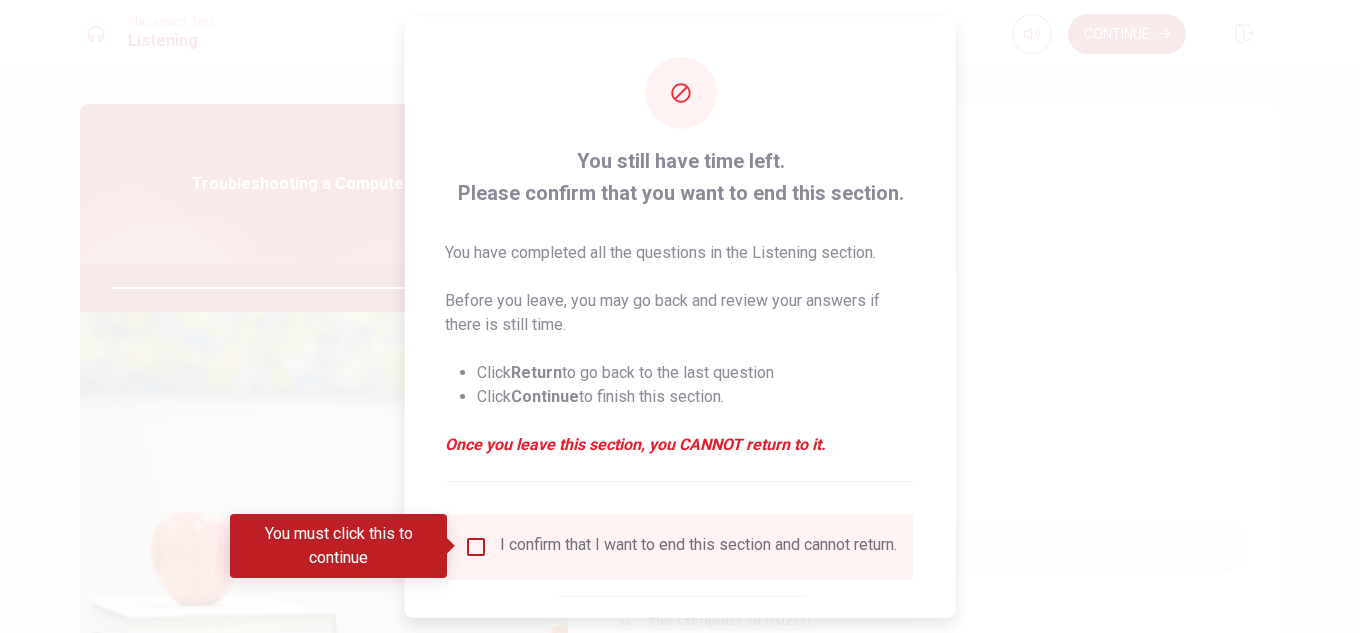 click at bounding box center [476, 546] 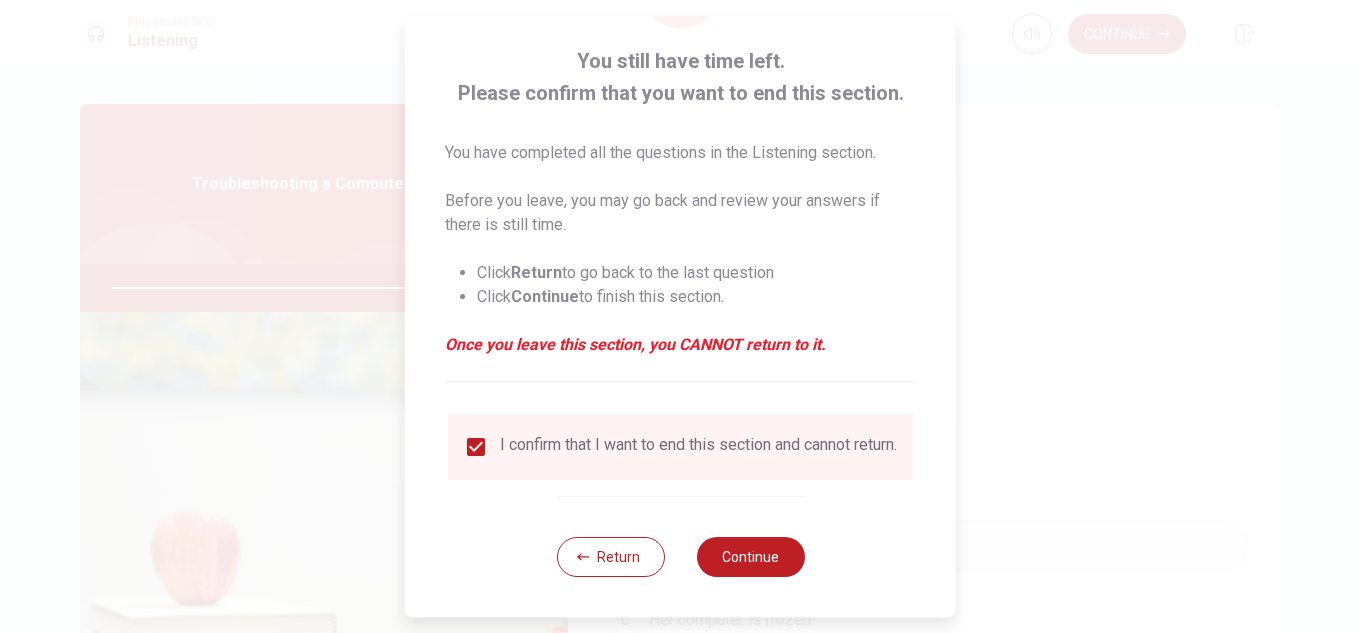 scroll, scrollTop: 113, scrollLeft: 0, axis: vertical 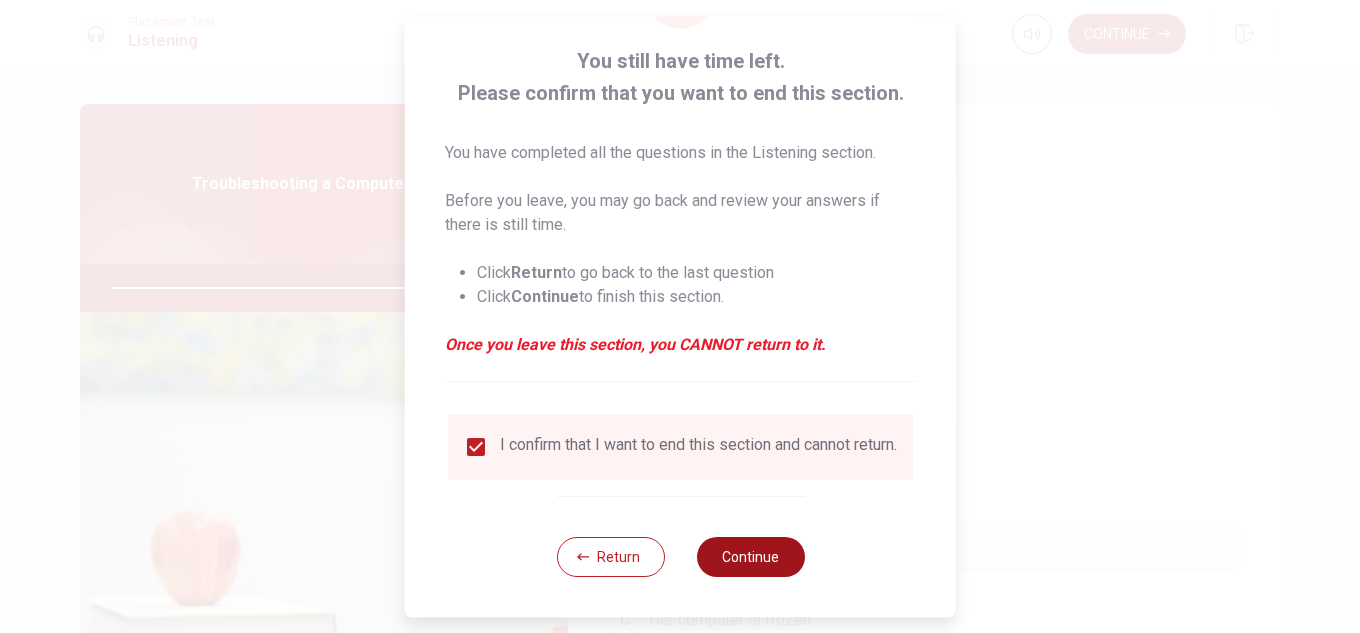 click on "Continue" at bounding box center (750, 557) 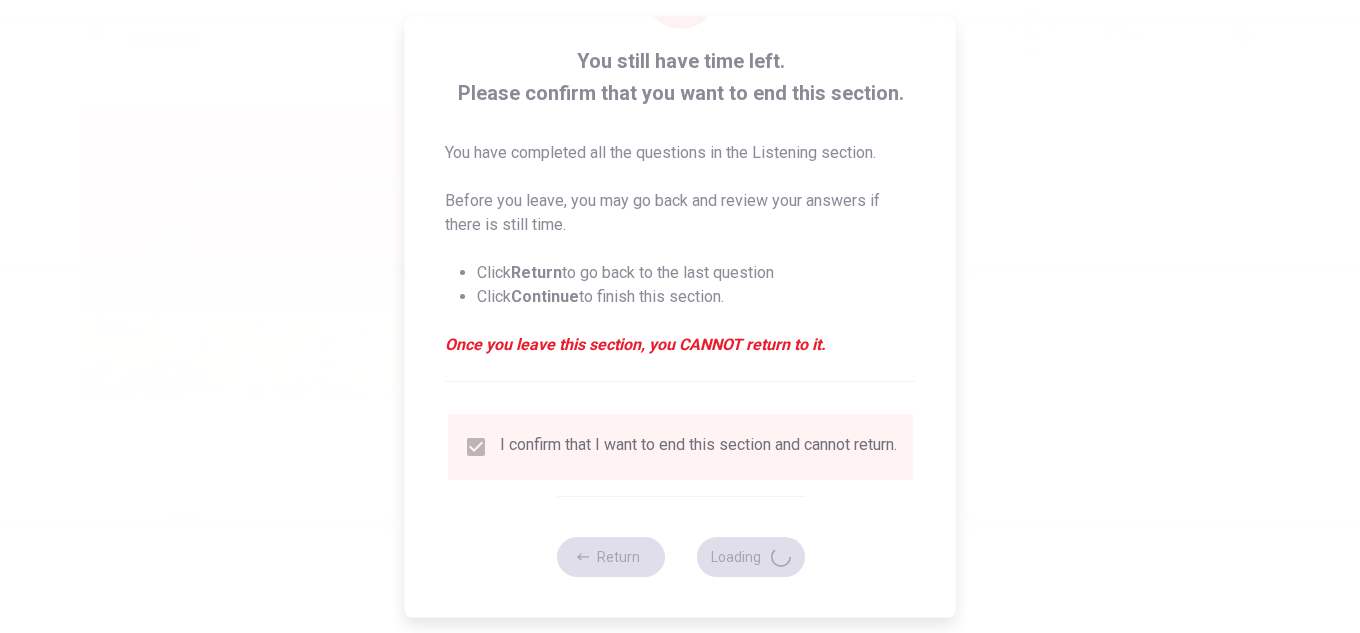 type on "93" 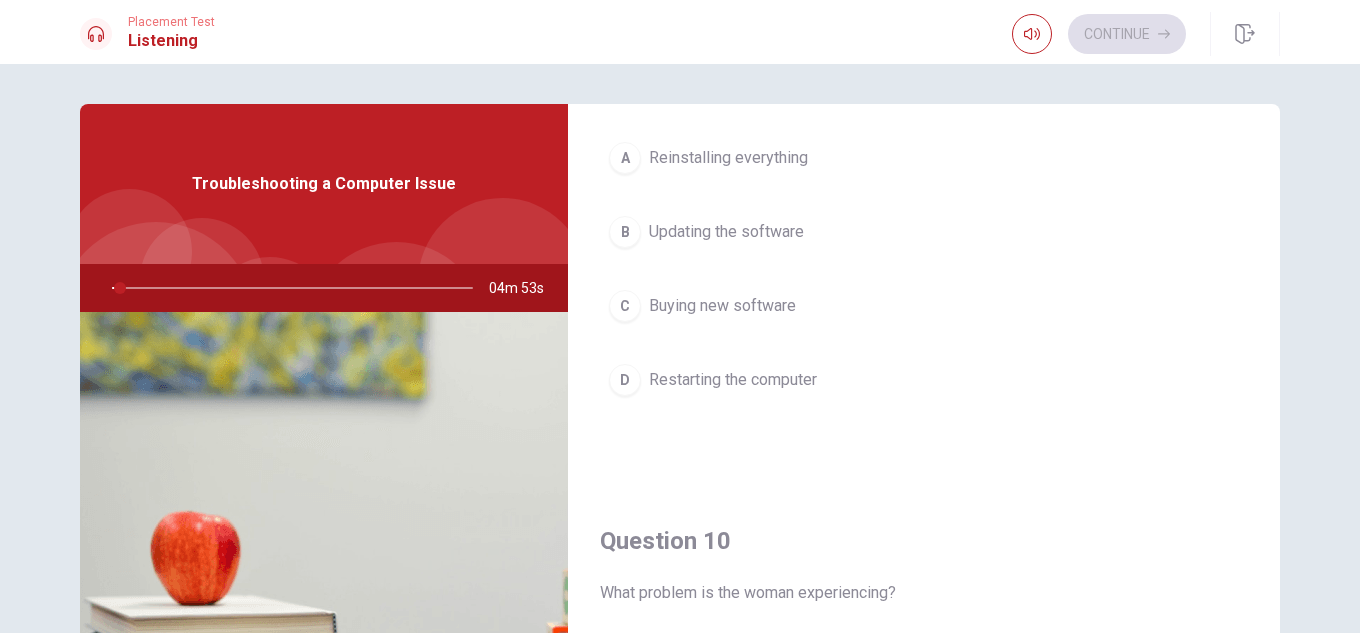 scroll, scrollTop: 1865, scrollLeft: 0, axis: vertical 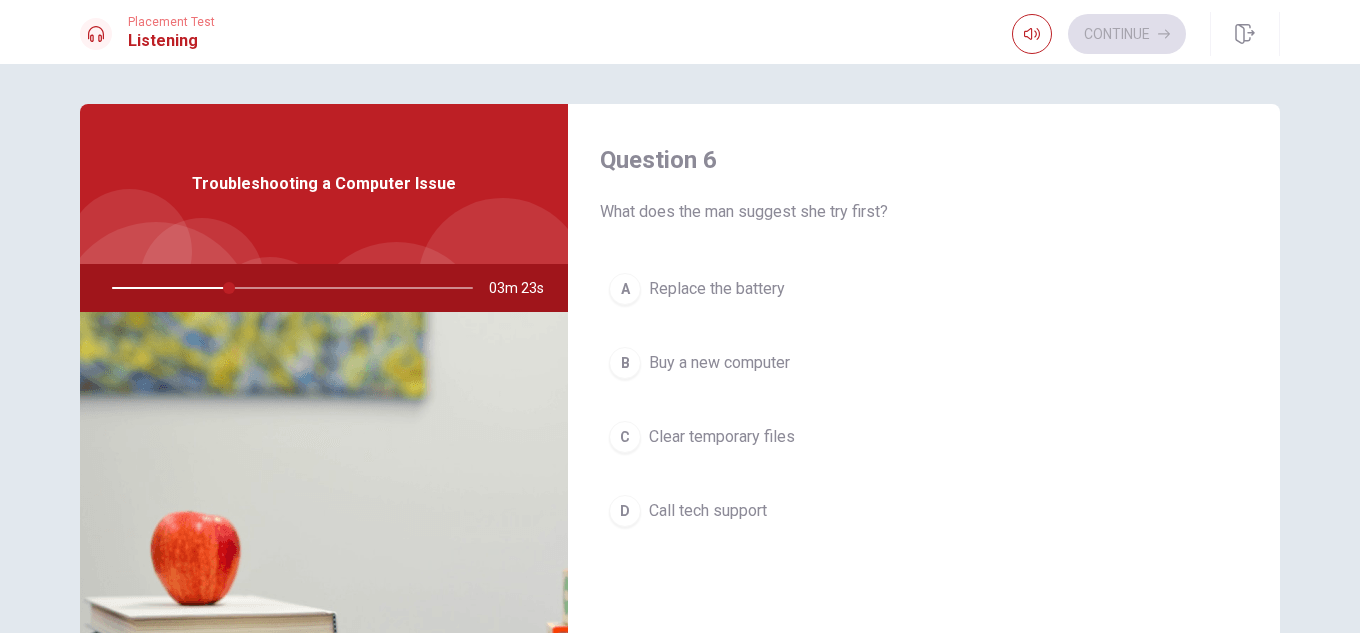 click on "C" at bounding box center (625, 437) 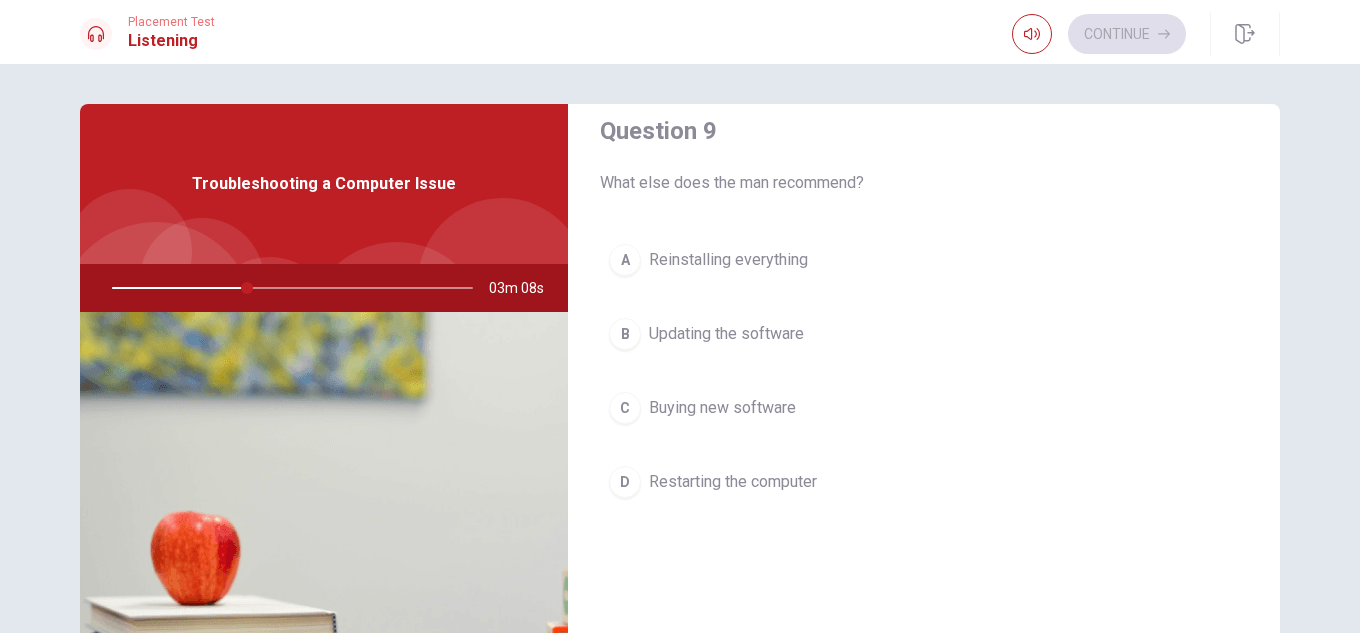 scroll, scrollTop: 1600, scrollLeft: 0, axis: vertical 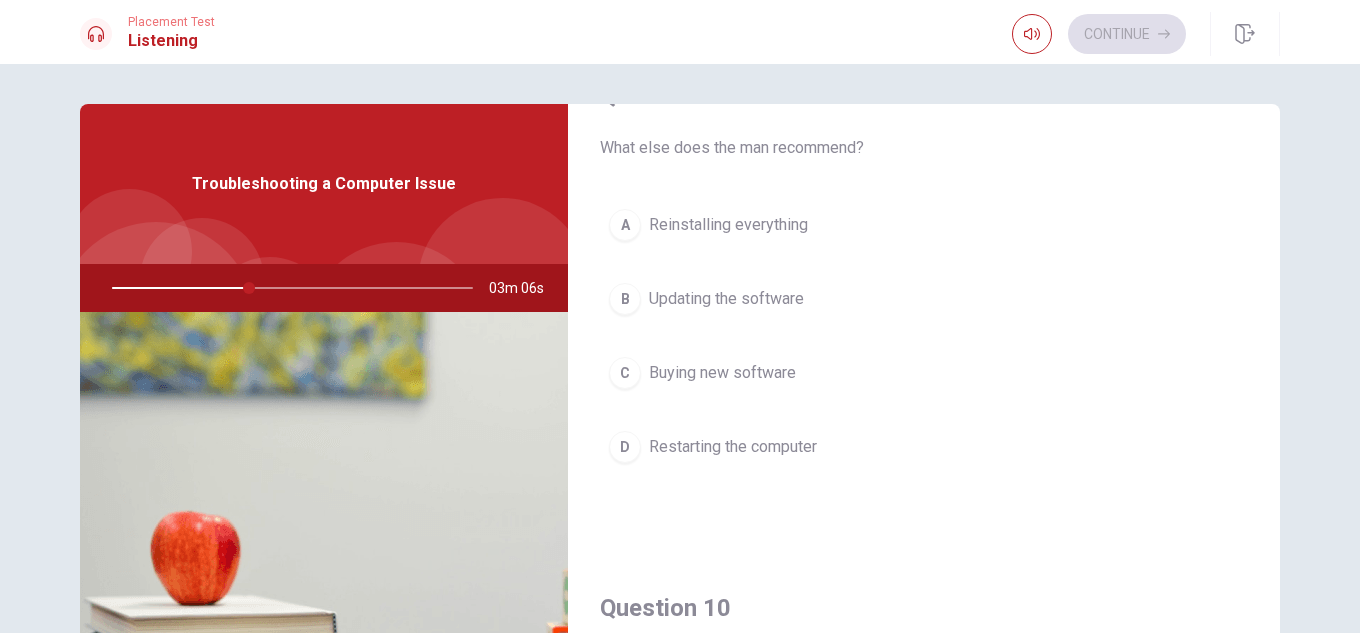click on "B Updating the software" at bounding box center [924, 299] 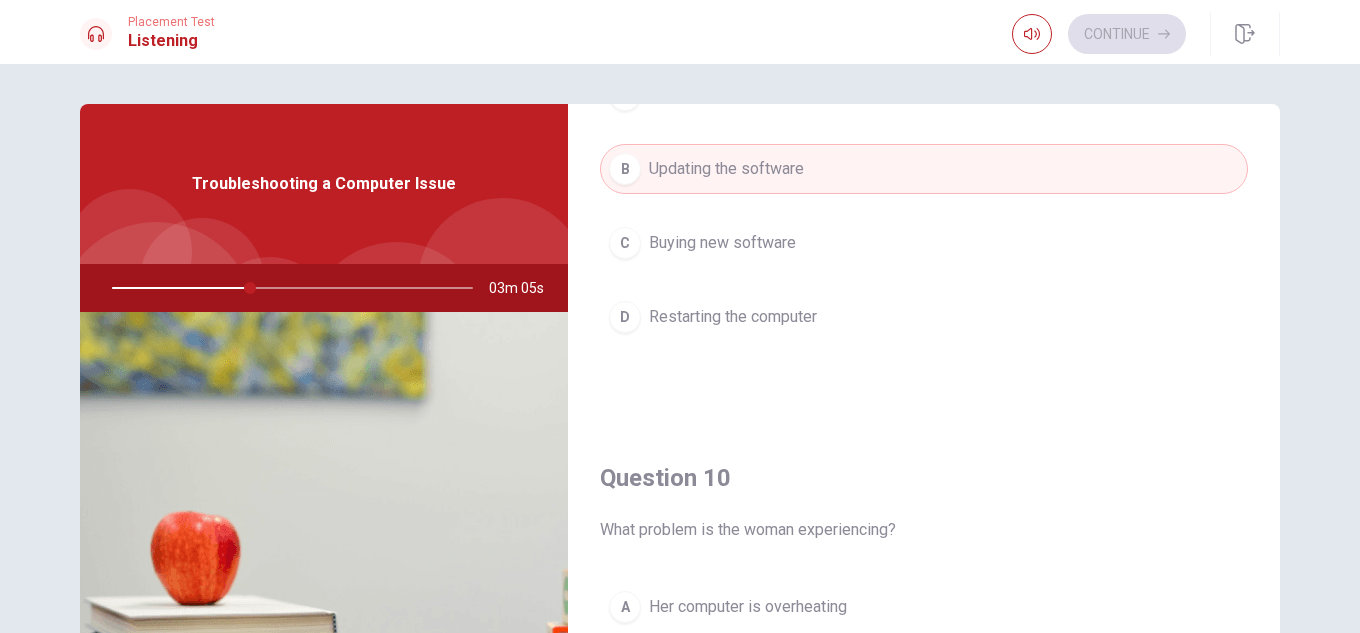 scroll, scrollTop: 1865, scrollLeft: 0, axis: vertical 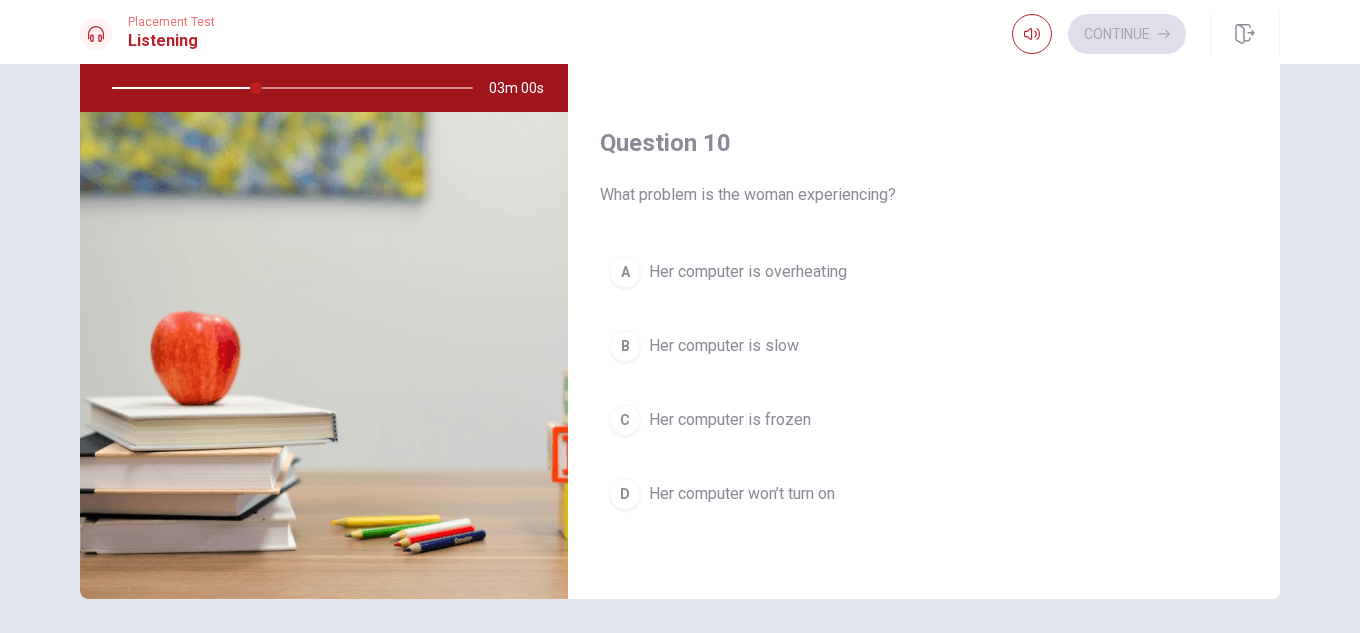 click on "Her computer is slow" at bounding box center [724, 346] 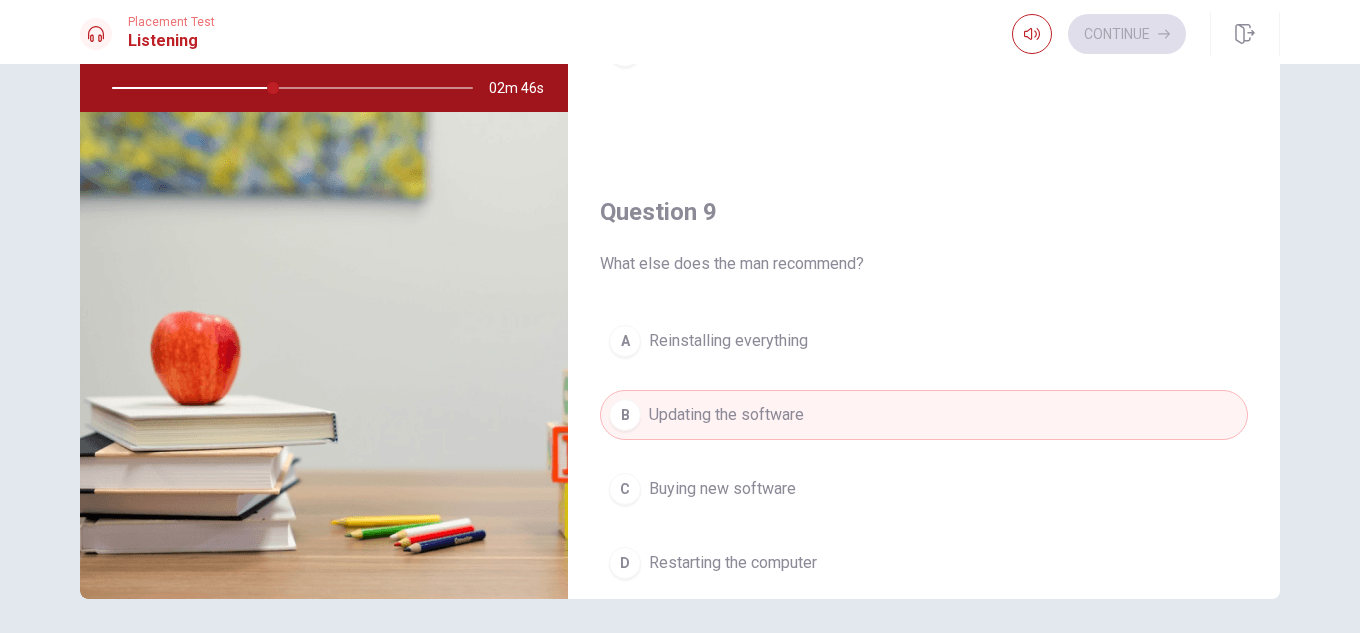 scroll, scrollTop: 1400, scrollLeft: 0, axis: vertical 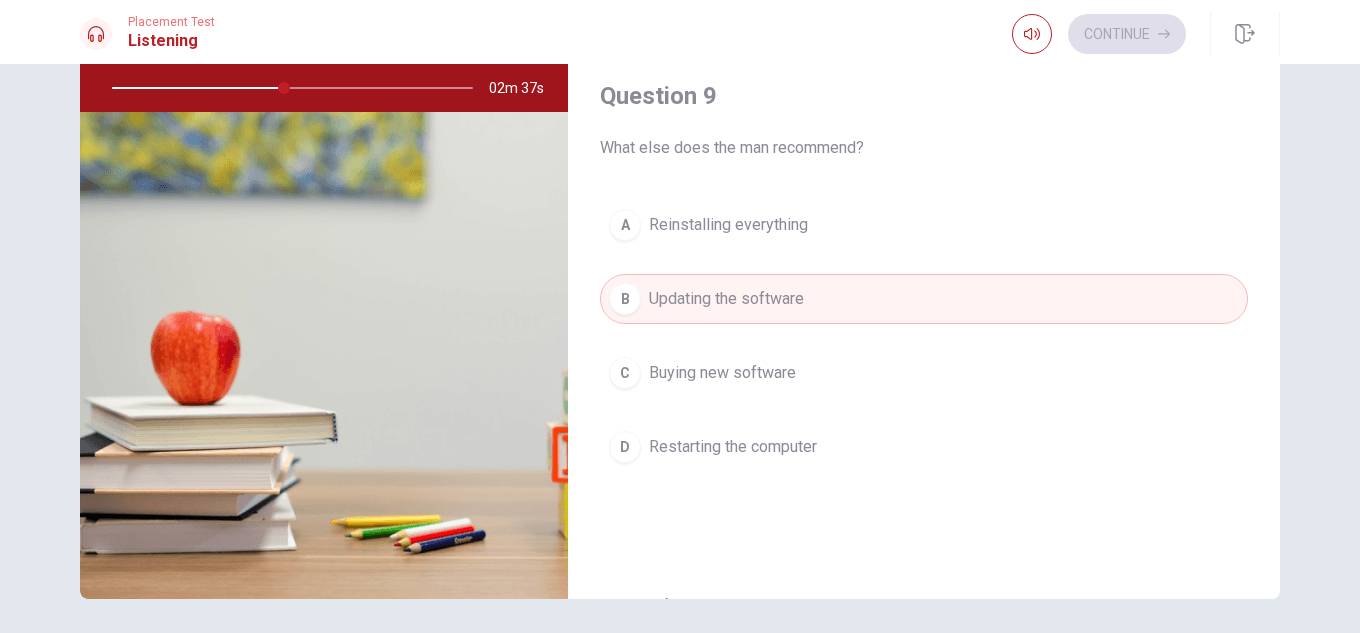 click on "Restarting the computer" at bounding box center [733, 447] 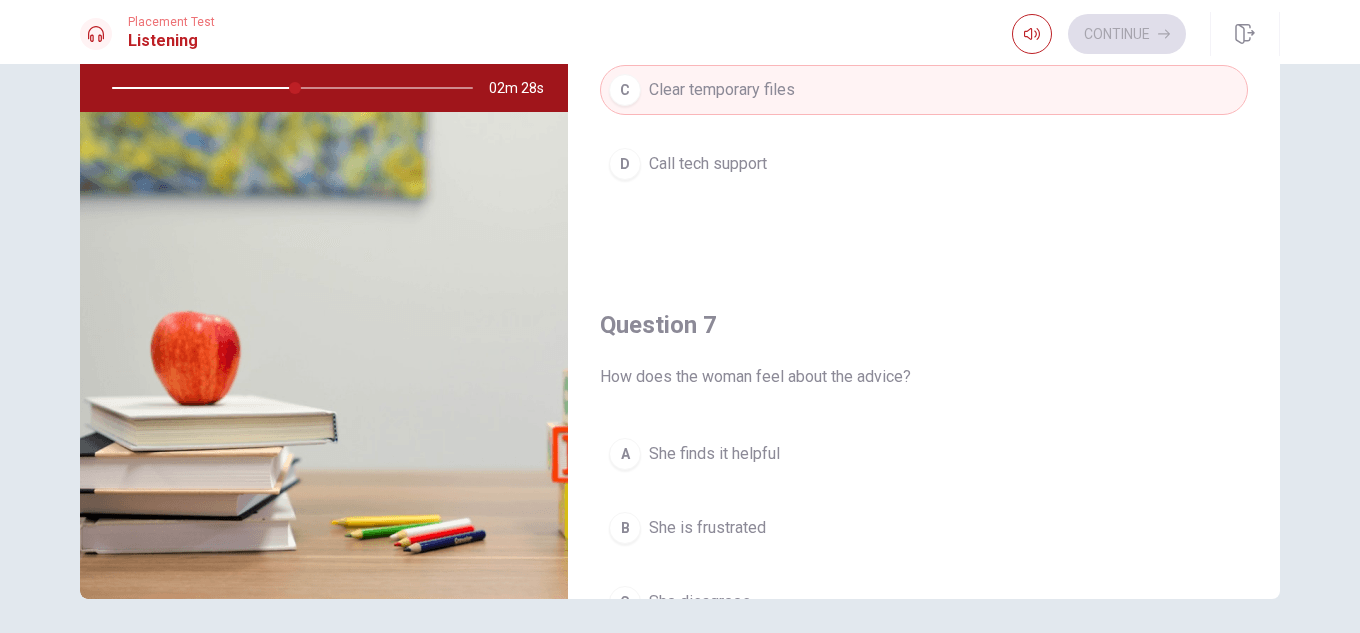 scroll, scrollTop: 0, scrollLeft: 0, axis: both 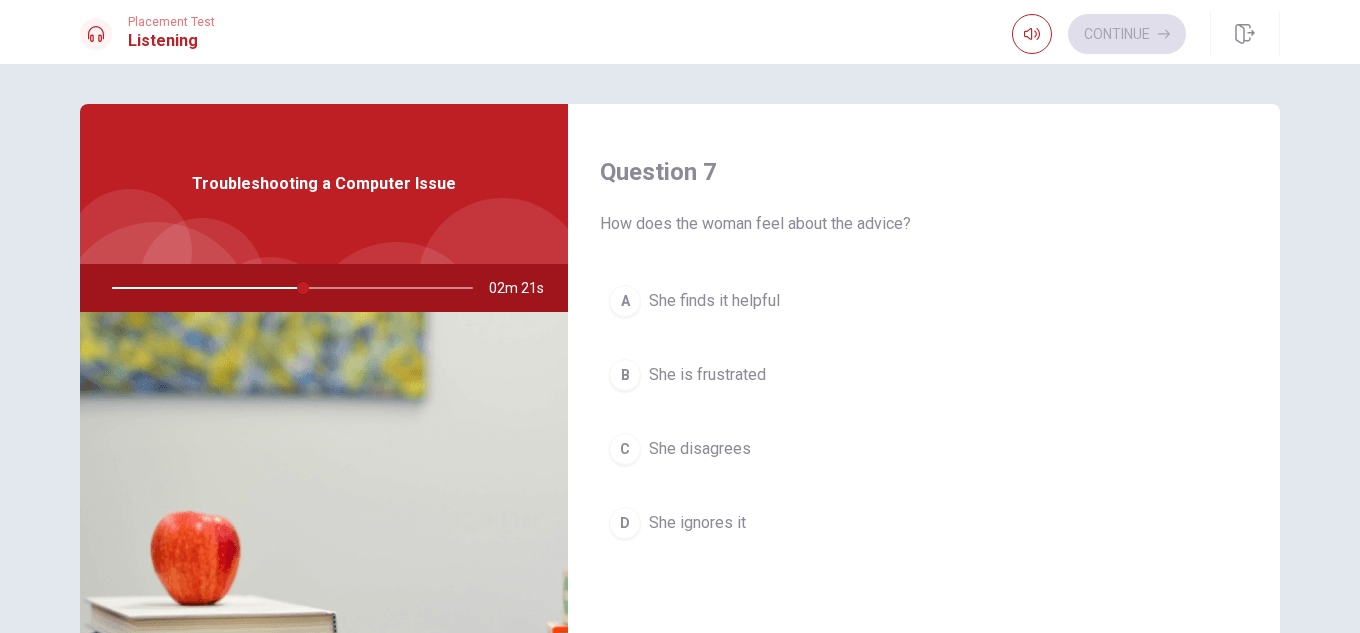 click on "D She ignores it" at bounding box center [924, 523] 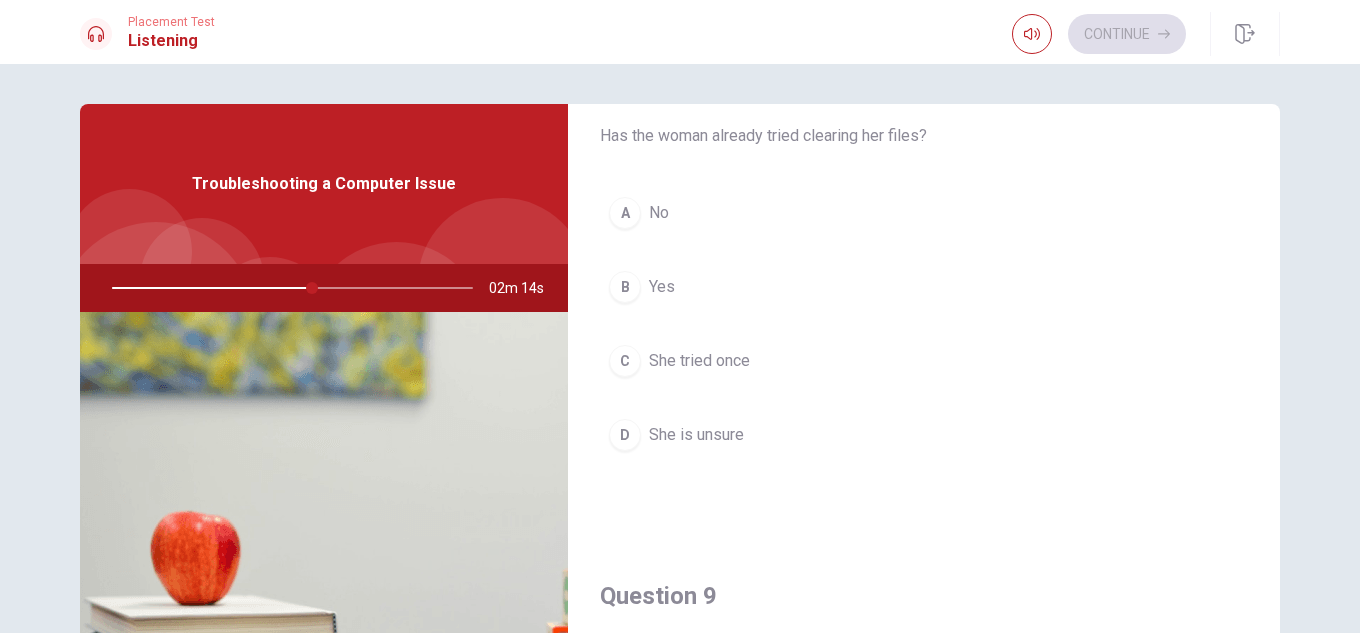 scroll, scrollTop: 1000, scrollLeft: 0, axis: vertical 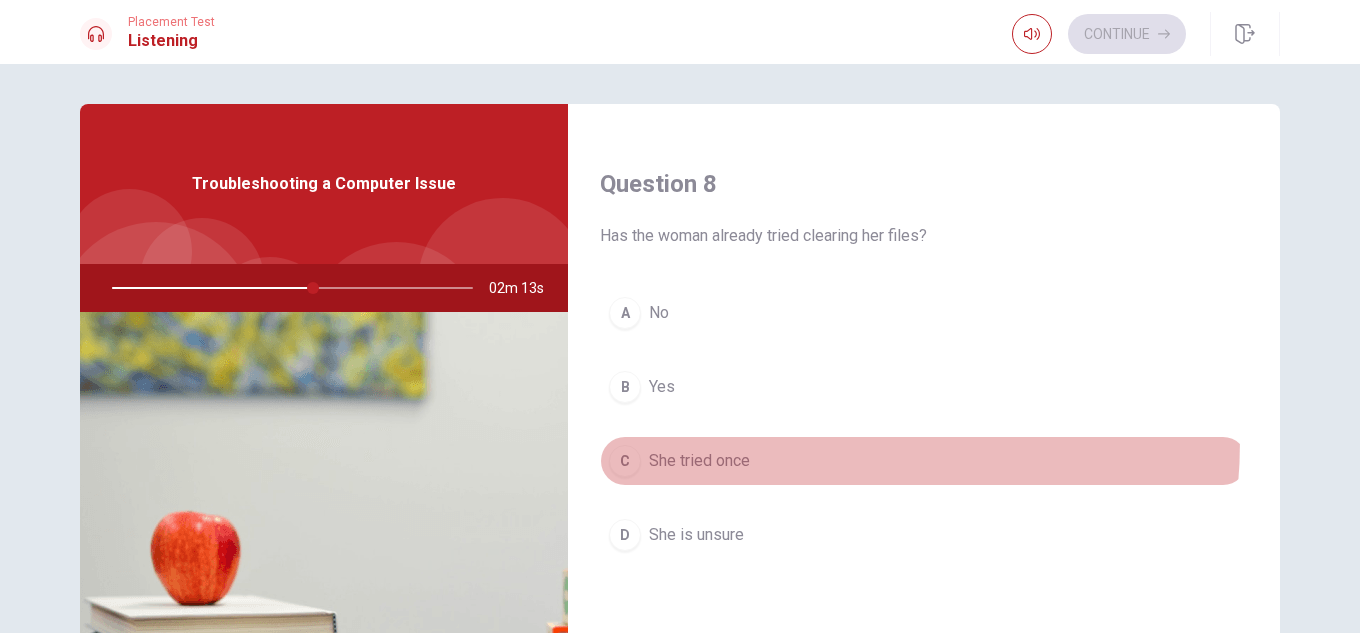 click on "C She tried once" at bounding box center (924, 461) 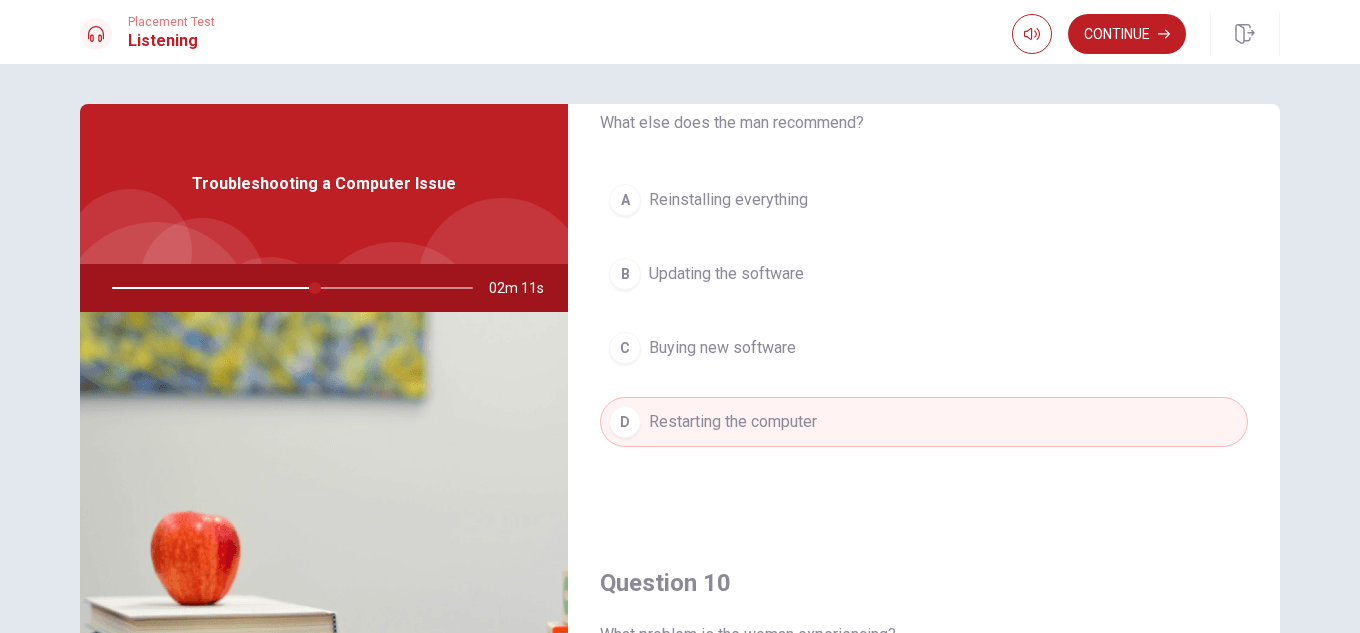 scroll, scrollTop: 1500, scrollLeft: 0, axis: vertical 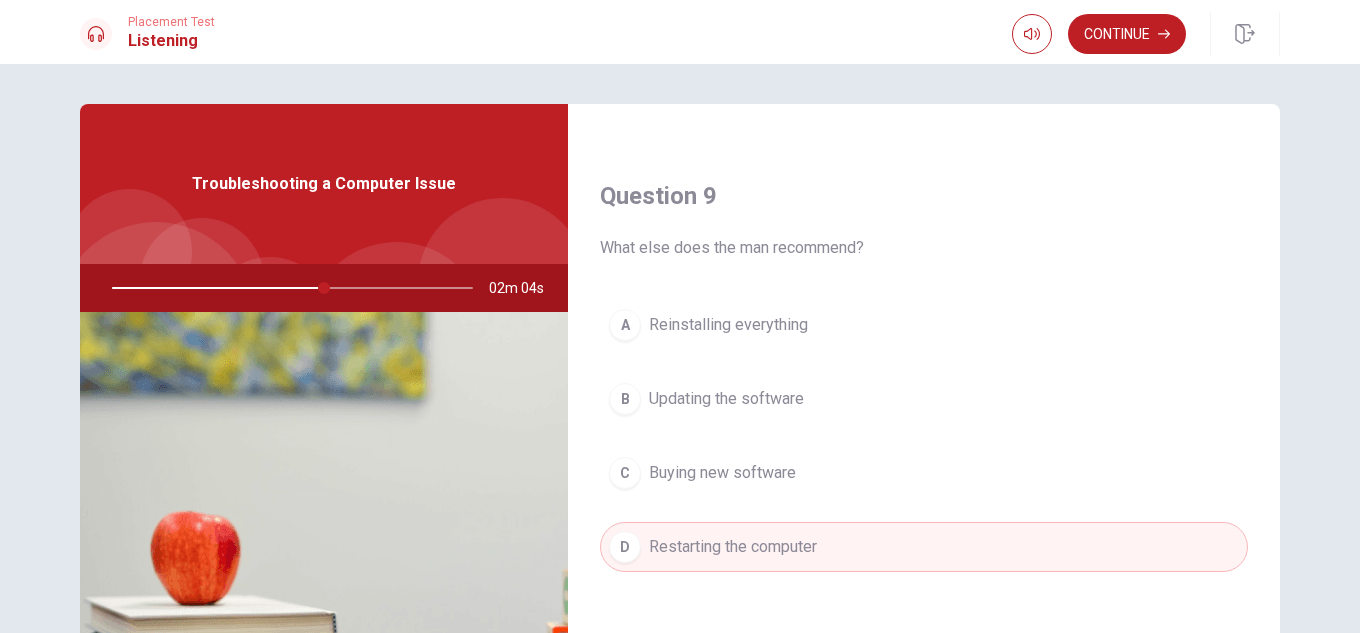 click on "Reinstalling everything" at bounding box center [728, 325] 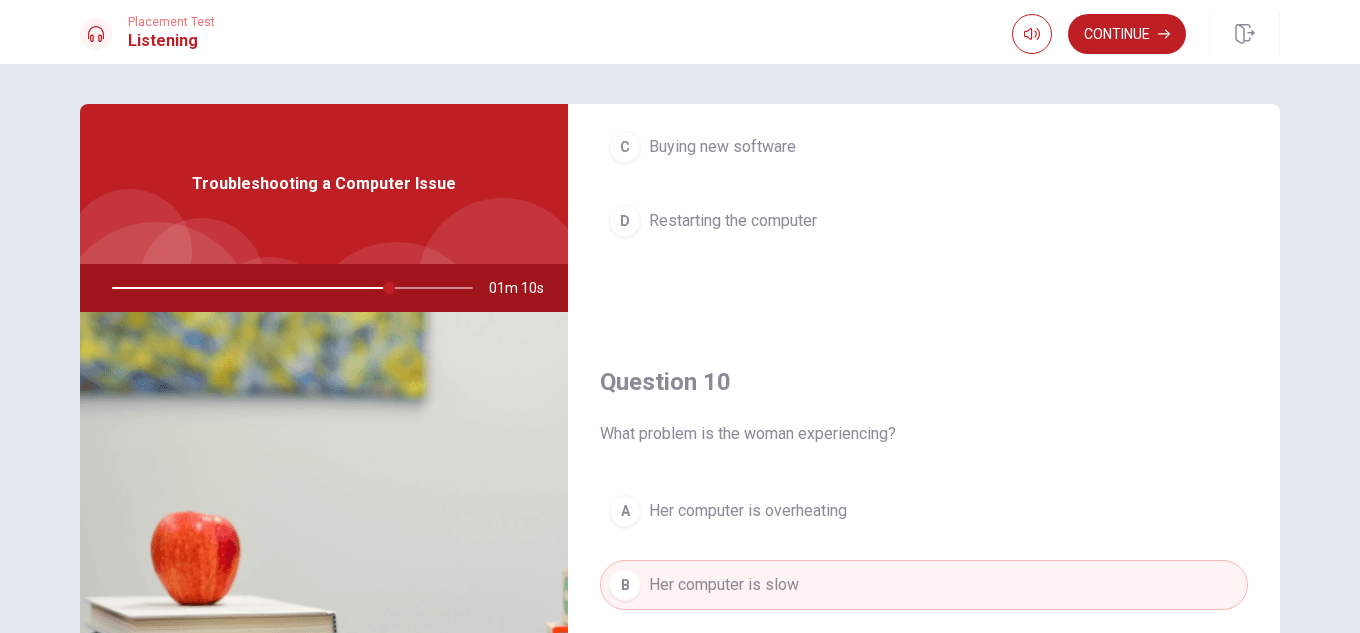 scroll, scrollTop: 1865, scrollLeft: 0, axis: vertical 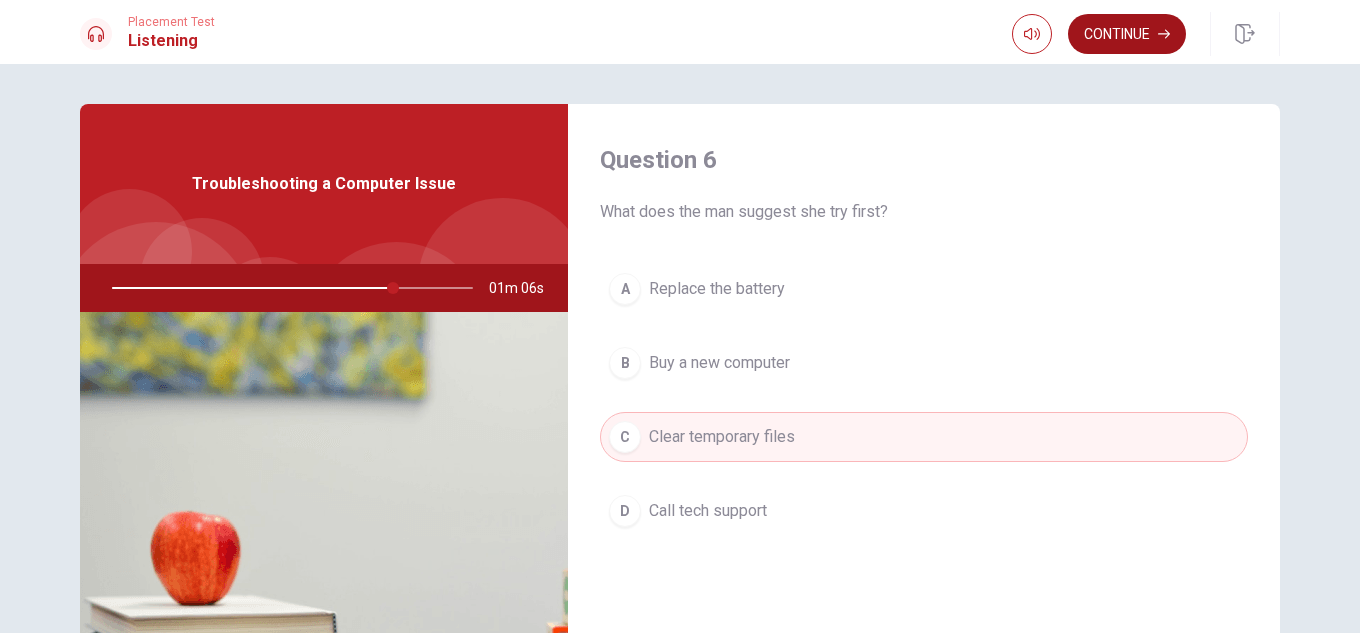 click on "Continue" at bounding box center (1127, 34) 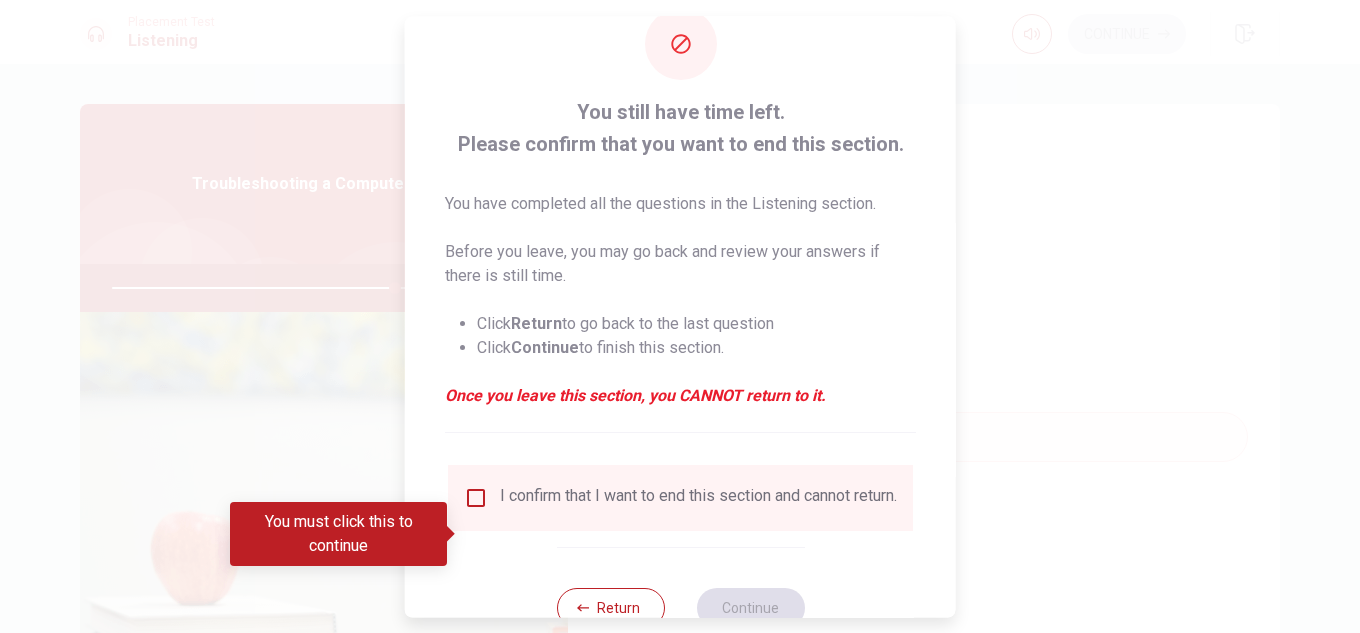 scroll, scrollTop: 113, scrollLeft: 0, axis: vertical 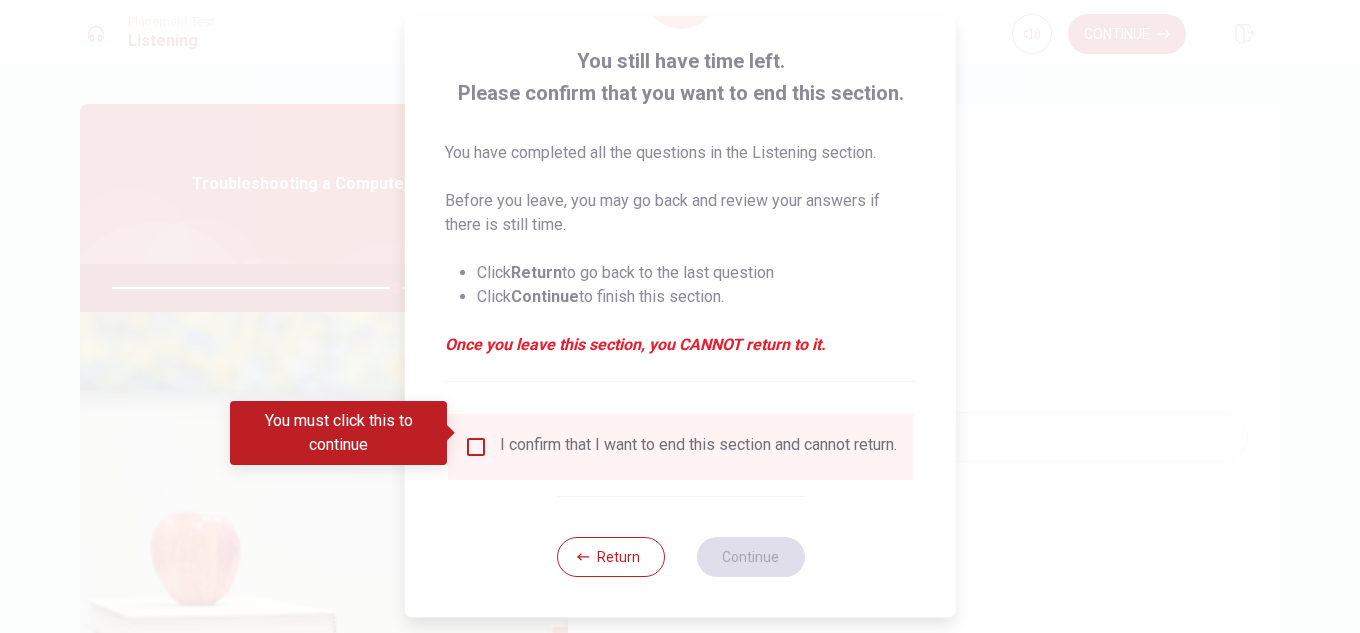 click on "I confirm that I want to end this section and cannot return." at bounding box center (680, 447) 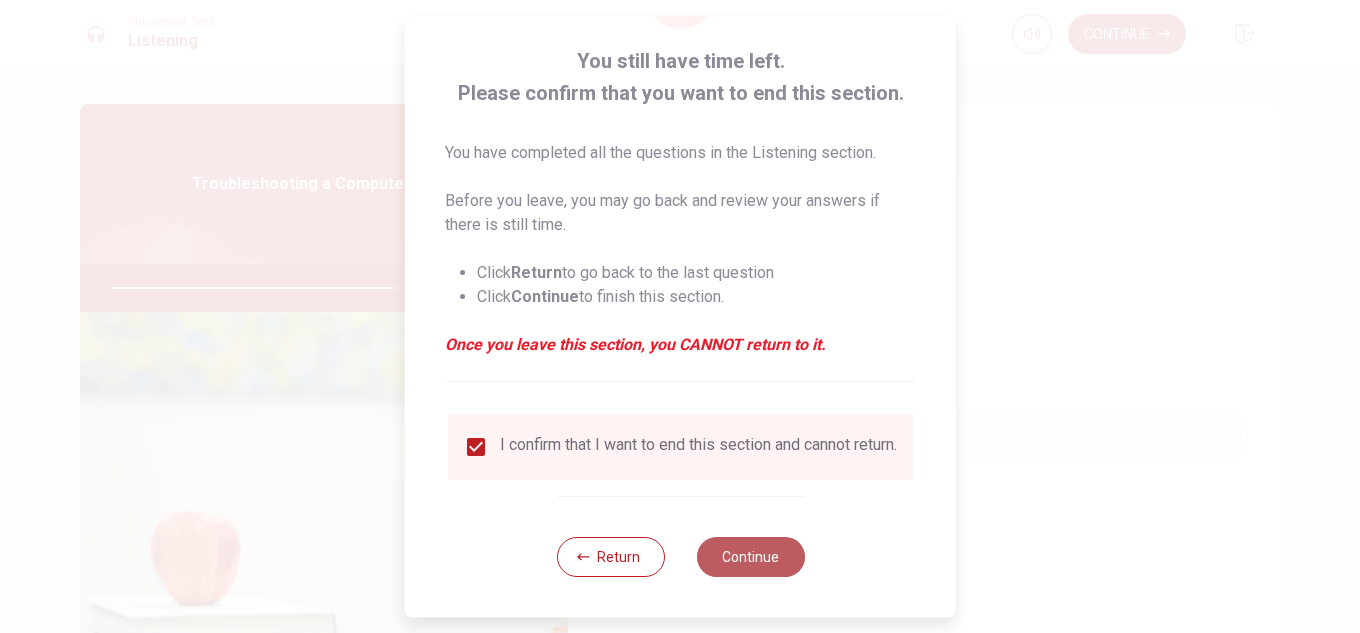 click on "Continue" at bounding box center (750, 557) 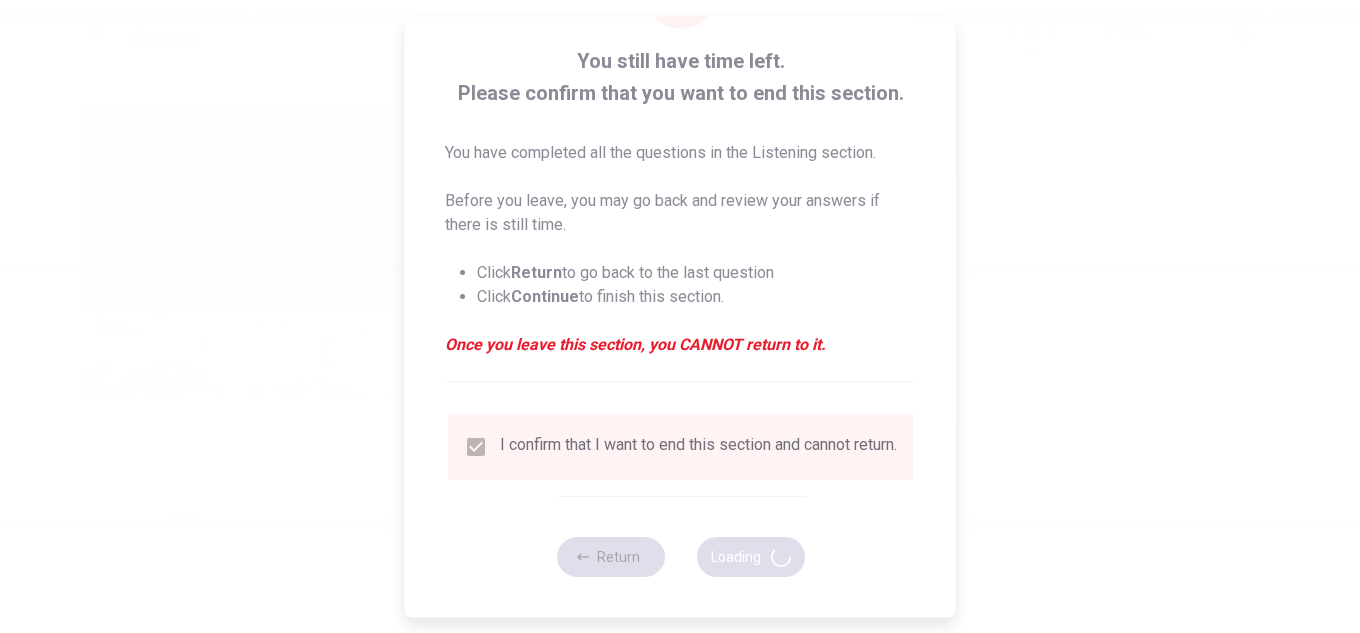 type on "80" 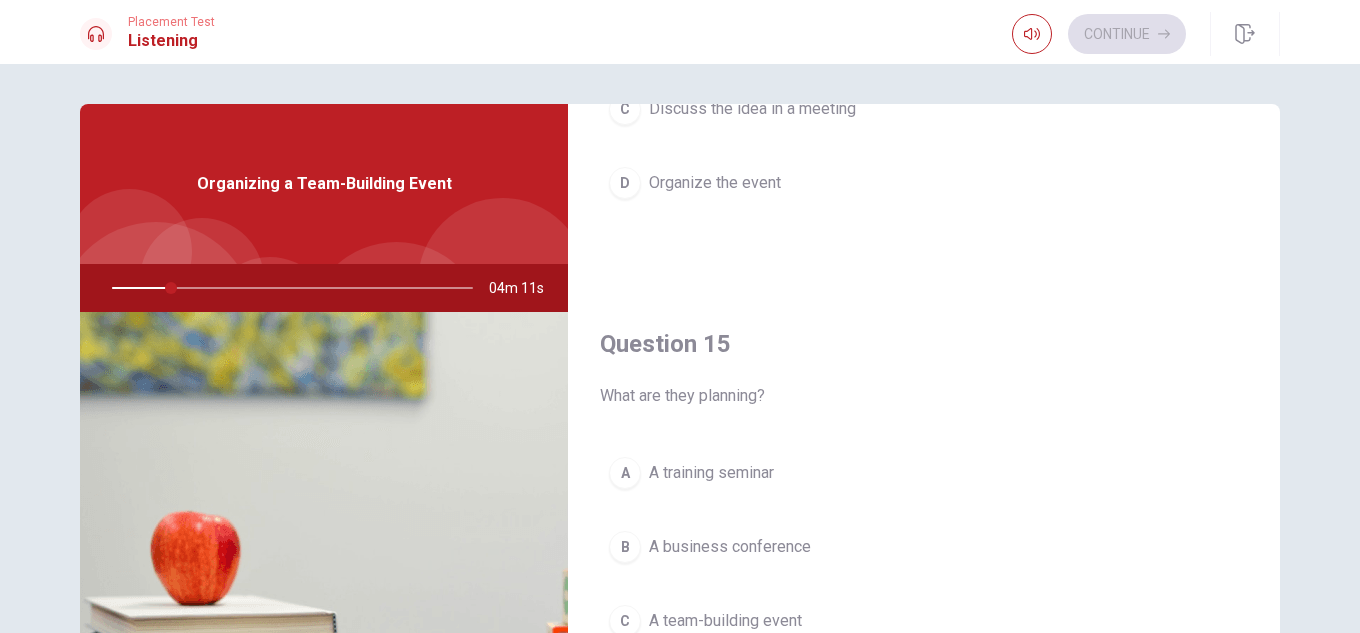 scroll, scrollTop: 1865, scrollLeft: 0, axis: vertical 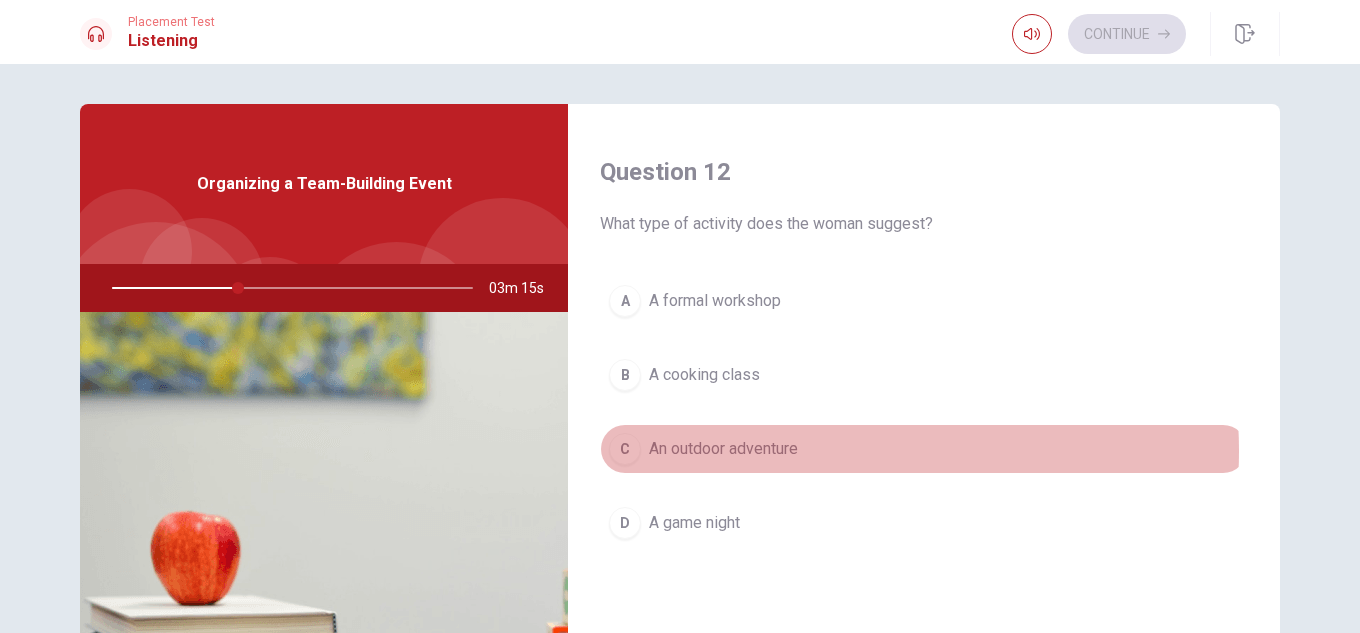 click on "C An outdoor adventure" at bounding box center (924, 449) 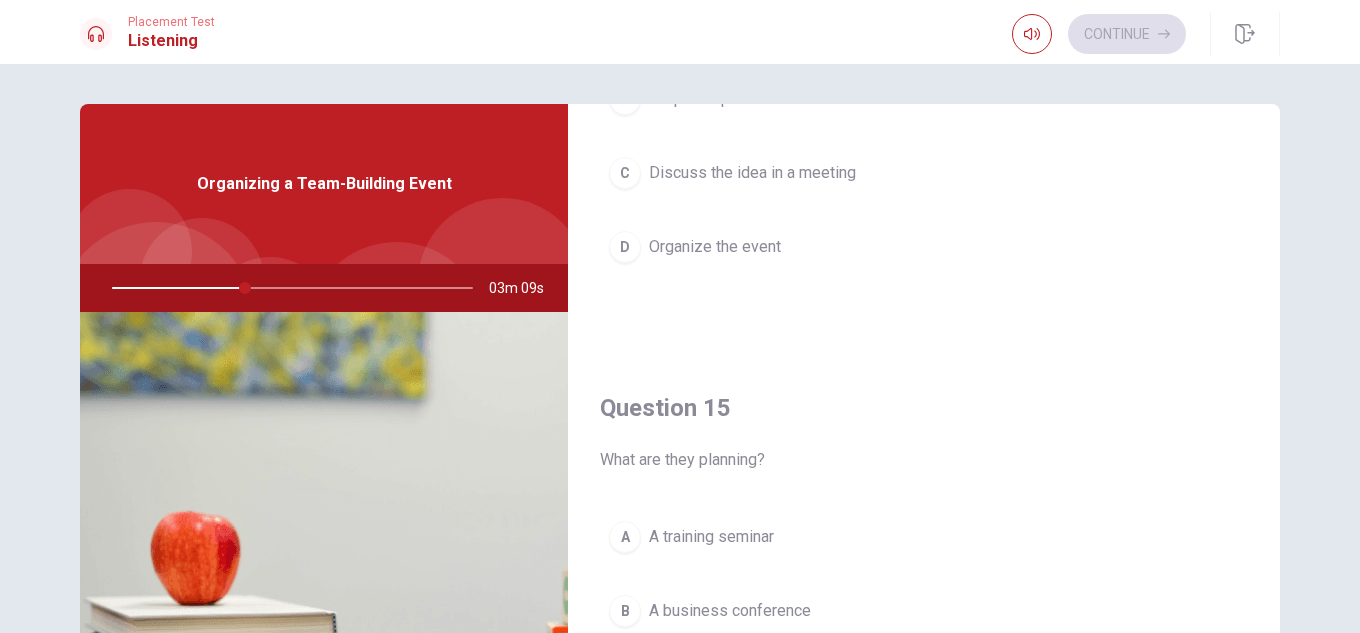 scroll, scrollTop: 1865, scrollLeft: 0, axis: vertical 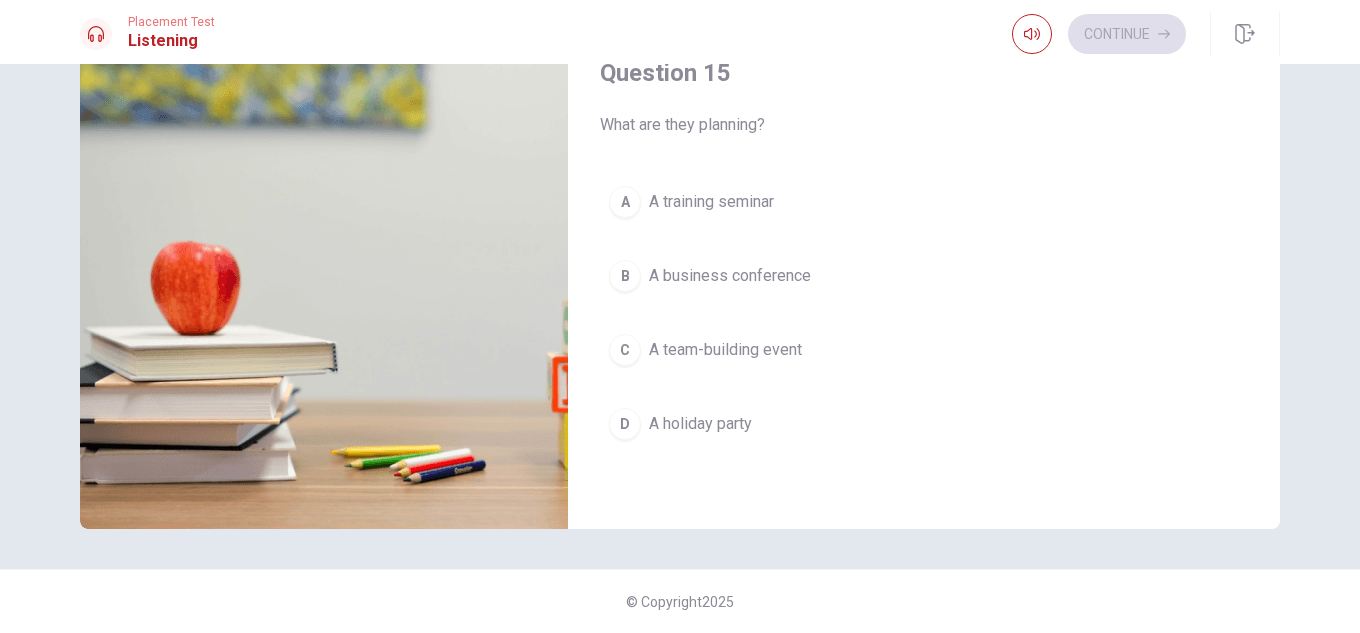 click on "A team-building event" at bounding box center (725, 350) 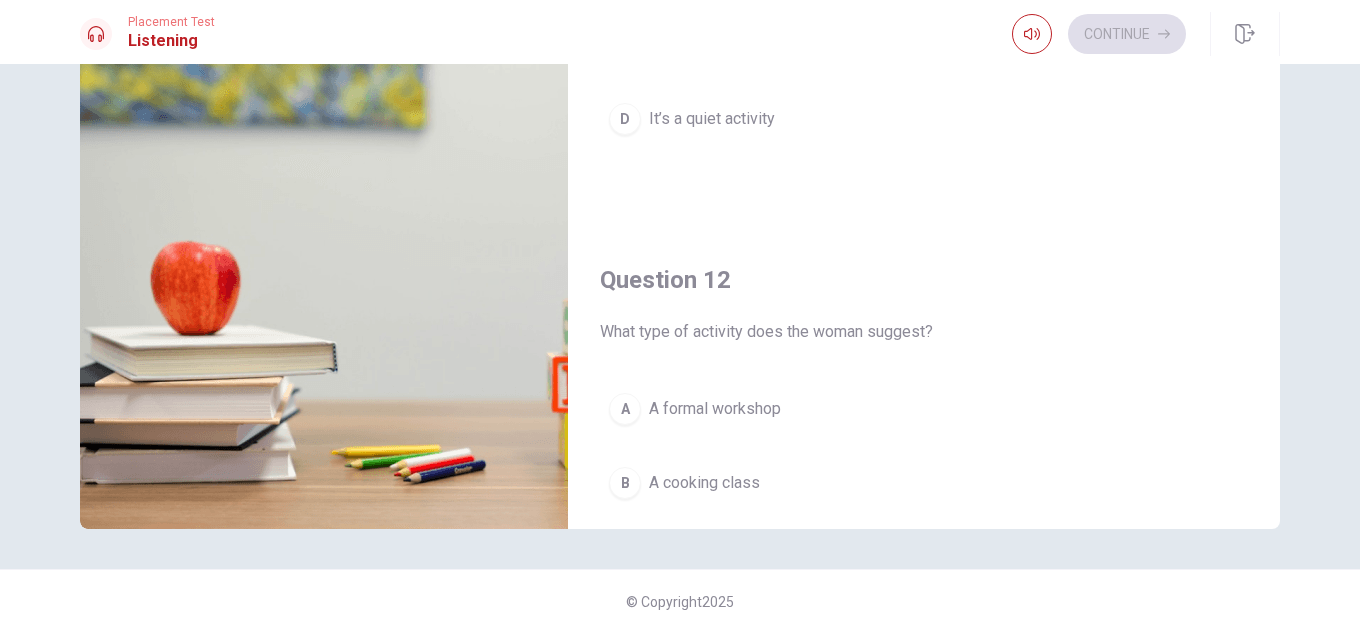 scroll, scrollTop: 0, scrollLeft: 0, axis: both 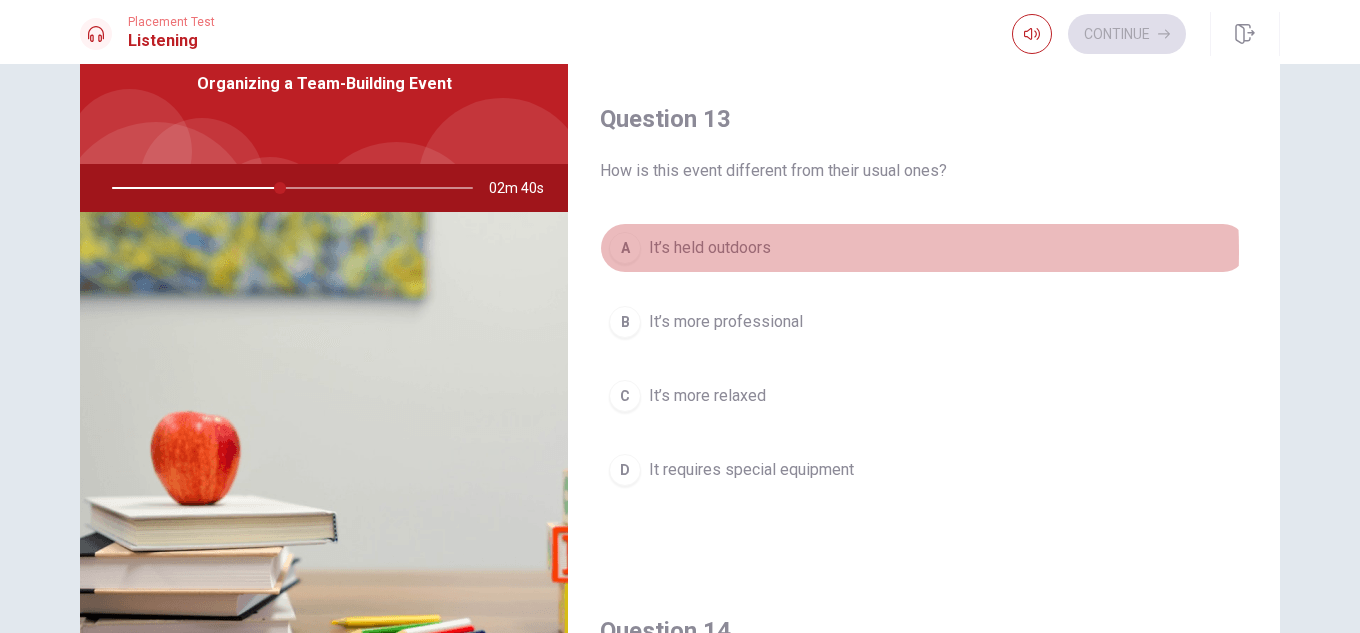 click on "It’s held outdoors" at bounding box center [710, 248] 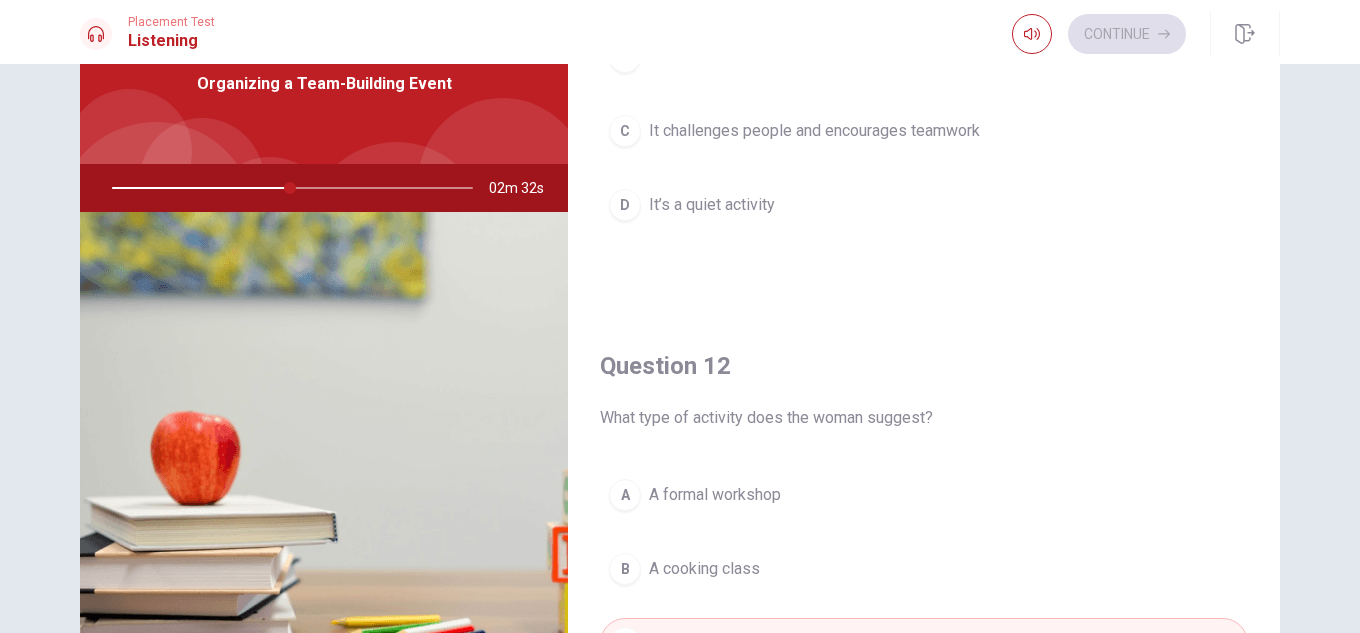 scroll, scrollTop: 0, scrollLeft: 0, axis: both 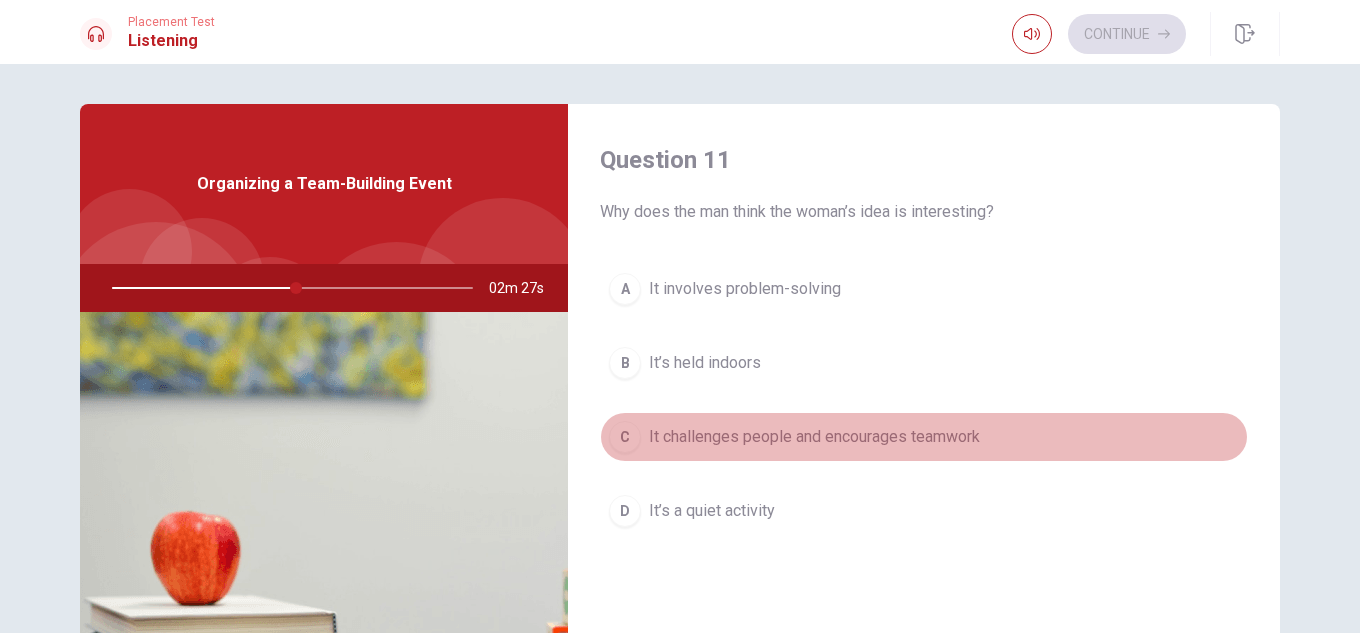 click on "C It challenges people and encourages teamwork" at bounding box center (924, 437) 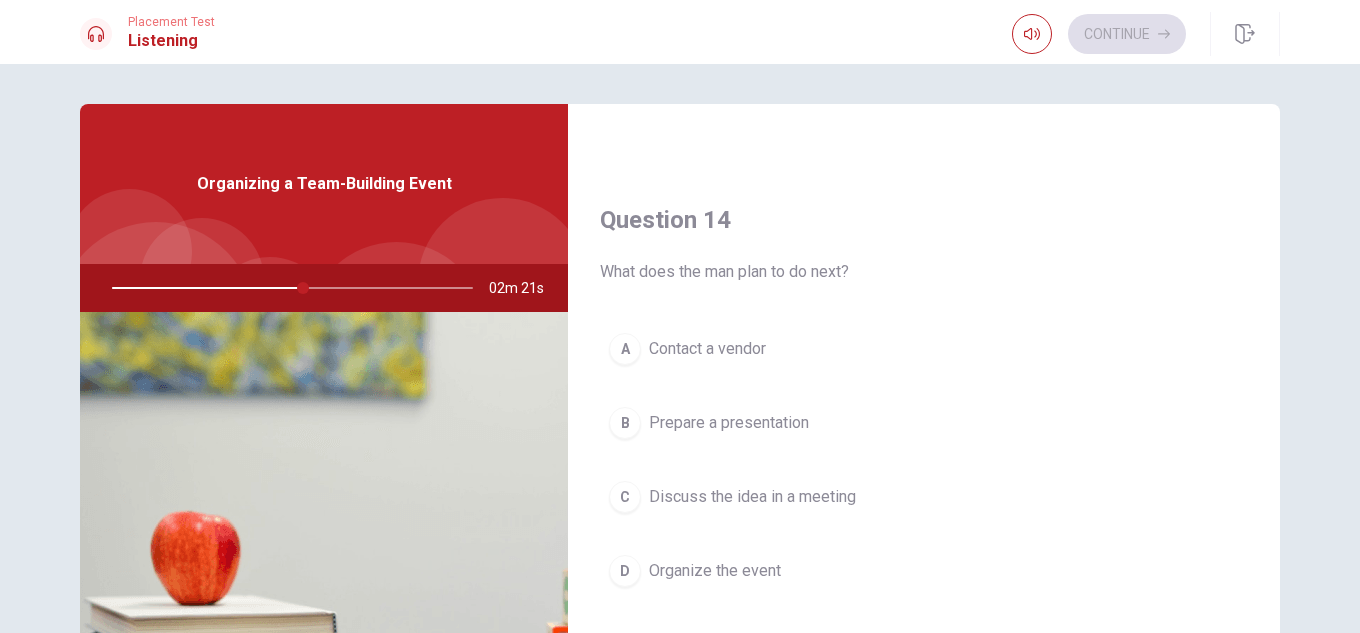 scroll, scrollTop: 1600, scrollLeft: 0, axis: vertical 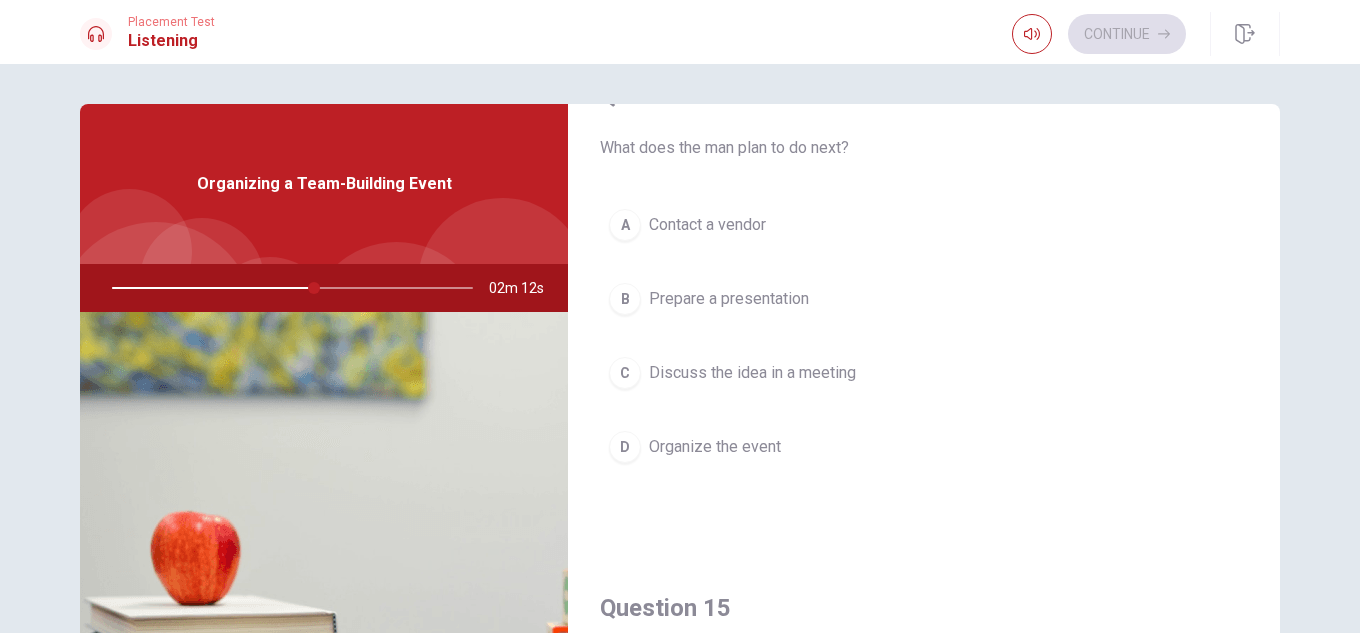 click on "Organize the event" at bounding box center [715, 447] 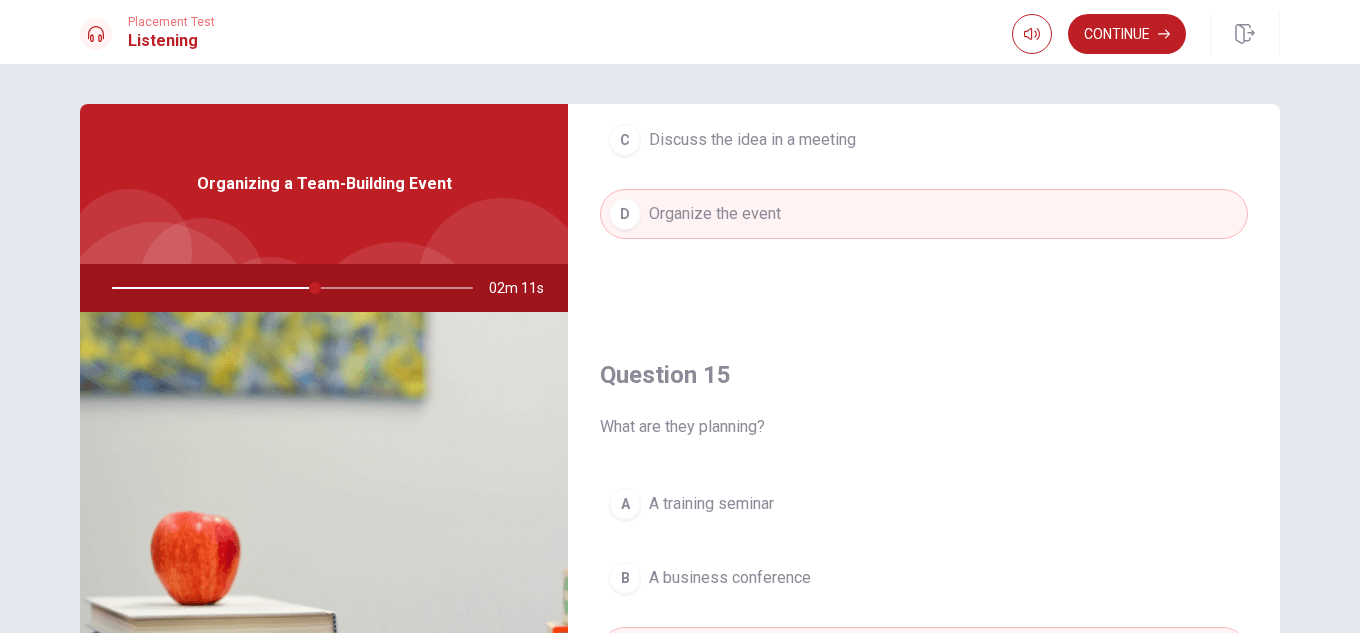 scroll, scrollTop: 1865, scrollLeft: 0, axis: vertical 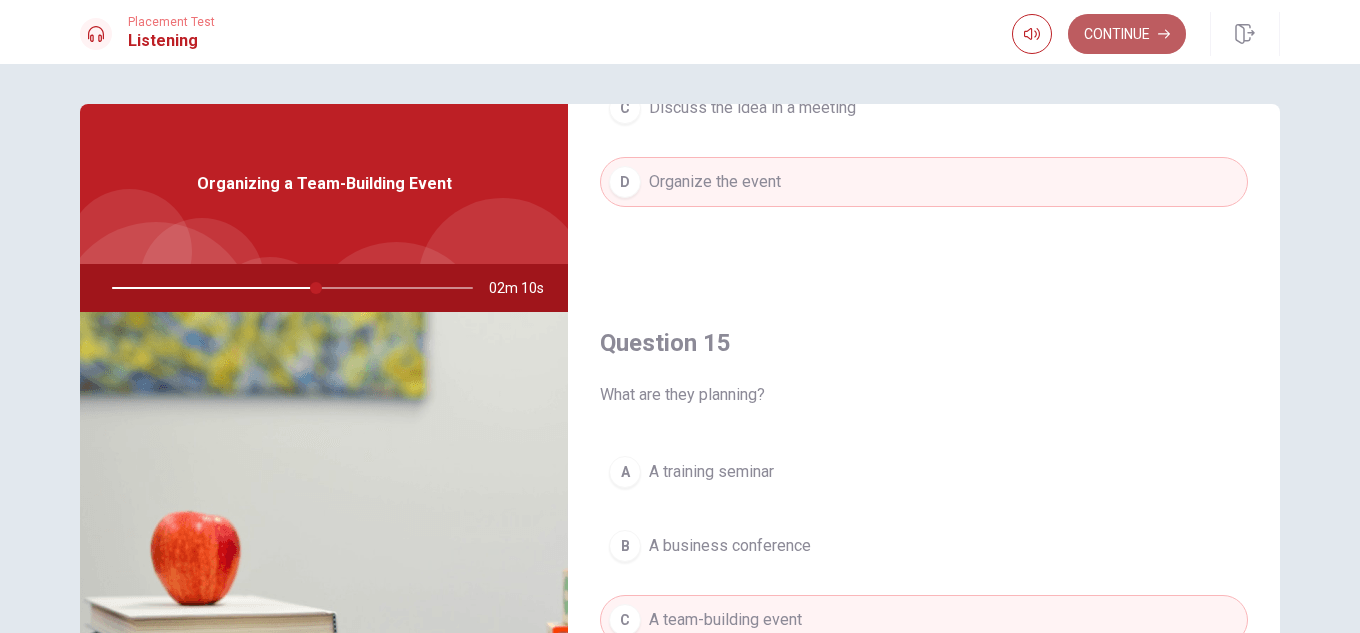 click on "Continue" at bounding box center [1127, 34] 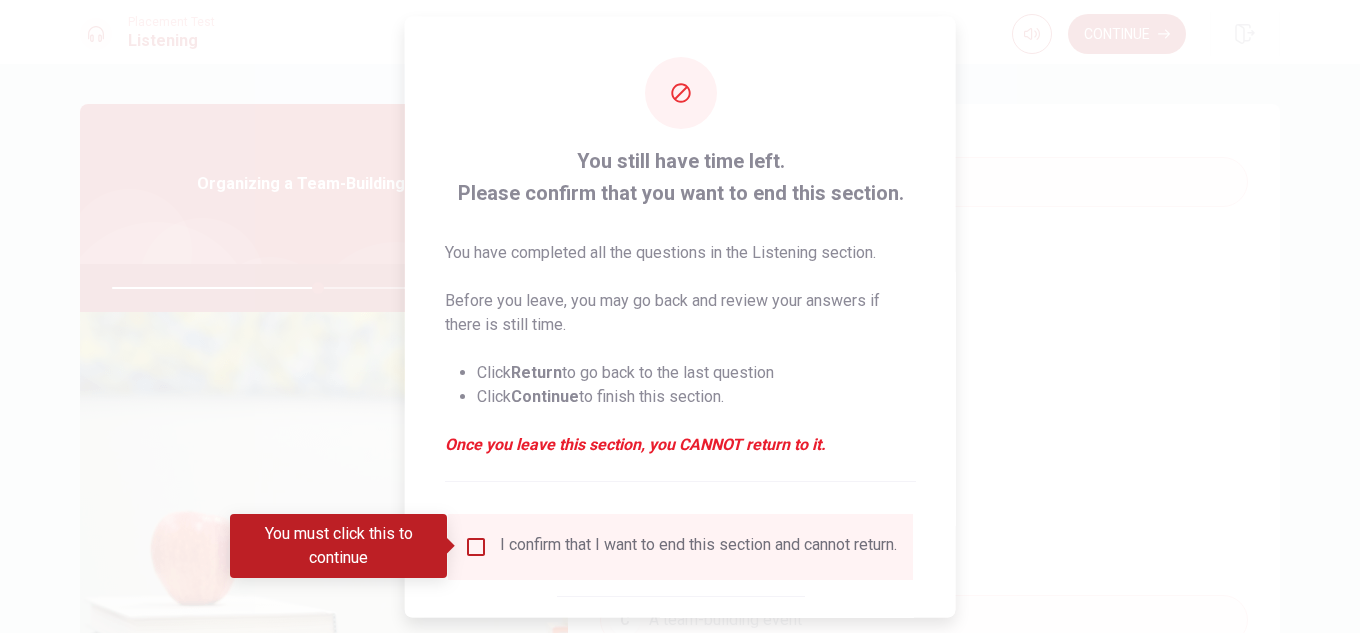 drag, startPoint x: 513, startPoint y: 560, endPoint x: 485, endPoint y: 547, distance: 30.870699 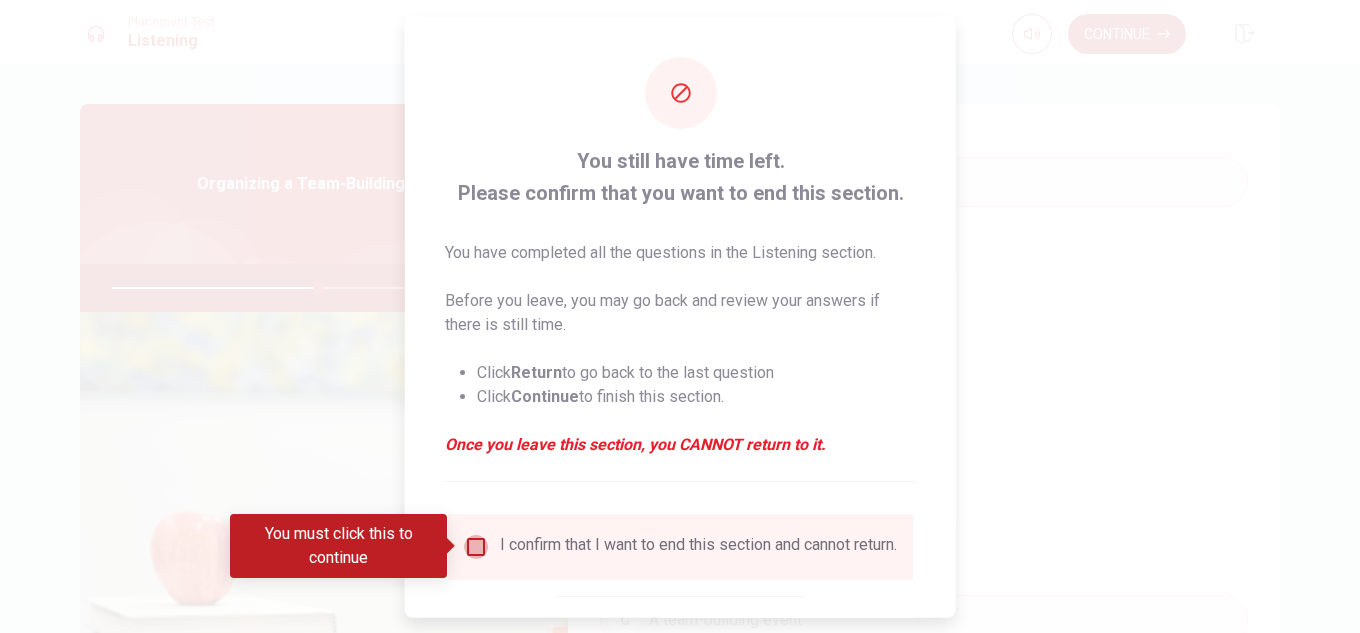 click at bounding box center [476, 546] 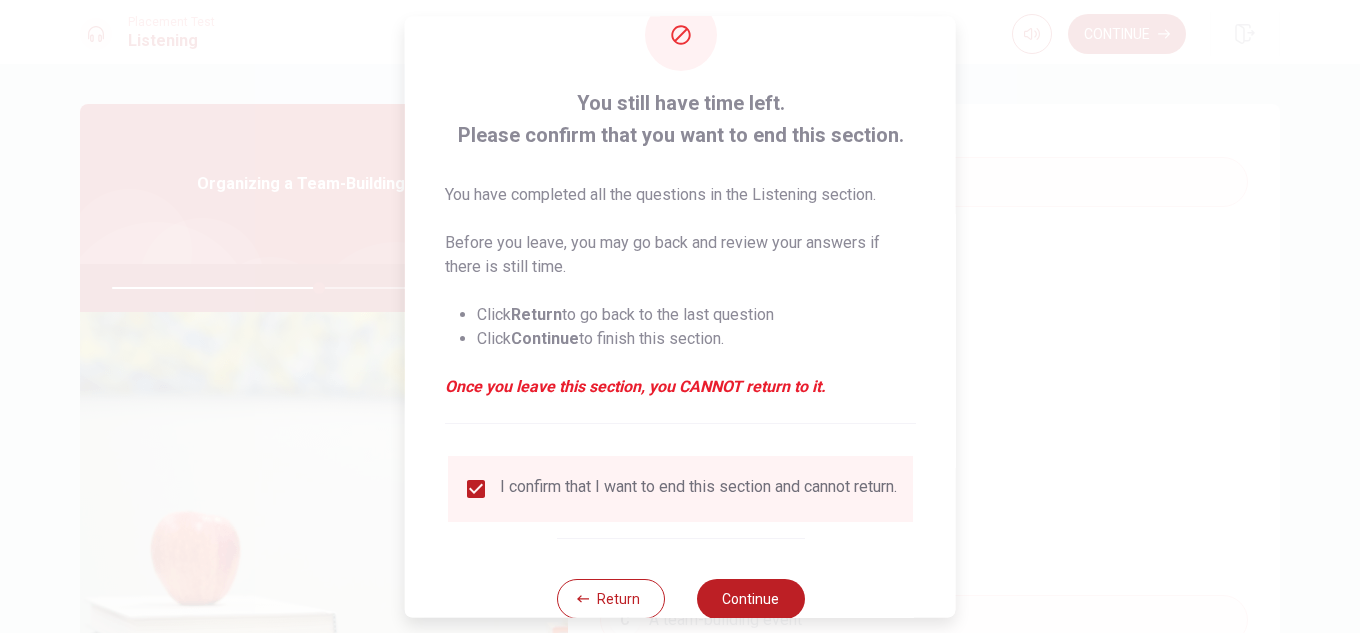 scroll, scrollTop: 113, scrollLeft: 0, axis: vertical 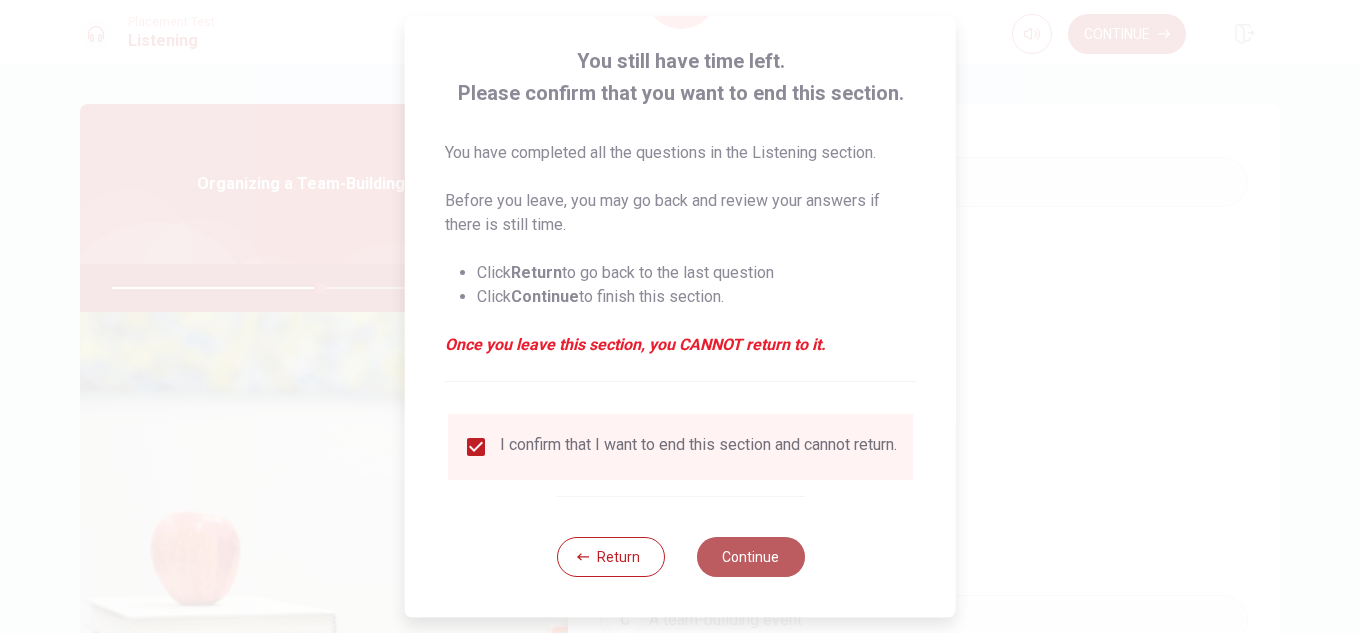 click on "Continue" at bounding box center (750, 557) 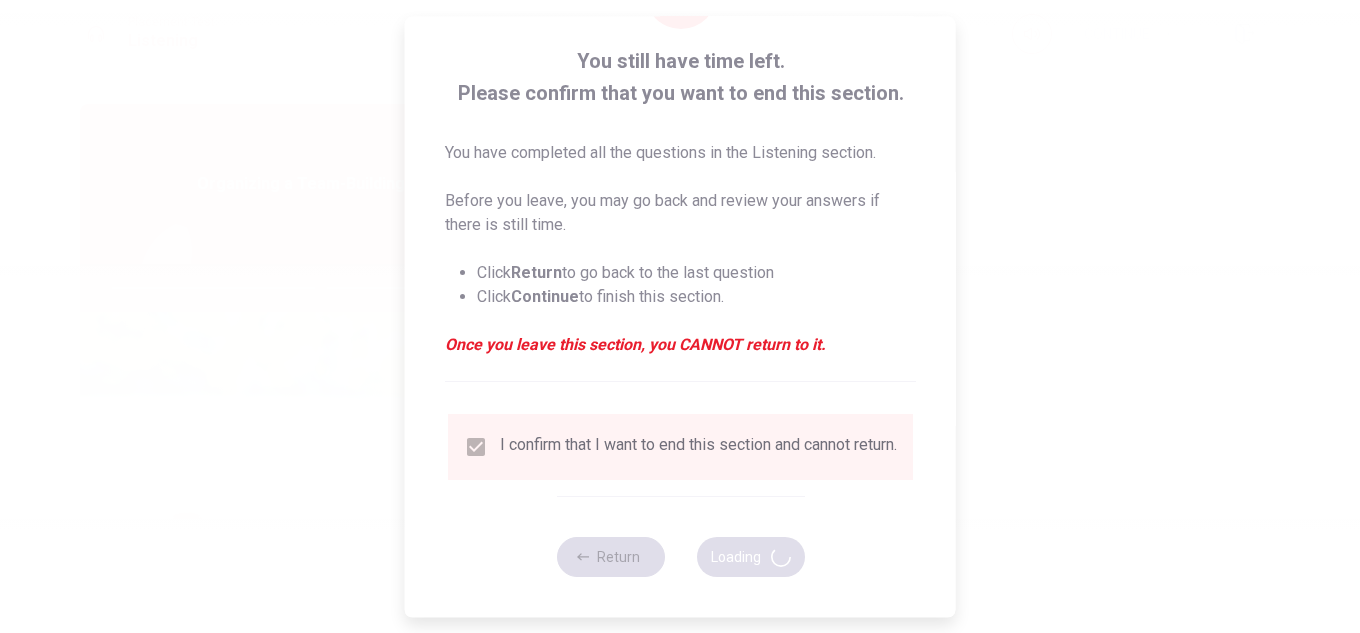 type on "58" 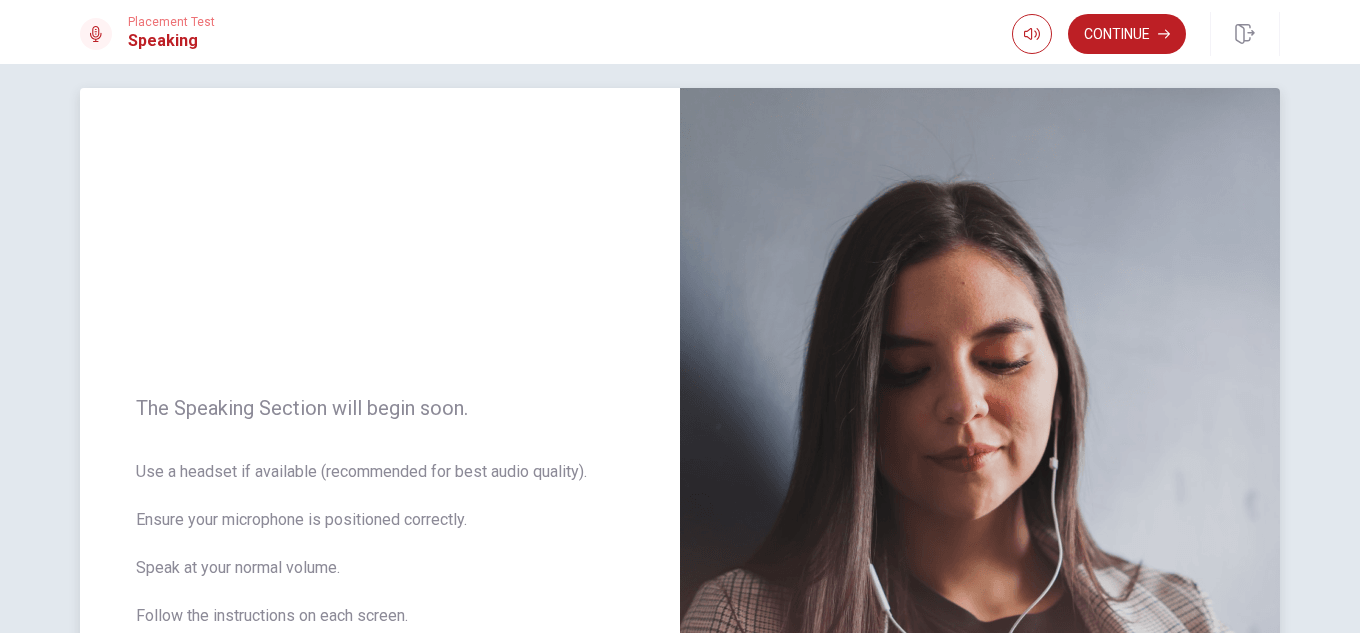 scroll, scrollTop: 0, scrollLeft: 0, axis: both 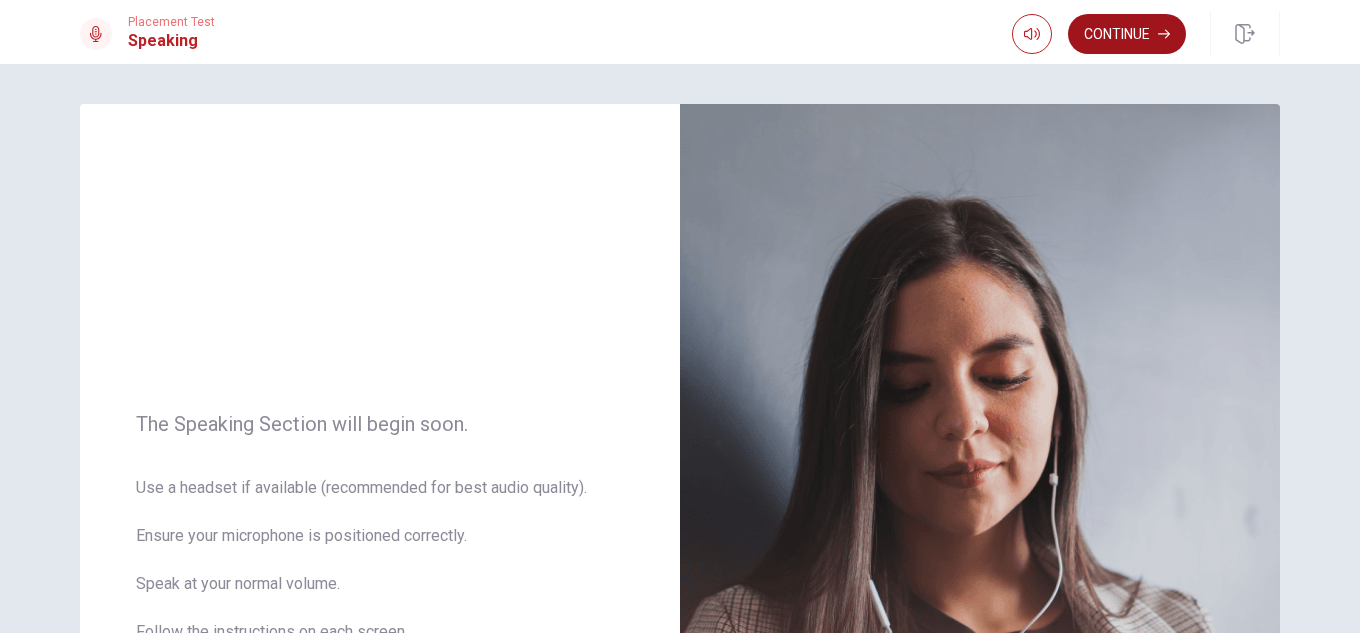 click on "Continue" at bounding box center [1127, 34] 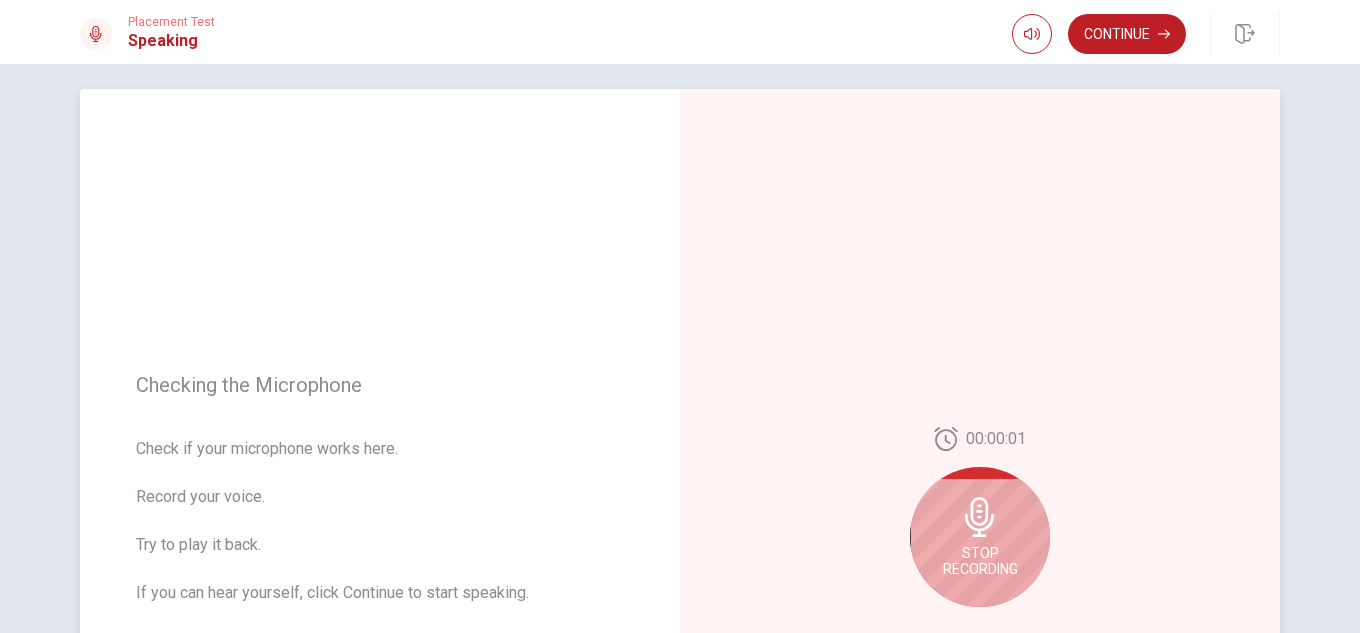 scroll, scrollTop: 0, scrollLeft: 0, axis: both 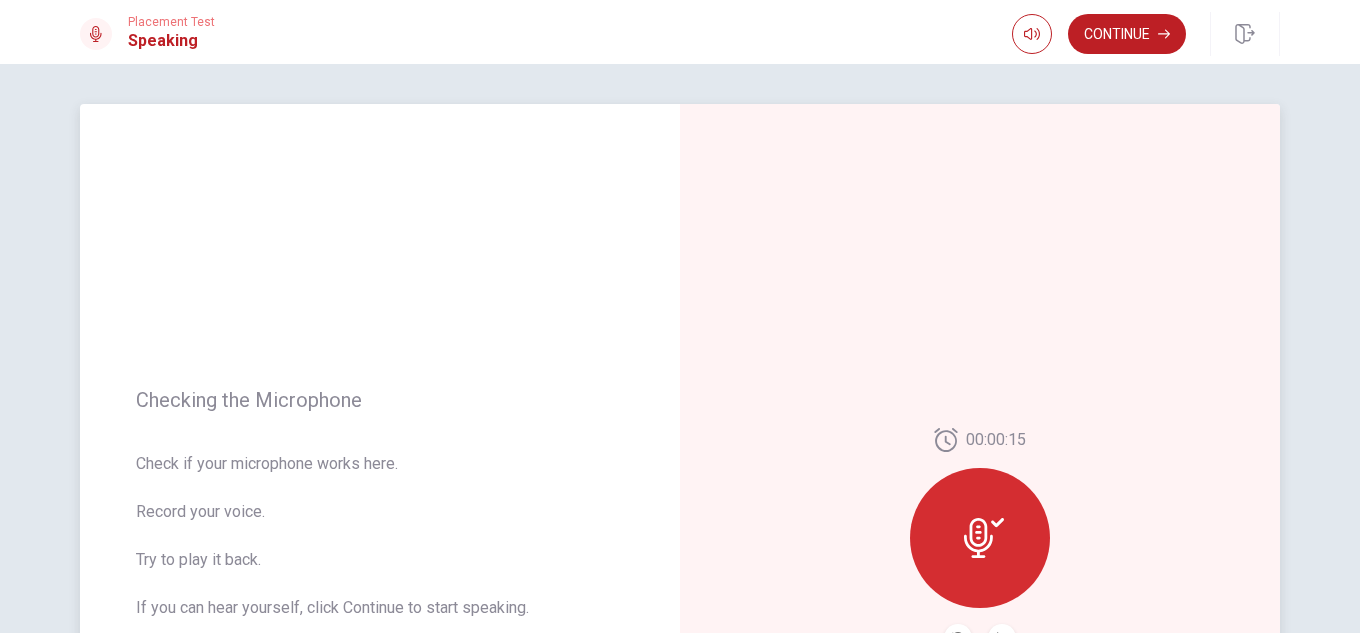 click at bounding box center (980, 538) 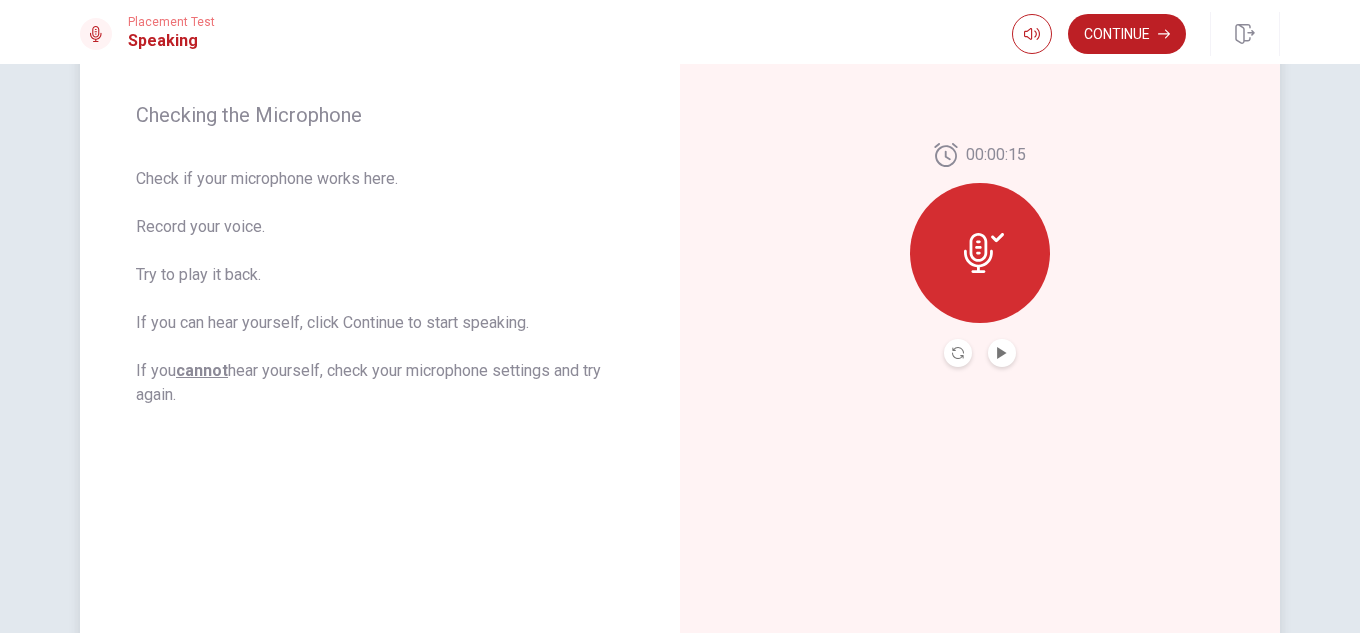 scroll, scrollTop: 0, scrollLeft: 0, axis: both 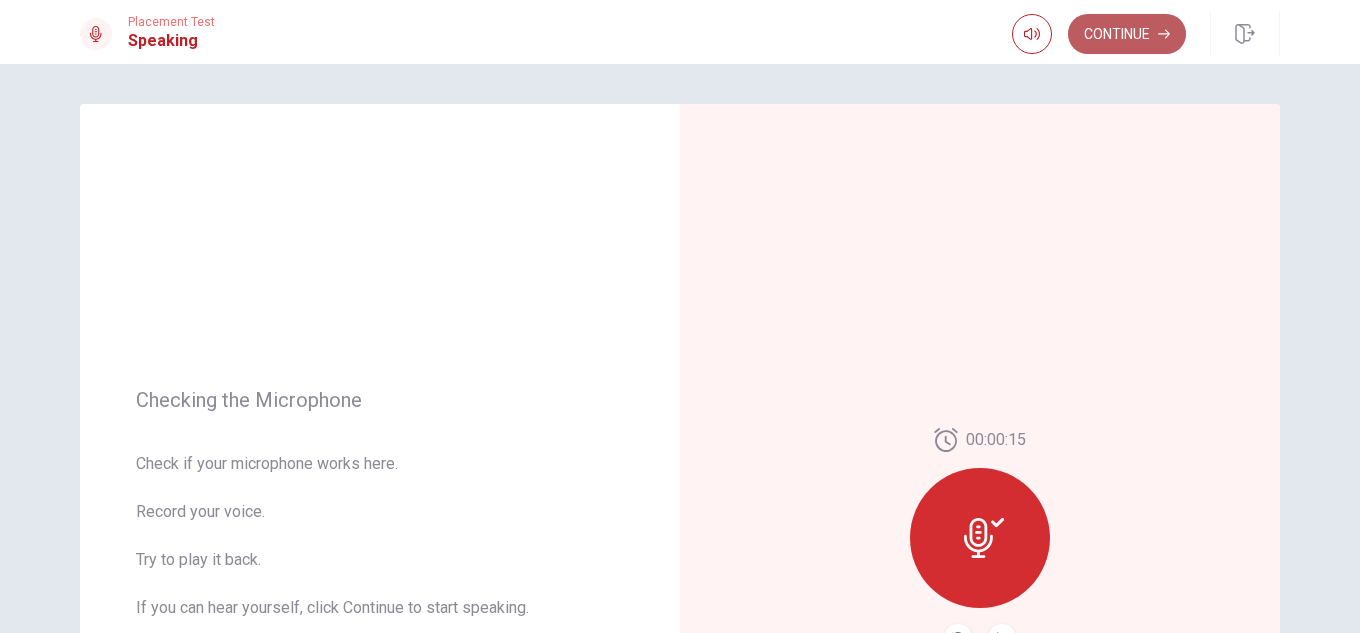 click on "Continue" at bounding box center [1127, 34] 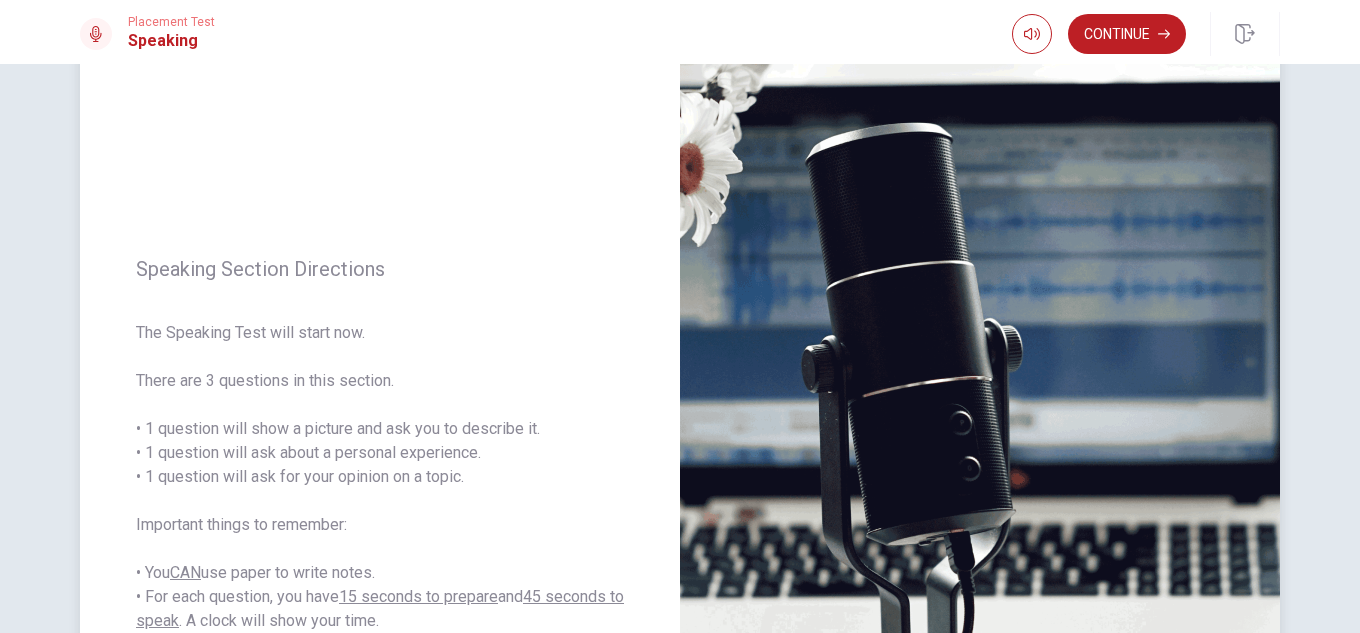scroll, scrollTop: 0, scrollLeft: 0, axis: both 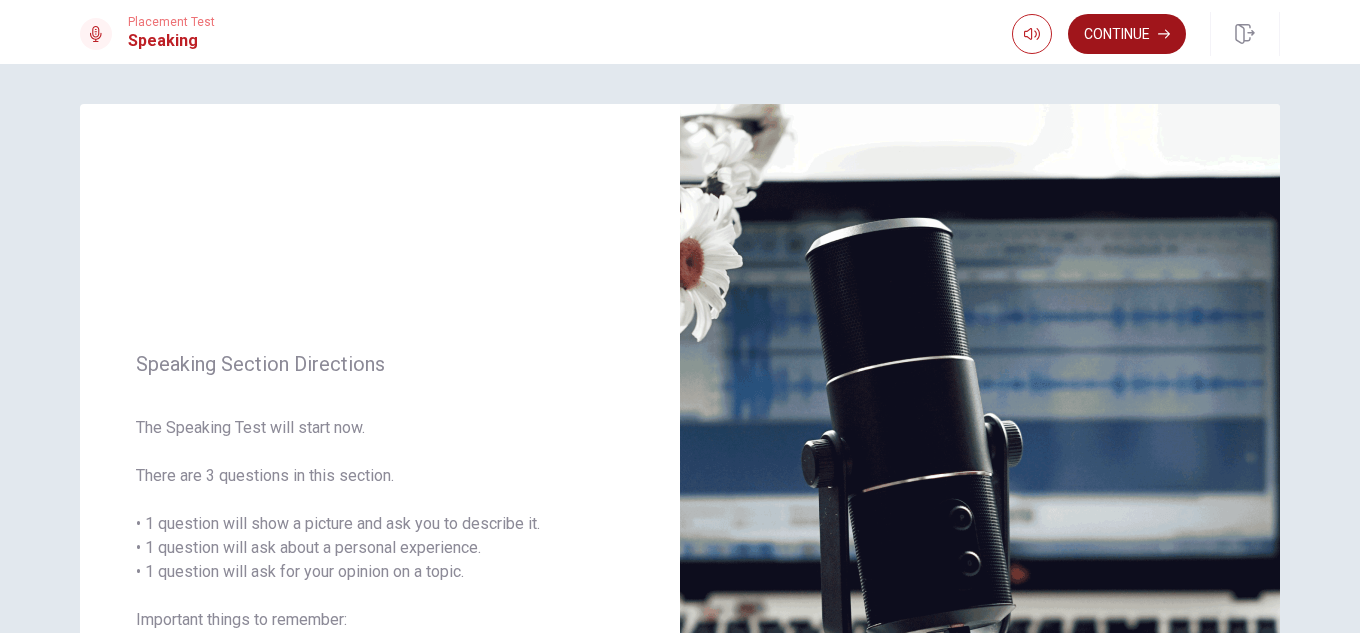 click on "Continue" at bounding box center (1127, 34) 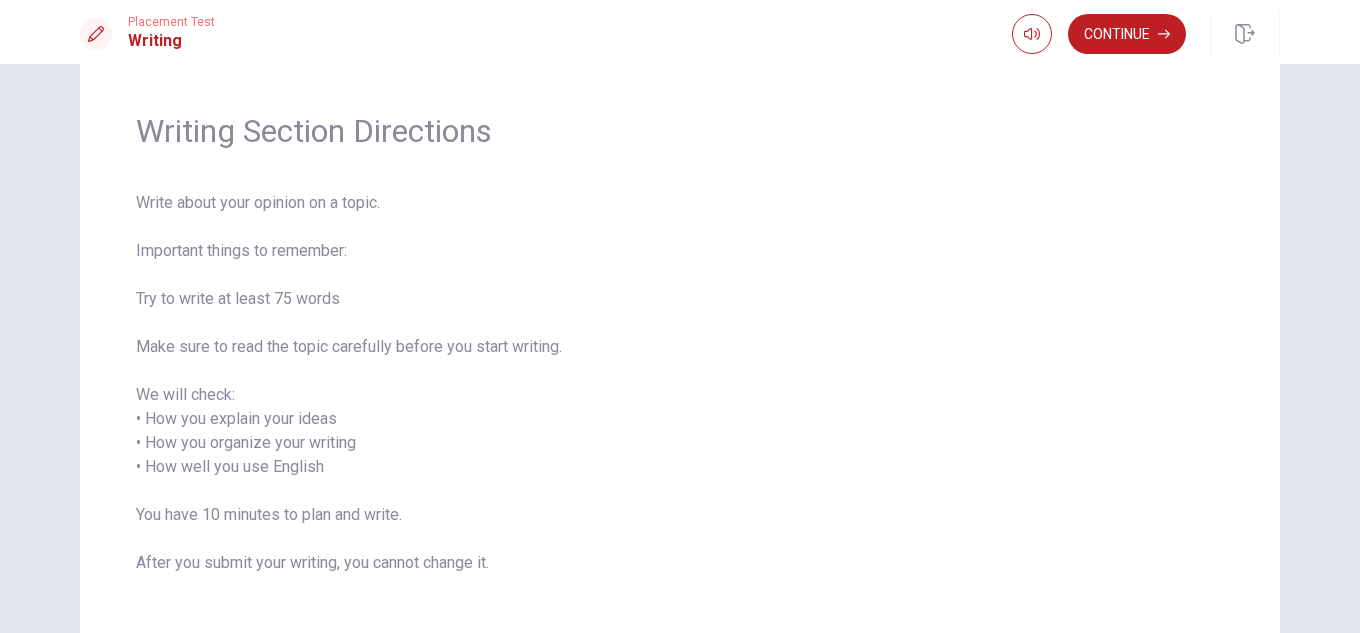 scroll, scrollTop: 0, scrollLeft: 0, axis: both 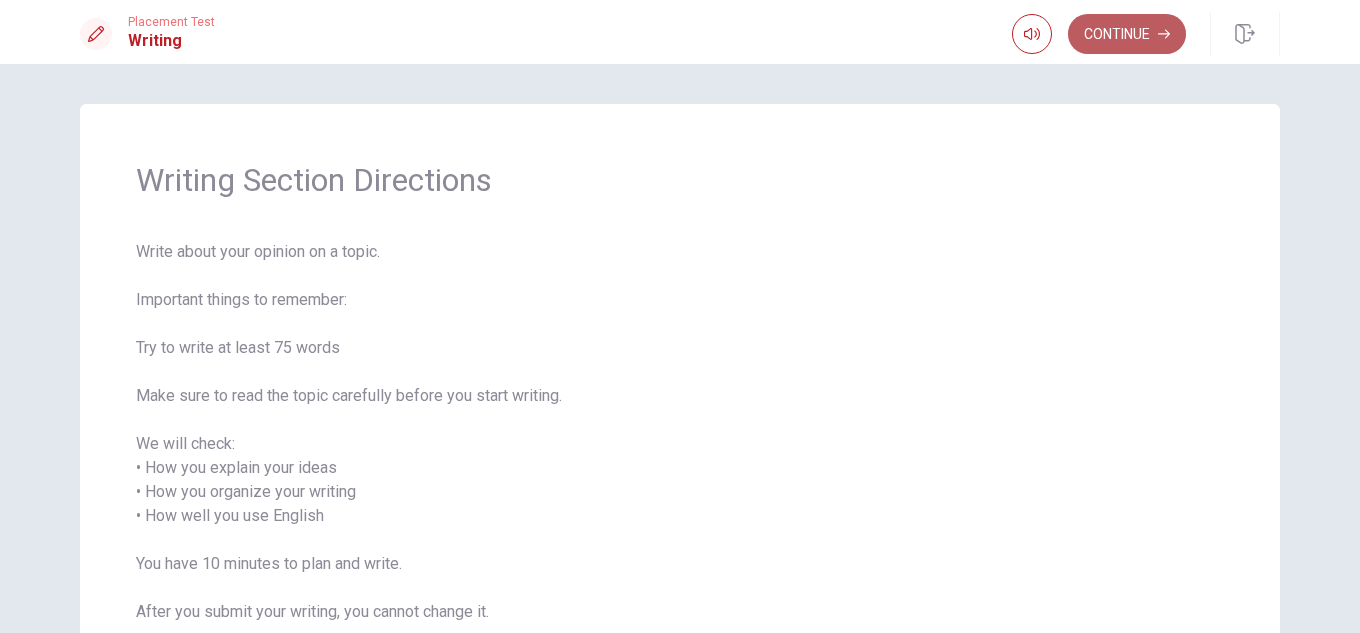 click on "Continue" at bounding box center (1127, 34) 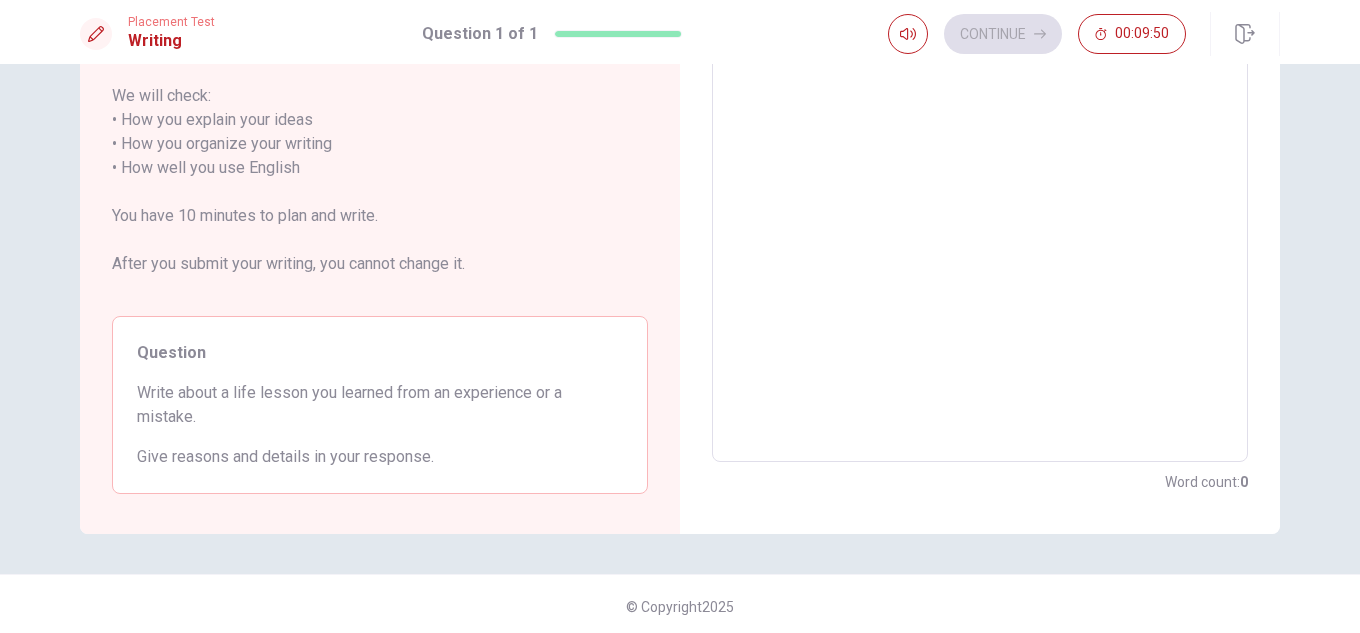 scroll, scrollTop: 0, scrollLeft: 0, axis: both 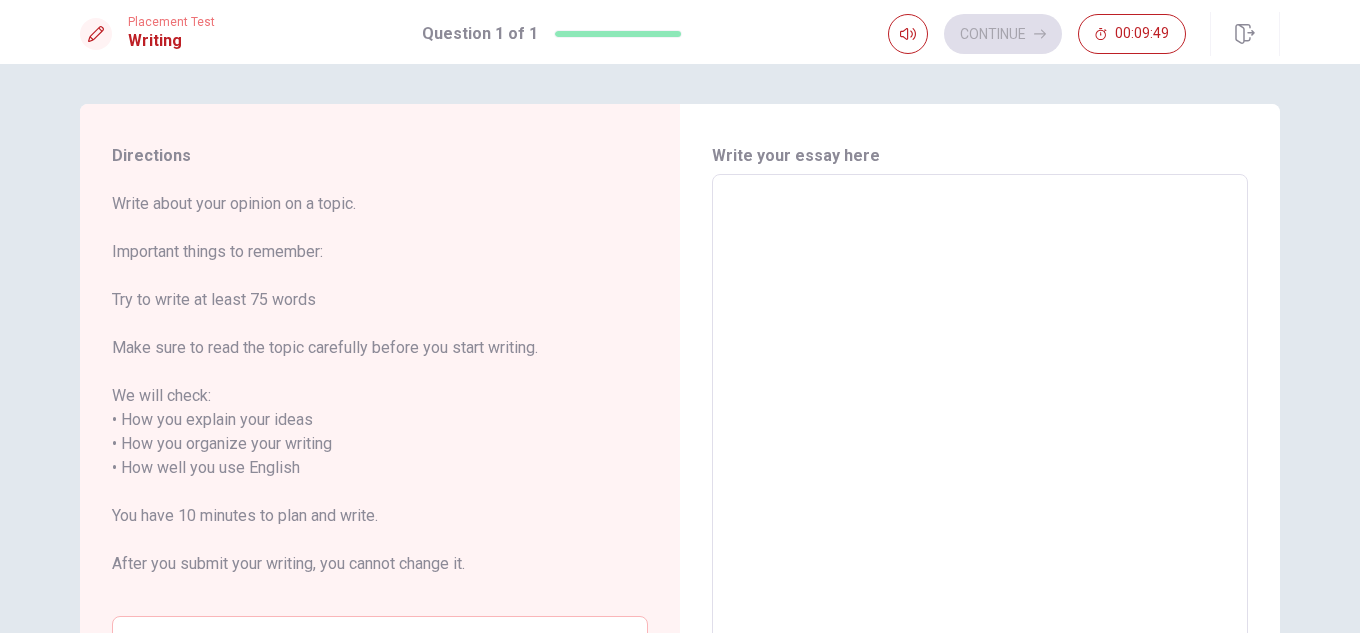 click at bounding box center (980, 468) 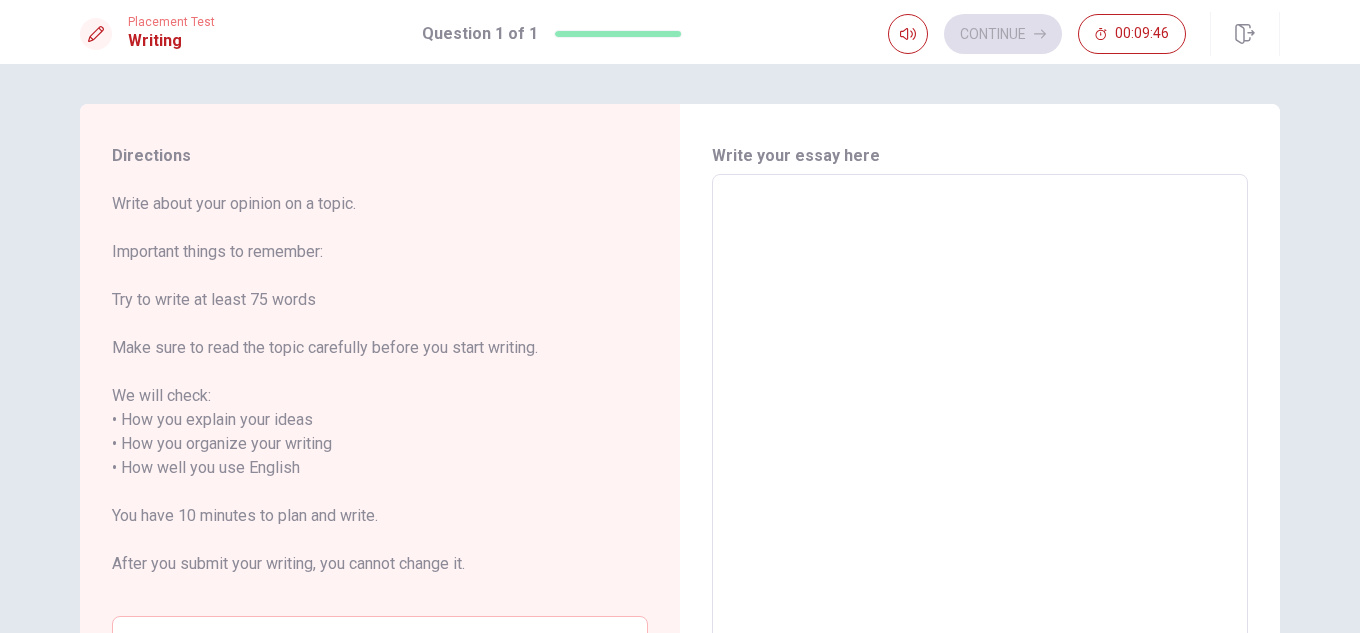 type on "I" 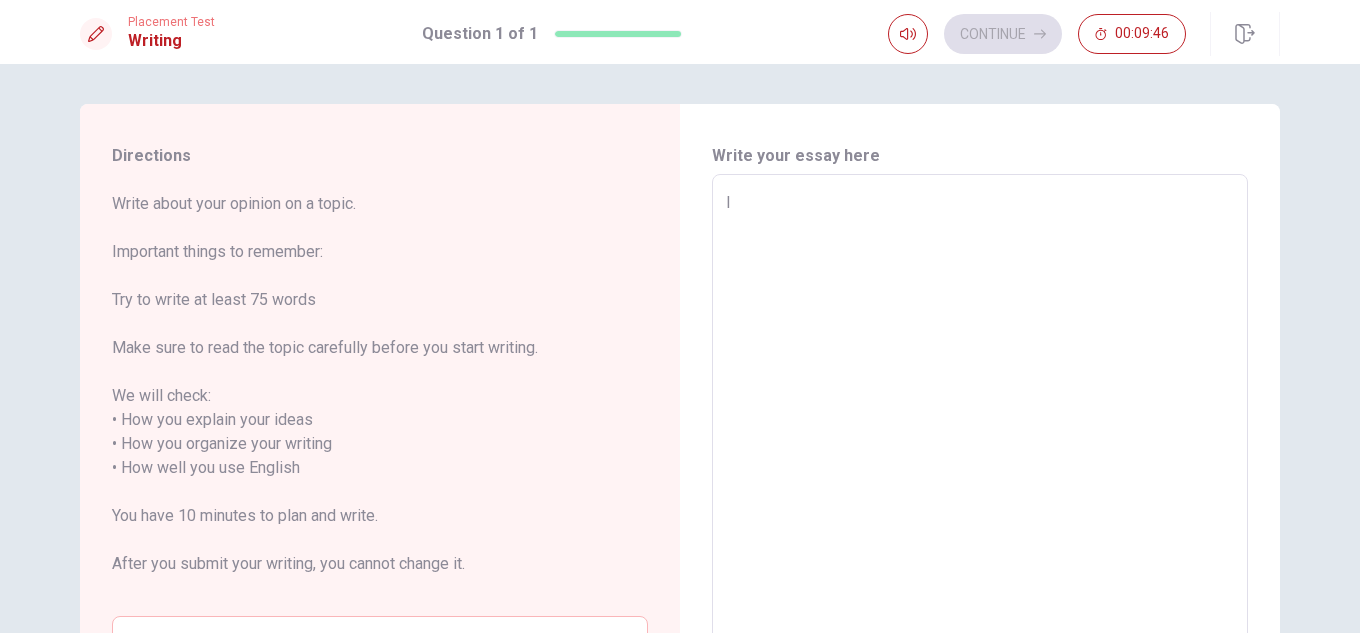 type on "x" 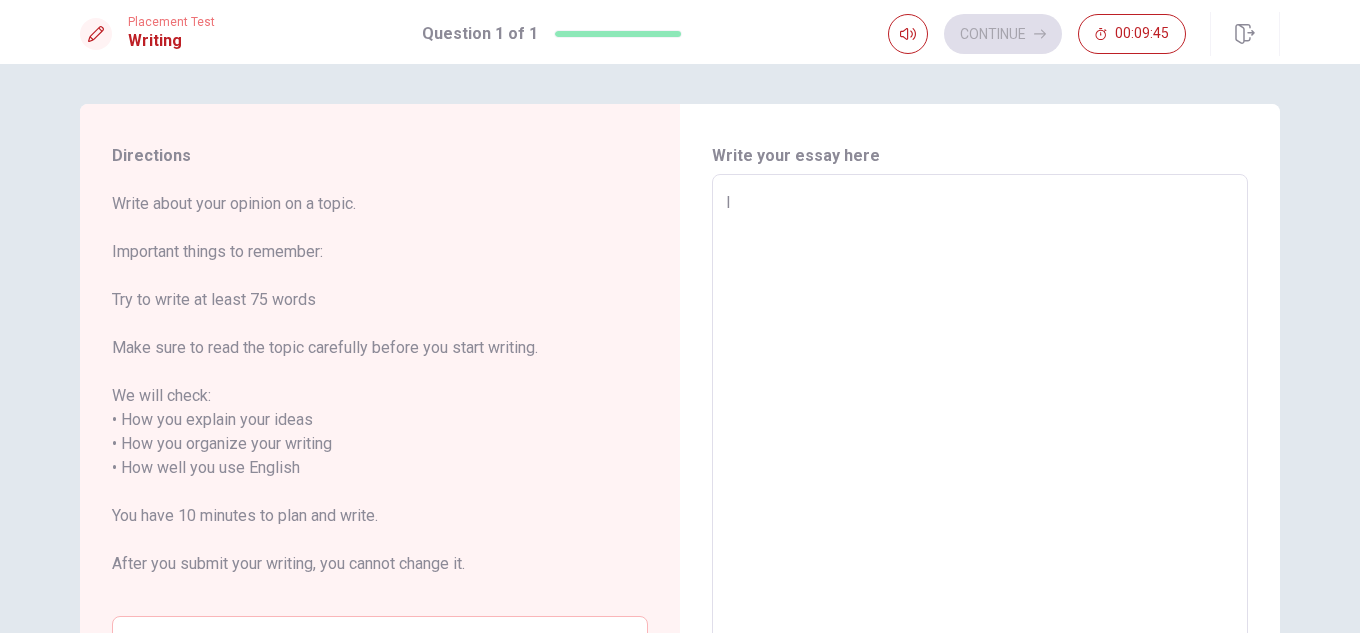 type on "x" 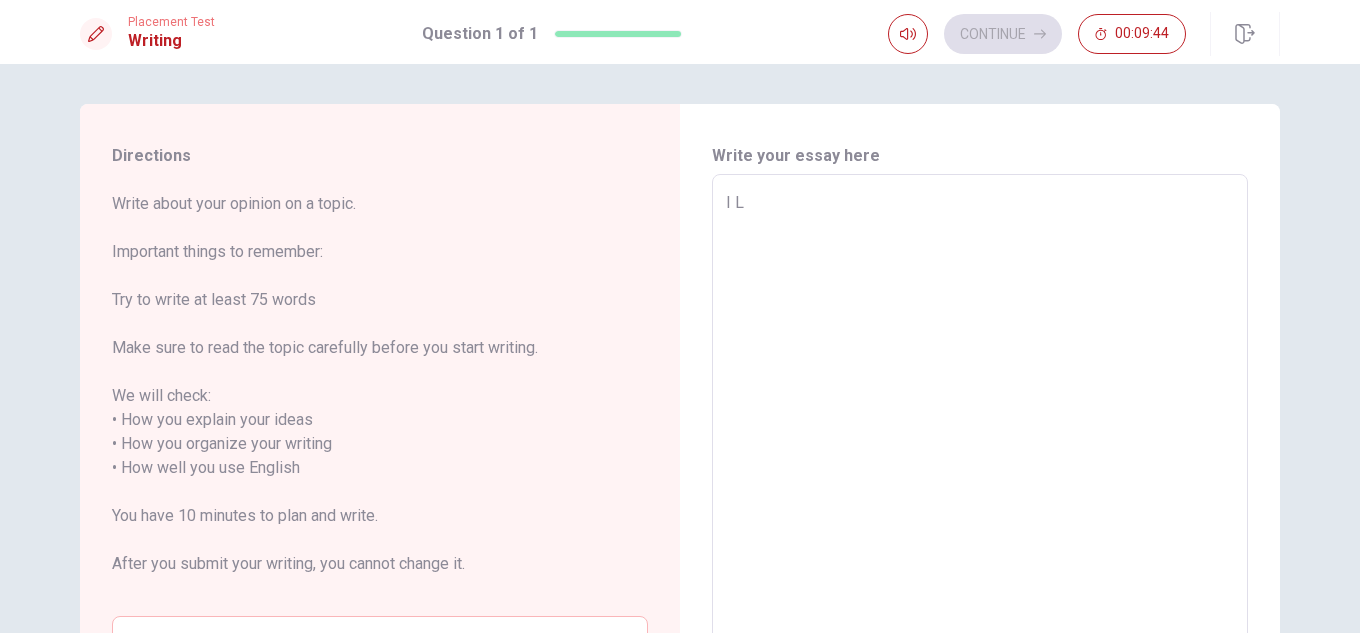 type on "x" 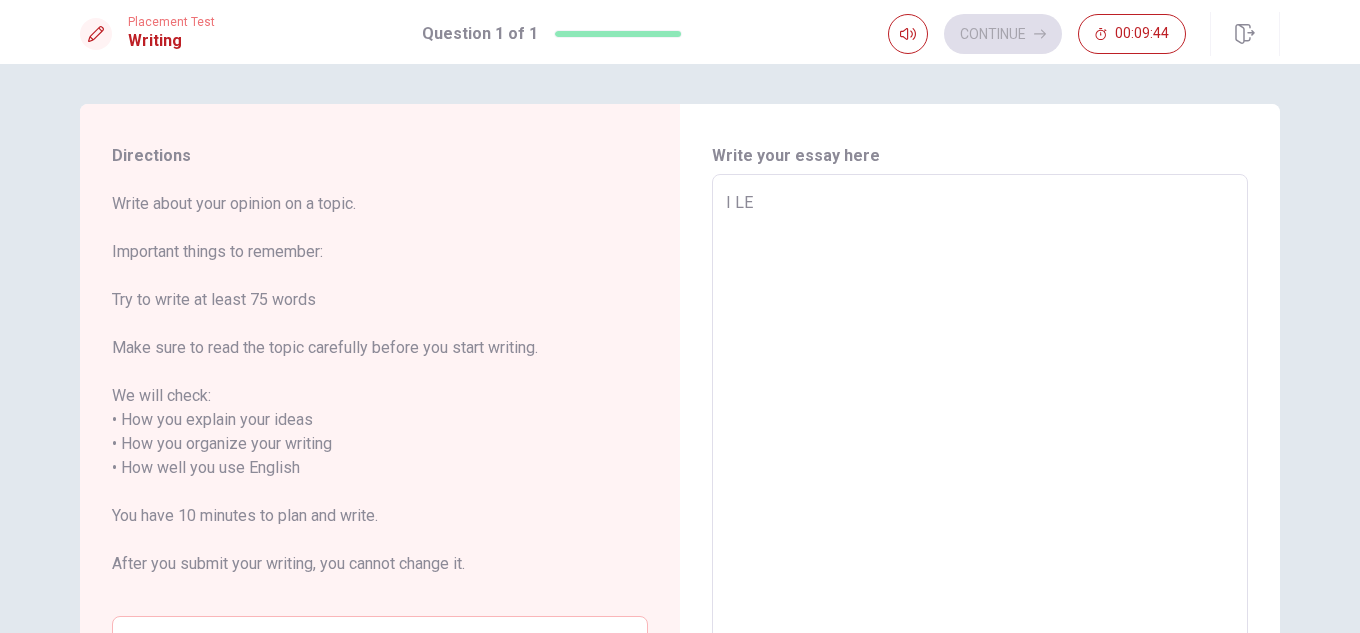 type on "x" 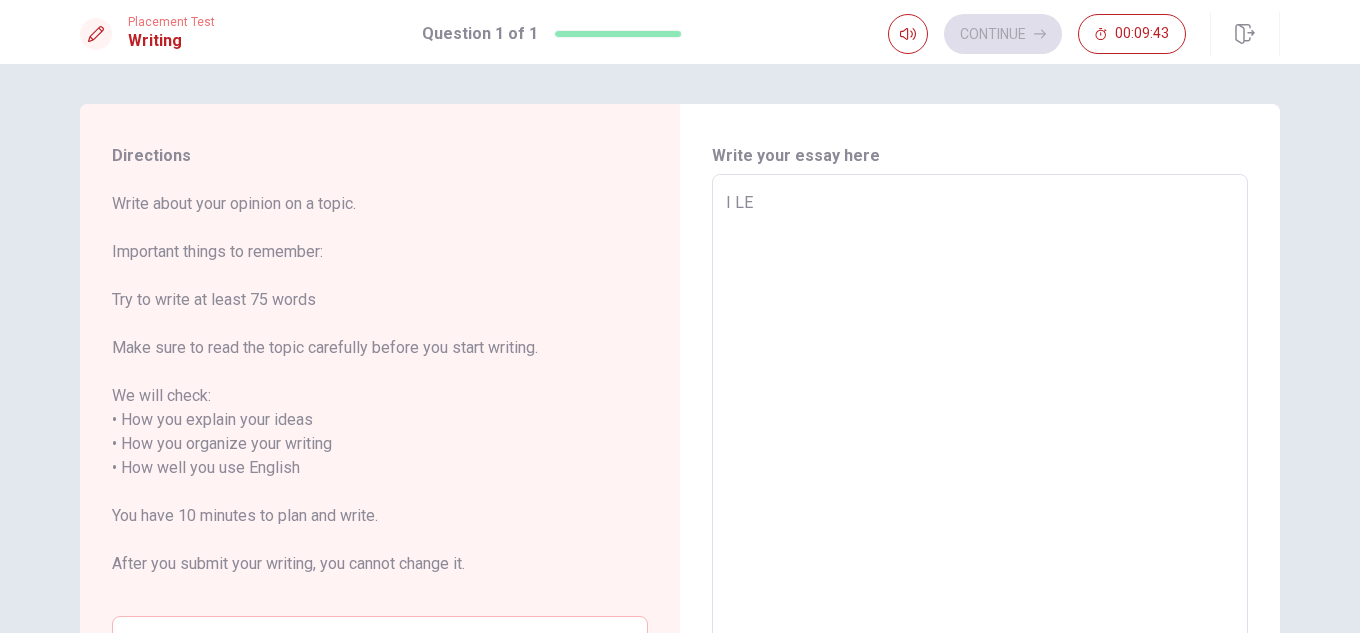 type on "I LEA" 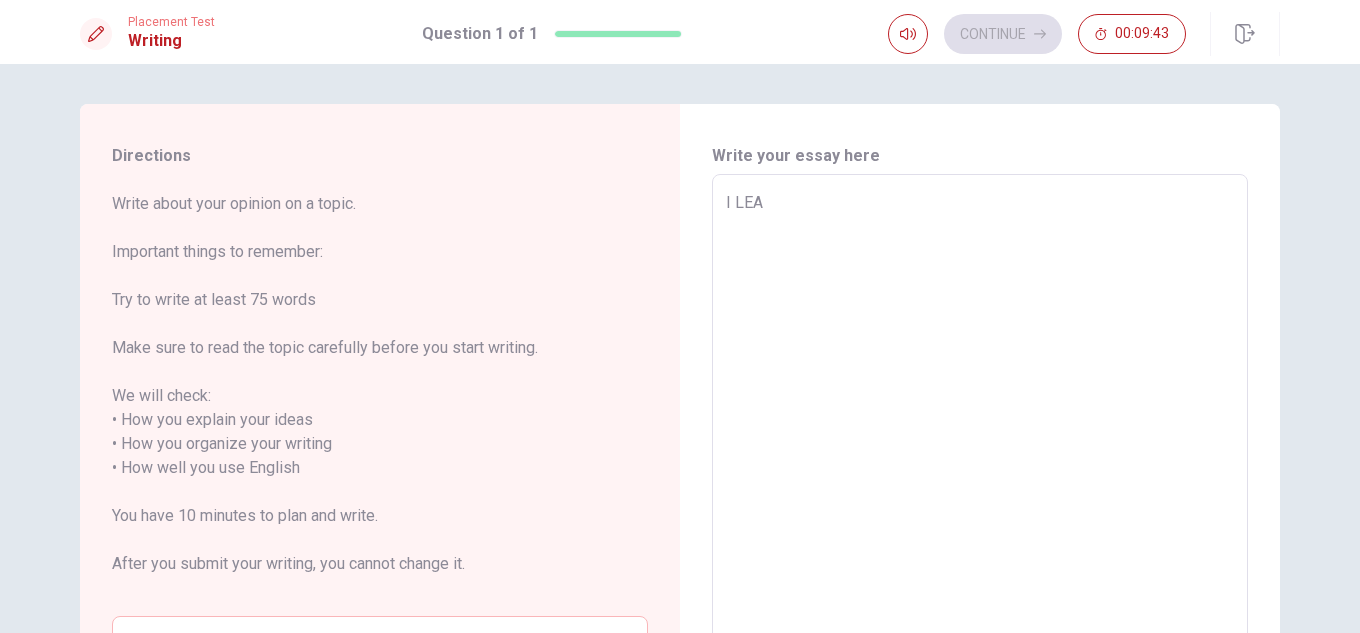 type on "x" 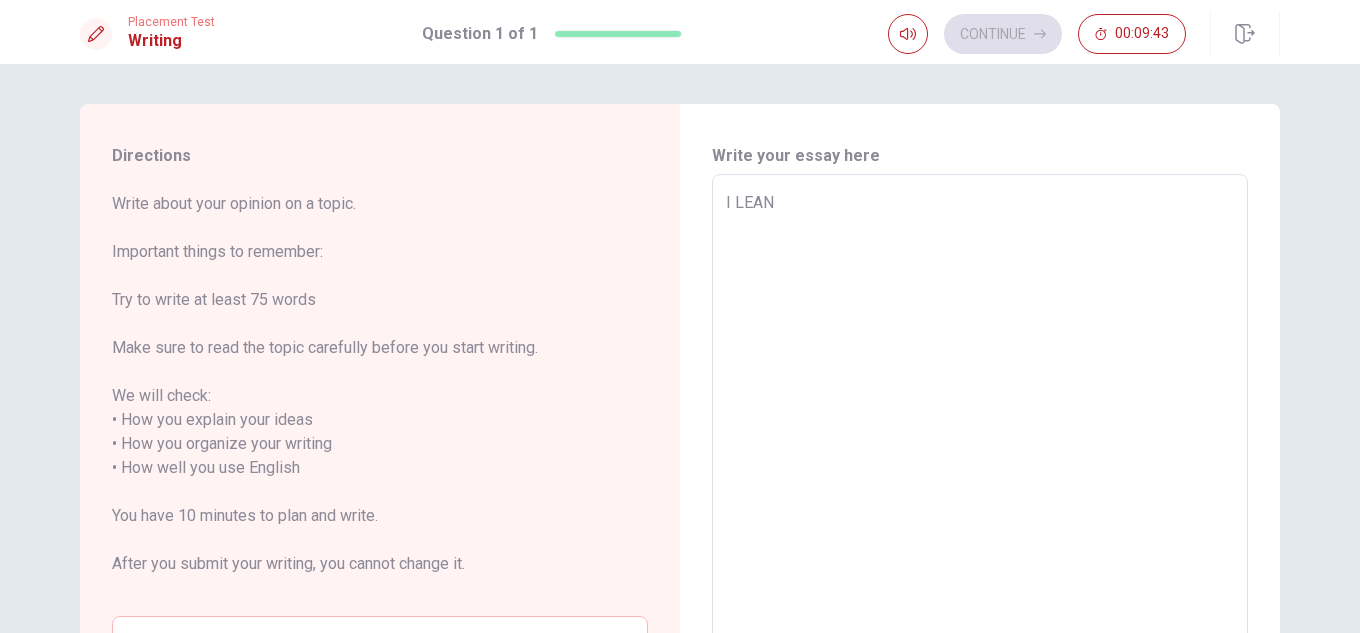 type on "x" 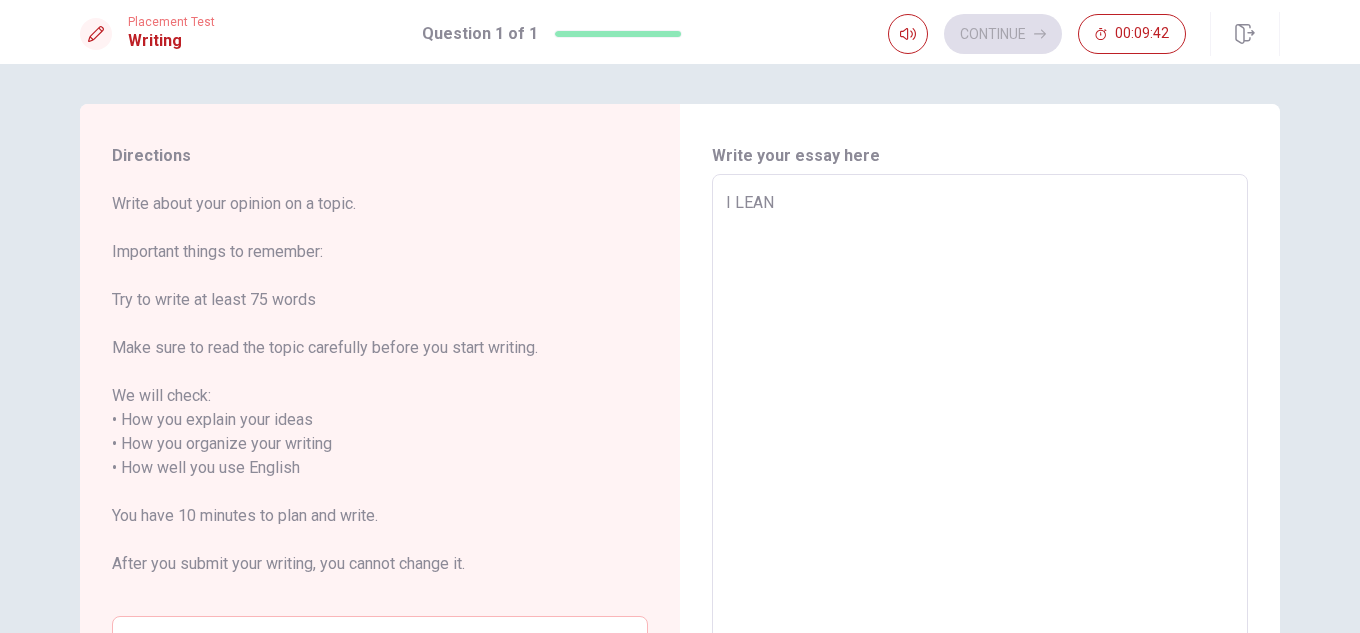 type on "I LEA" 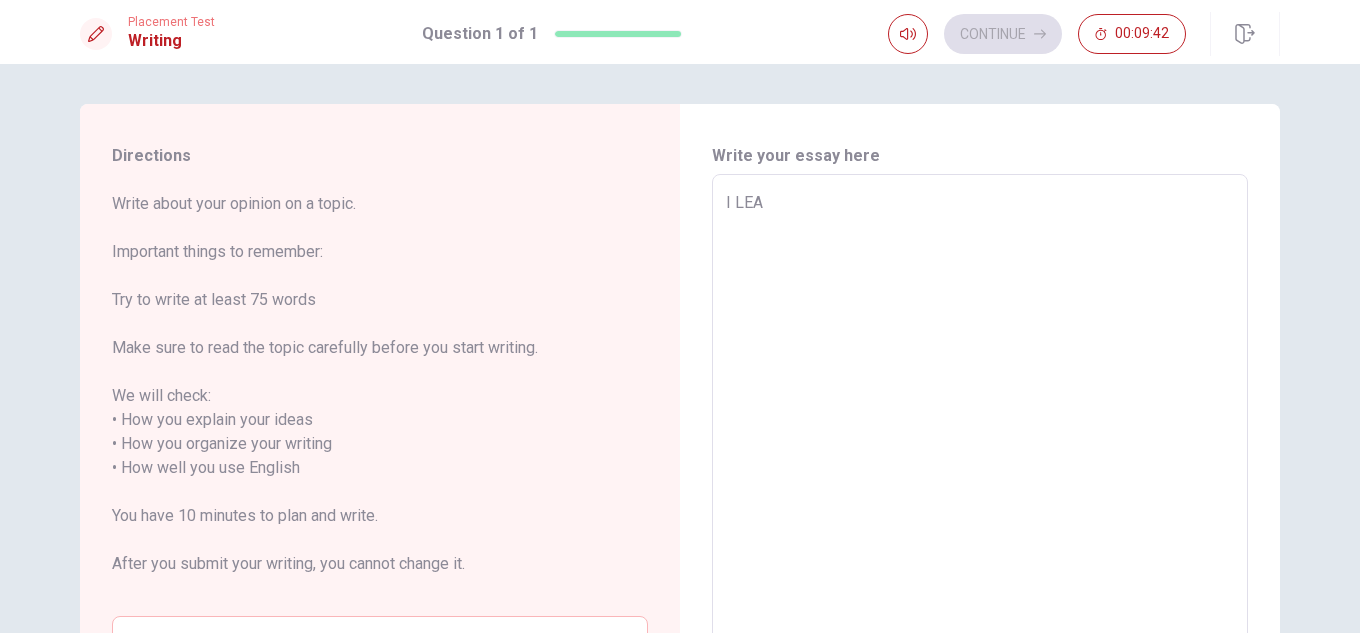 type on "x" 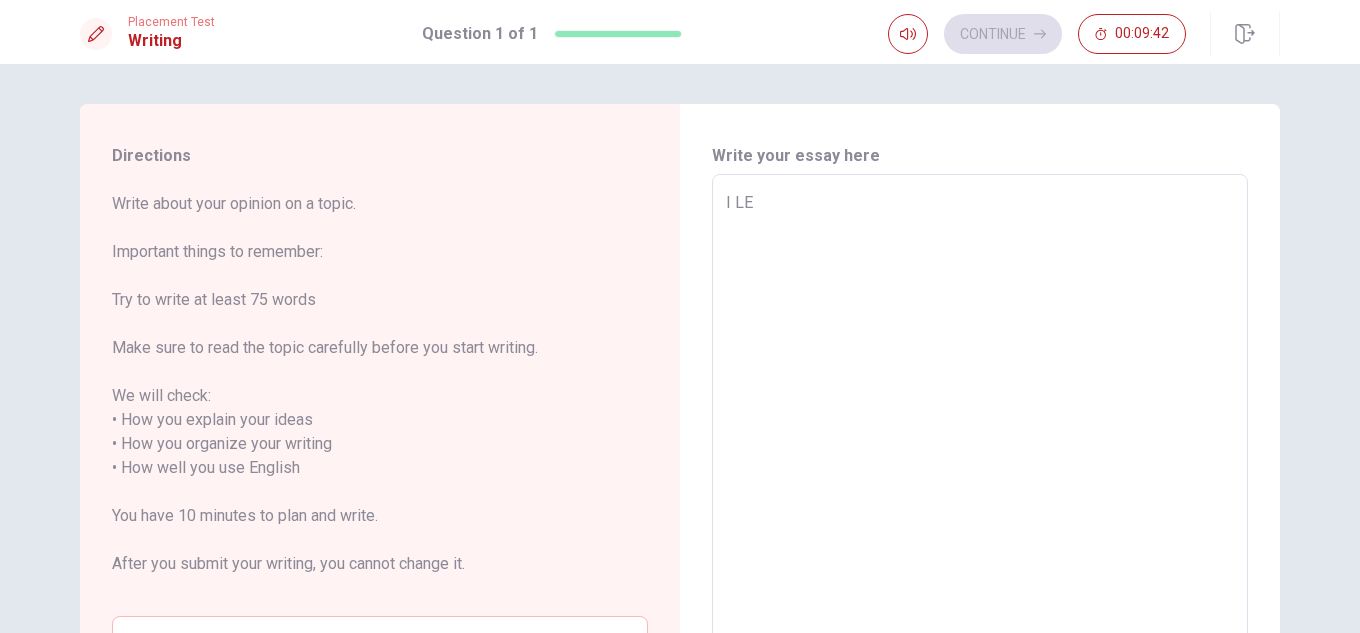 type on "x" 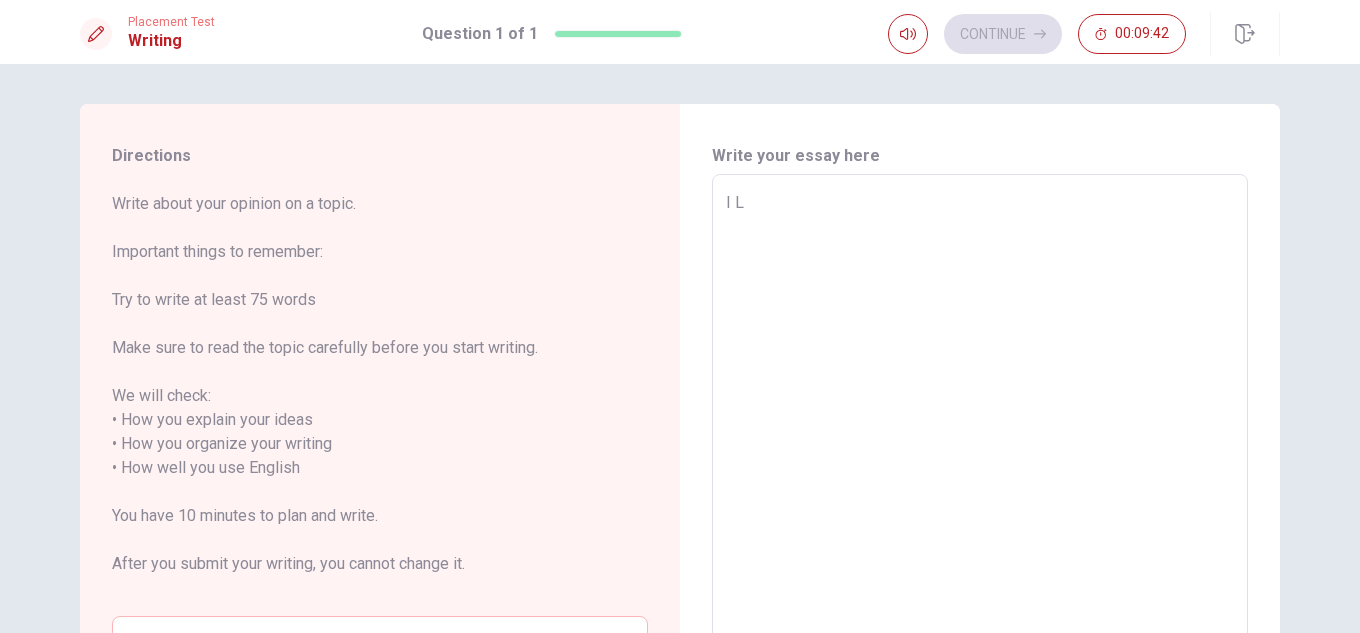 type on "x" 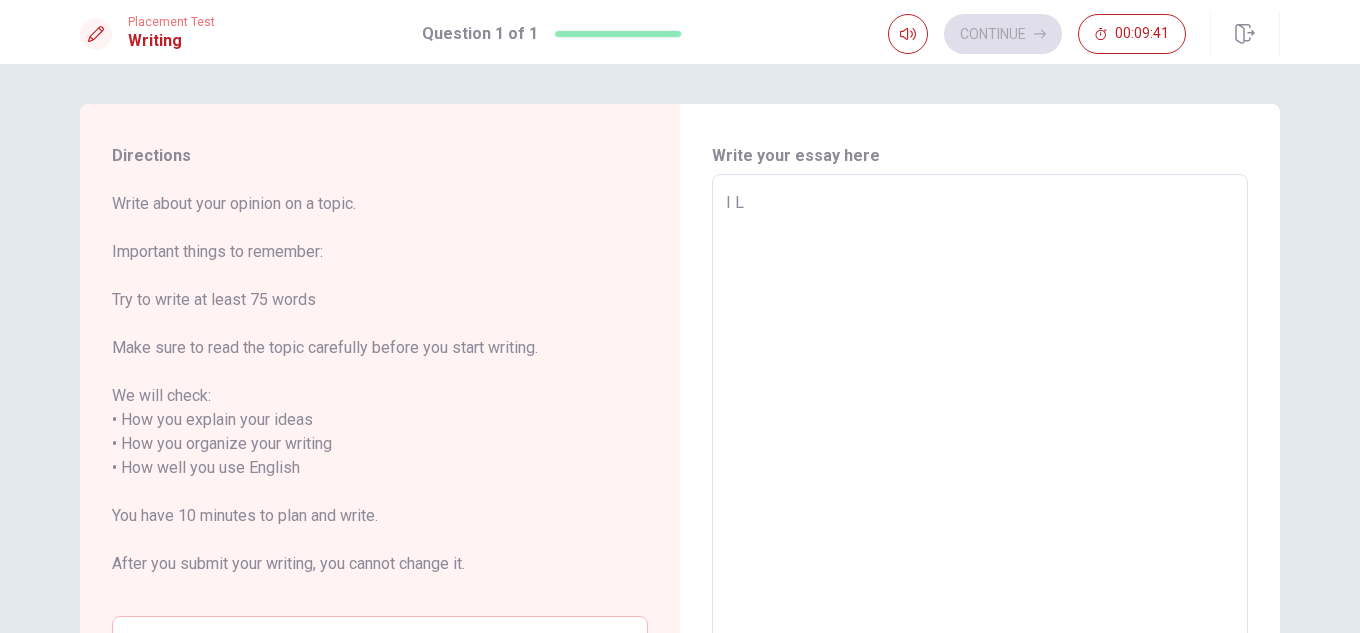 type on "I" 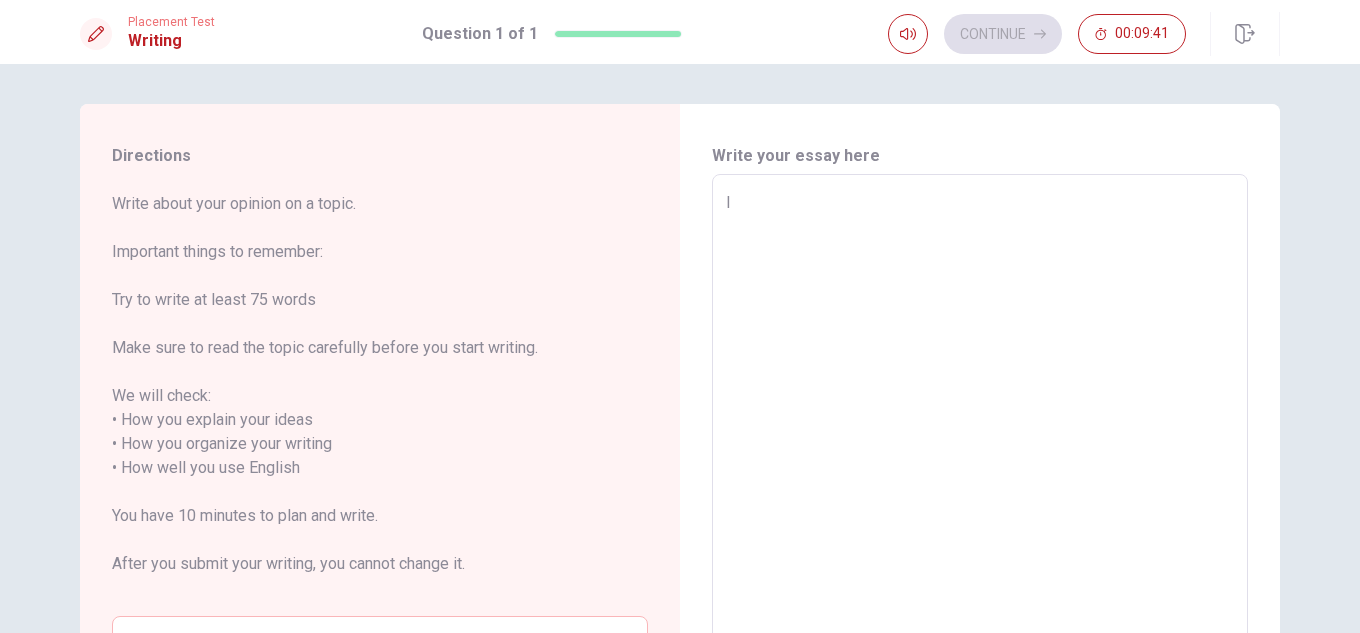type on "x" 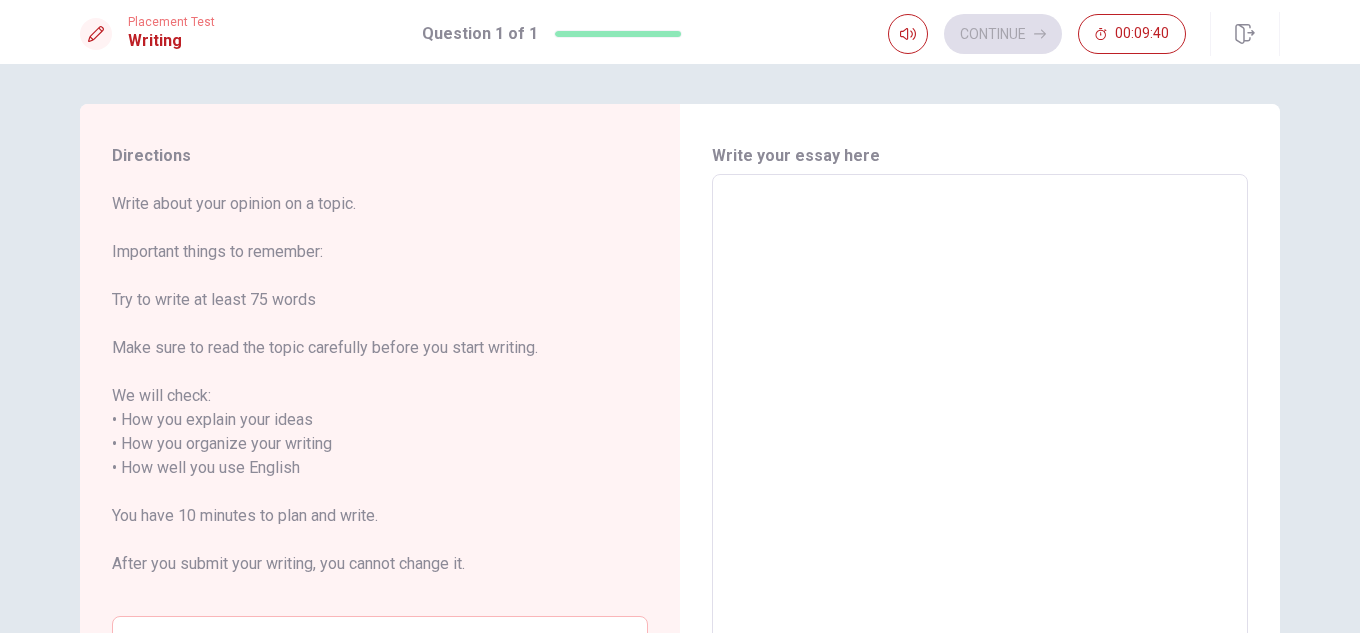 type on "I" 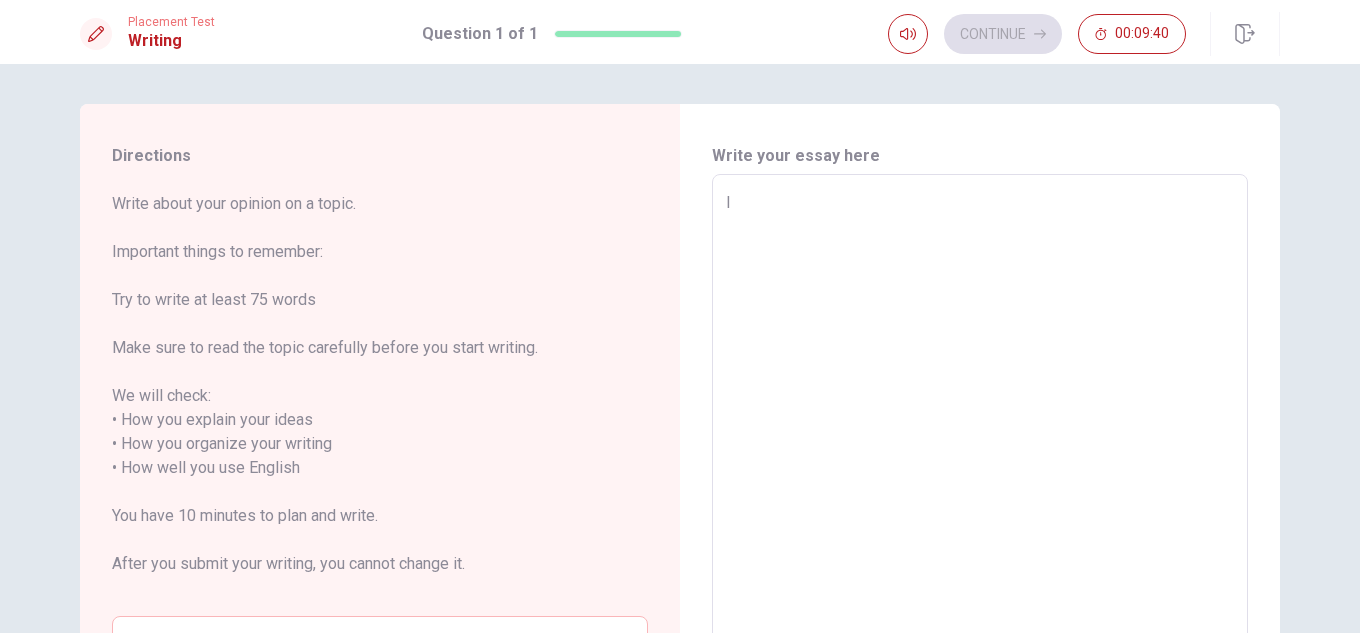 type on "x" 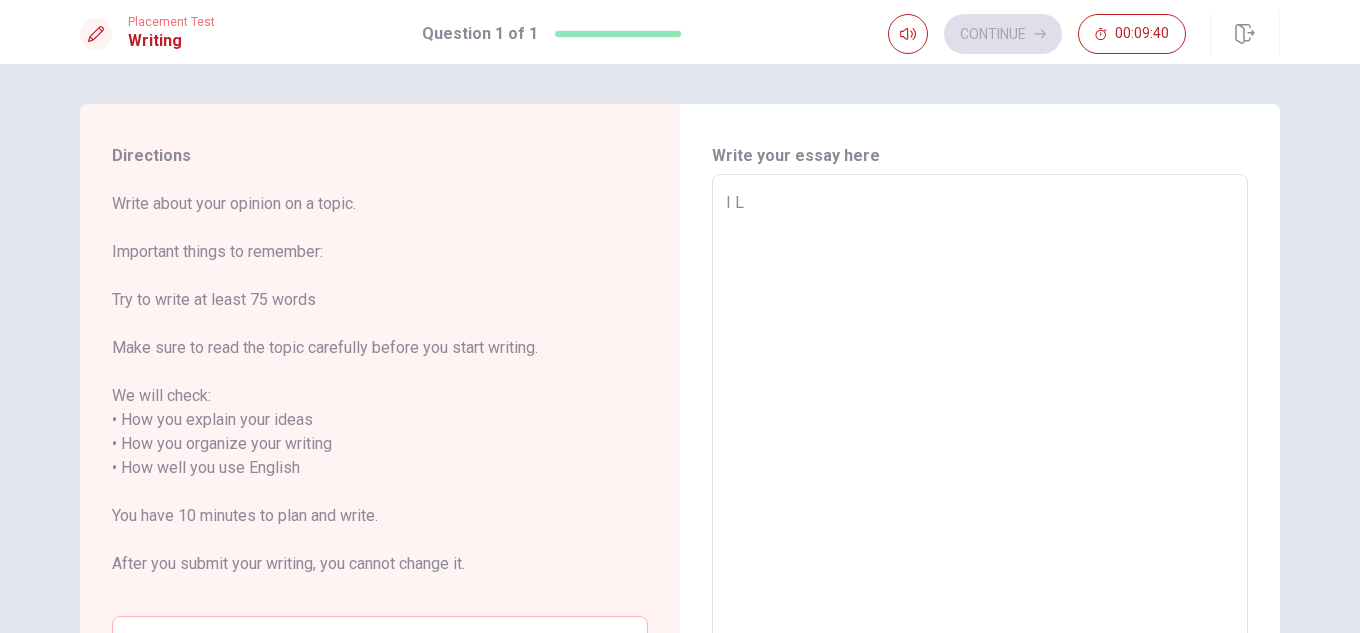 type on "x" 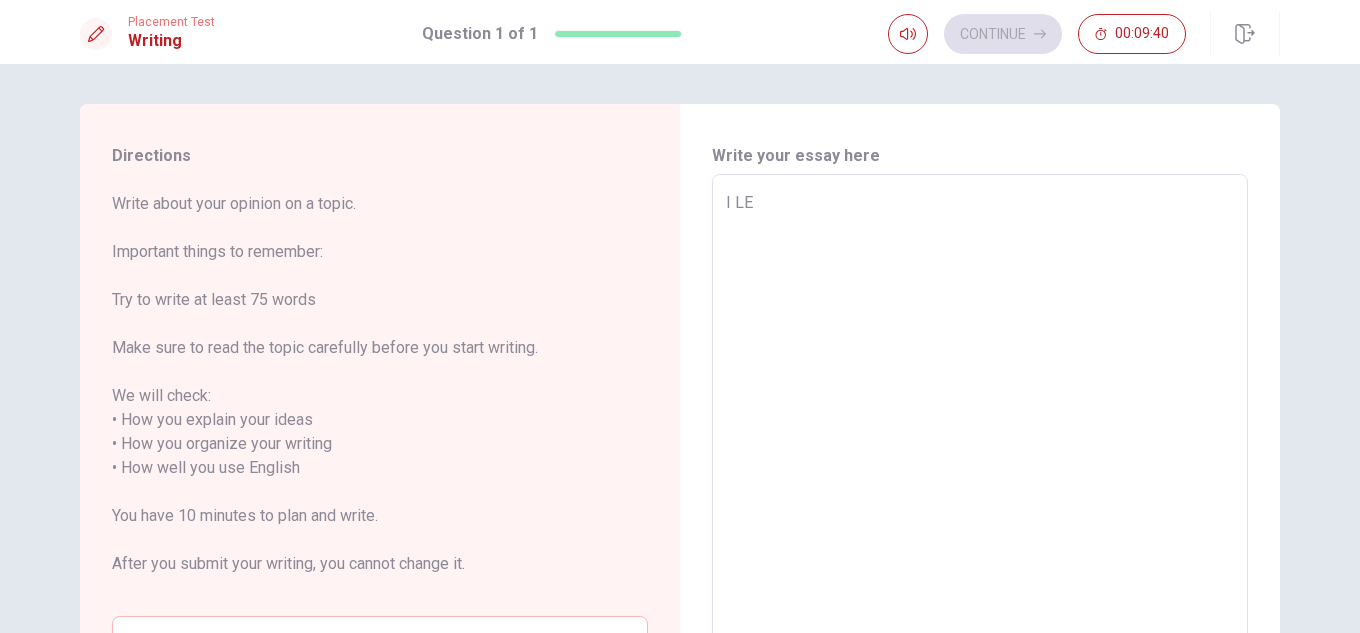 type on "x" 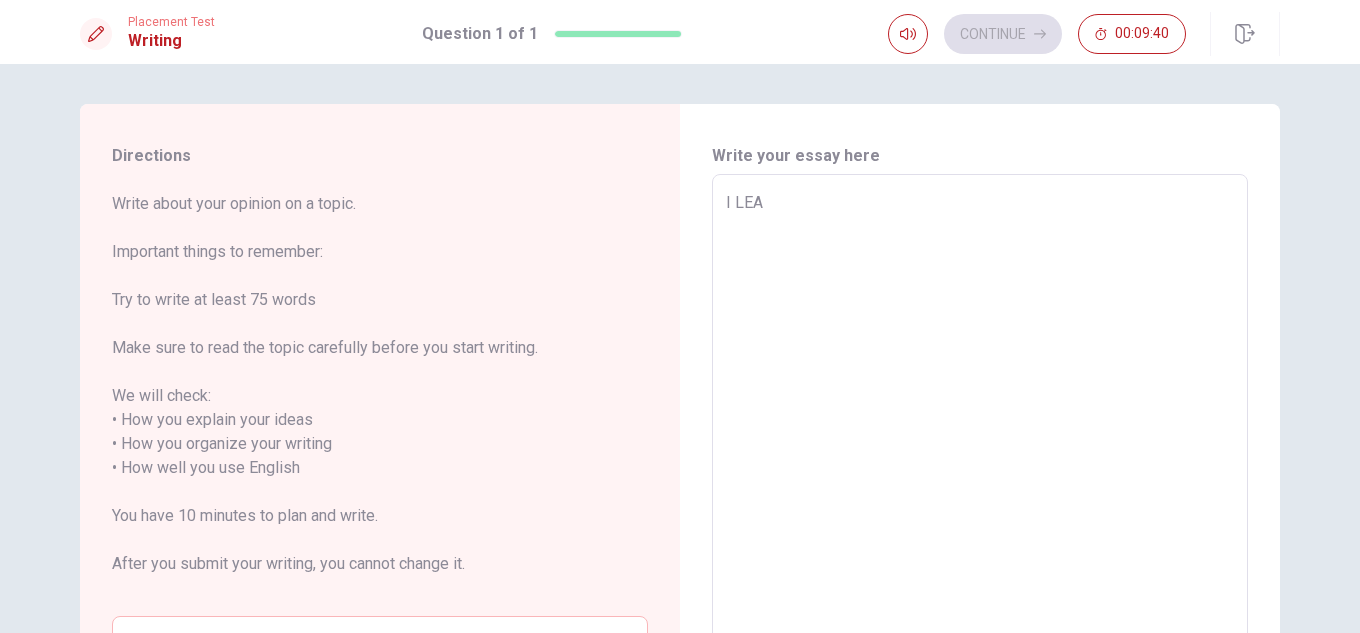 type on "x" 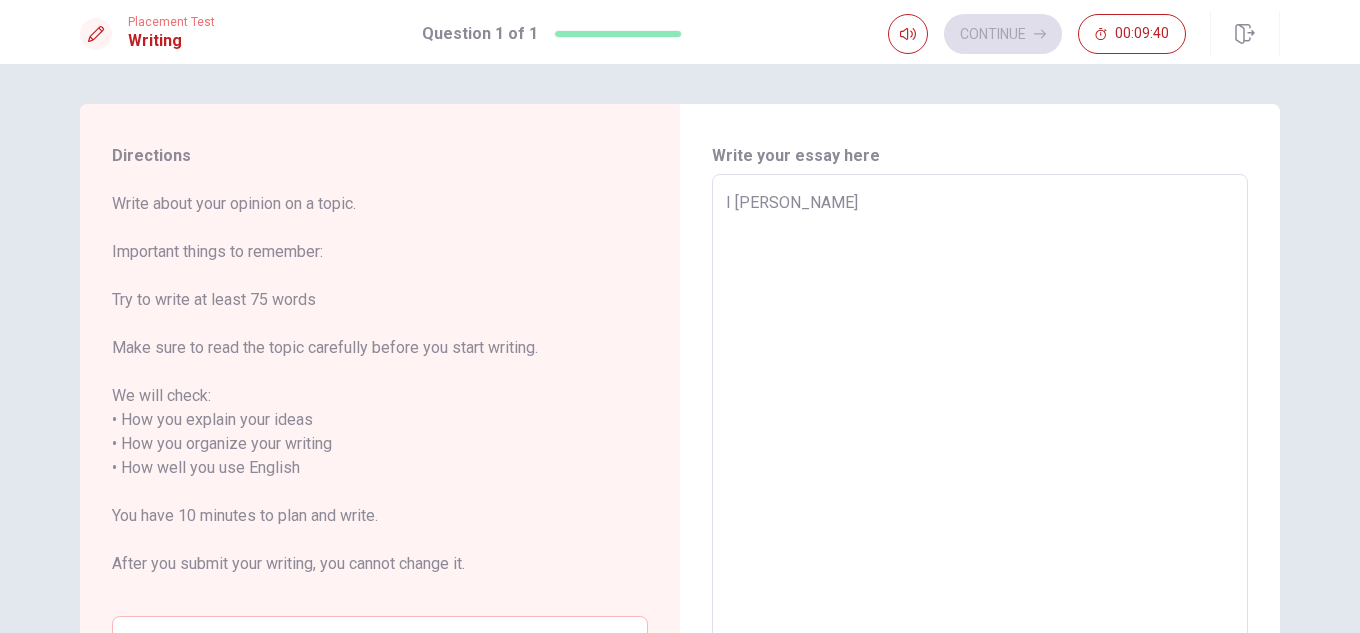 type on "x" 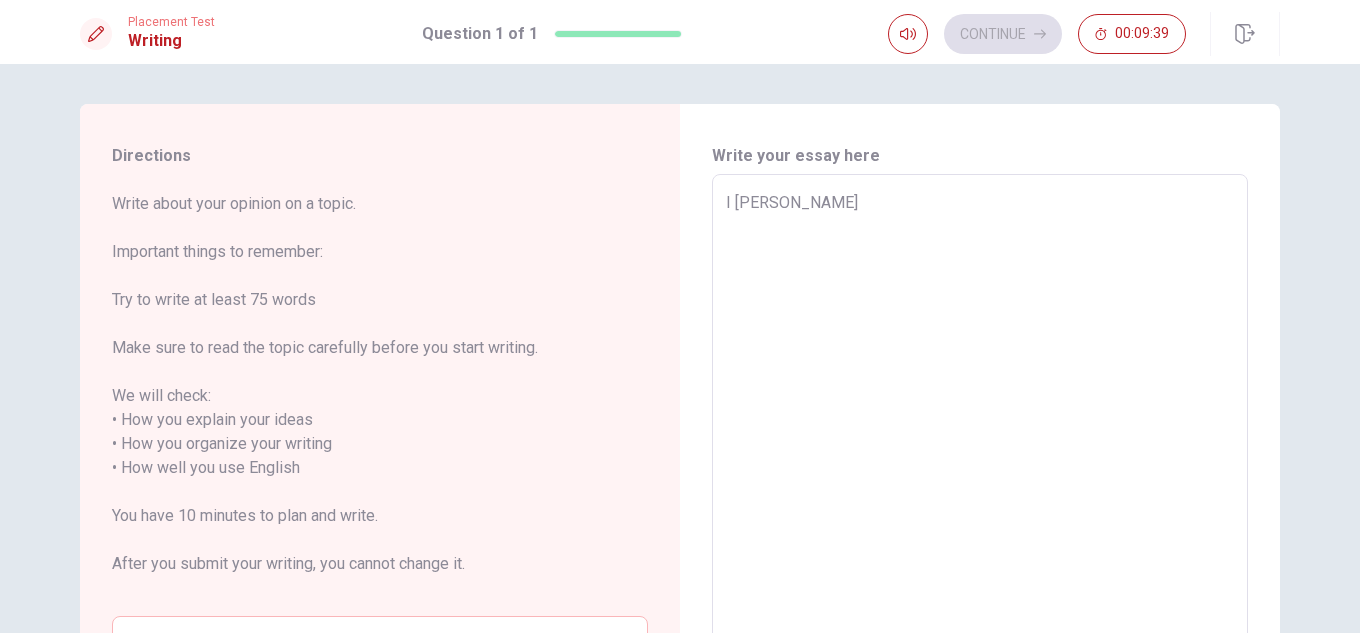 type on "I LEARN" 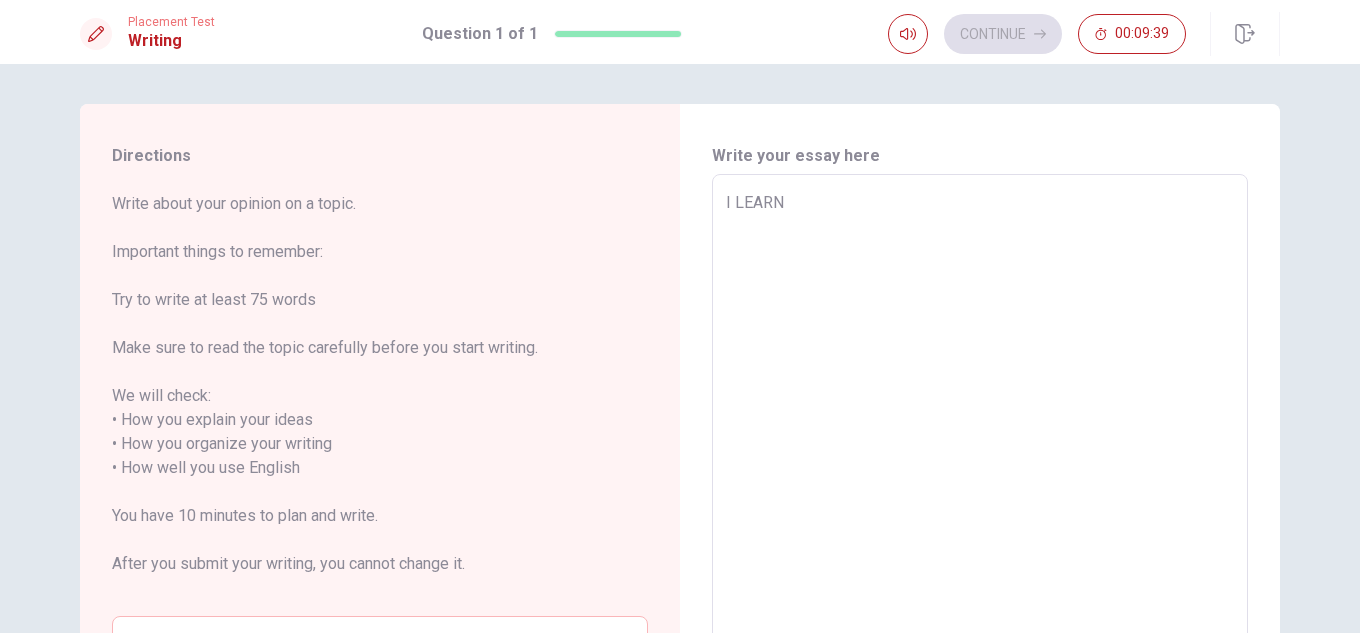 type on "x" 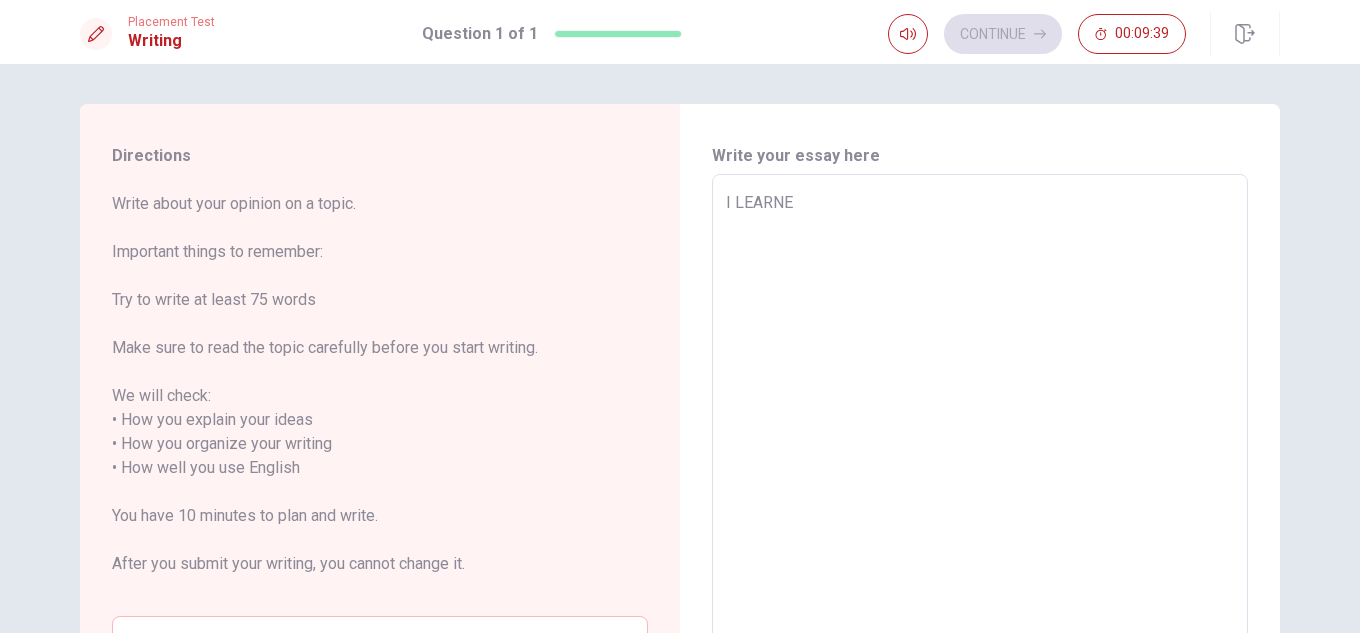 type on "x" 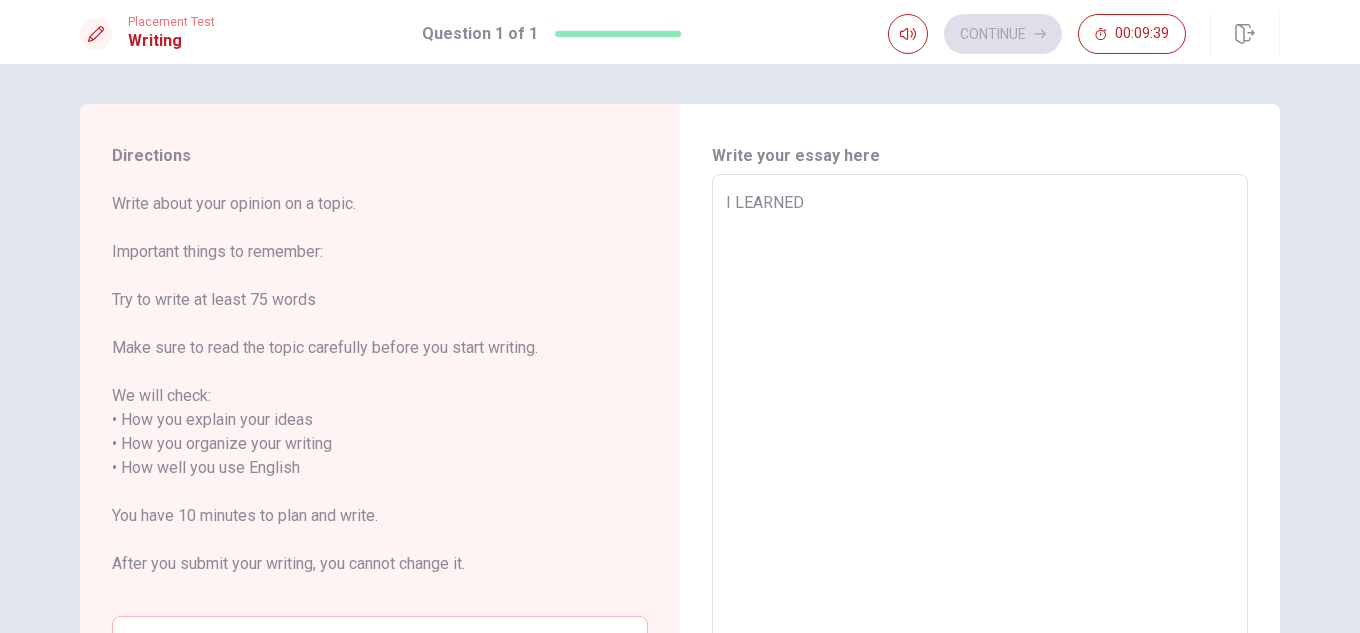 type on "x" 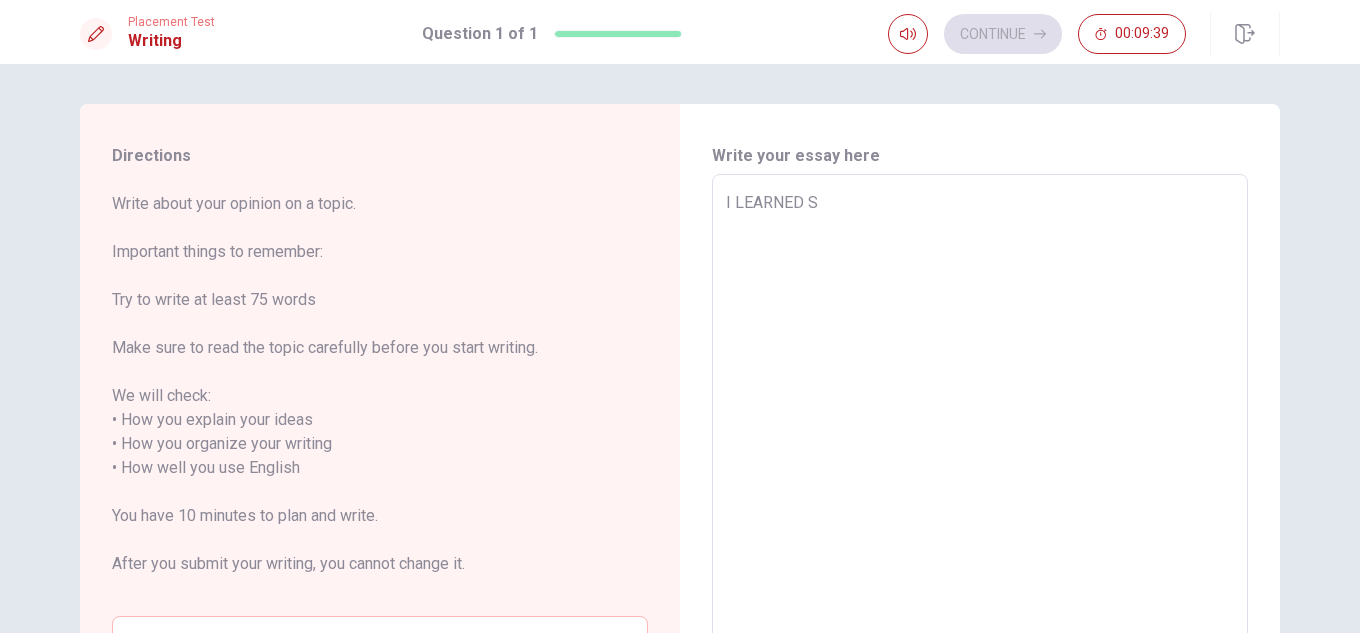 type on "x" 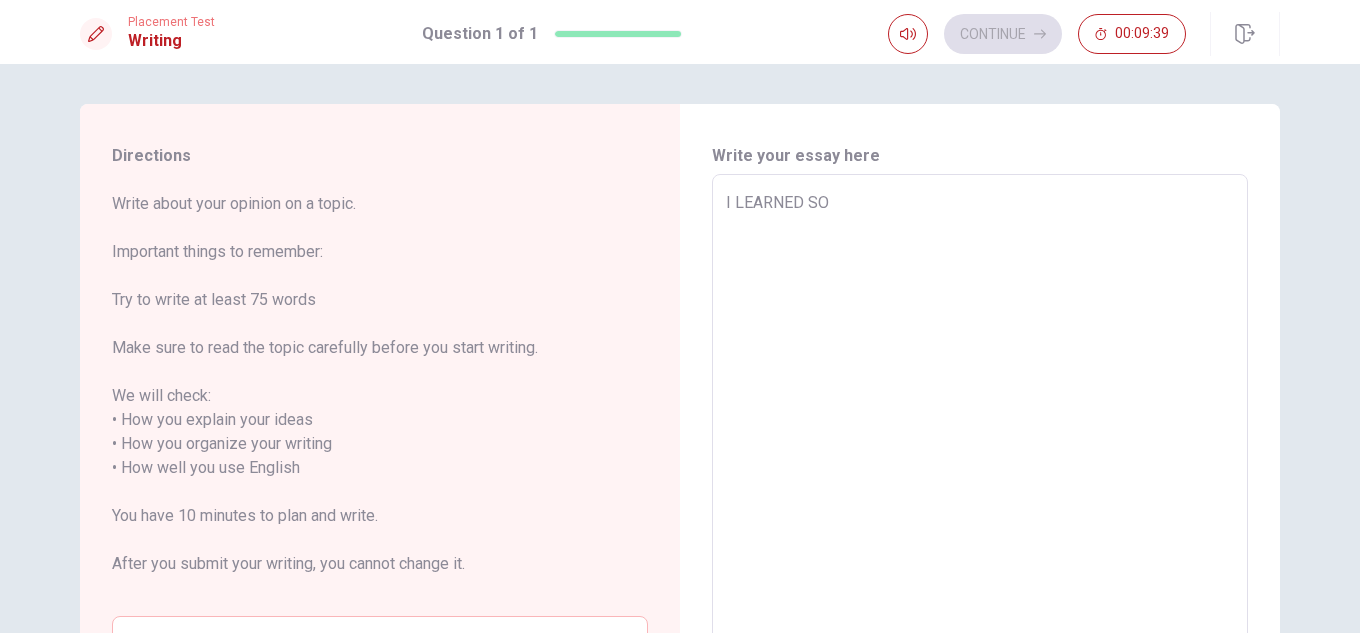 type on "x" 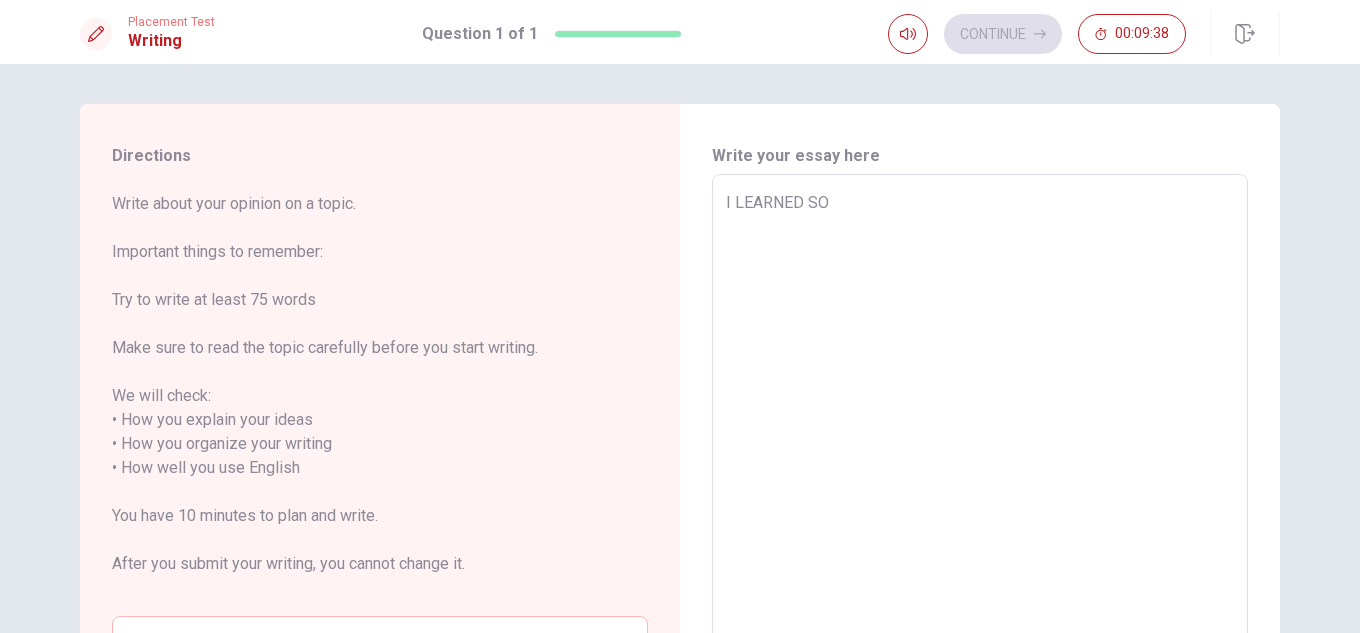 type on "I LEARNED SO M" 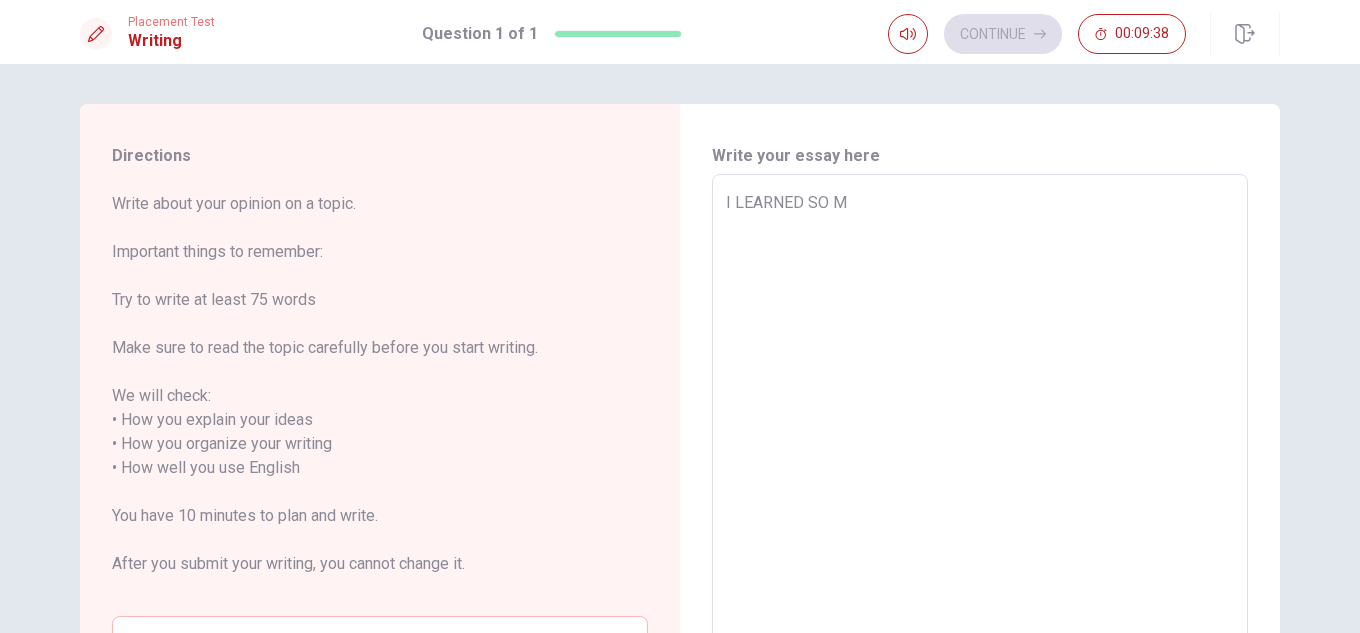 type on "x" 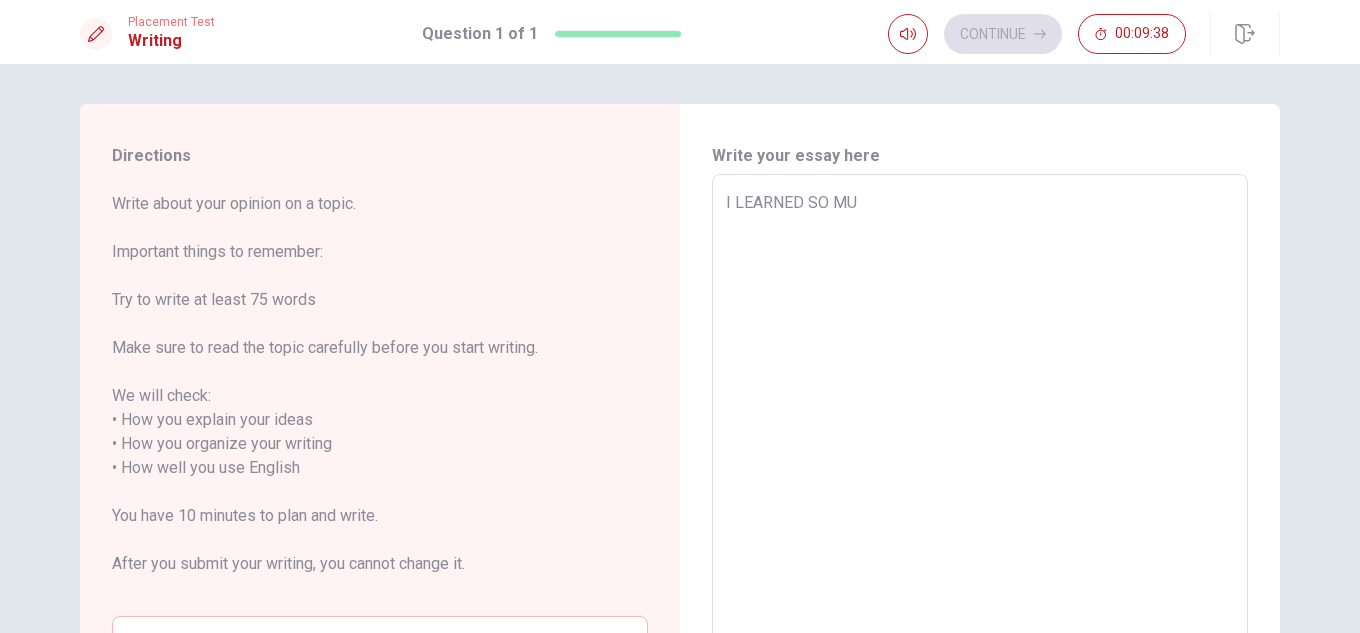 type on "x" 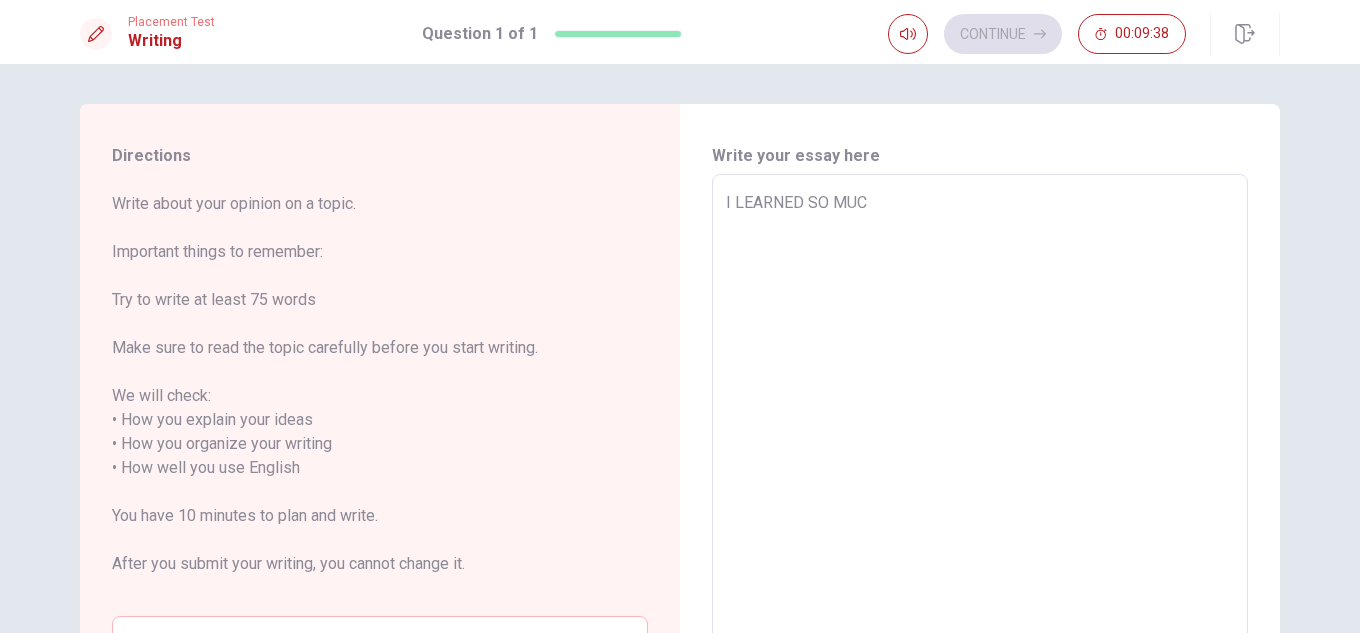 type on "x" 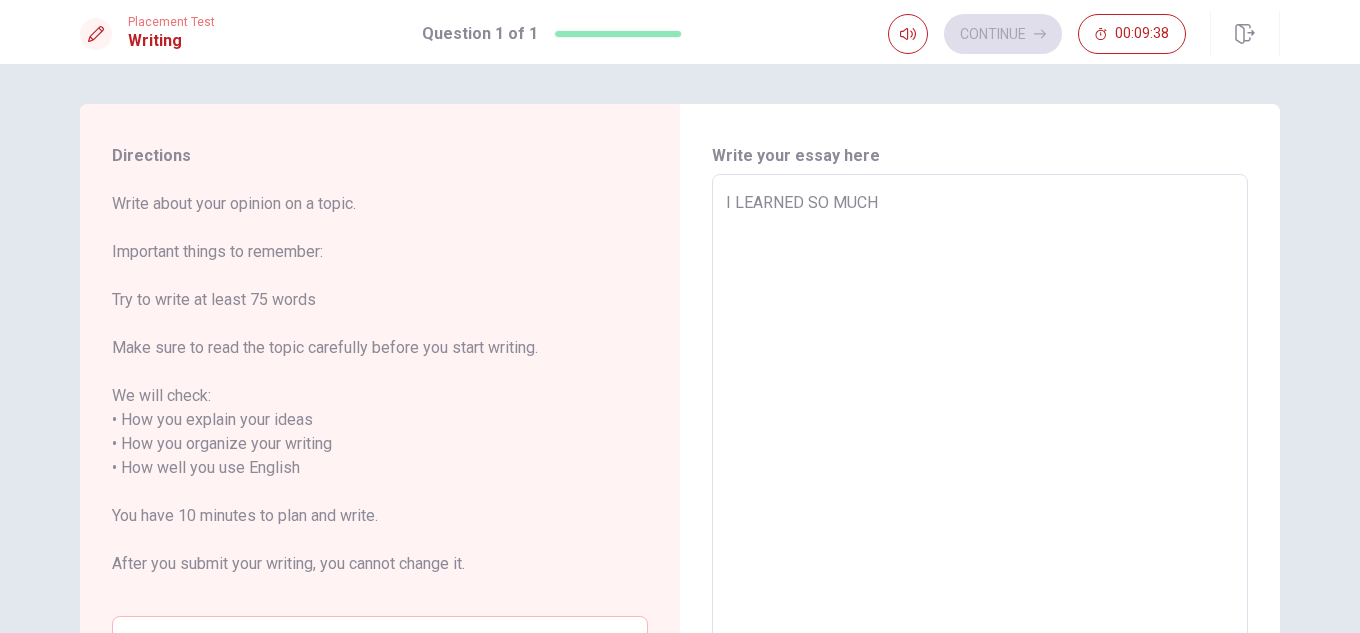 type on "x" 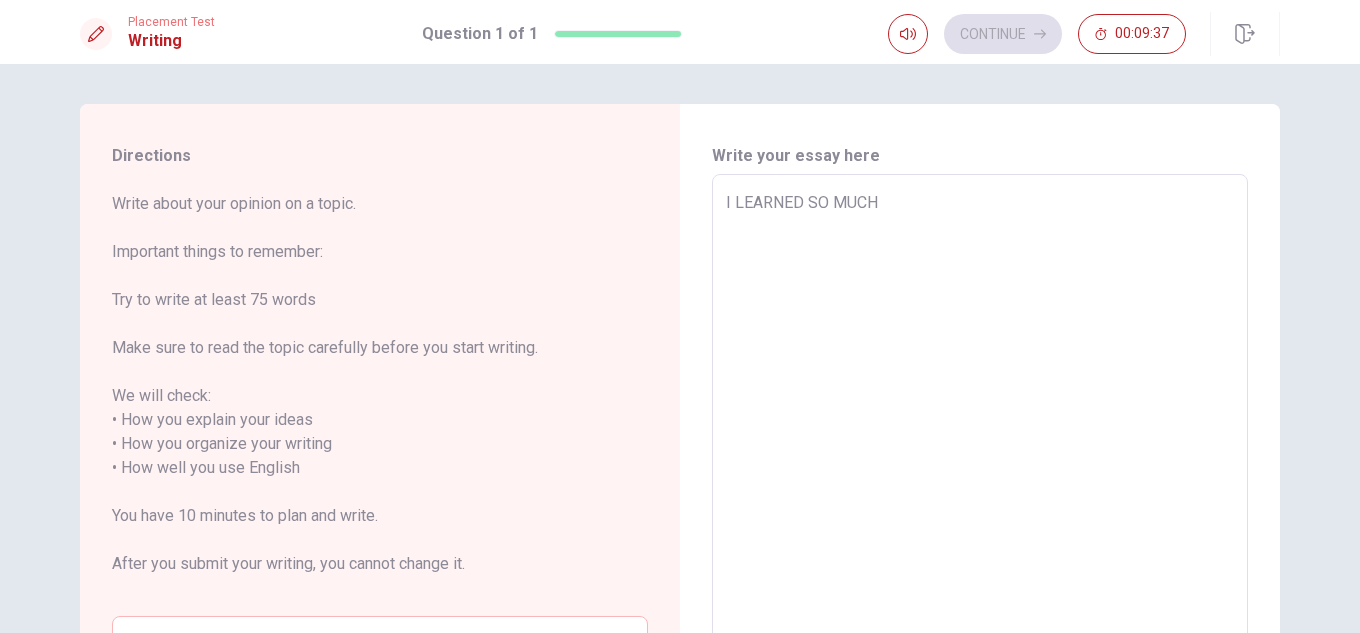type on "I LEARNED SO MUCH" 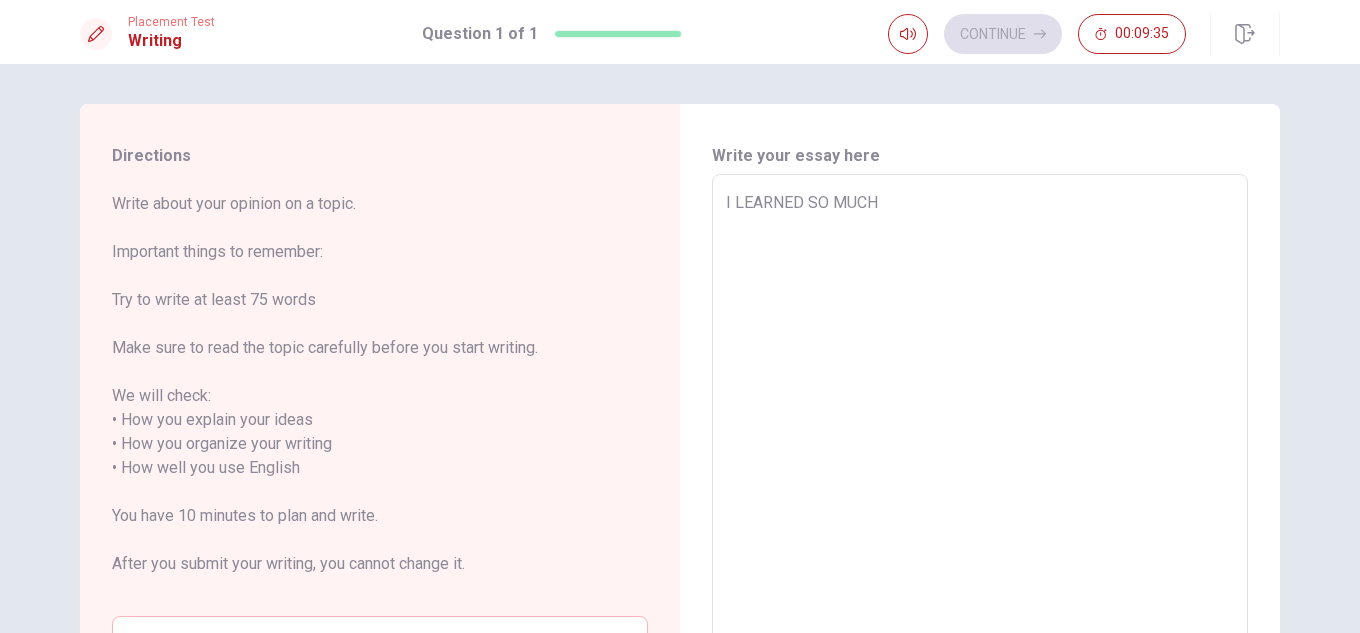 type on "x" 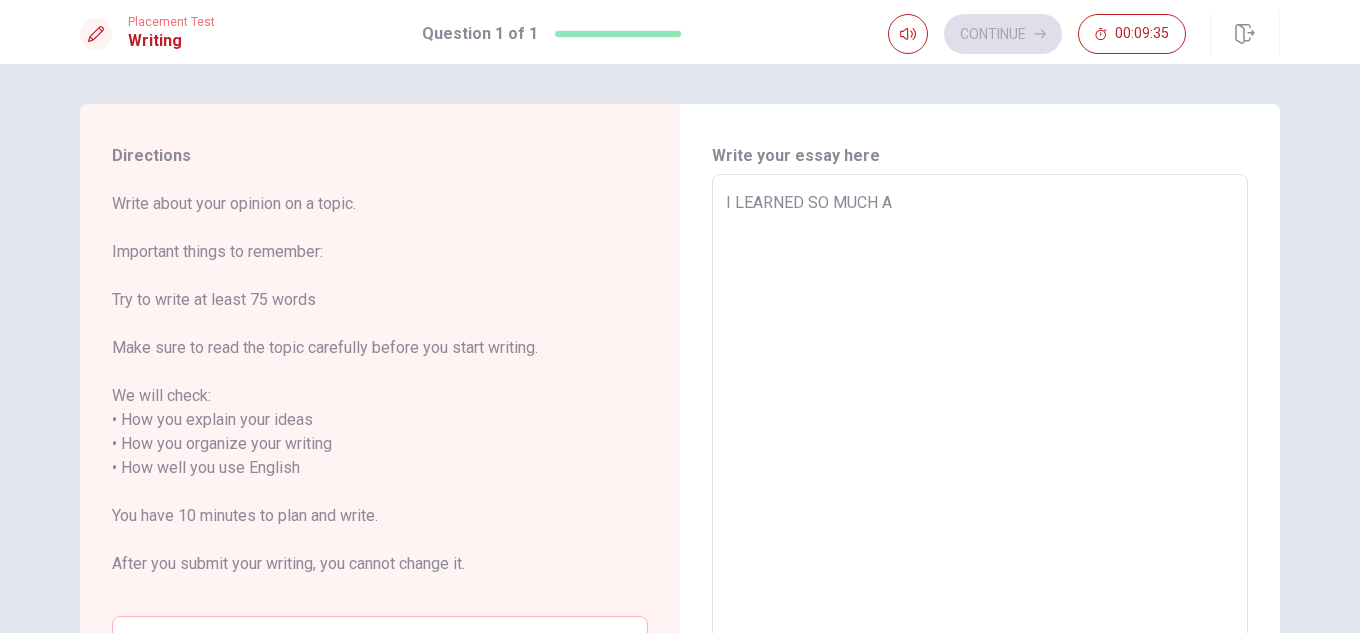 type on "x" 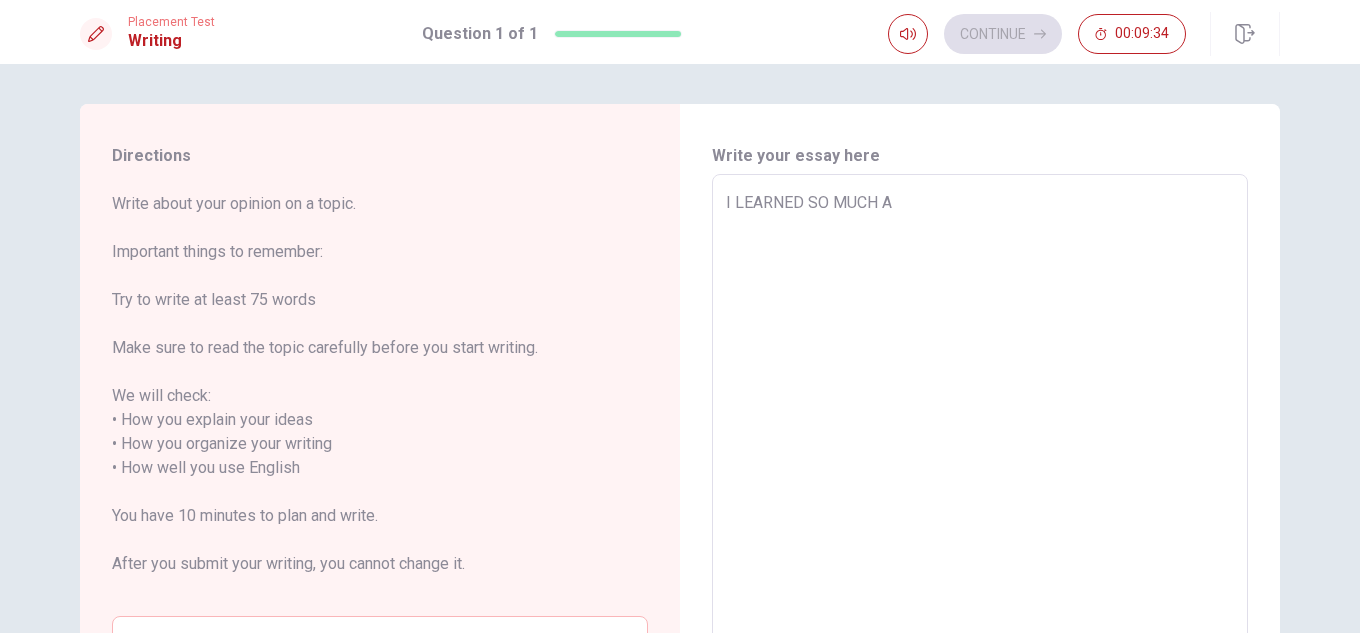 type on "I LEARNED SO MUCH AB" 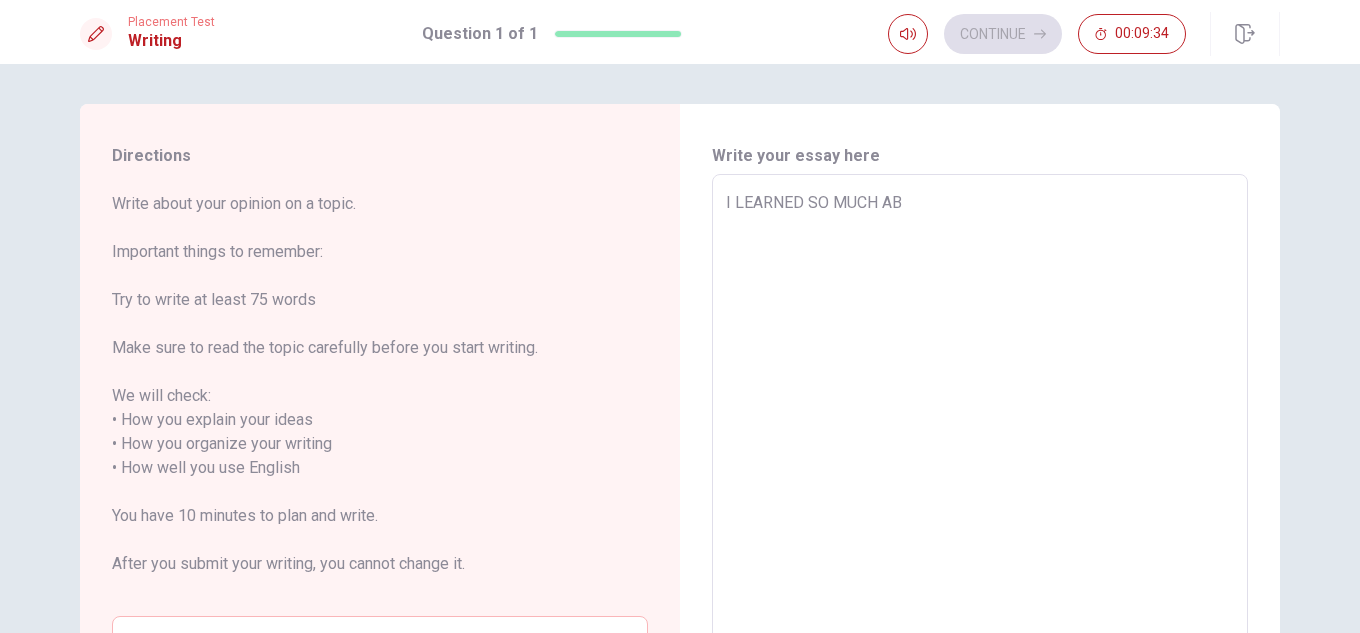 type on "x" 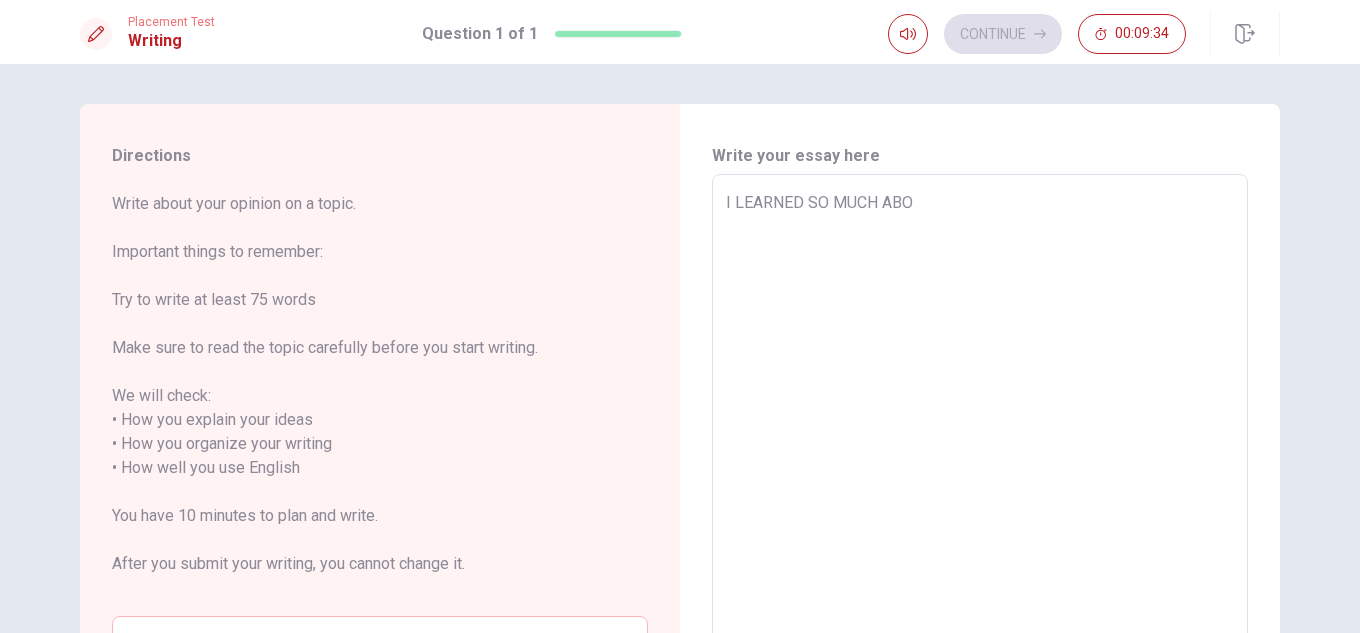 type on "x" 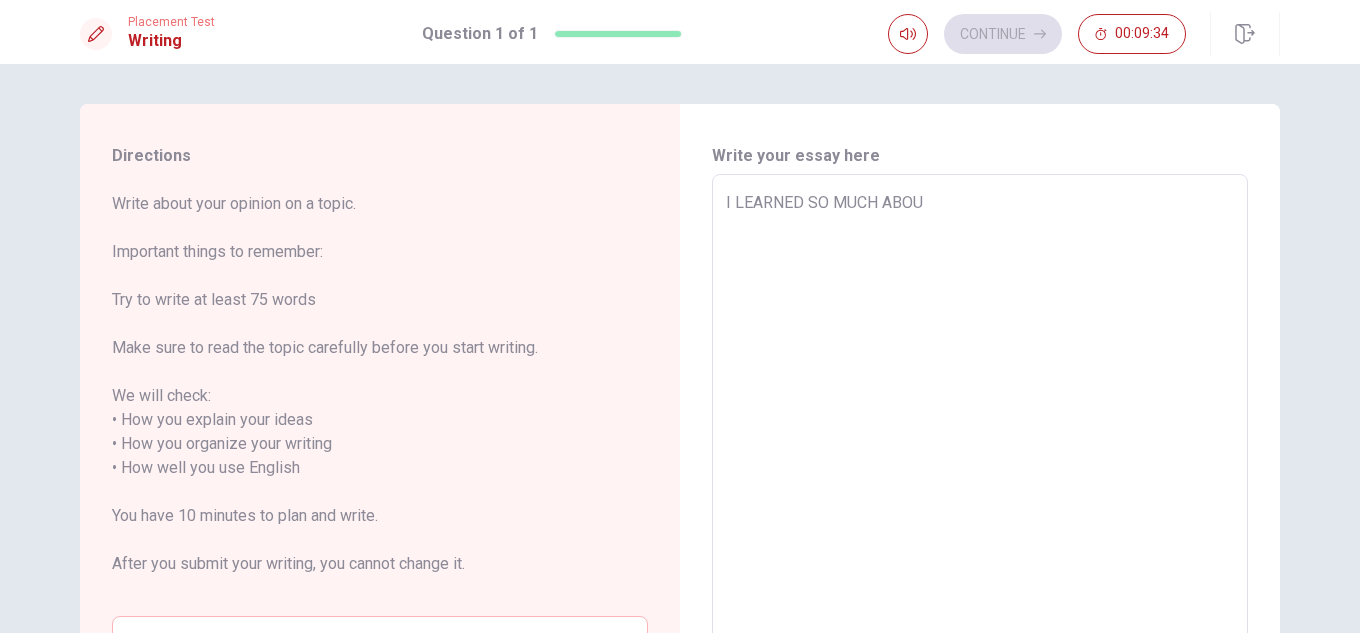 type on "x" 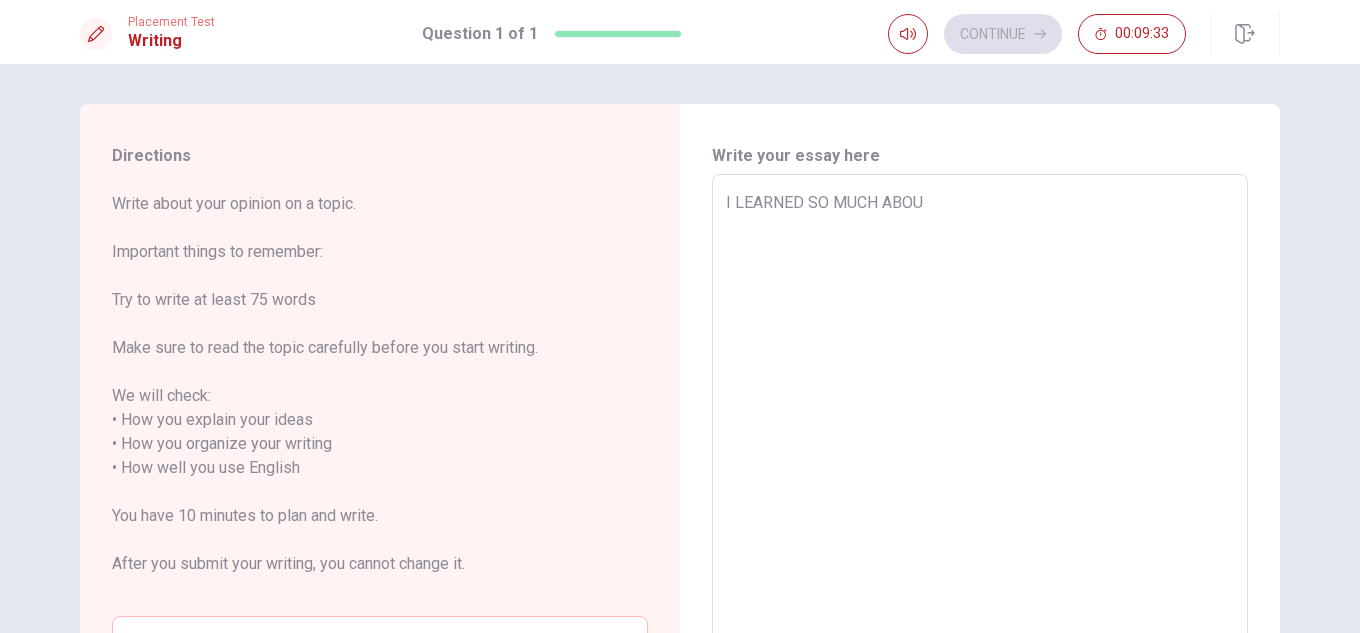 type on "I LEARNED SO MUCH ABOUT" 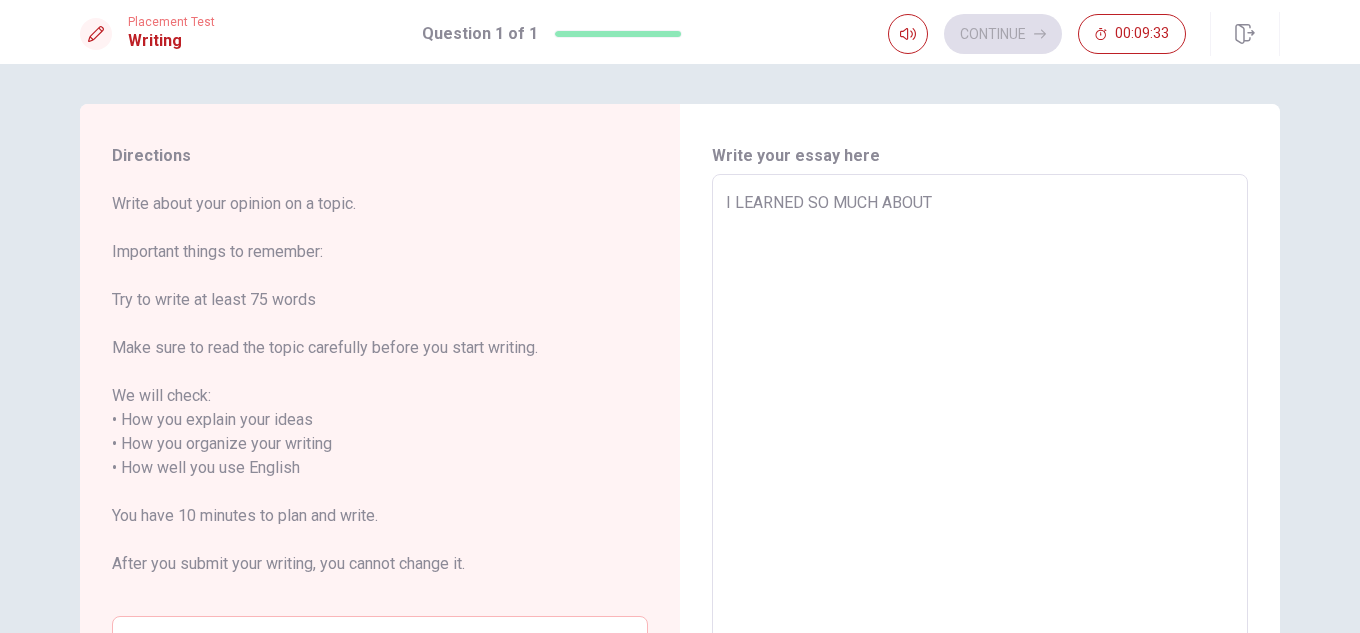 type on "x" 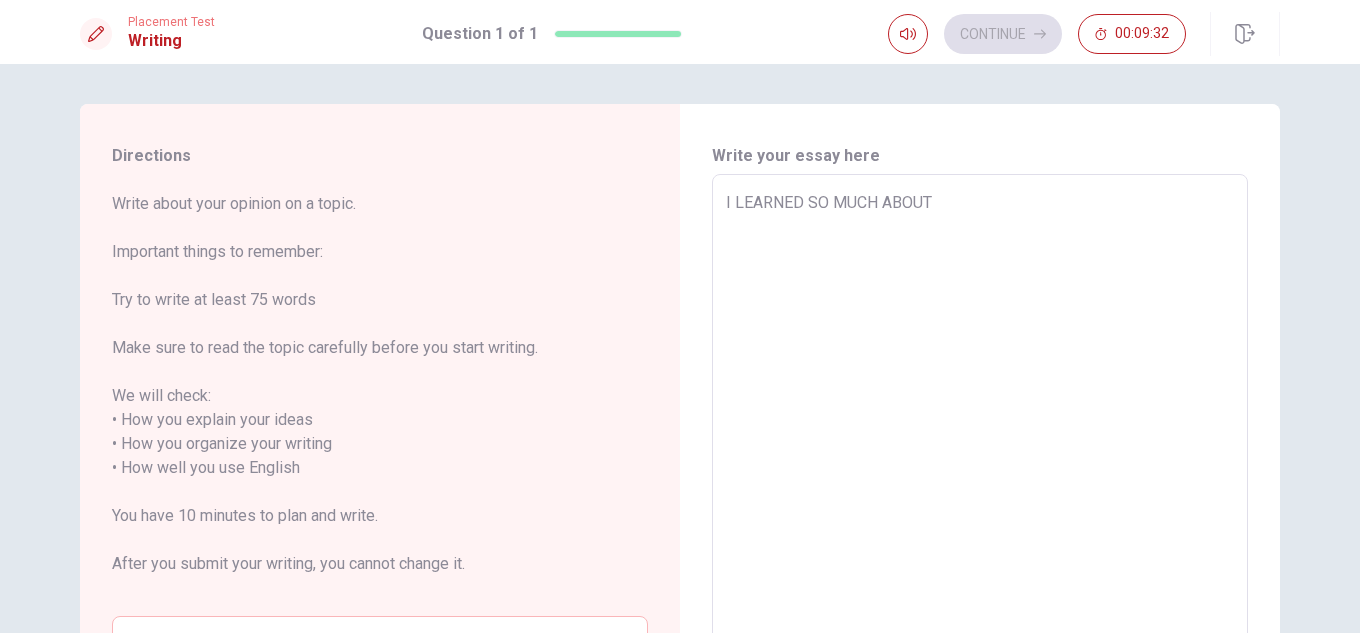 type on "I LEARNED SO MUCH ABOUT" 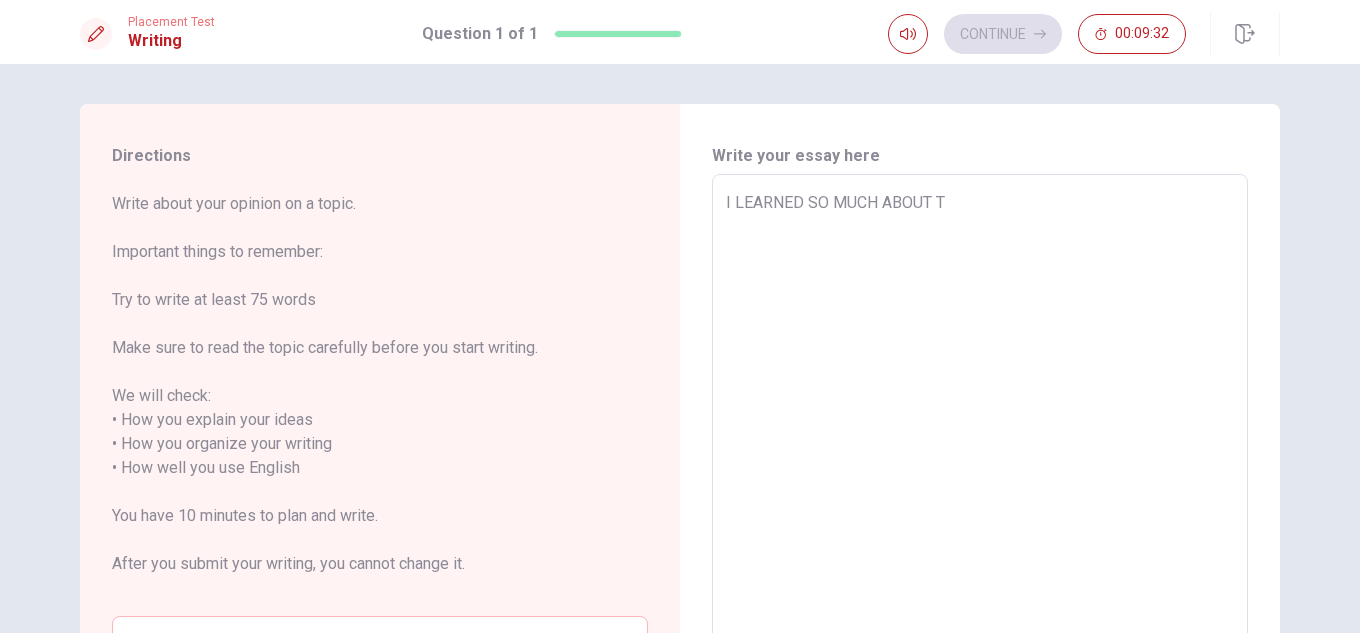 type on "x" 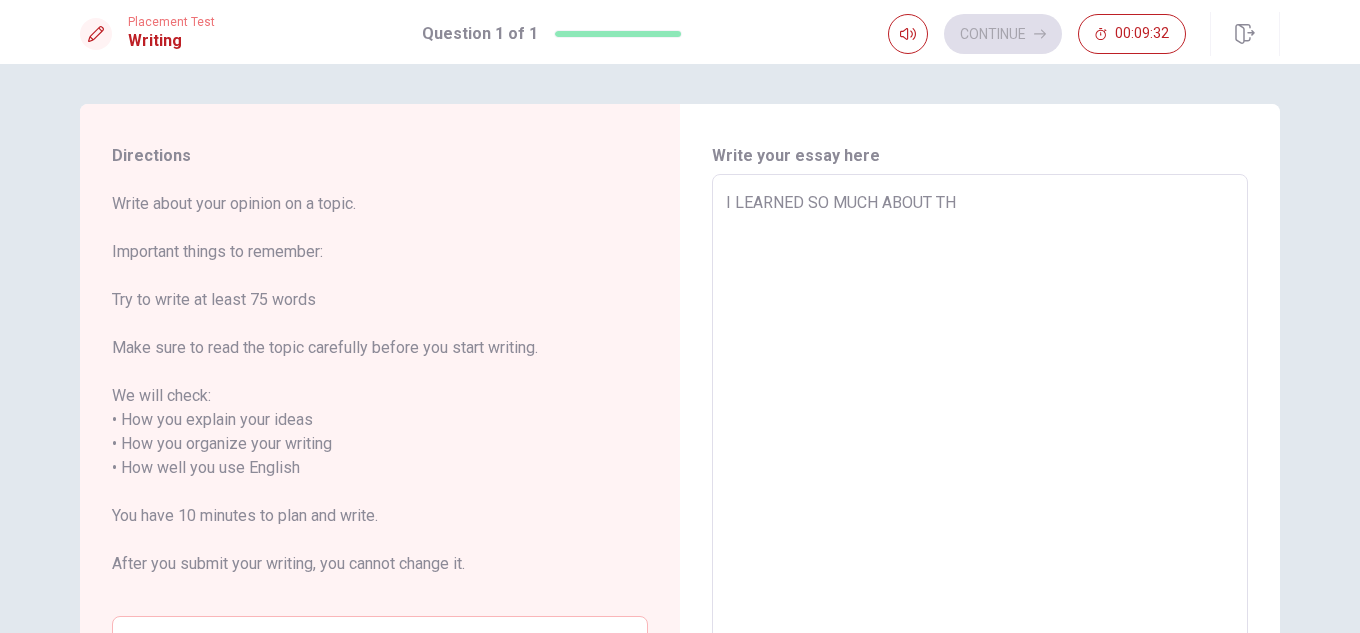 type on "x" 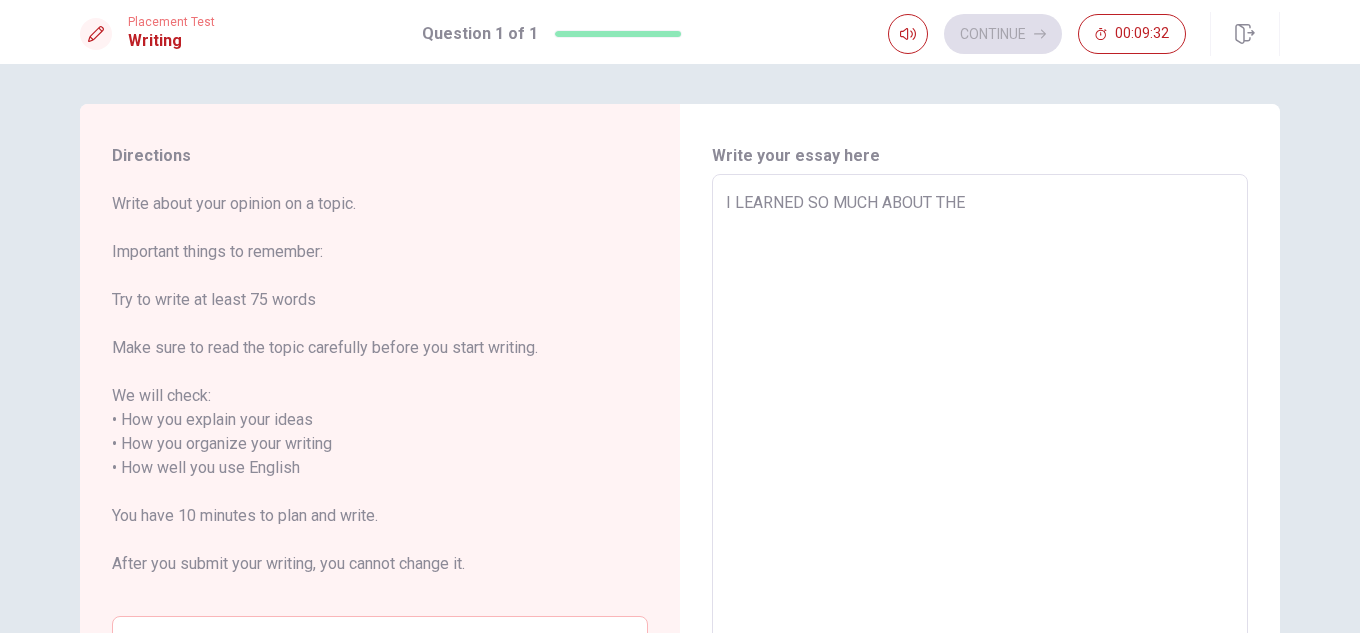type on "x" 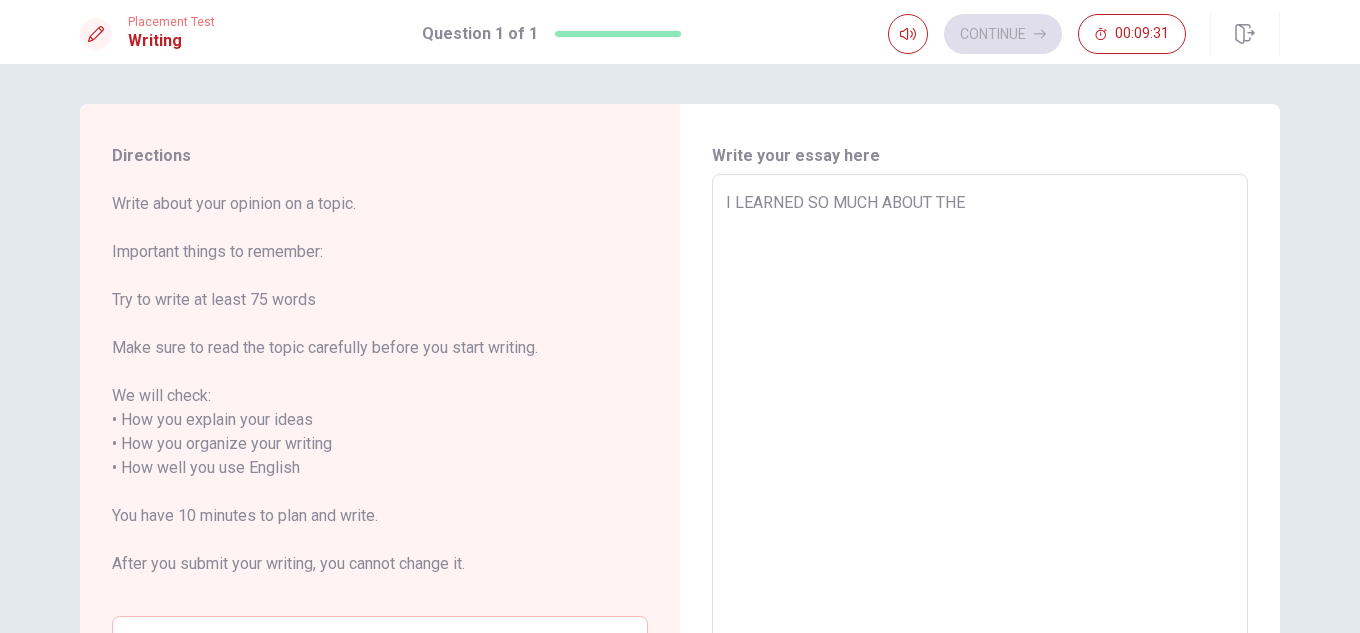 type on "x" 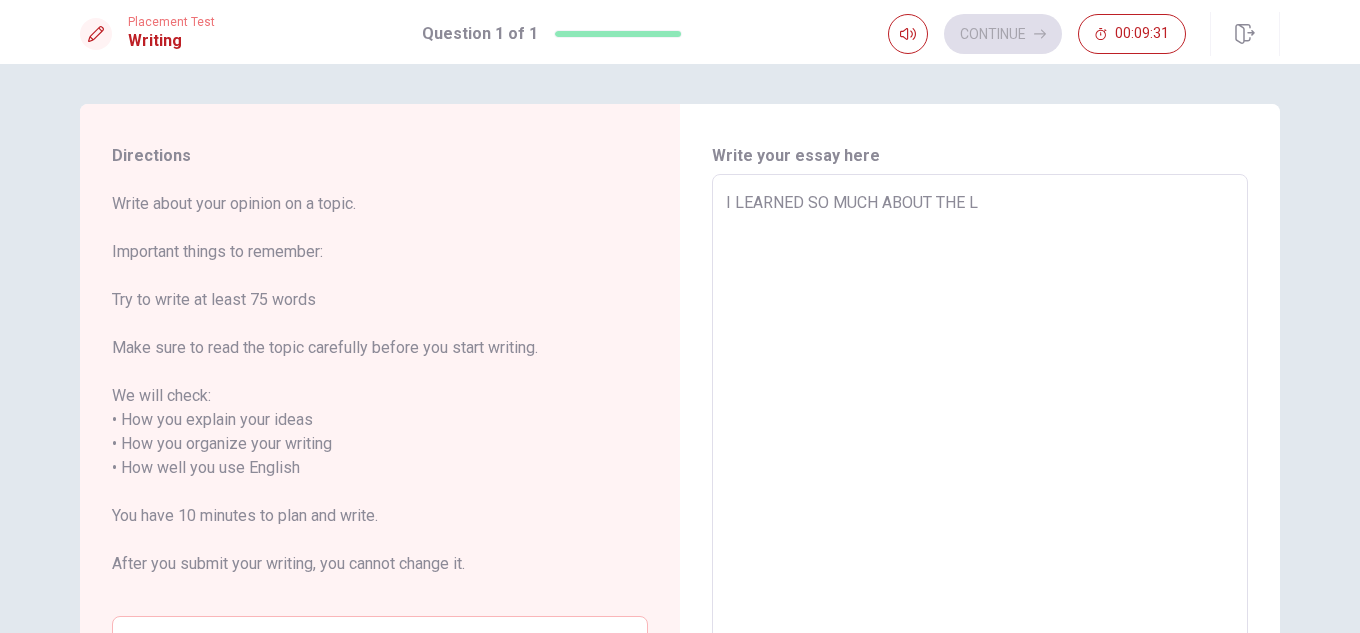 type on "x" 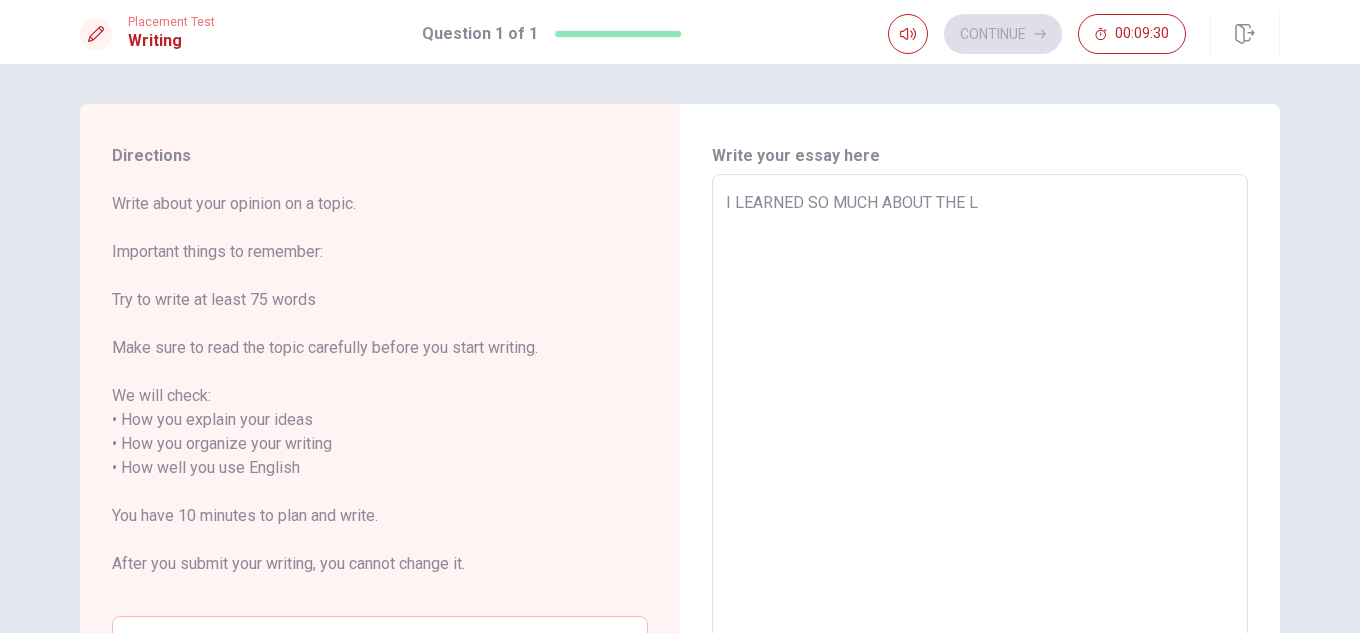 type on "I LEARNED SO MUCH ABOUT THE LI" 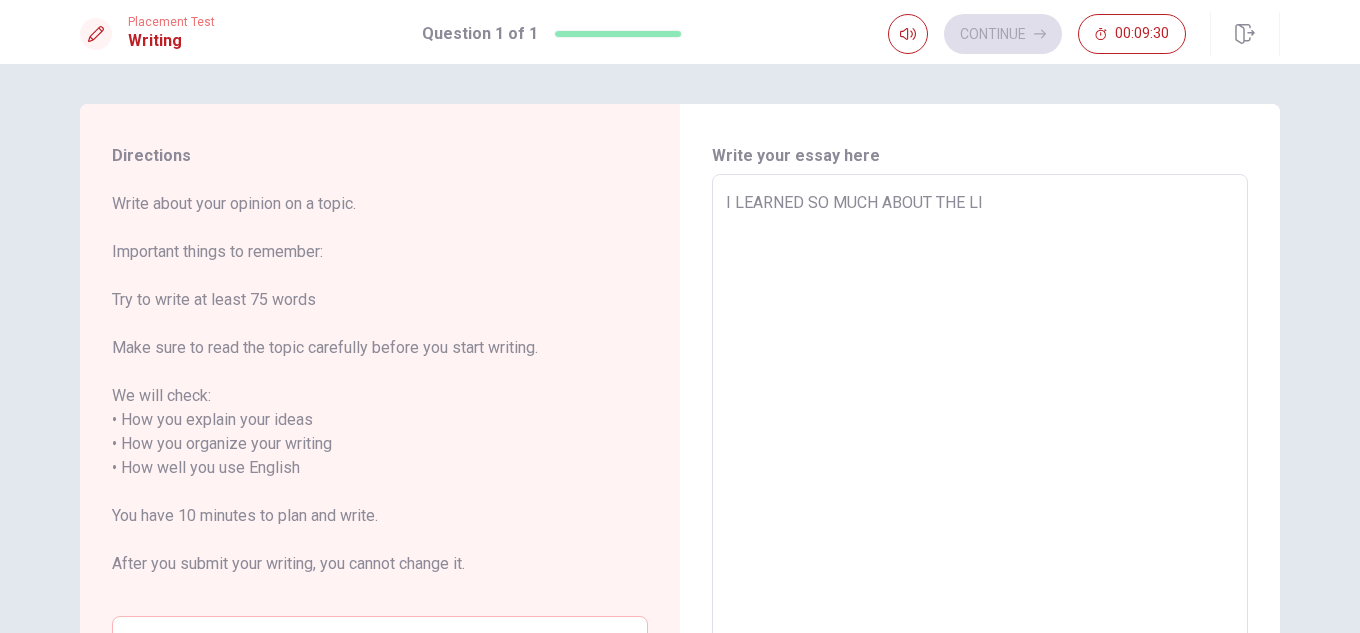 type on "x" 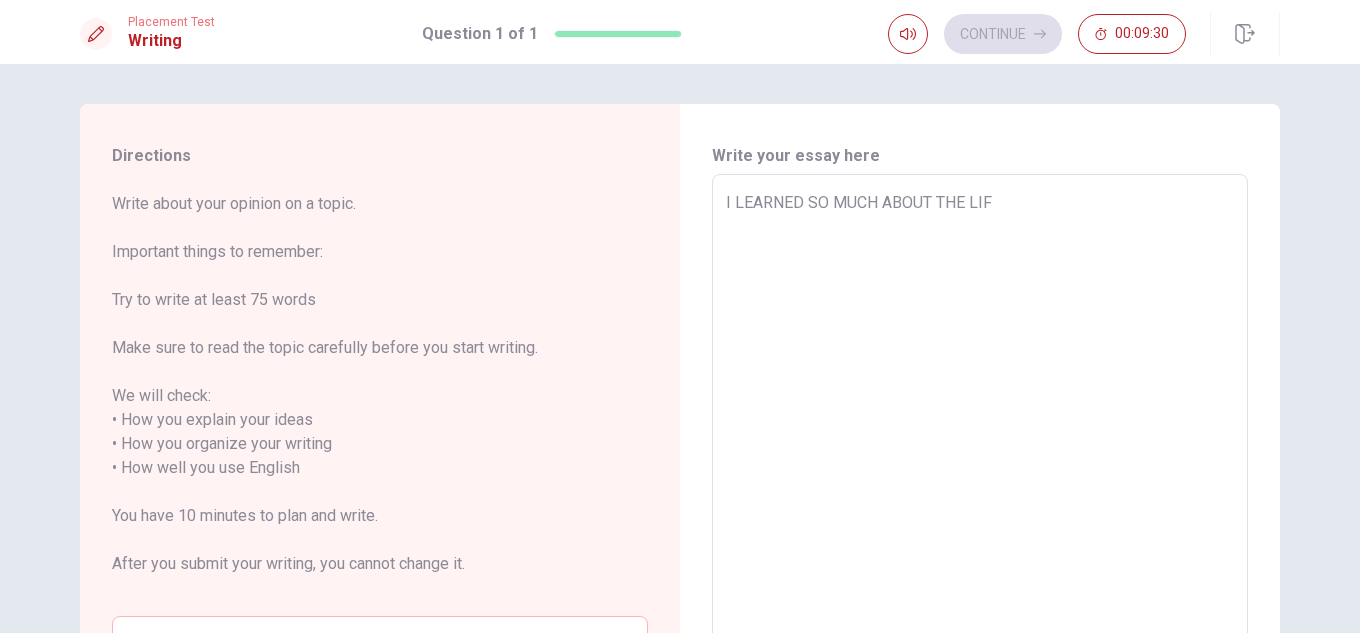 type on "x" 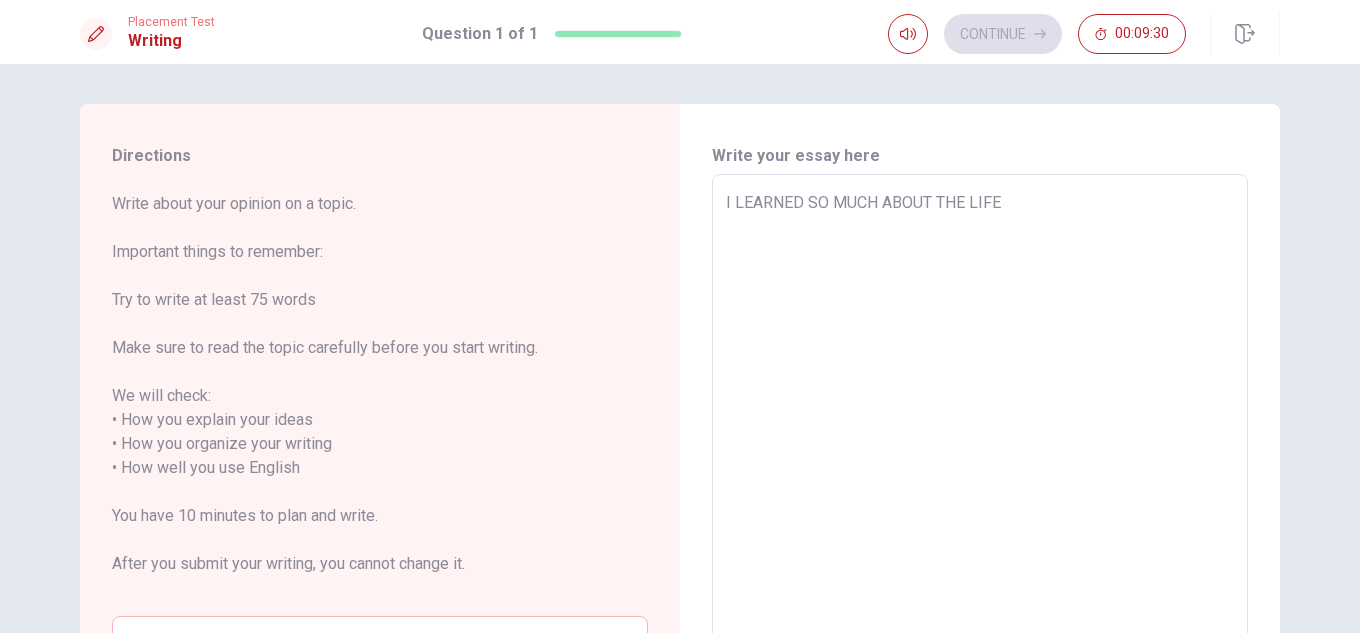 type on "x" 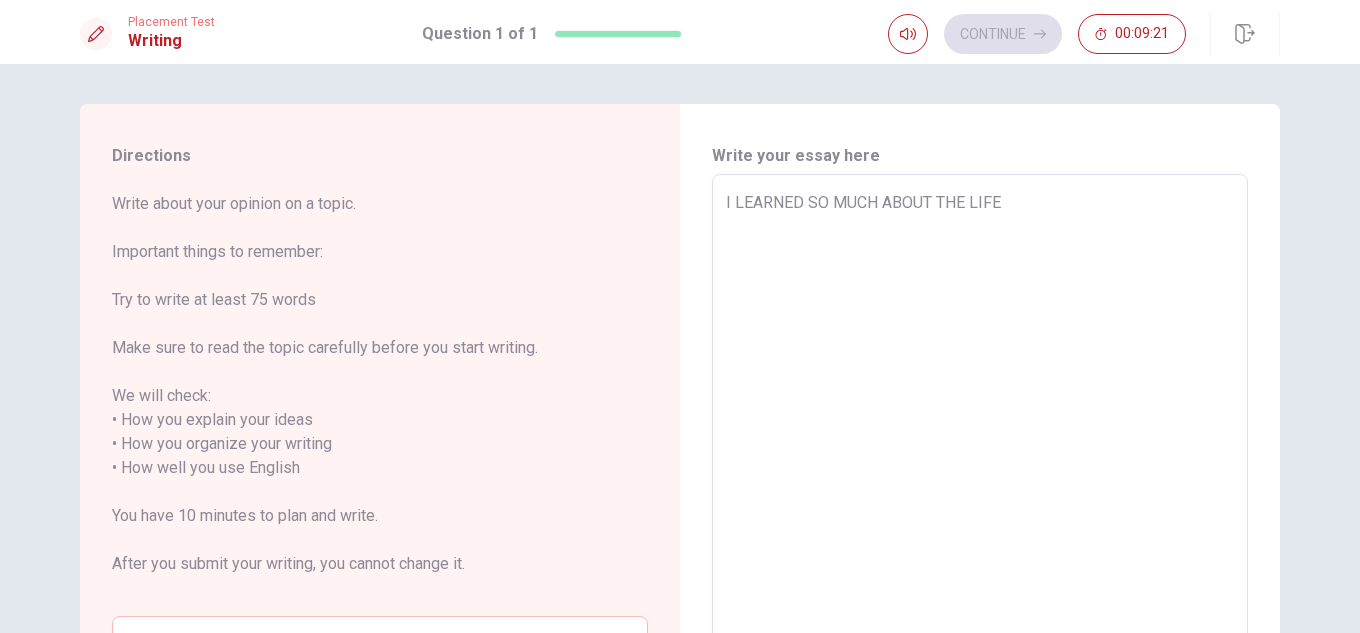 type on "x" 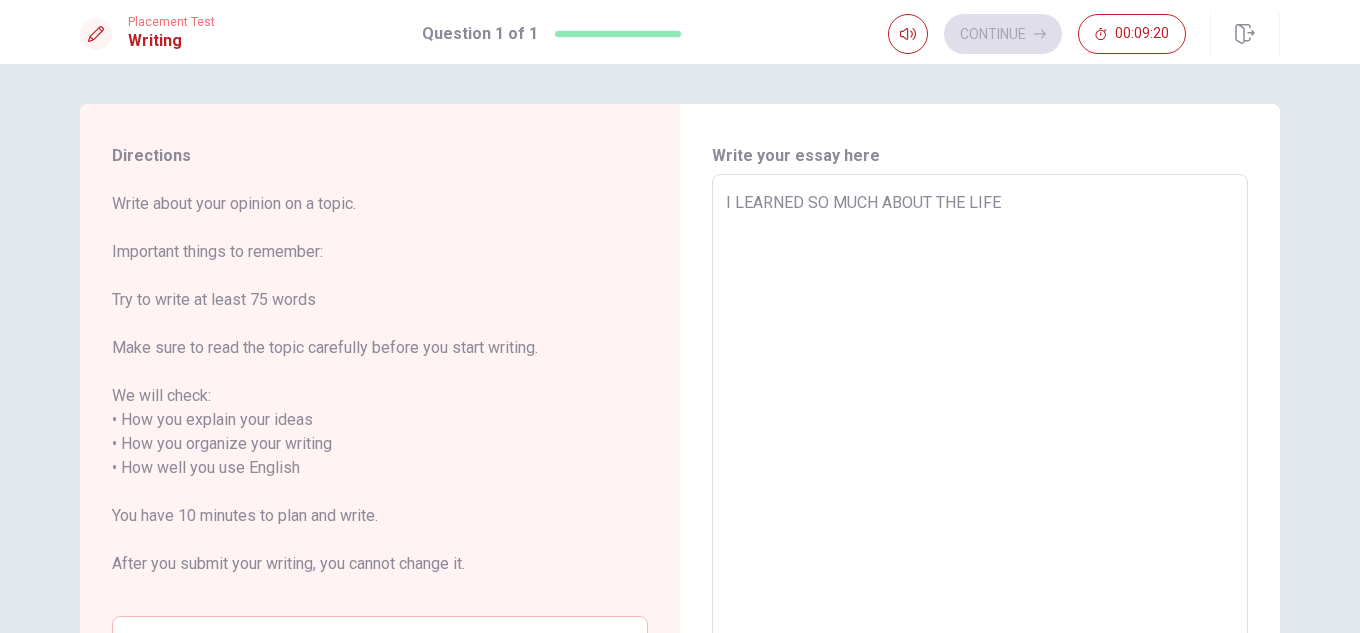 type on "I LEARNED SO MUCH ABOUT THE LIFE T" 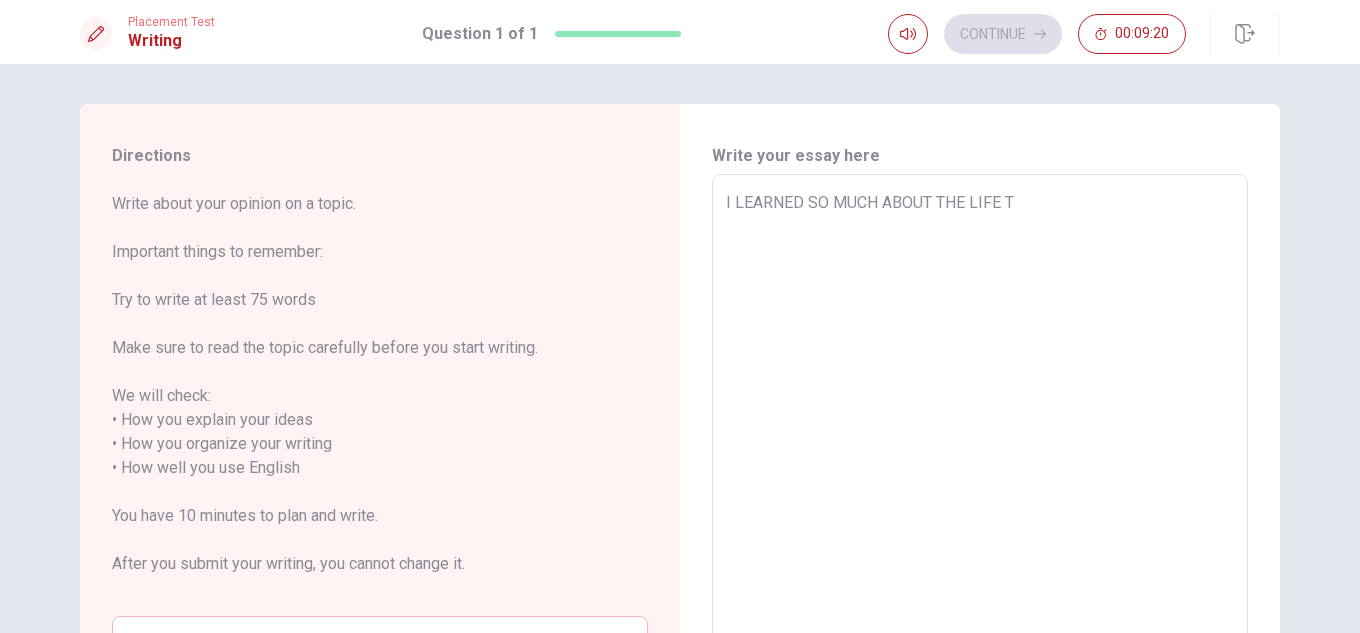 type on "x" 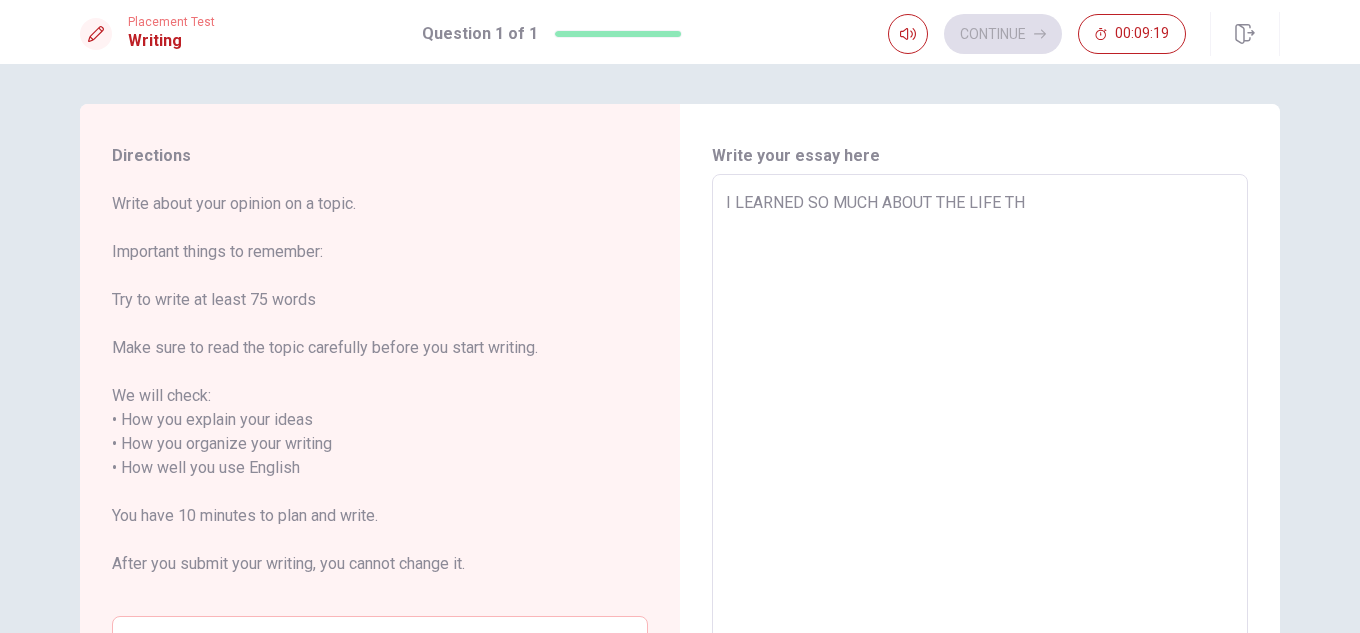 type on "x" 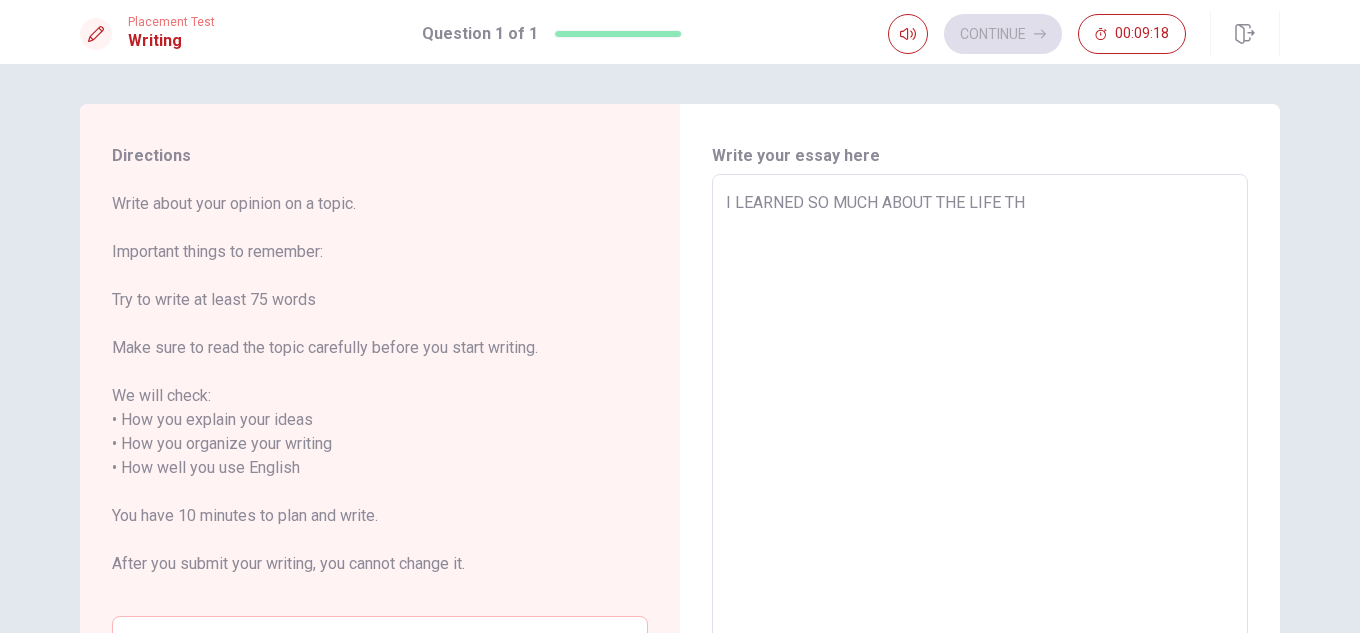 type on "I LEARNED SO MUCH ABOUT THE LIFE THR" 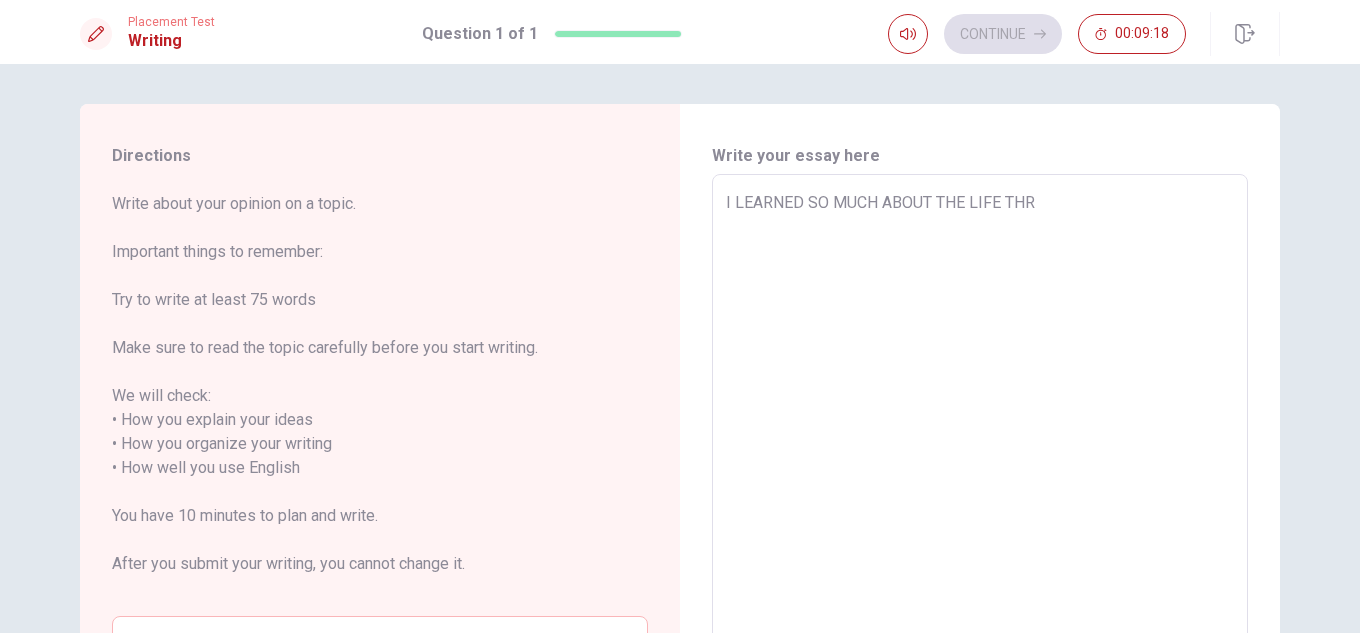 type on "x" 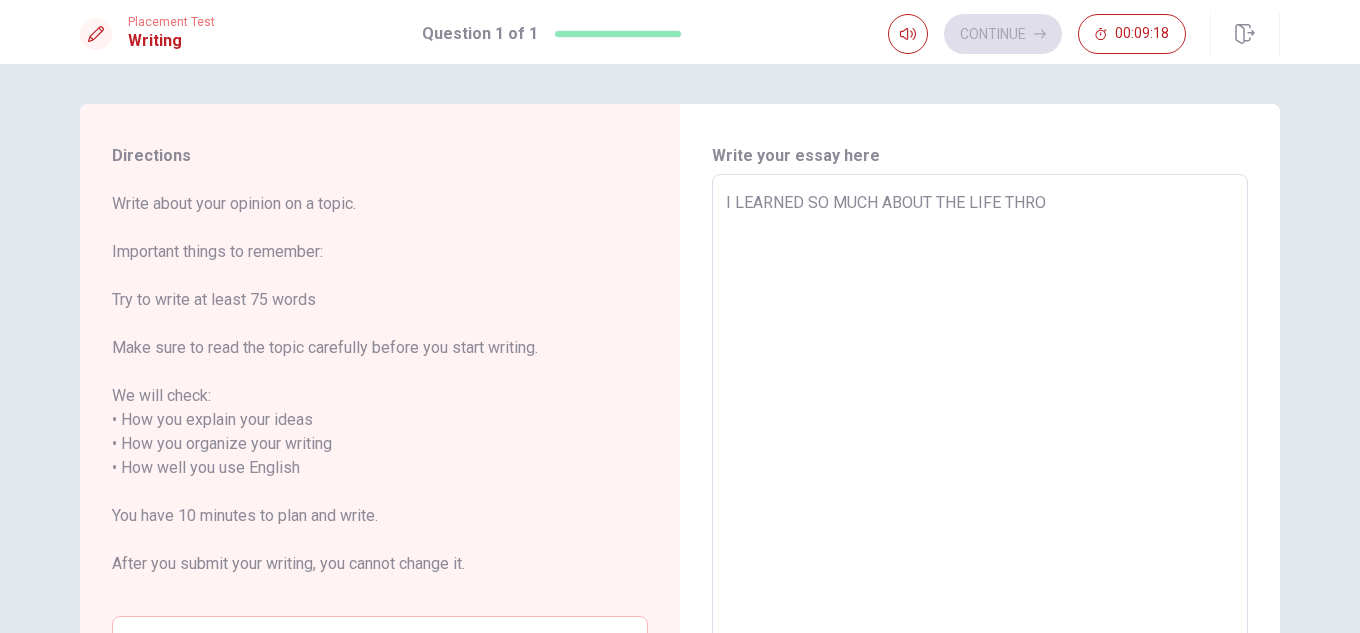 type on "x" 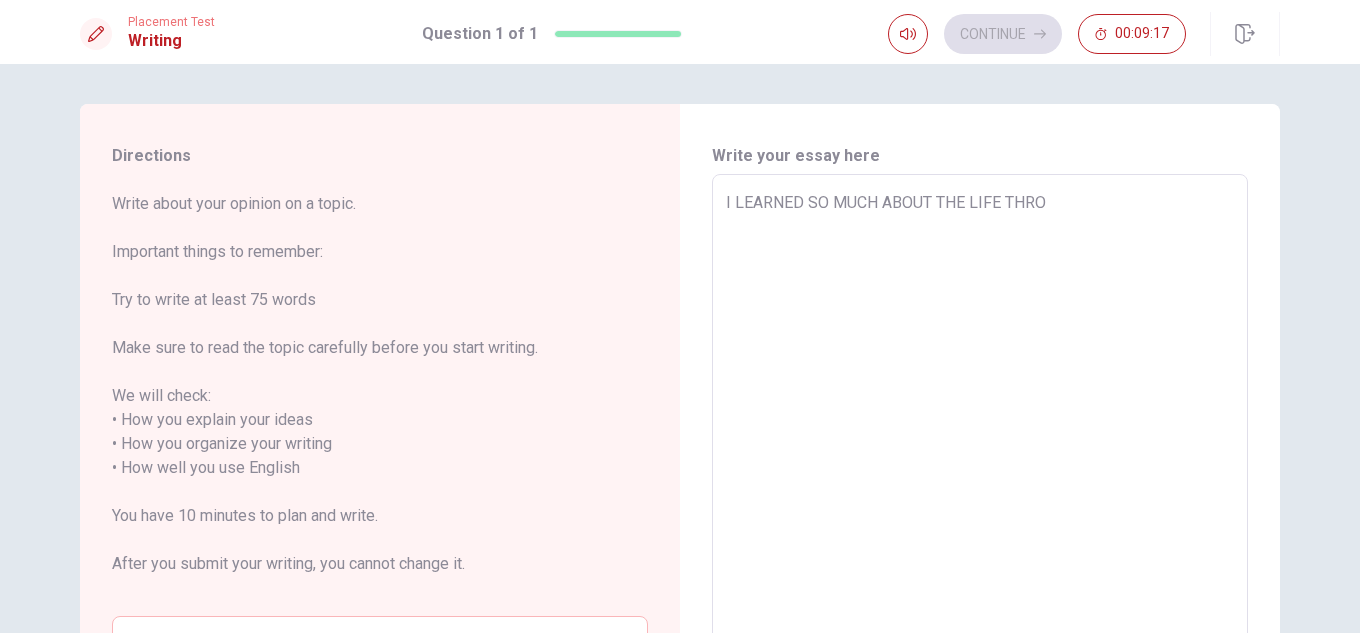 type on "I LEARNED SO MUCH ABOUT THE LIFE THROU" 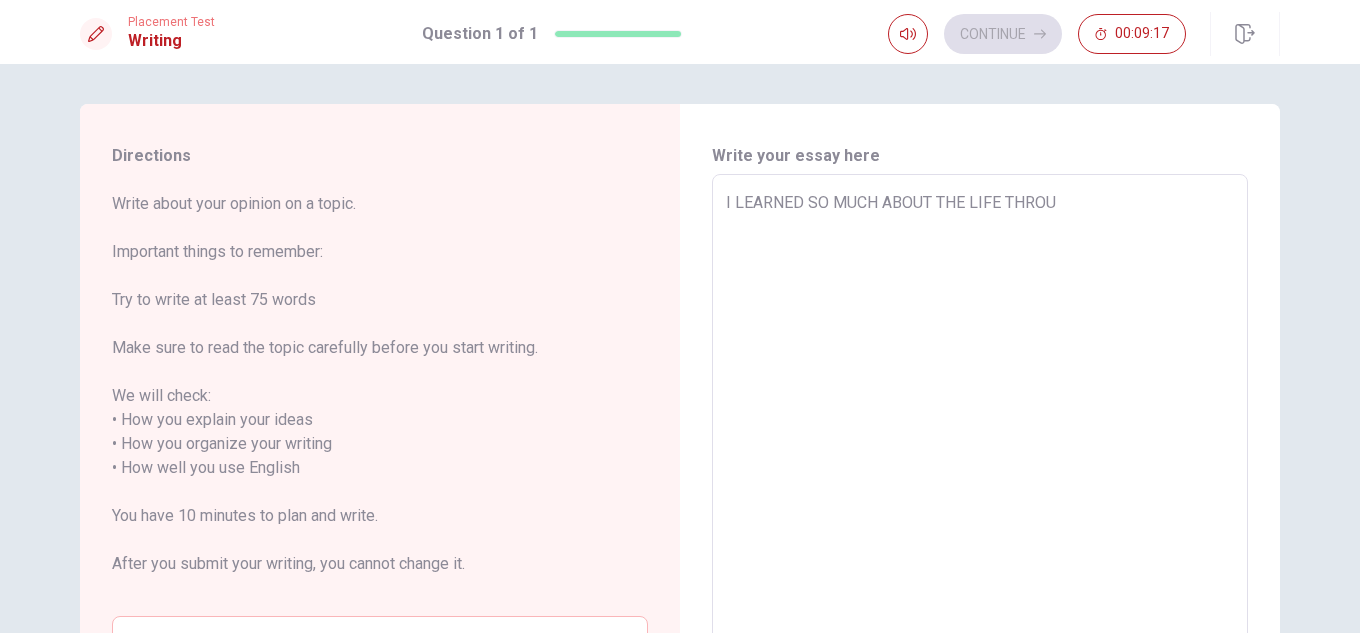 type on "x" 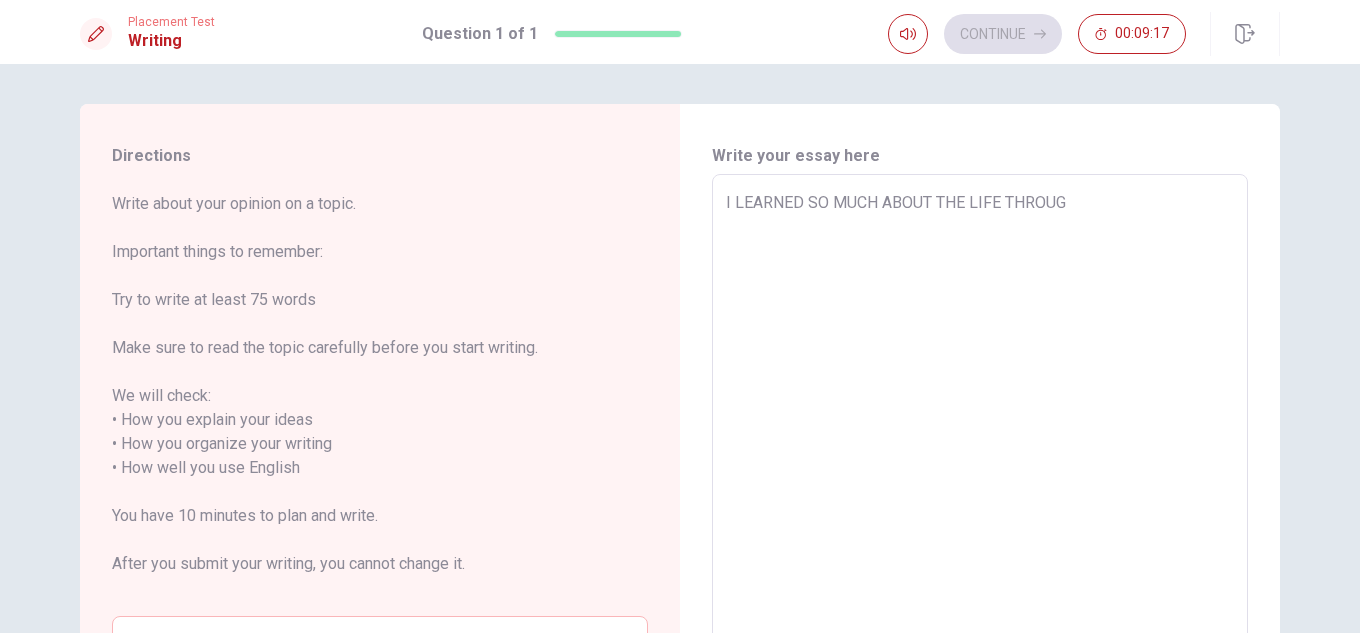 type on "x" 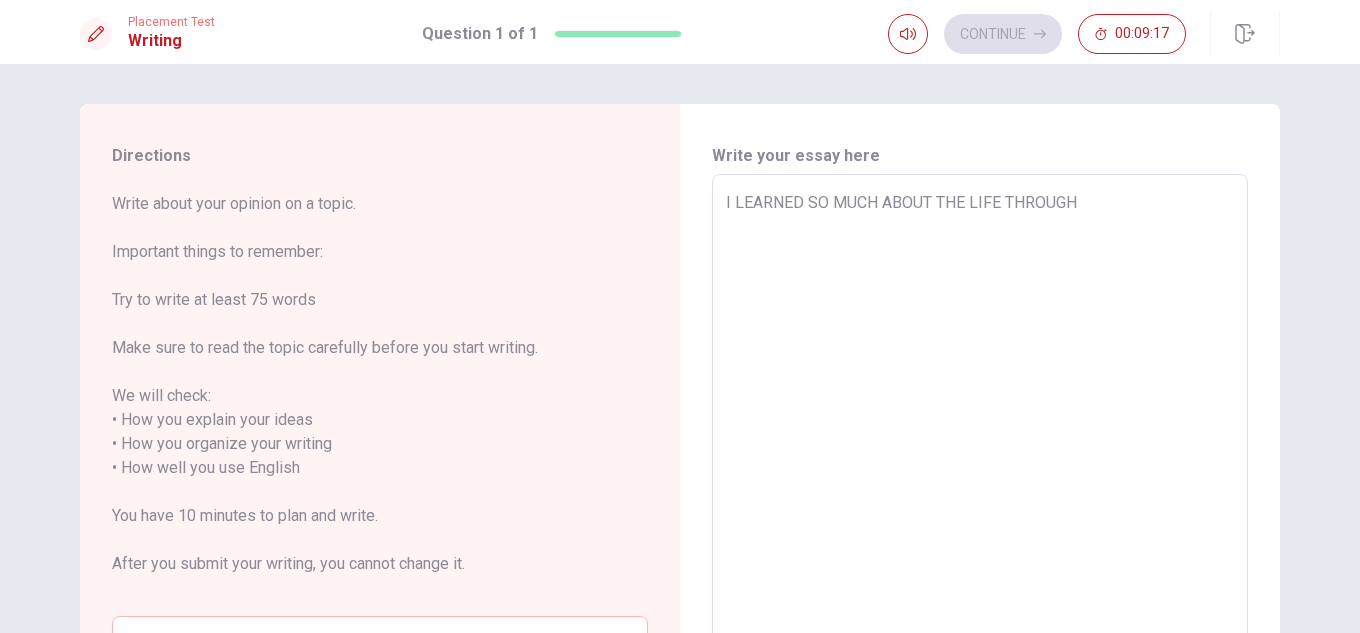 type on "x" 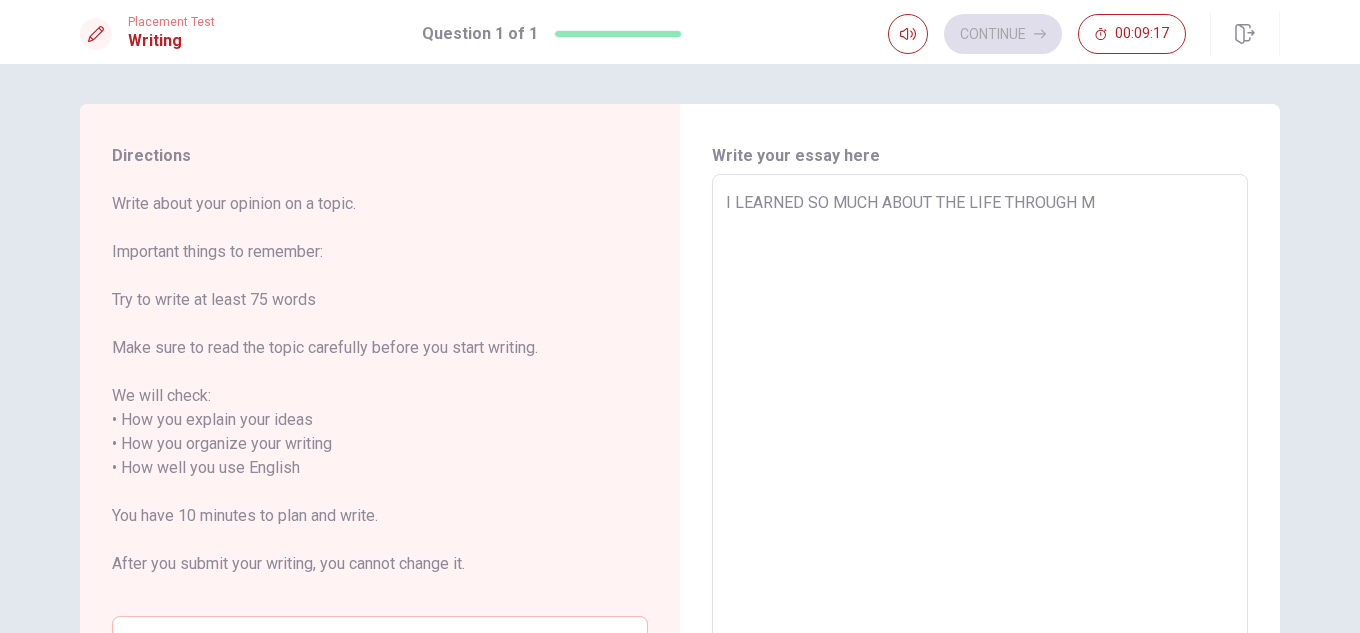 type on "x" 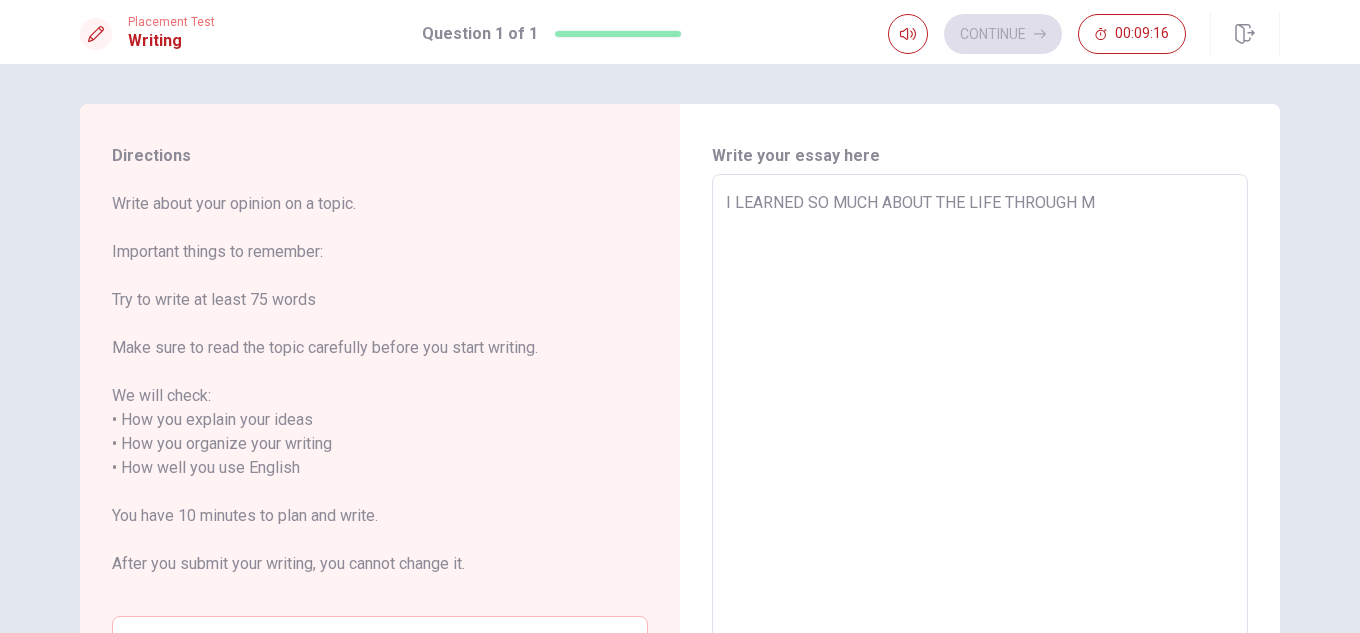 type on "I LEARNED SO MUCH ABOUT THE LIFE THROUGH MY" 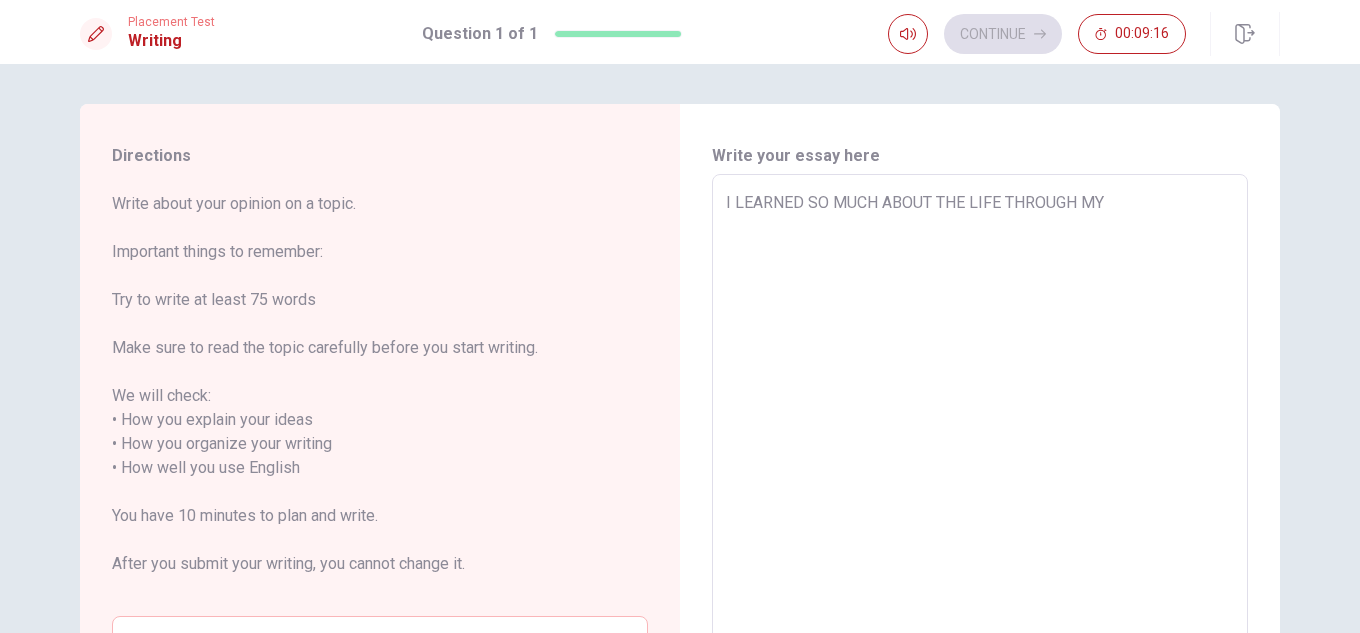 type on "x" 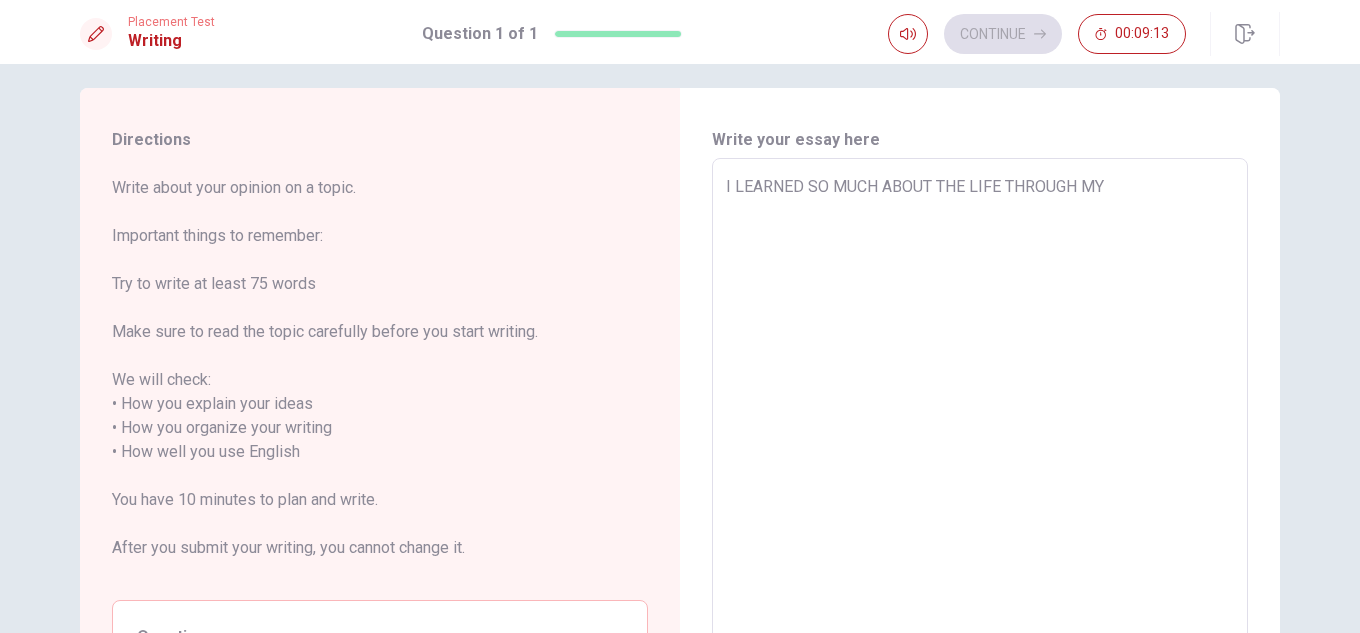 scroll, scrollTop: 5, scrollLeft: 0, axis: vertical 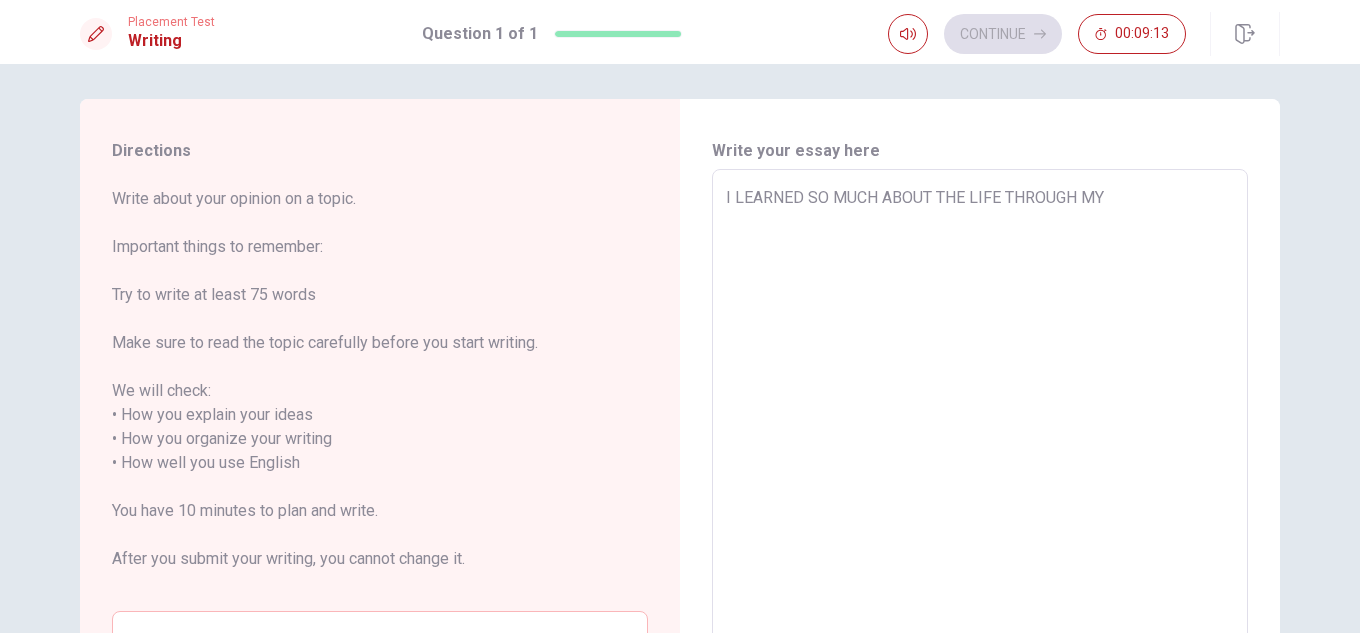 type on "x" 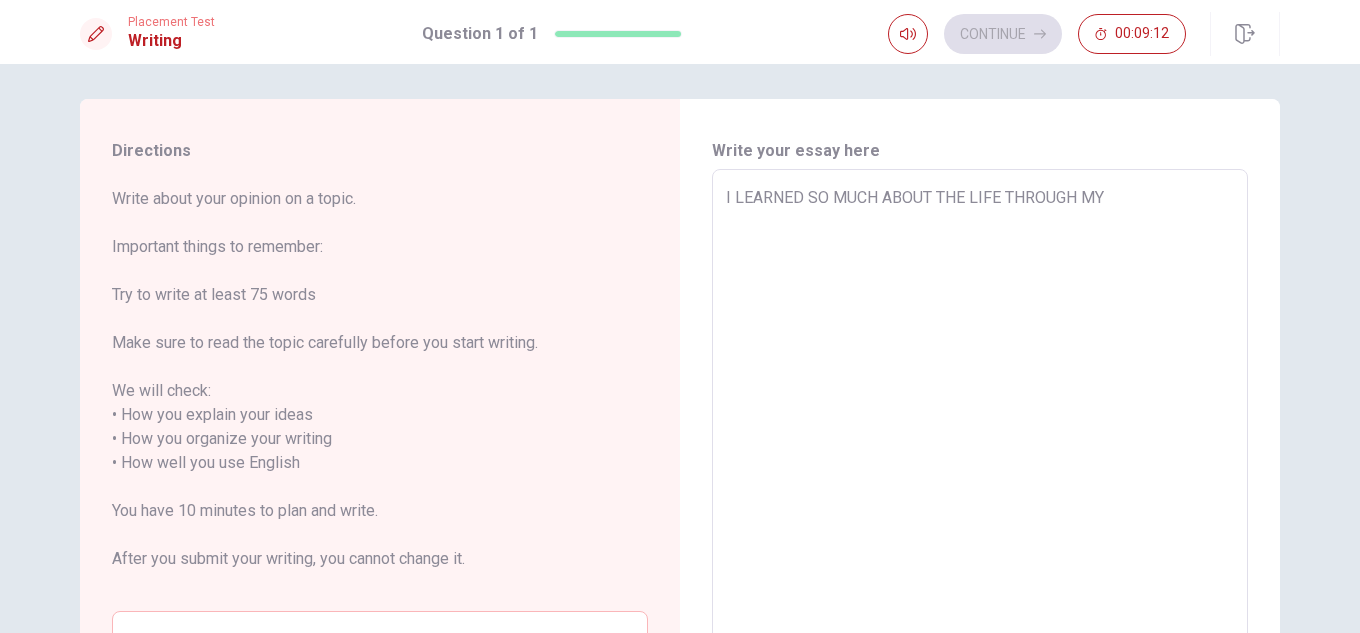 type on "I LEARNED SO MUCH ABOUT THE LIFE THROUGH MY M" 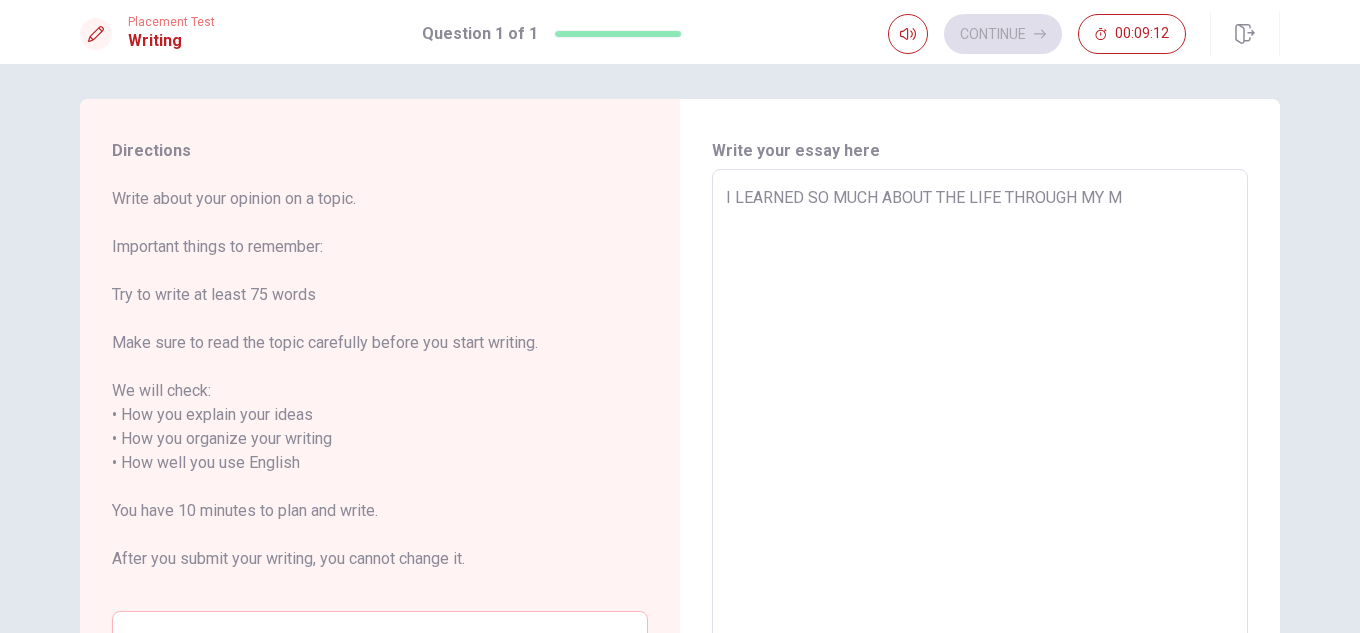 type on "x" 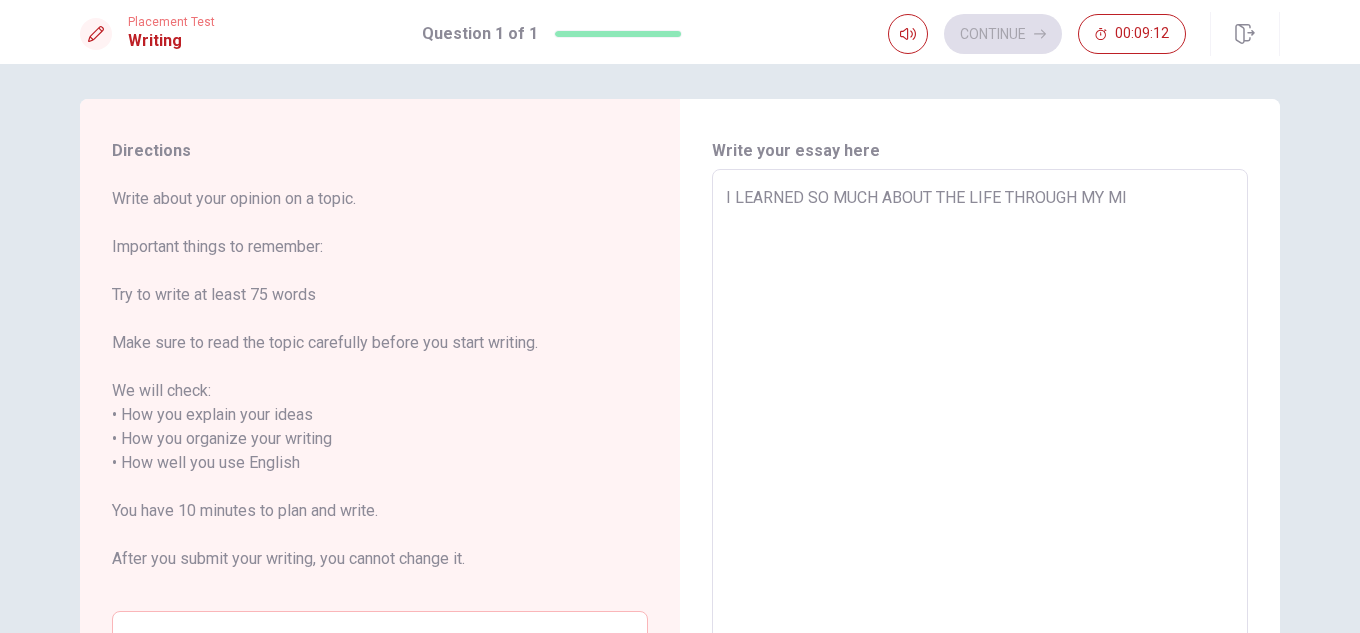 type on "x" 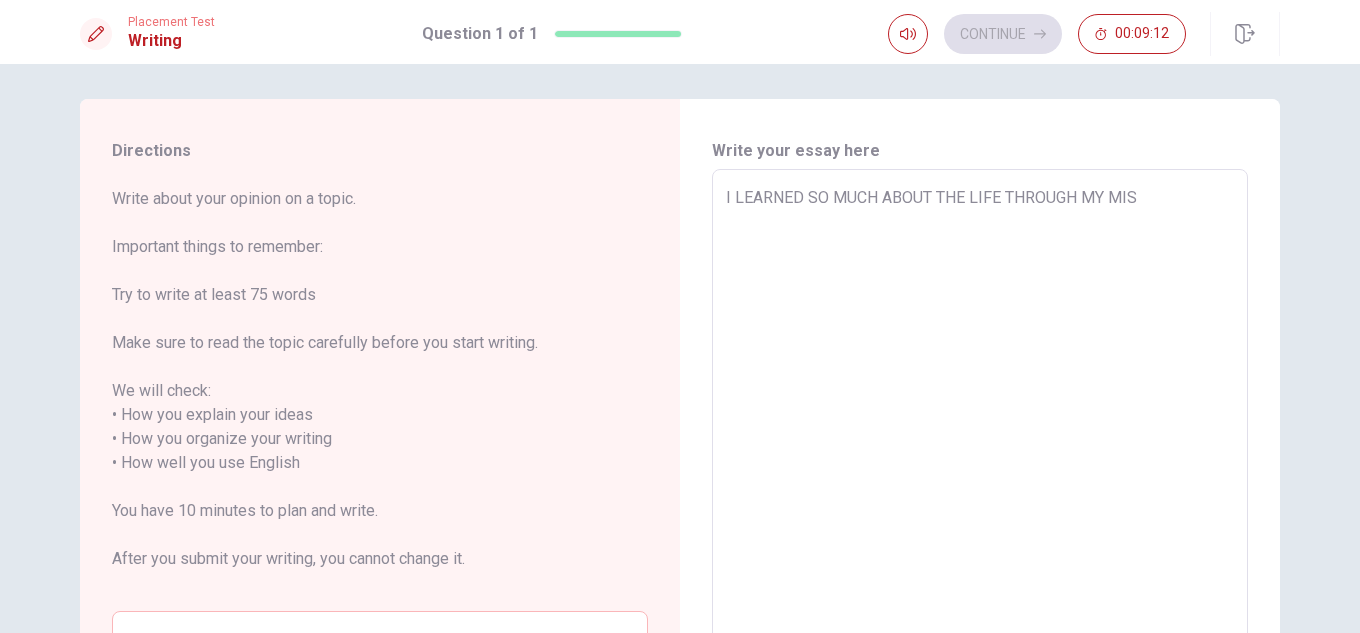 type on "I LEARNED SO MUCH ABOUT THE LIFE THROUGH MY MIST" 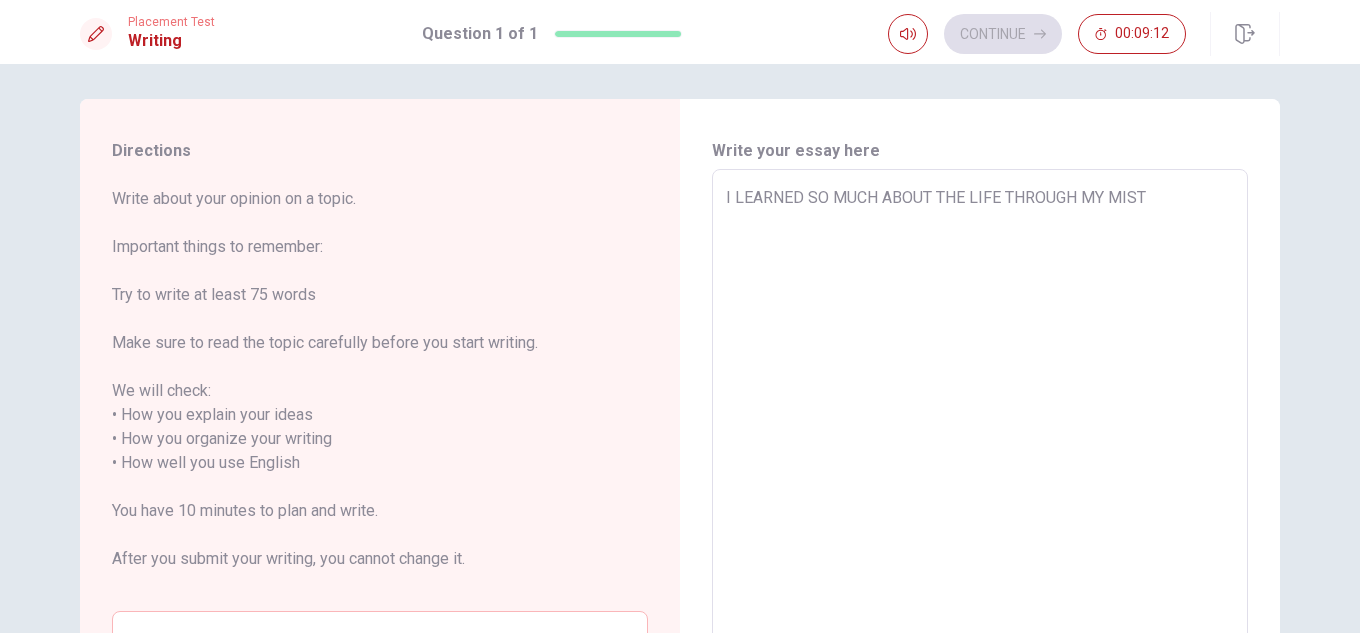type on "x" 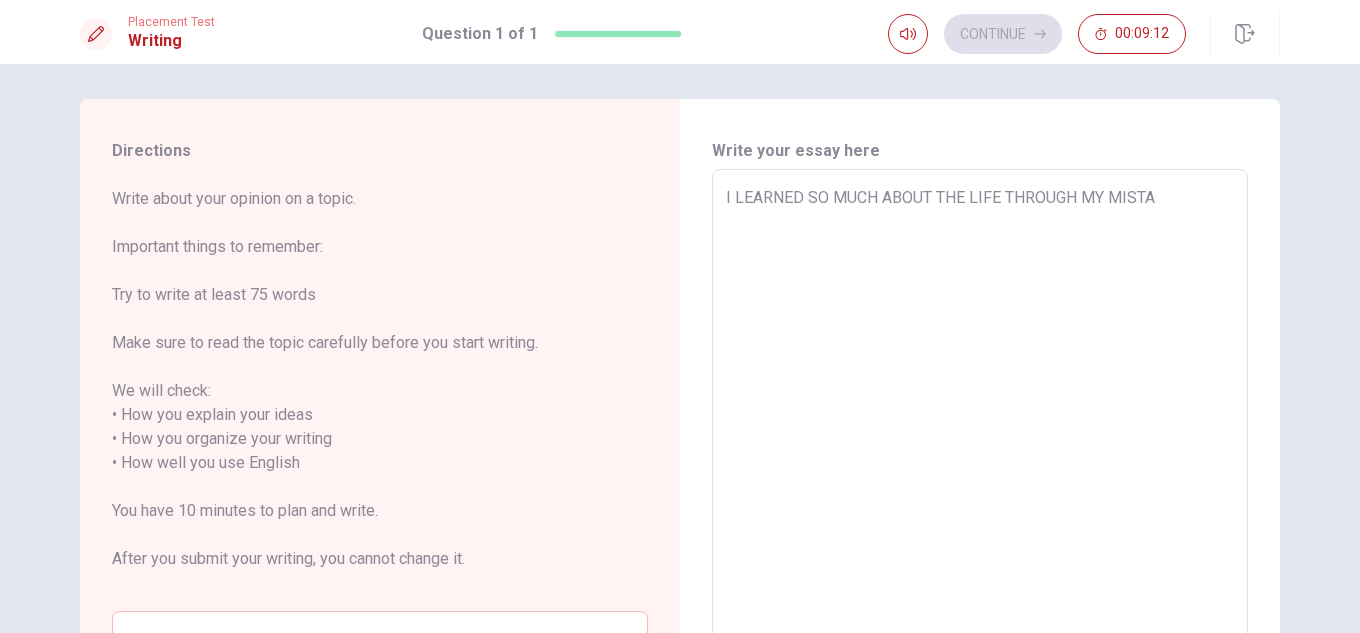 type on "x" 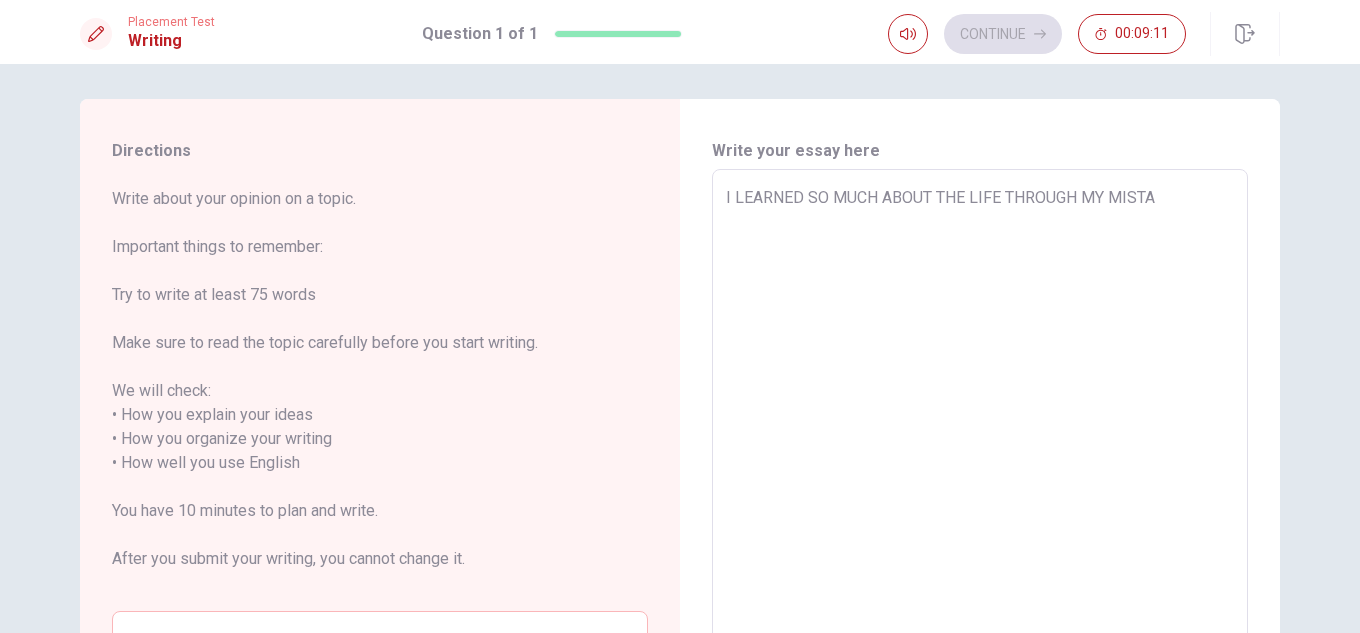 type on "I LEARNED SO MUCH ABOUT THE LIFE THROUGH MY [PERSON_NAME]" 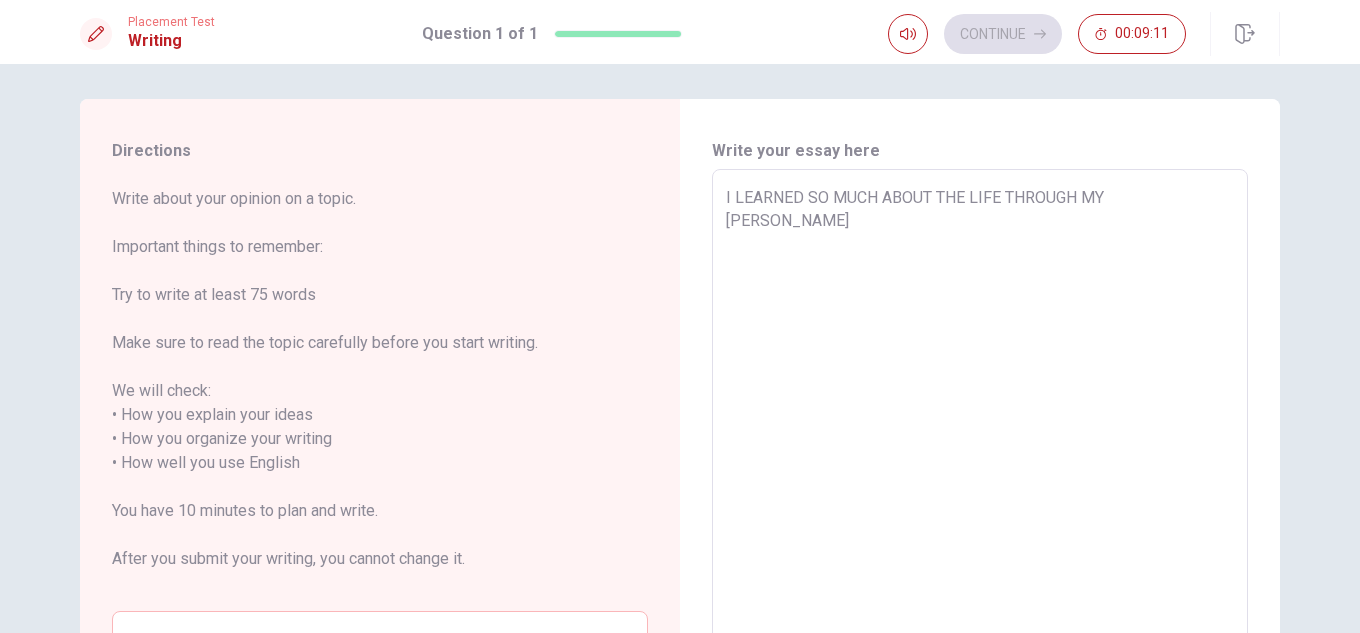 type on "x" 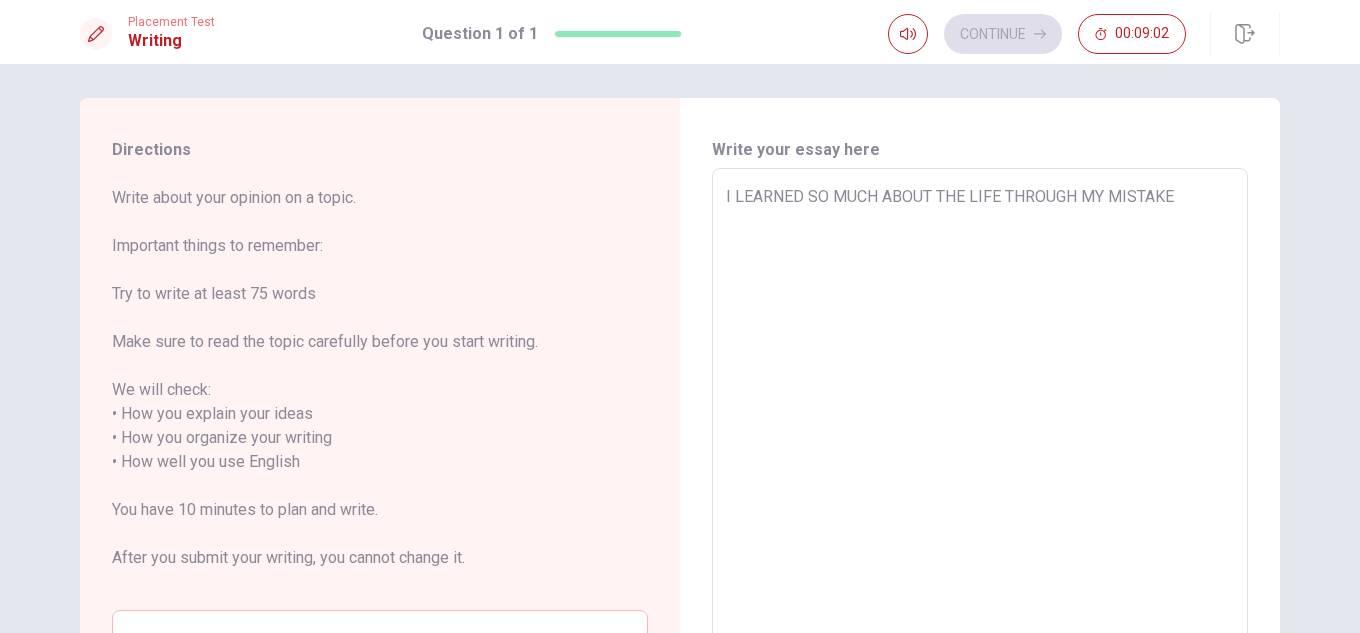 scroll, scrollTop: 0, scrollLeft: 0, axis: both 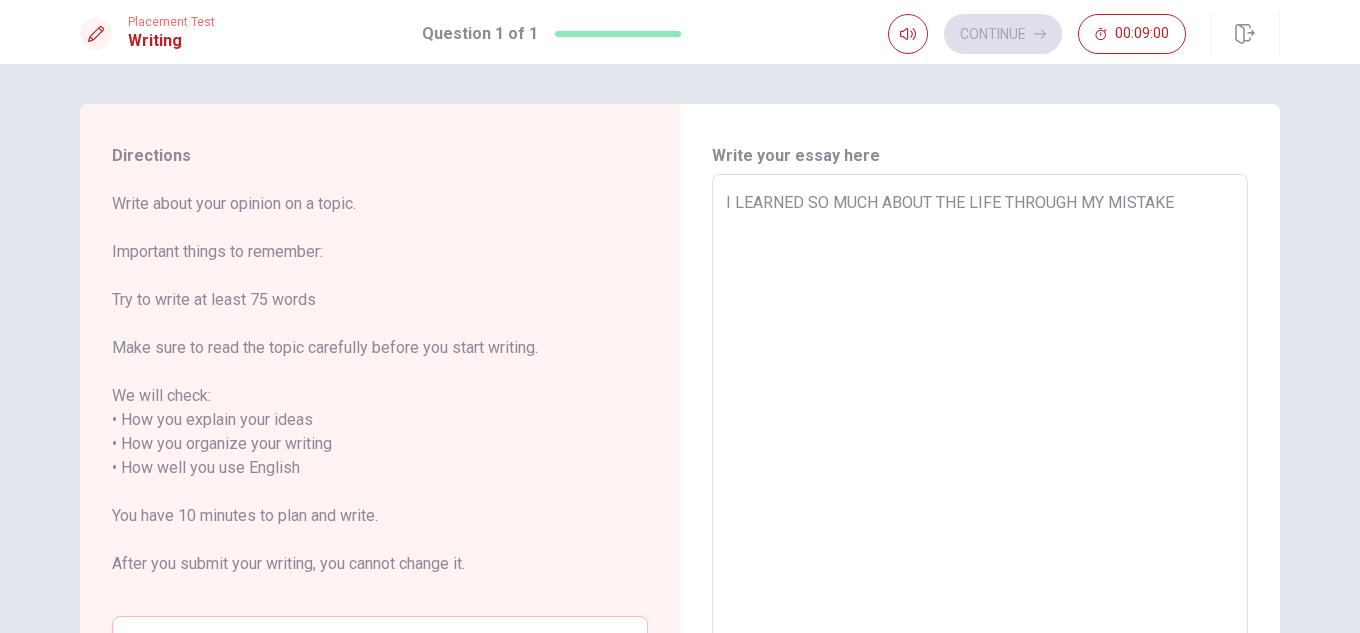 type on "x" 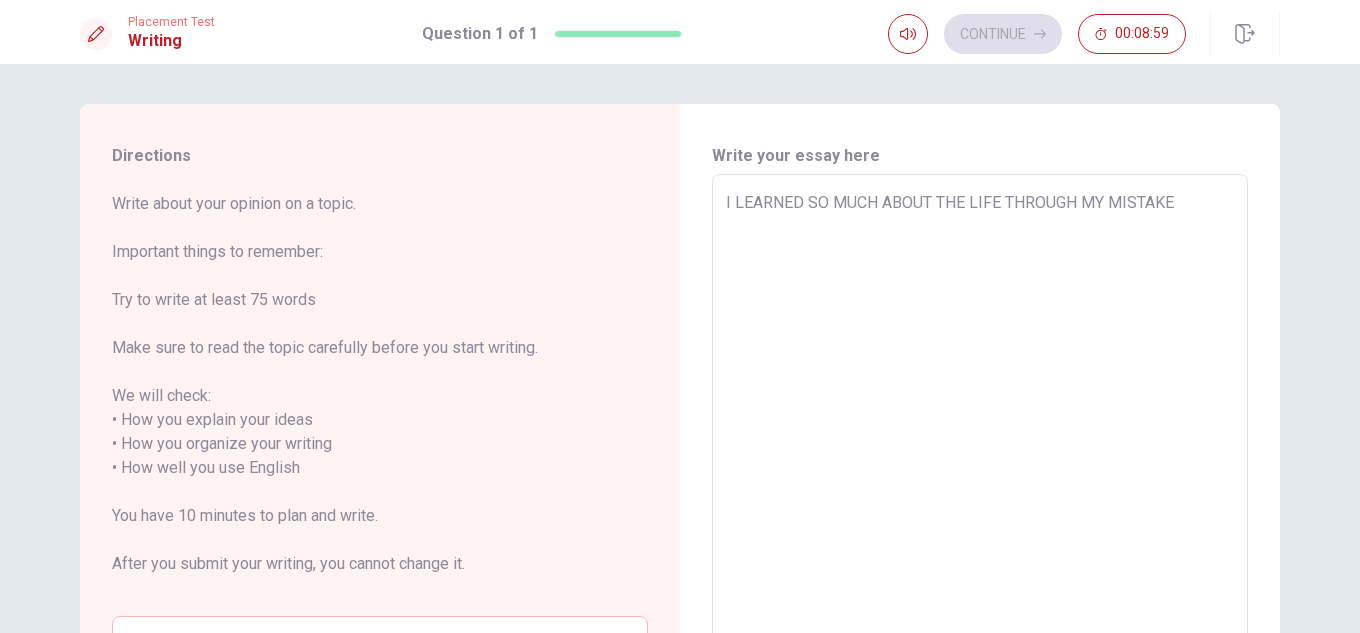 type on "I LEARNED SO MUCH ABOUT THE LIFE THROUGH MY MISTAKE." 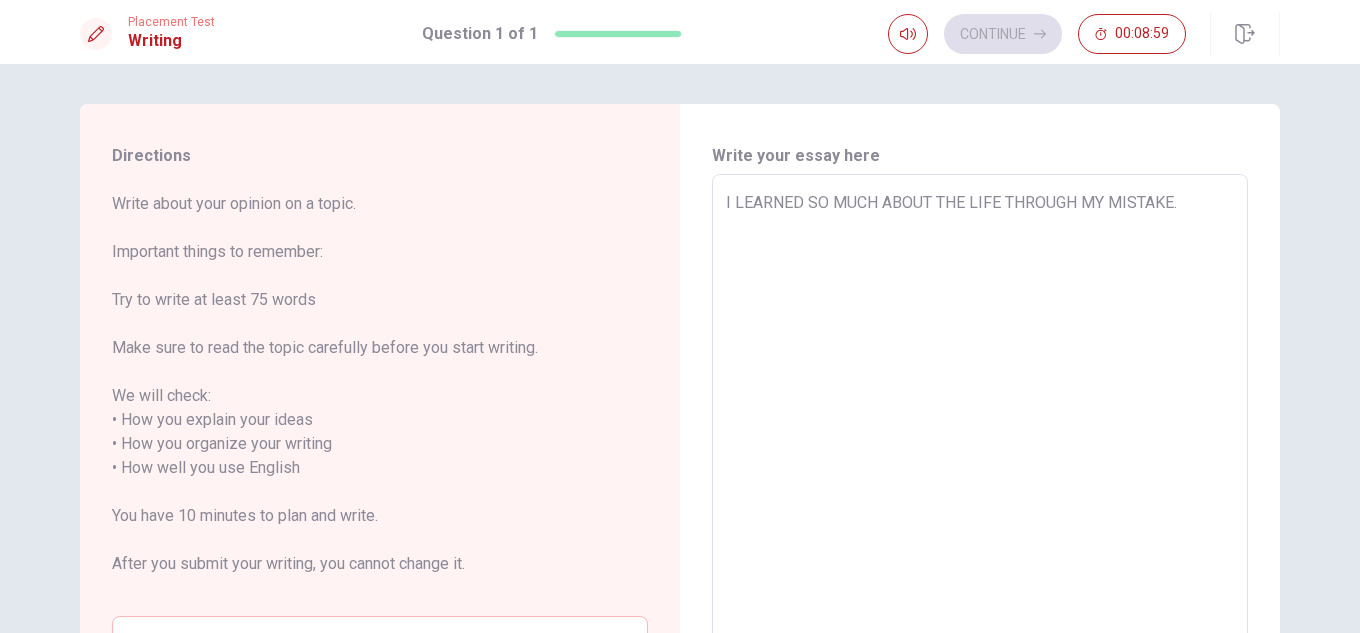 type on "x" 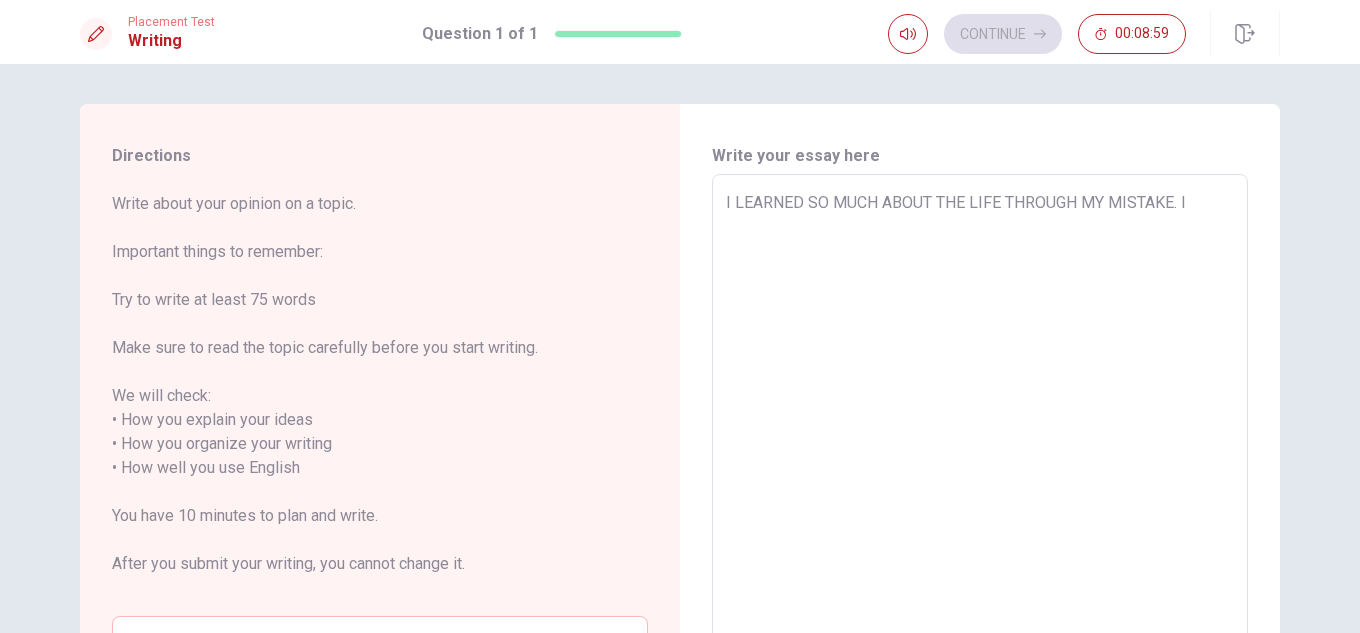 type on "x" 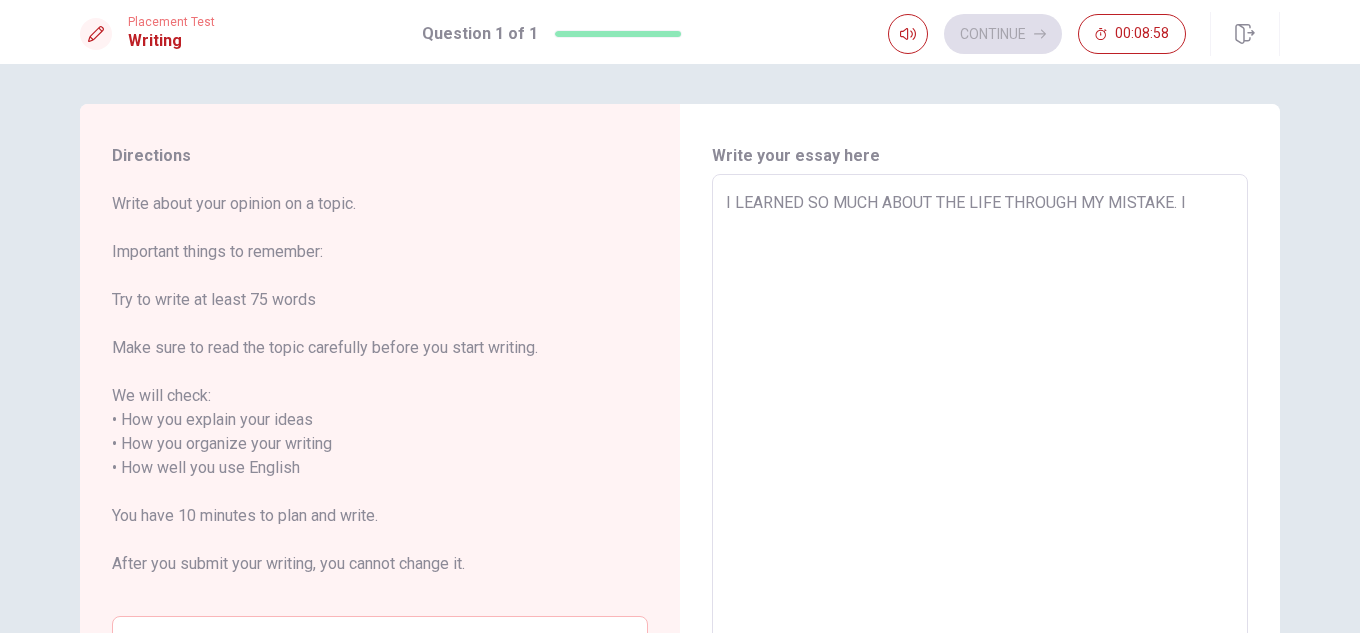 type on "I LEARNED SO MUCH ABOUT THE LIFE THROUGH MY MISTAKE. I" 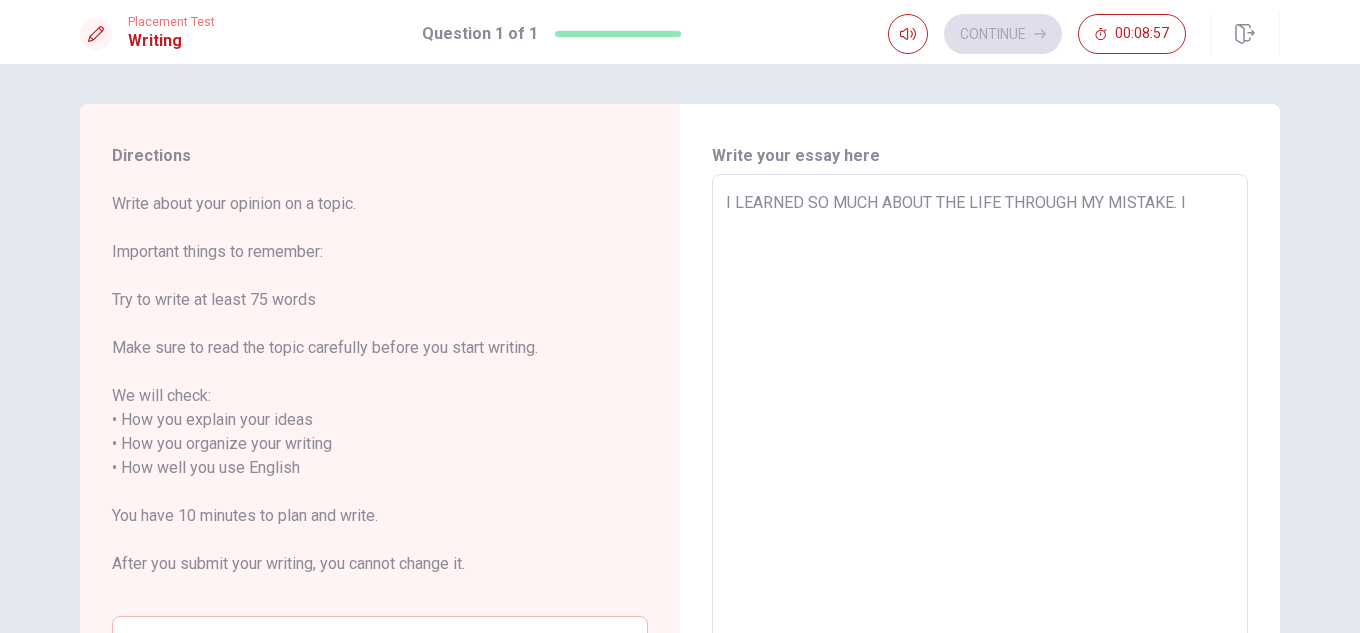 type on "I LEARNED SO MUCH ABOUT THE LIFE THROUGH MY MISTAKE. I" 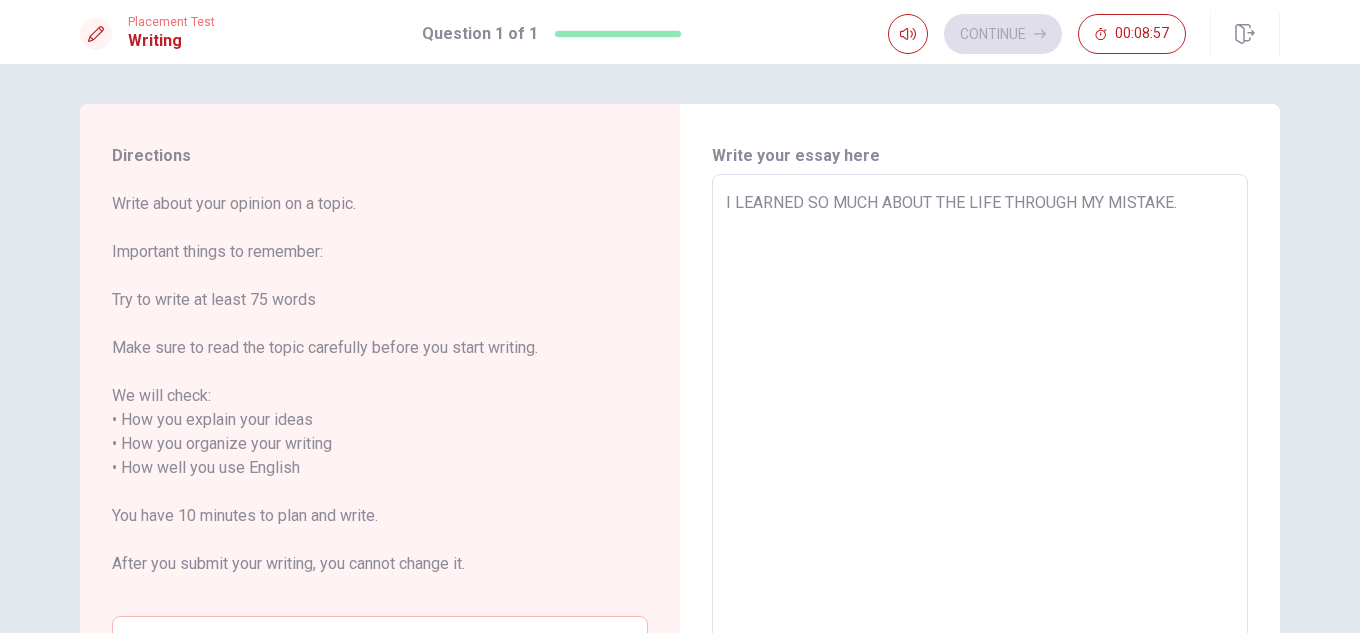 type on "x" 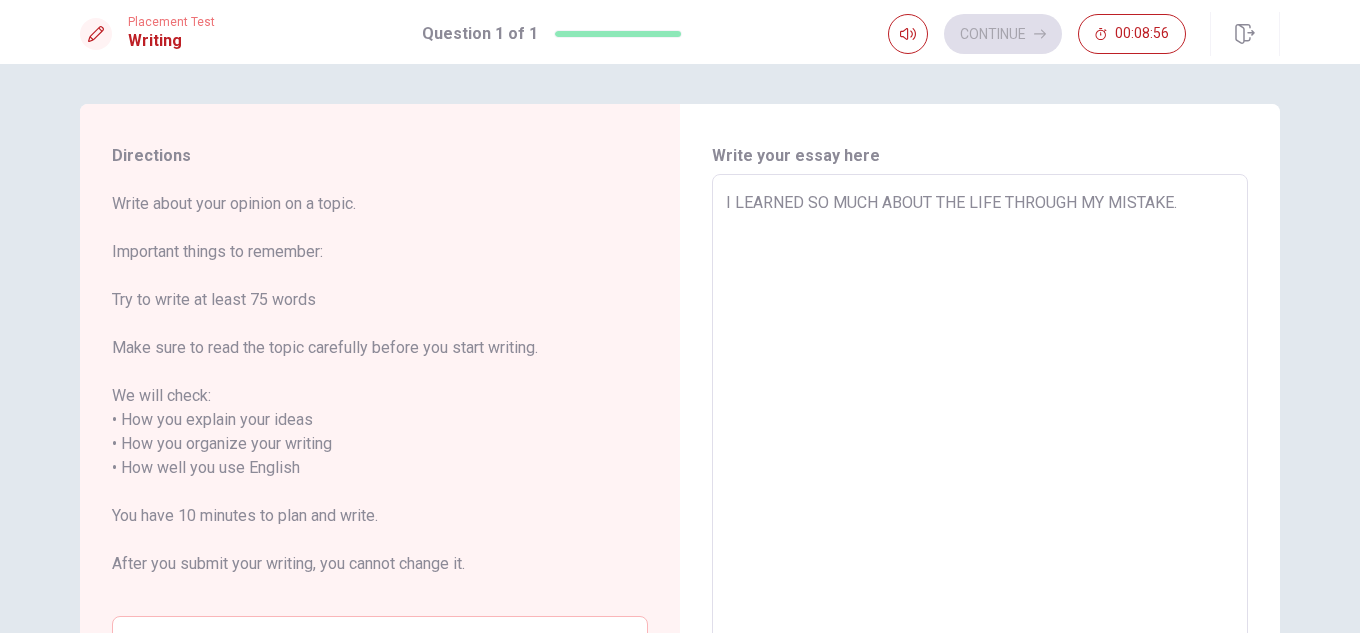 type on "I LEARNED SO MUCH ABOUT THE LIFE THROUGH MY MISTAKE. W" 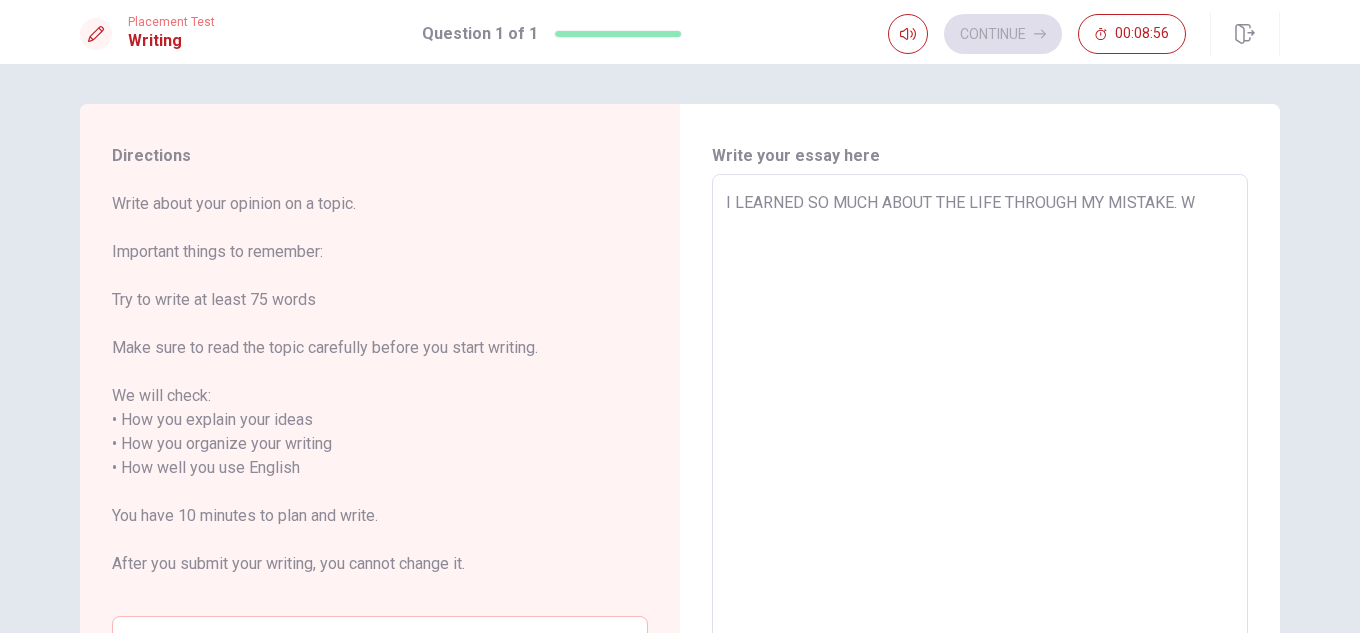 type on "x" 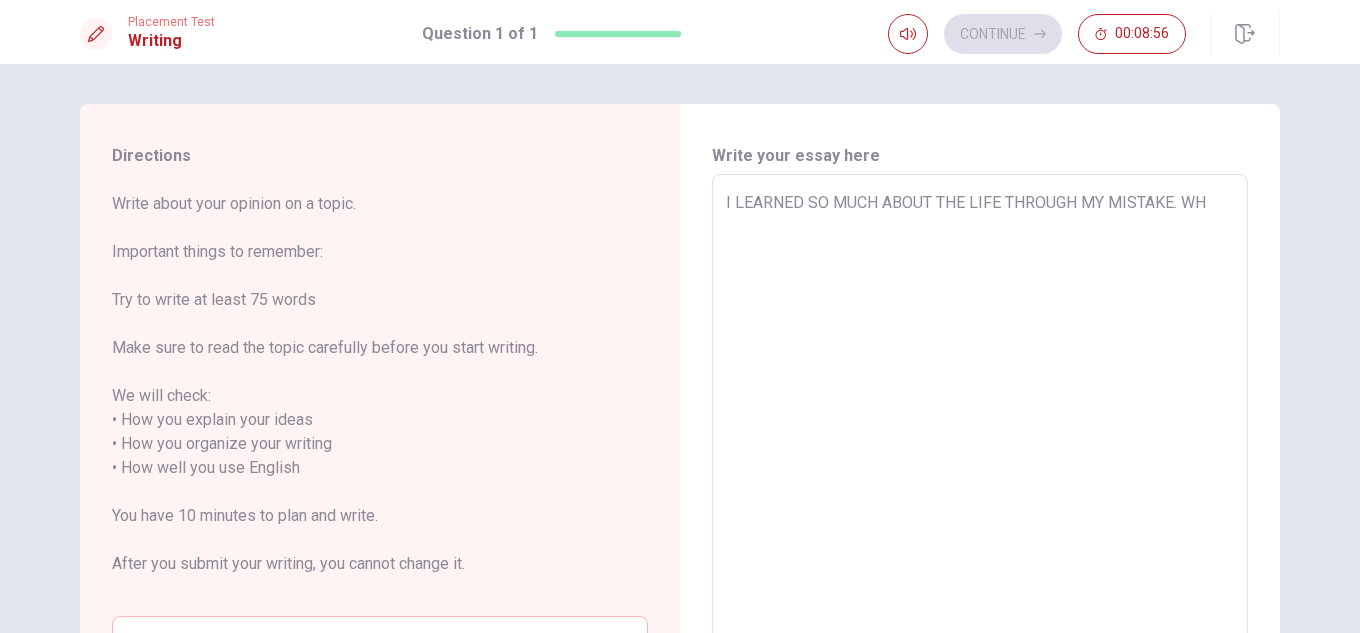 type on "x" 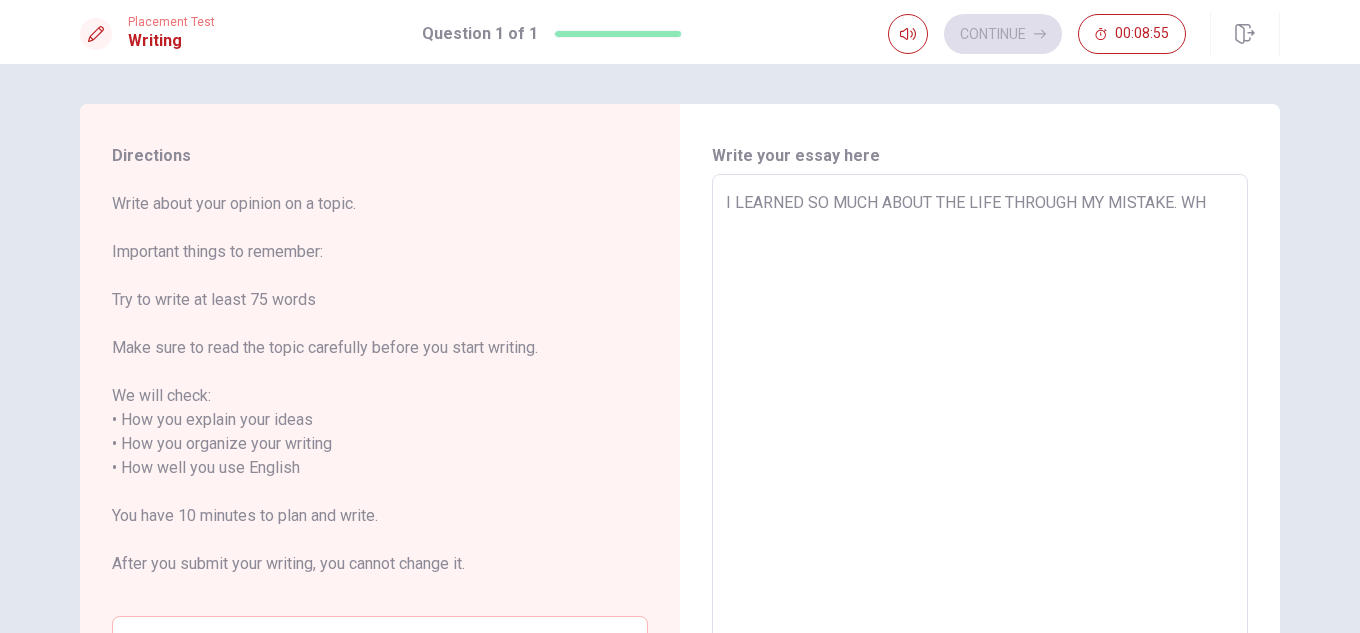 type on "I LEARNED SO MUCH ABOUT THE LIFE THROUGH MY MISTAKE. WHE" 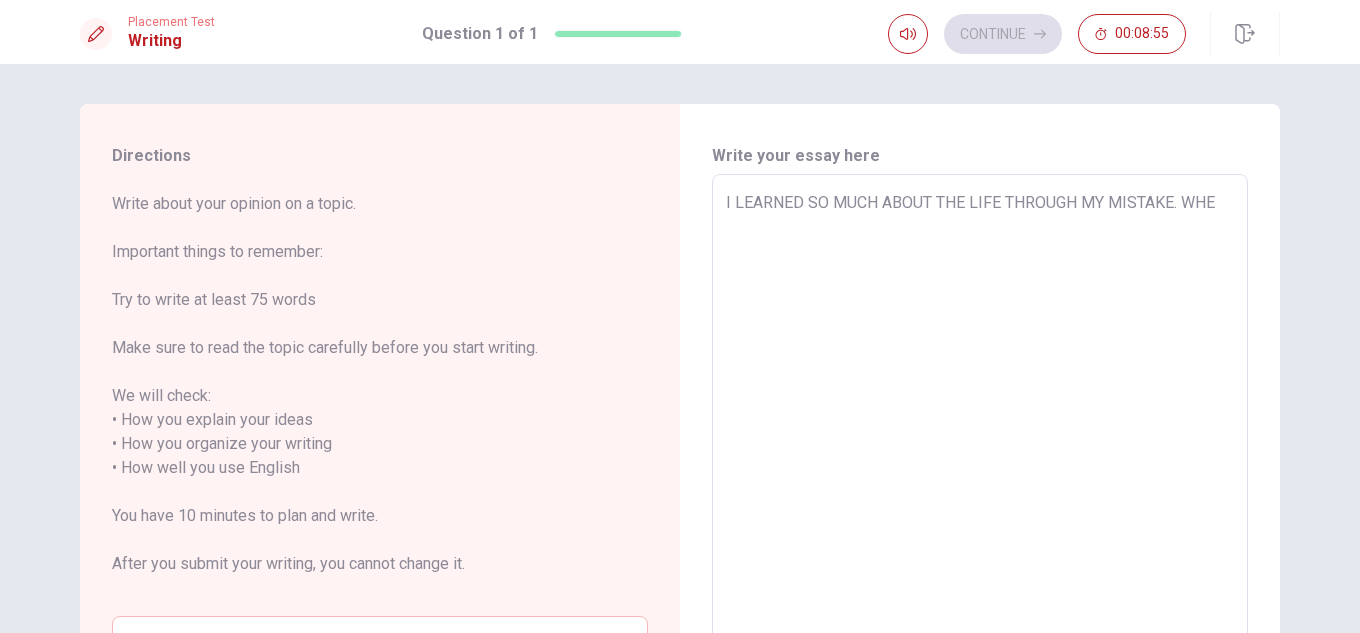 type on "x" 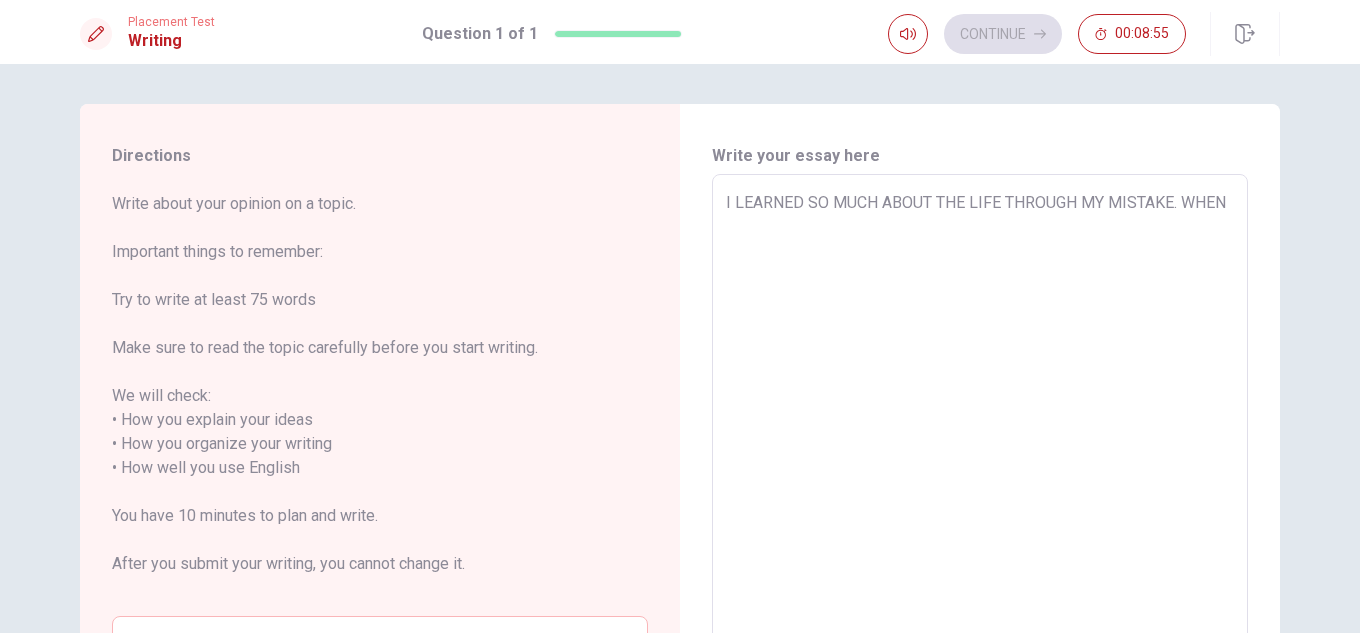 type on "x" 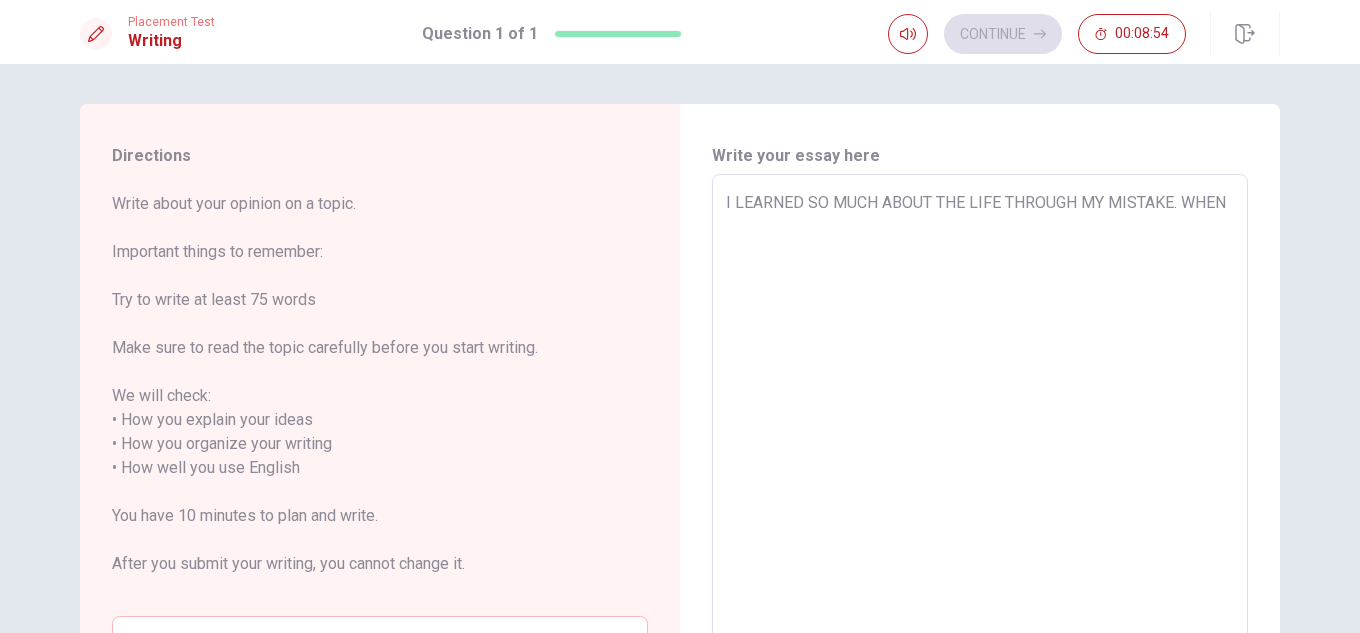 type on "I LEARNED SO MUCH ABOUT THE LIFE THROUGH MY MISTAKE. WHEN I" 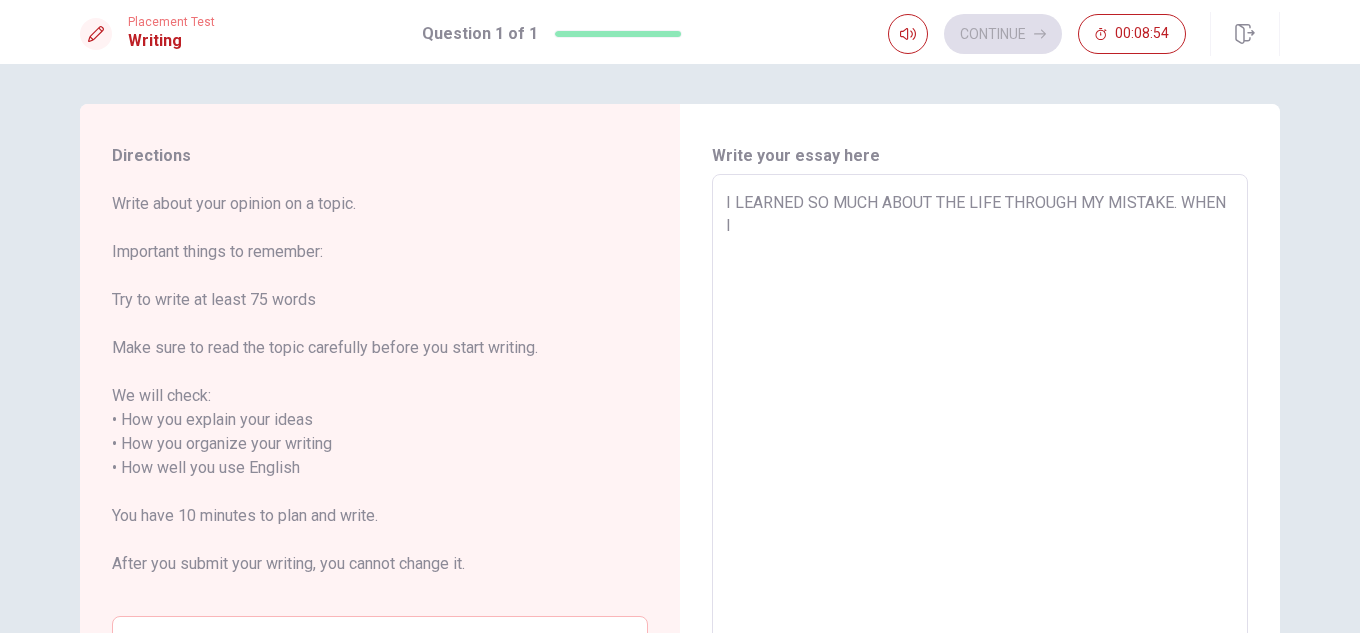 type on "x" 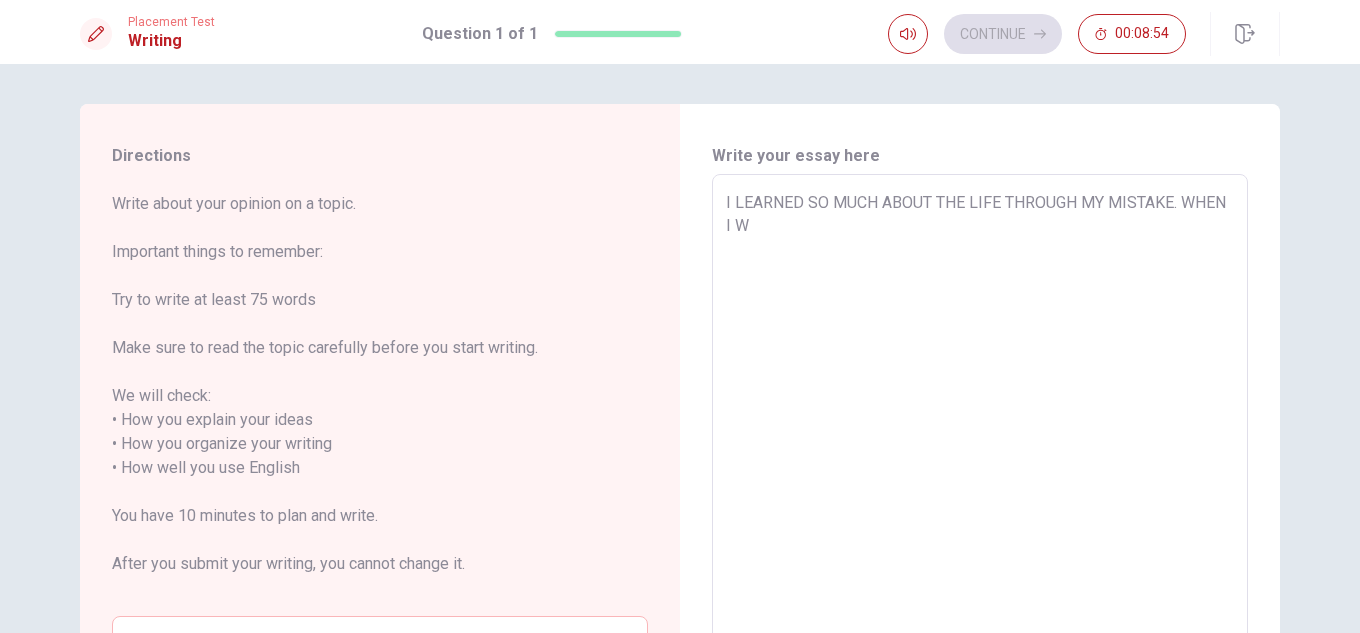 type on "I LEARNED SO MUCH ABOUT THE LIFE THROUGH MY MISTAKE. WHEN I [GEOGRAPHIC_DATA]" 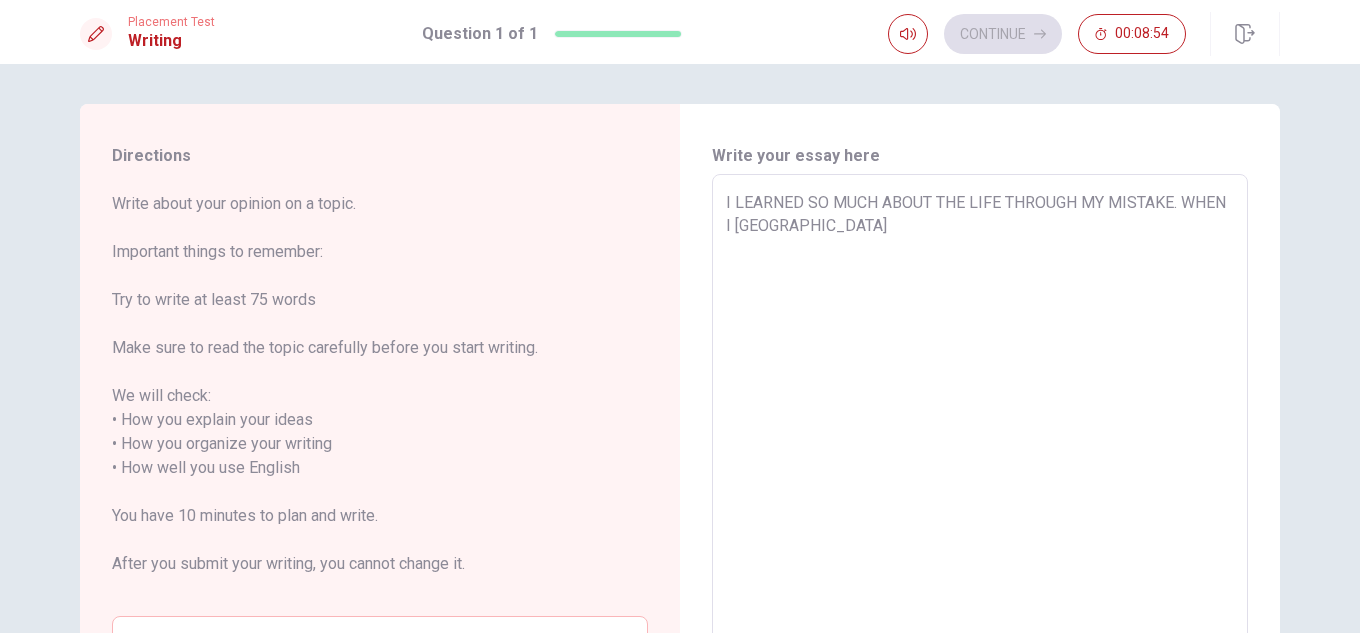 type on "x" 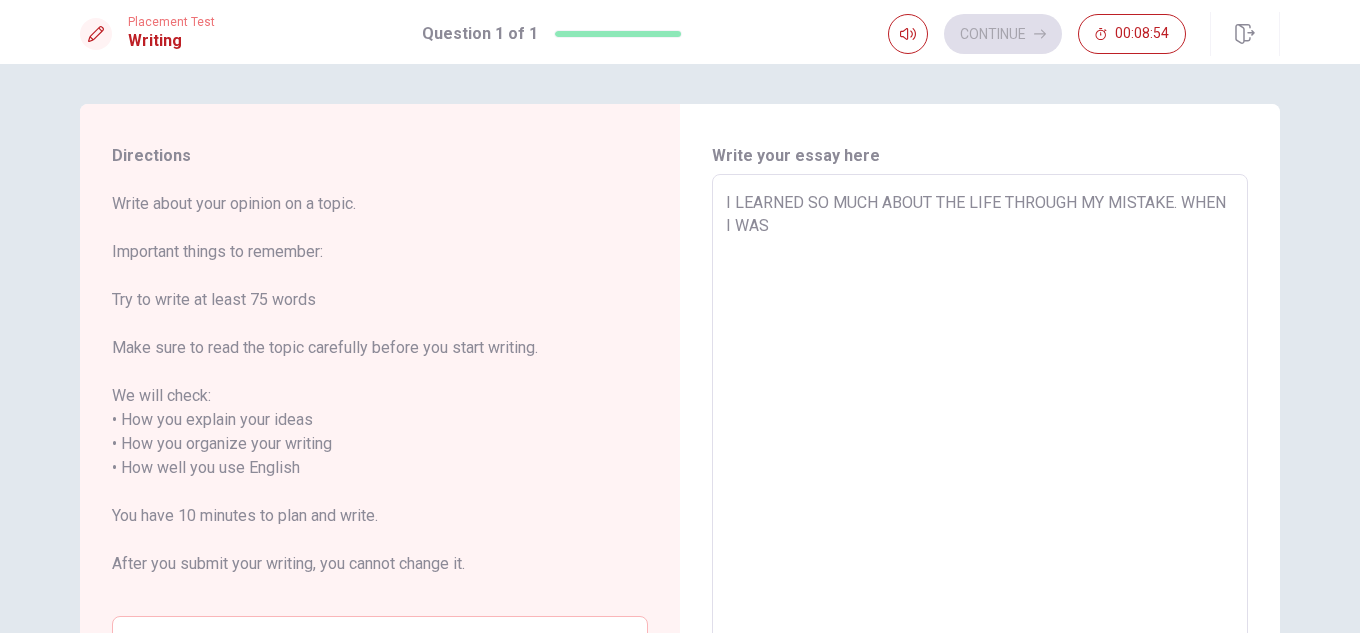 type on "x" 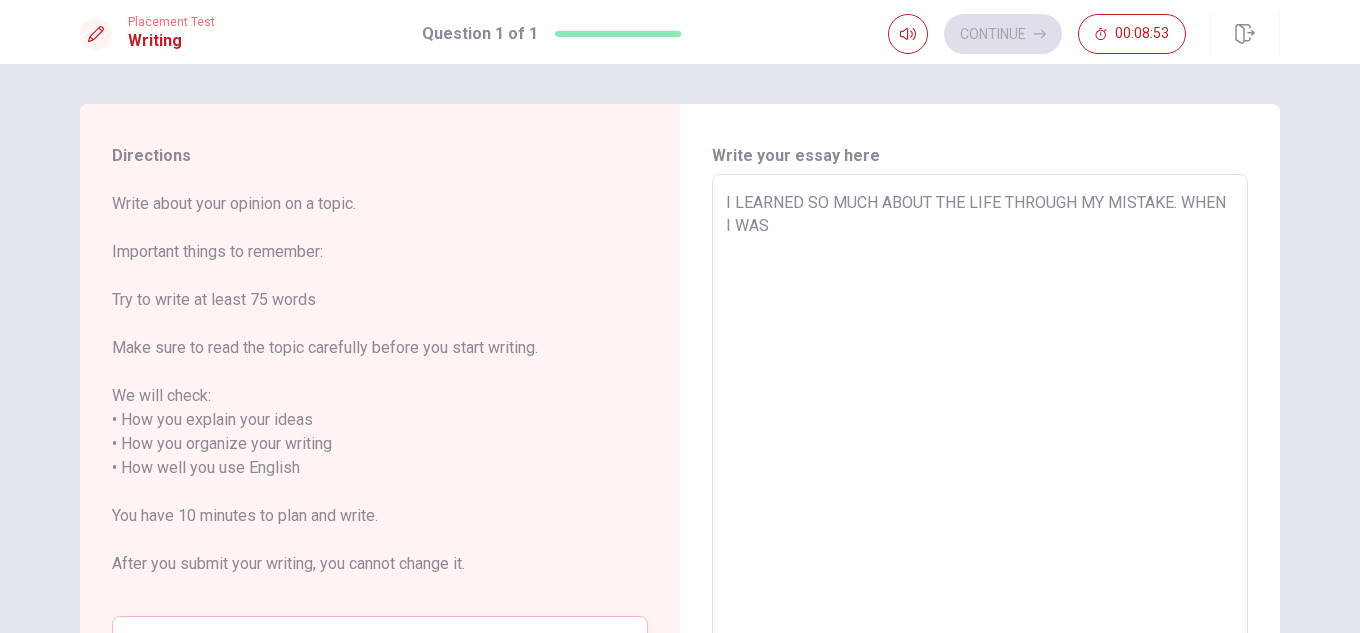 type on "I LEARNED SO MUCH ABOUT THE LIFE THROUGH MY MISTAKE. WHEN I WAS" 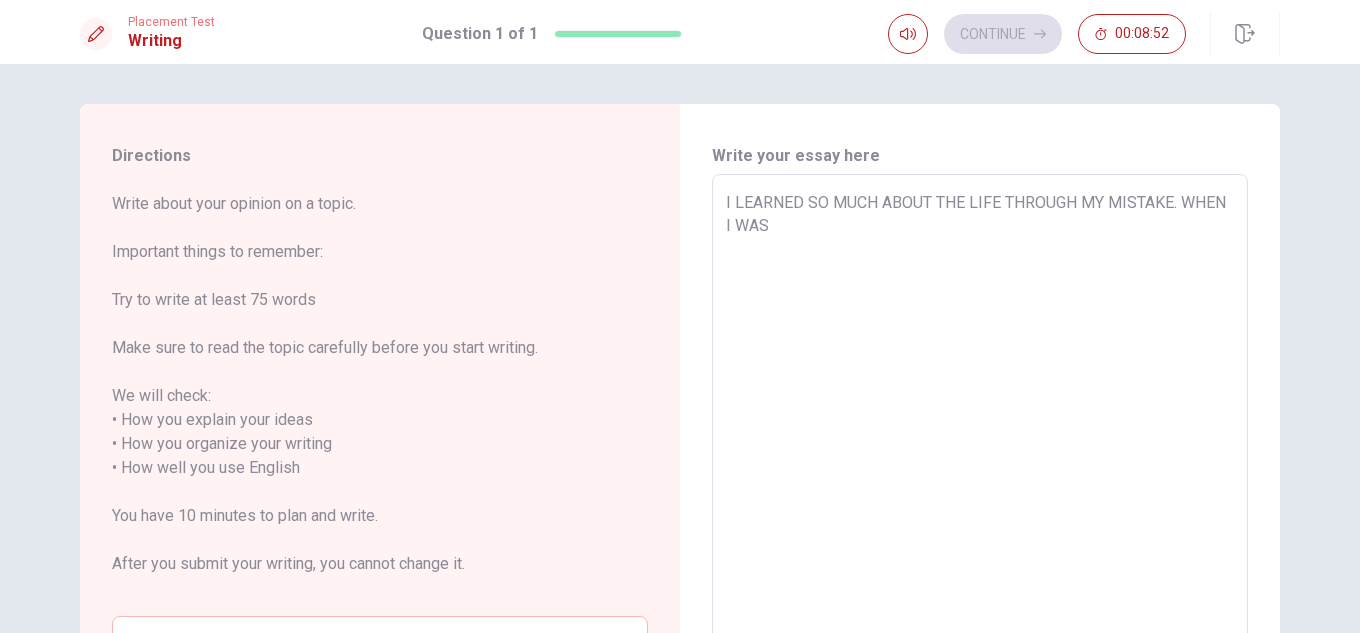 type on "I LEARNED SO MUCH ABOUT THE LIFE THROUGH MY MISTAKE. WHEN I WAS M" 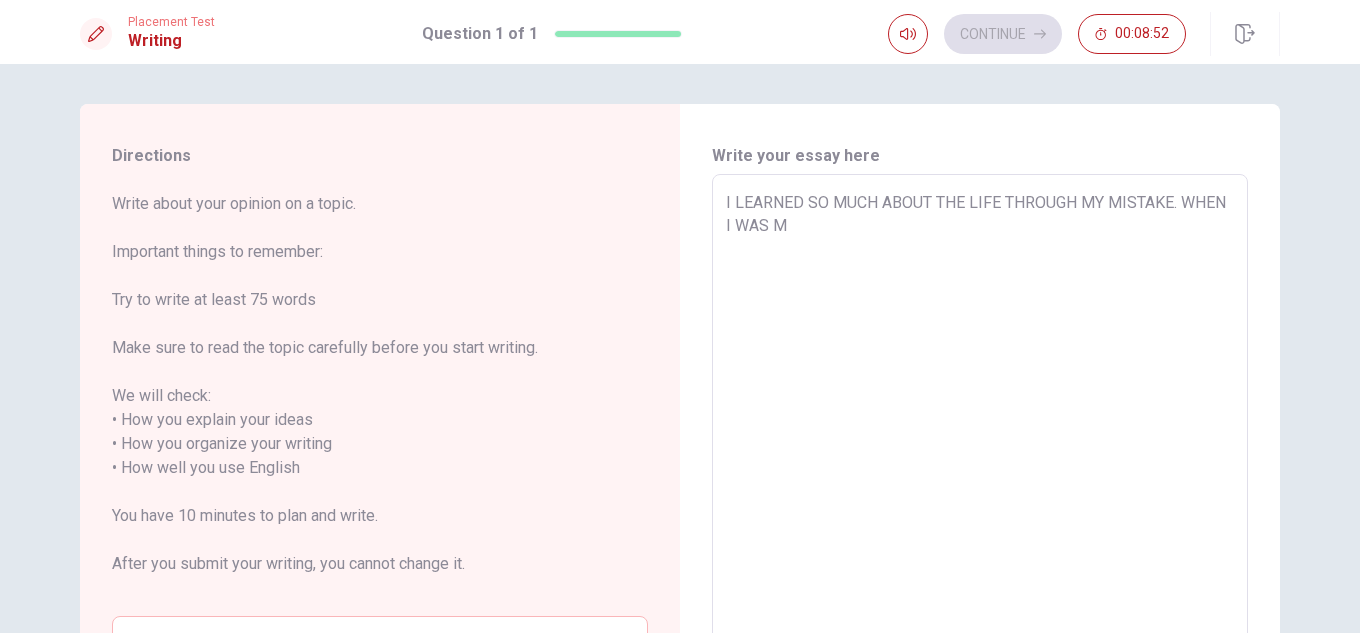 type on "x" 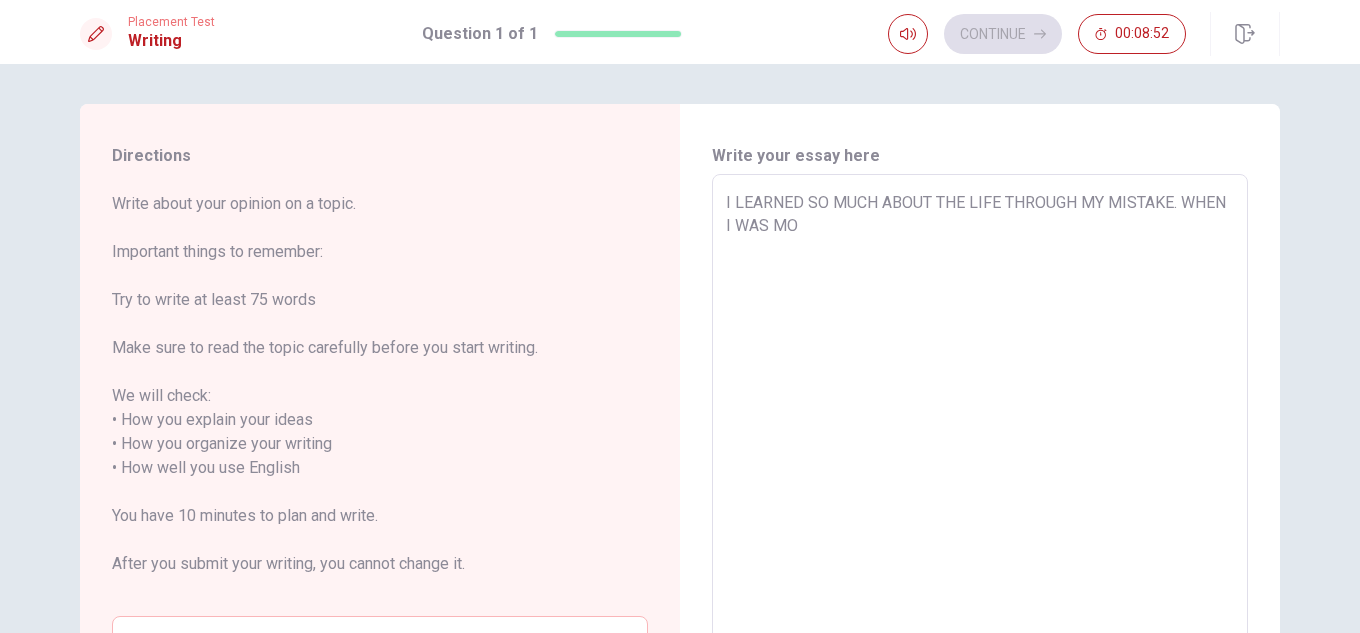 type on "x" 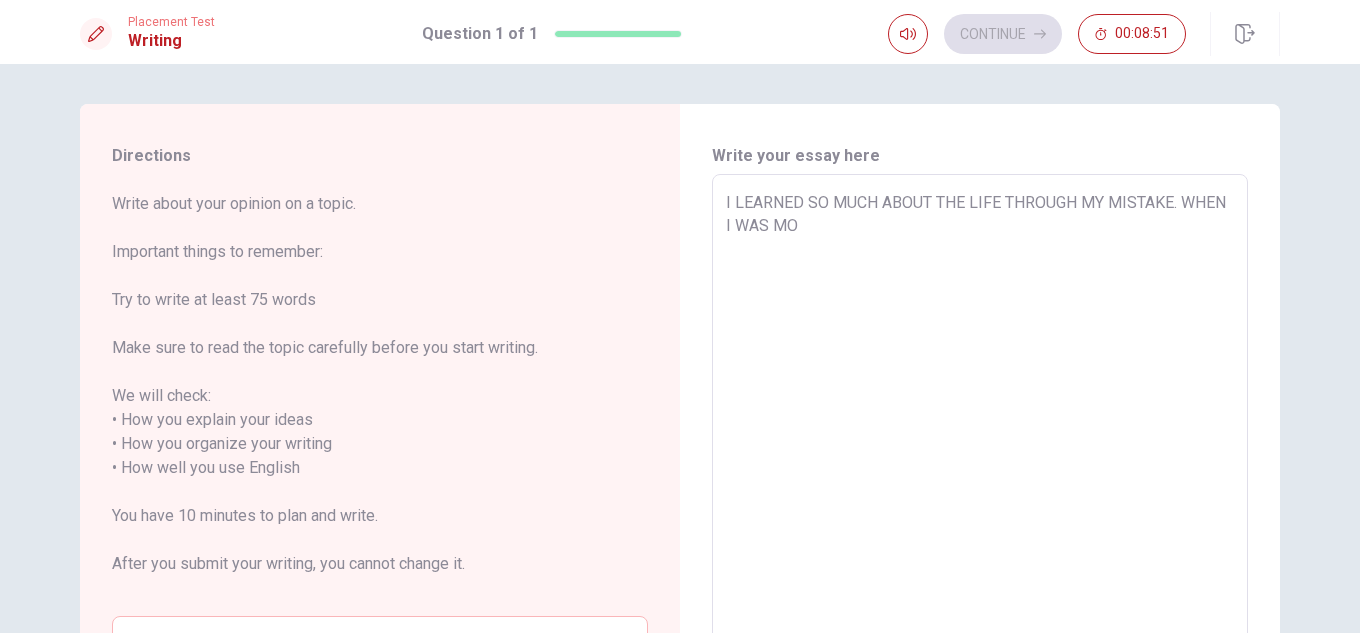 type on "I LEARNED SO MUCH ABOUT THE LIFE THROUGH MY MISTAKE. WHEN I WAS MOR" 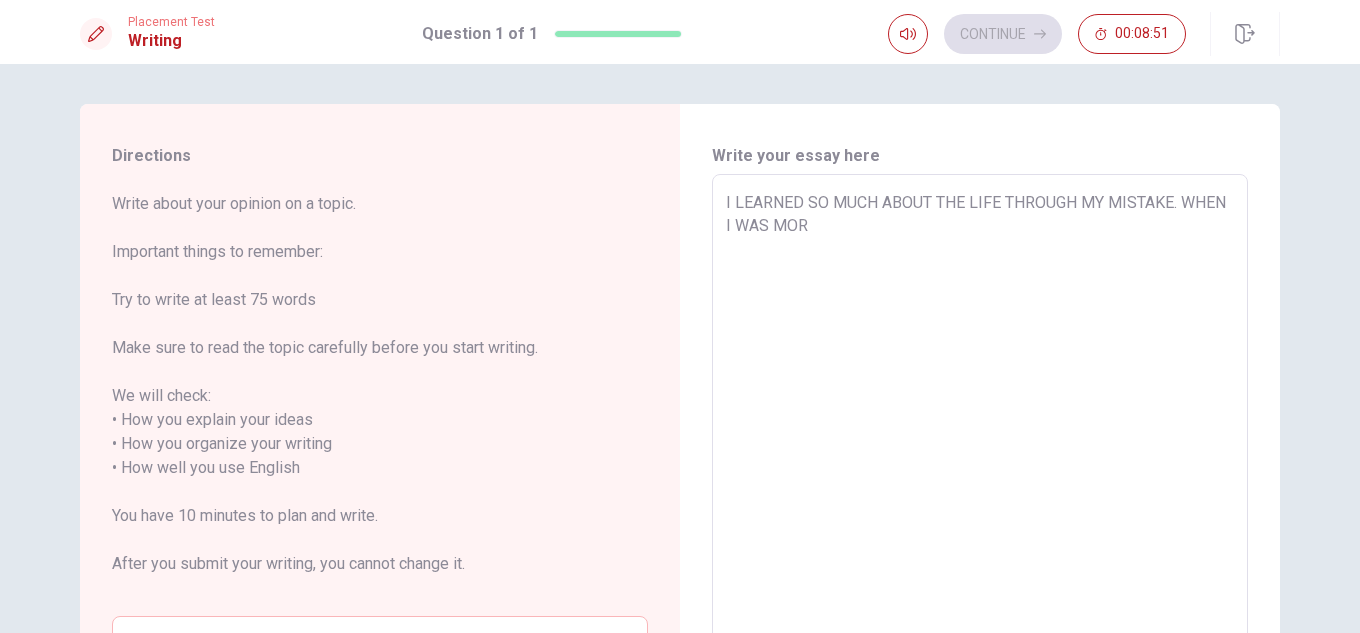 type on "x" 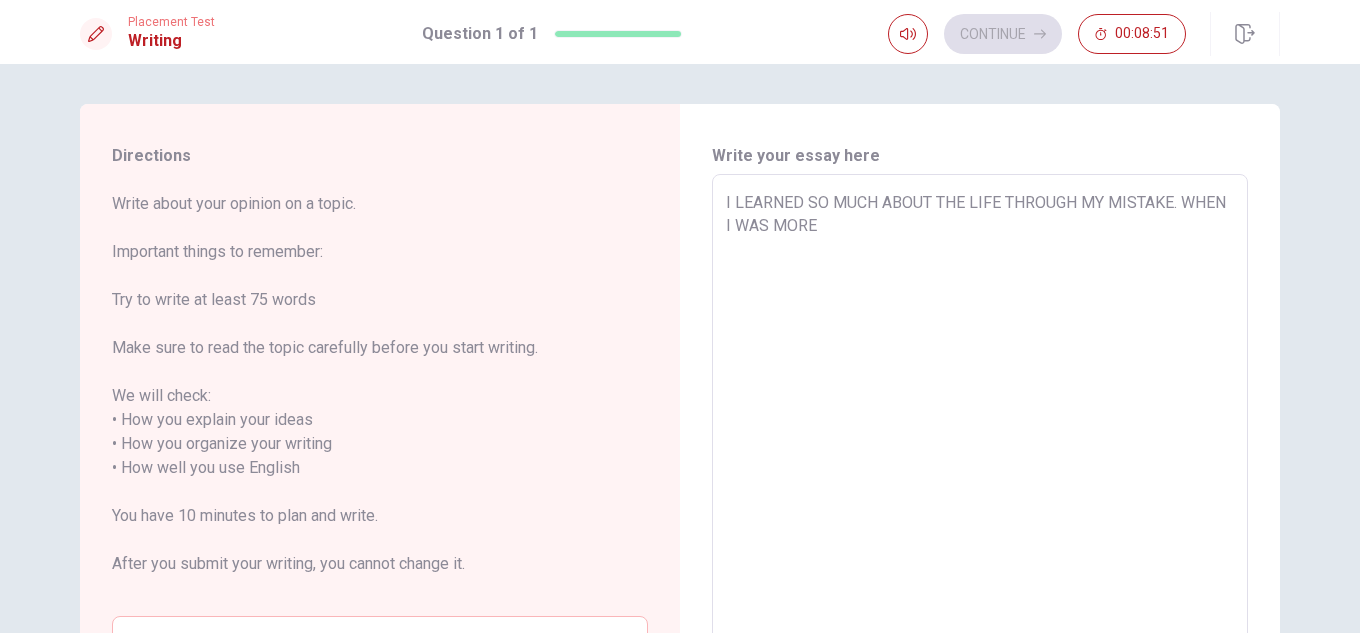 type on "x" 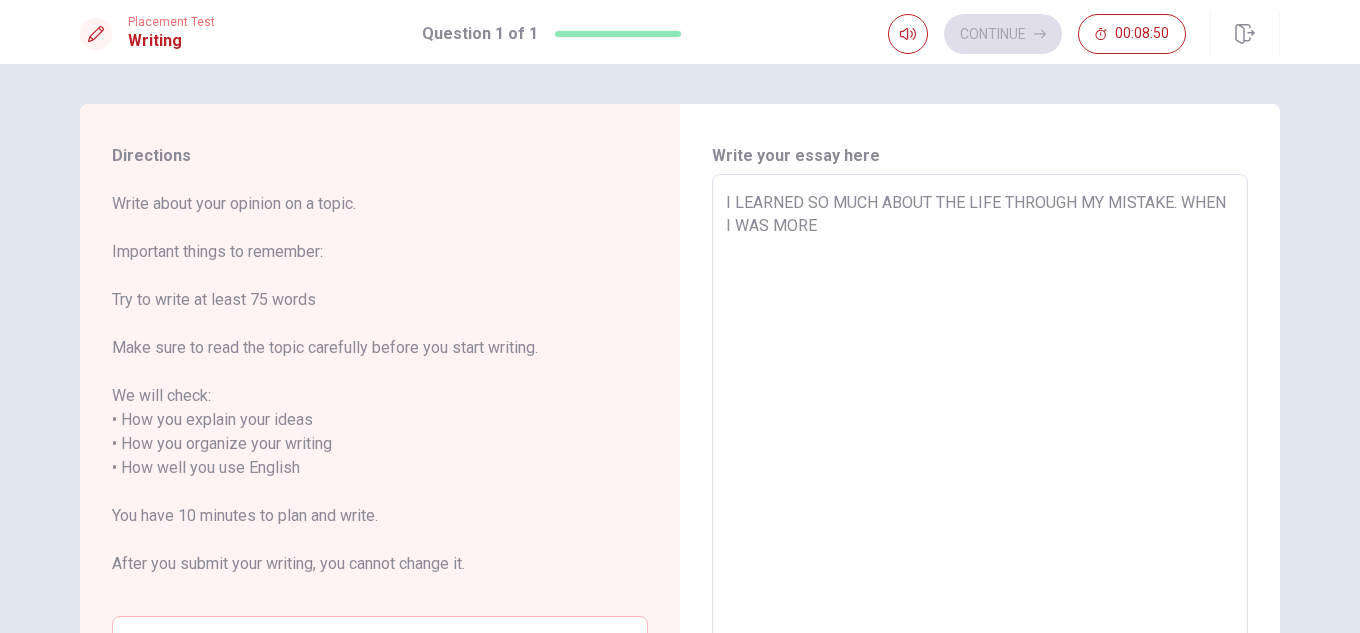 type on "x" 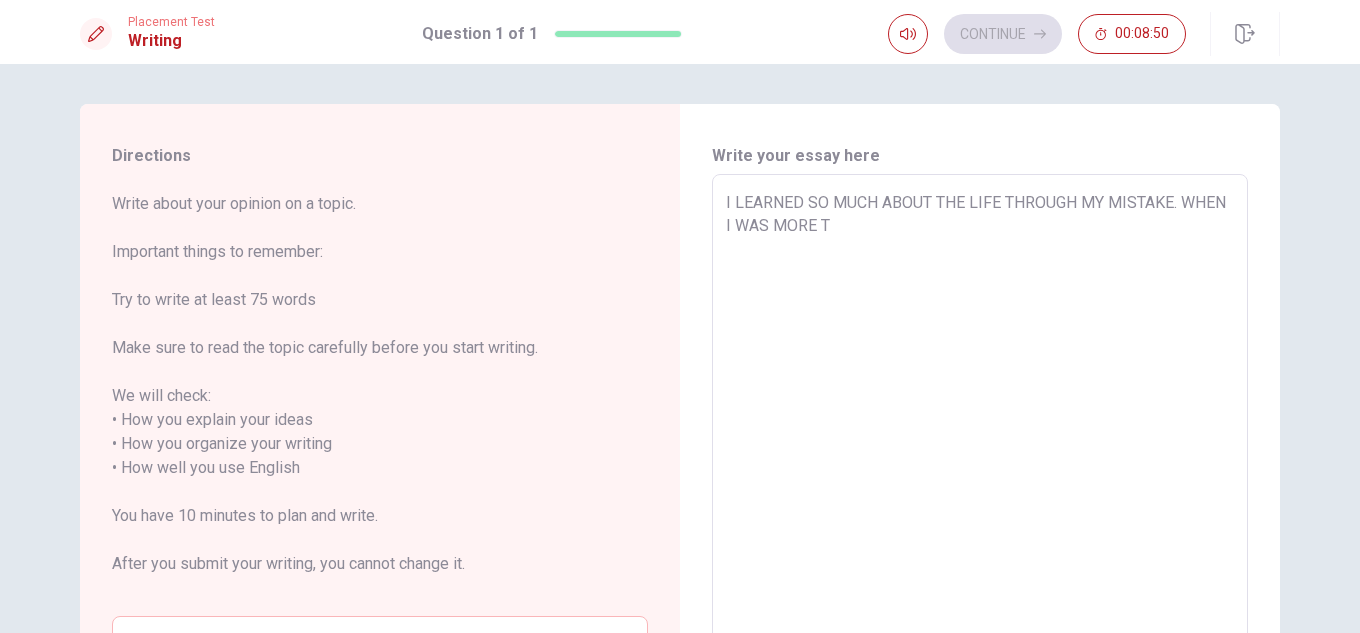 type on "x" 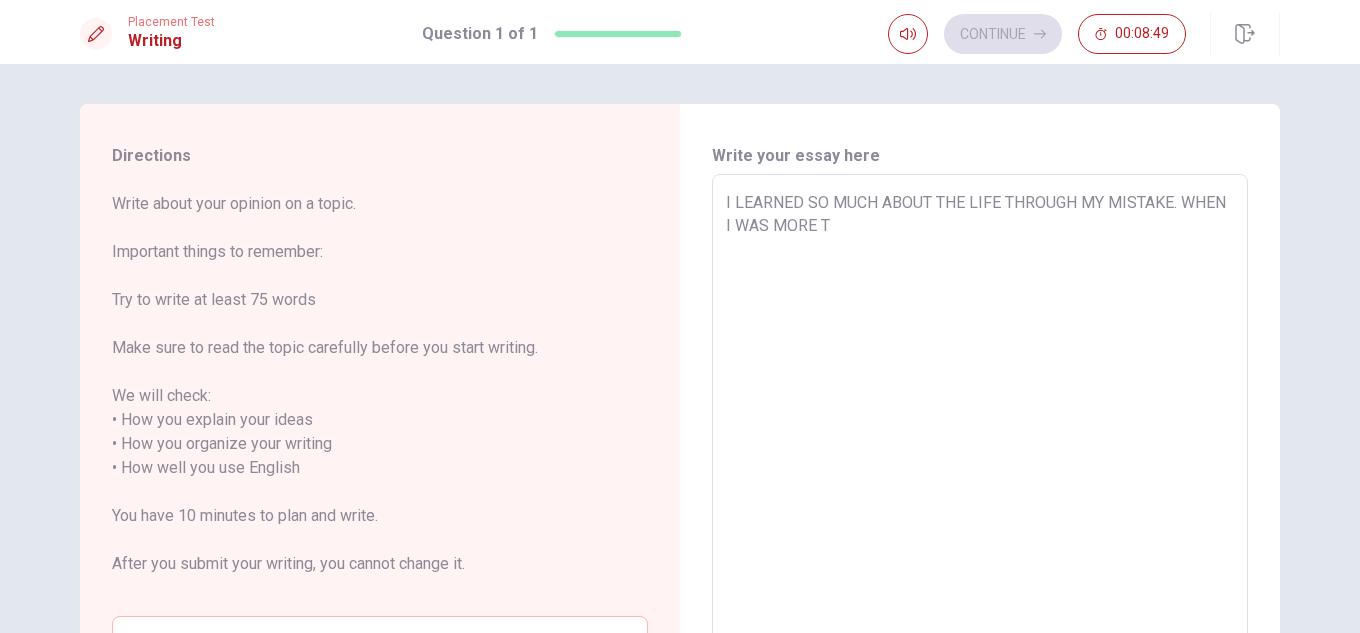type on "I LEARNED SO MUCH ABOUT THE LIFE THROUGH MY MISTAKE. WHEN I WAS MORE TE" 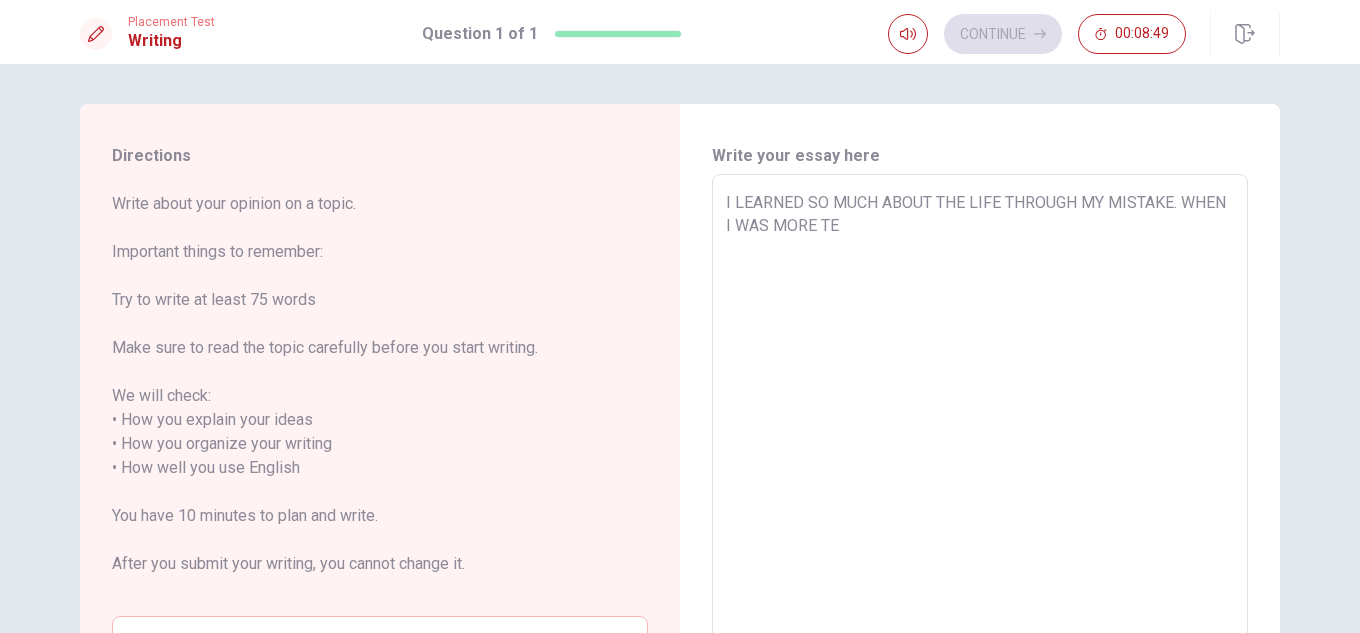 type on "x" 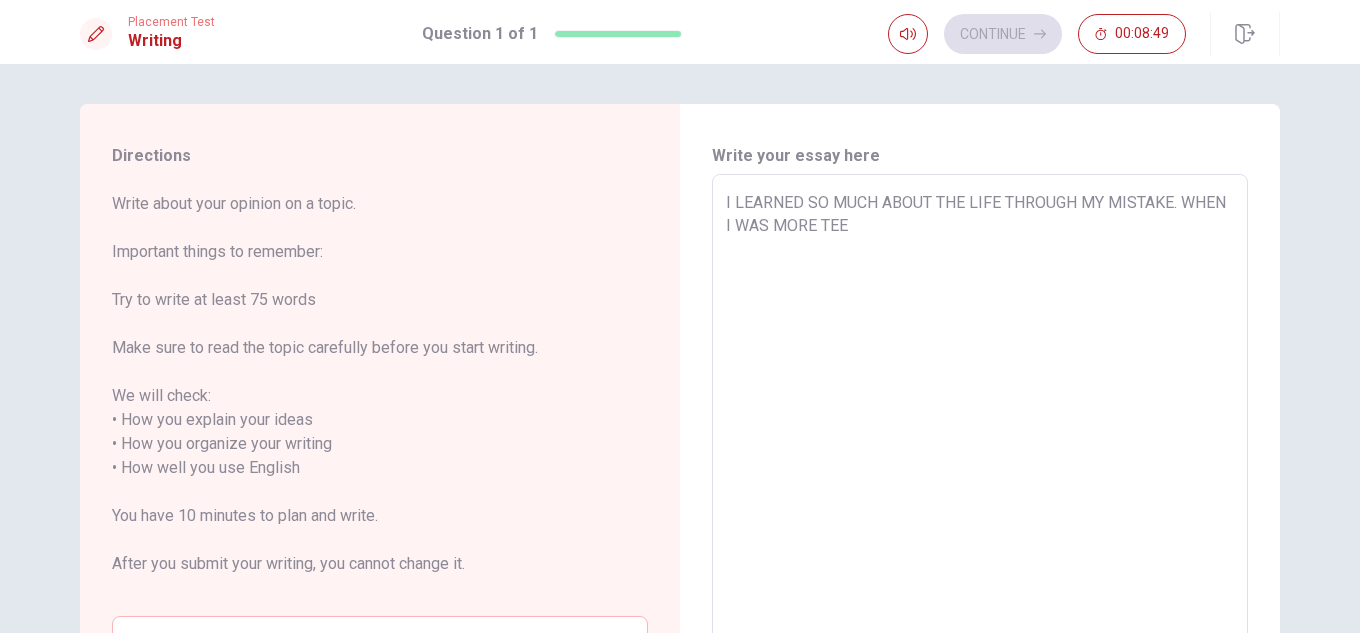 type on "x" 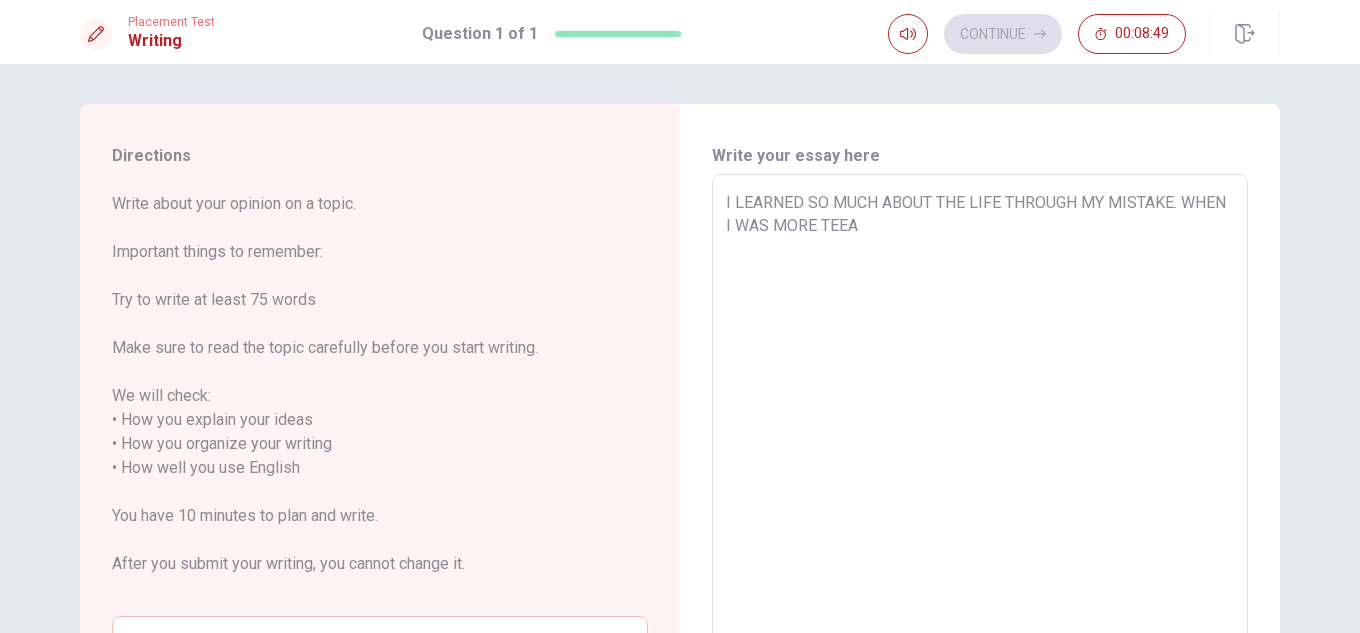 type on "x" 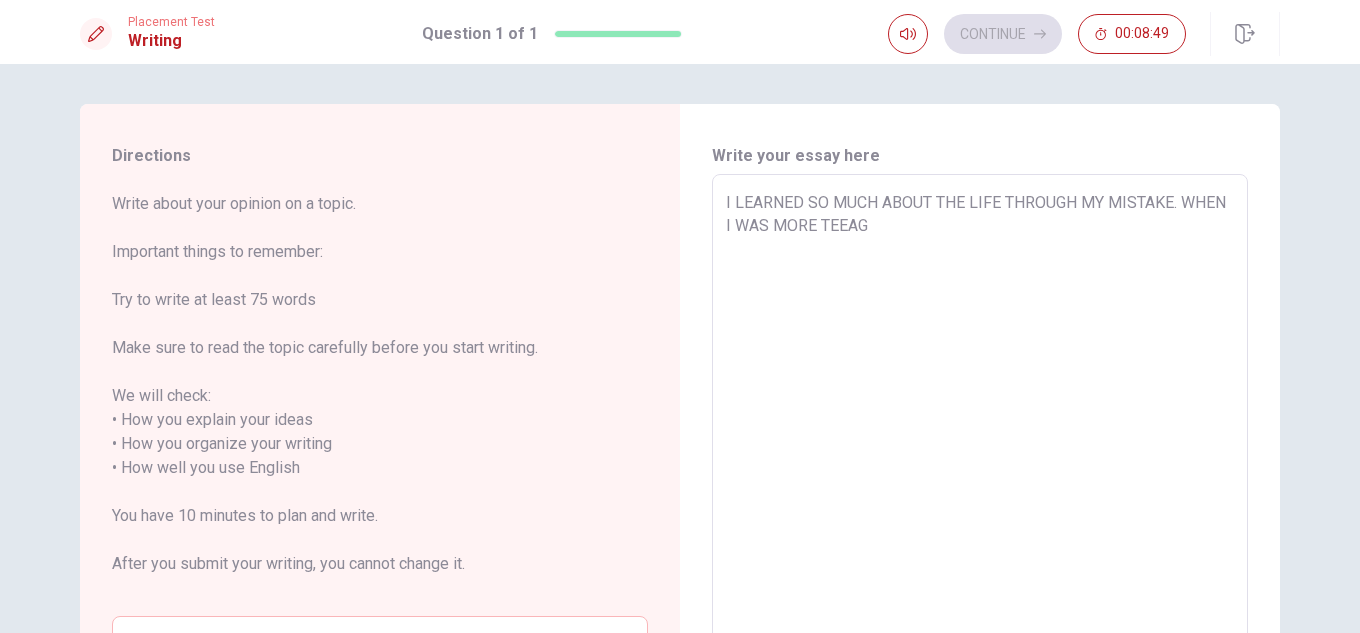 type on "x" 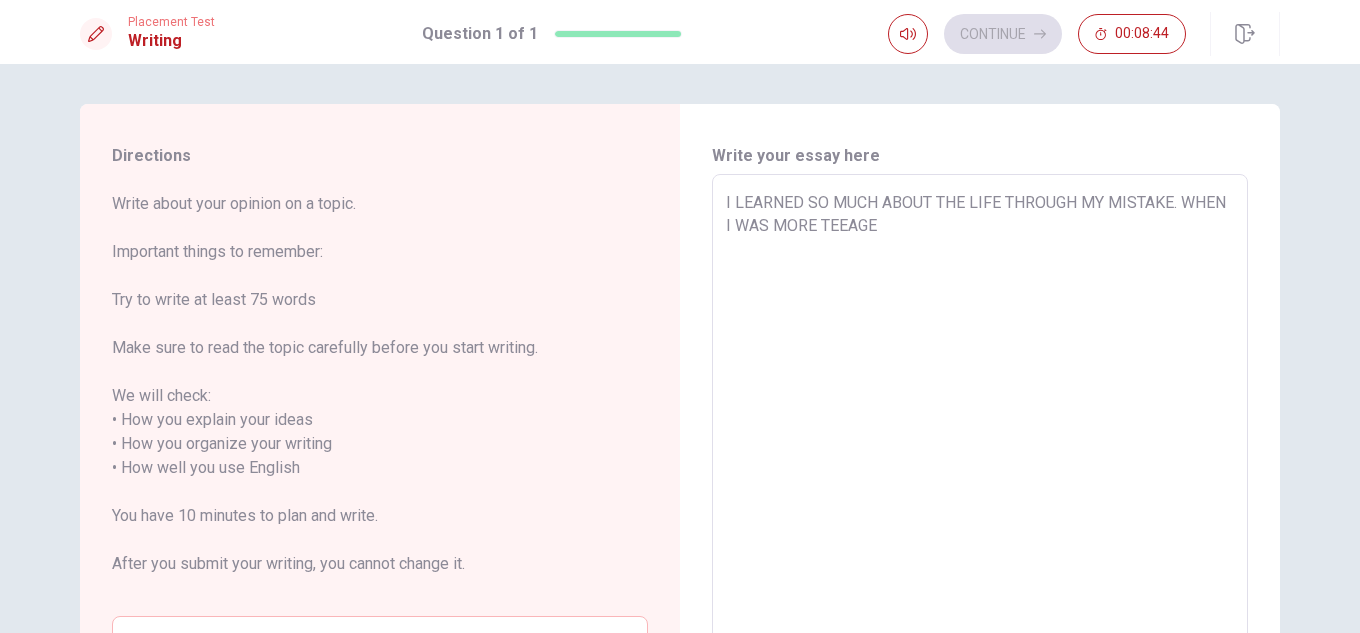 type on "x" 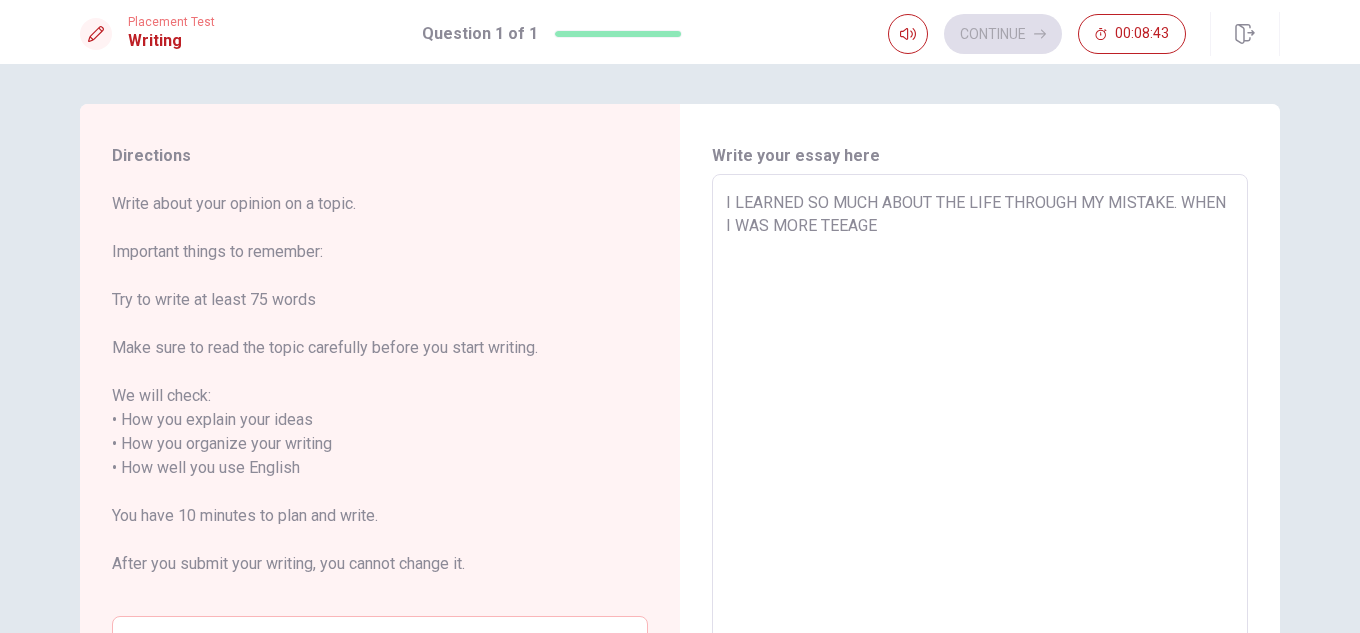 type on "I LEARNED SO MUCH ABOUT THE LIFE THROUGH MY MISTAKE. WHEN I WAS MORE TEEAG" 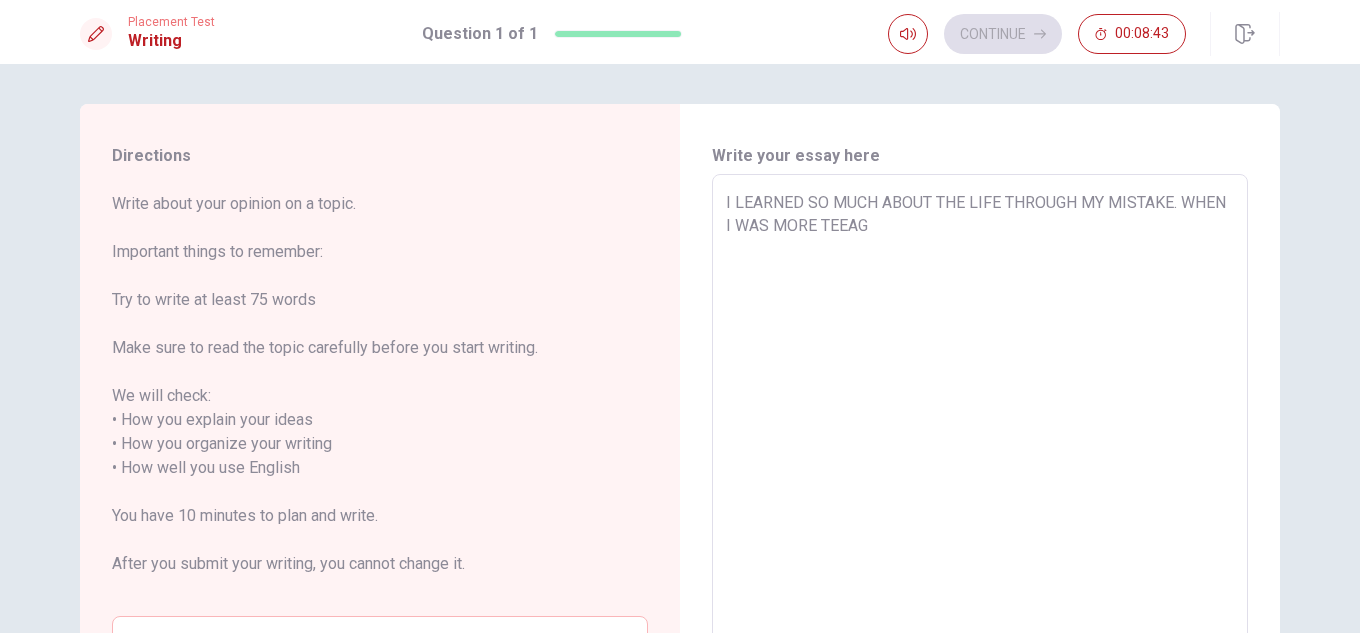 type on "x" 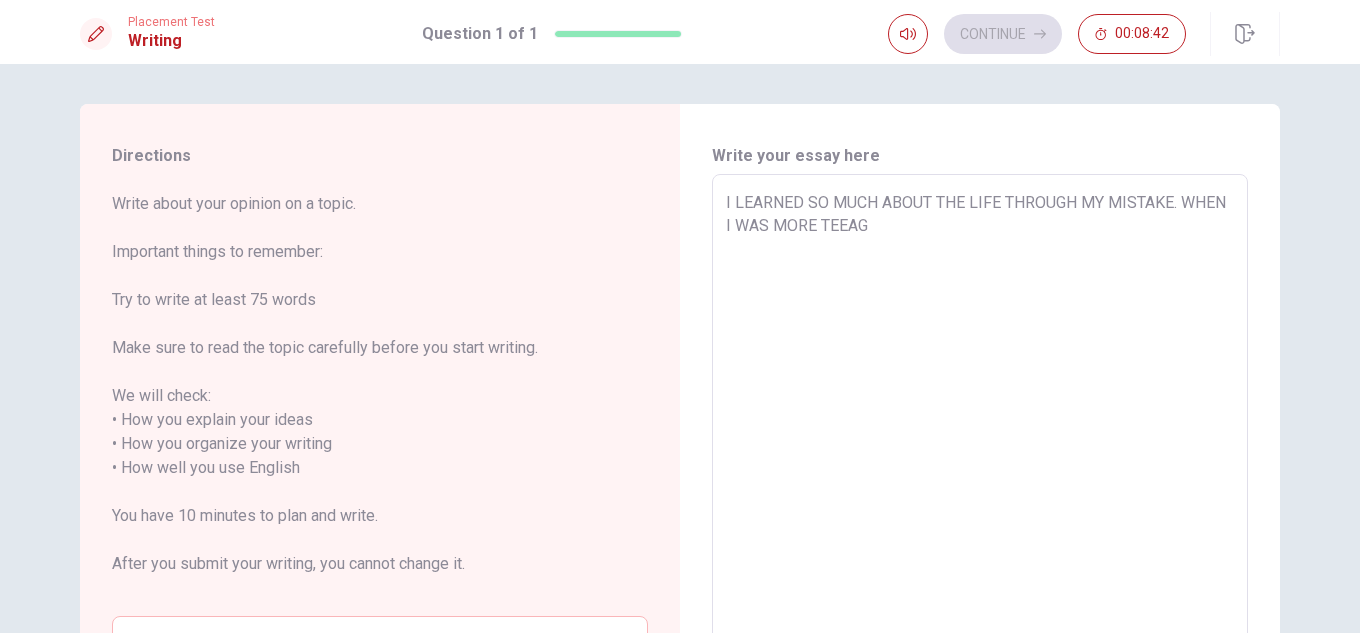 type on "I LEARNED SO MUCH ABOUT THE LIFE THROUGH MY MISTAKE. WHEN I WAS MORE TEEA" 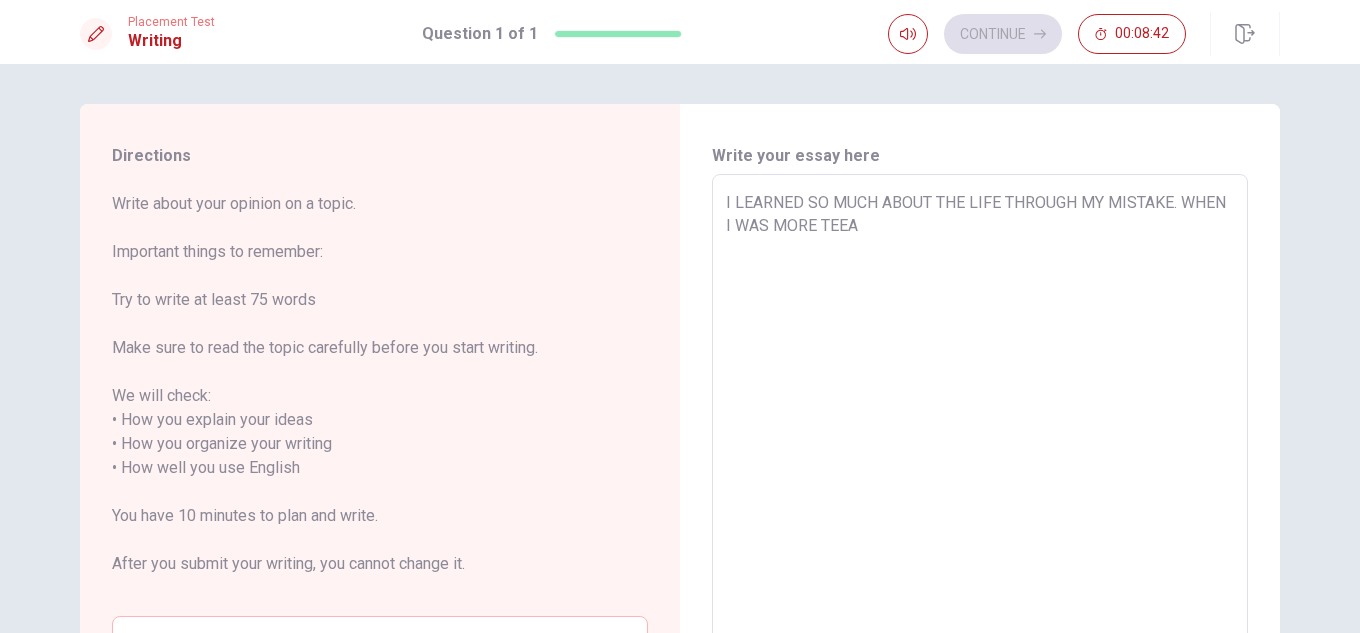 type on "x" 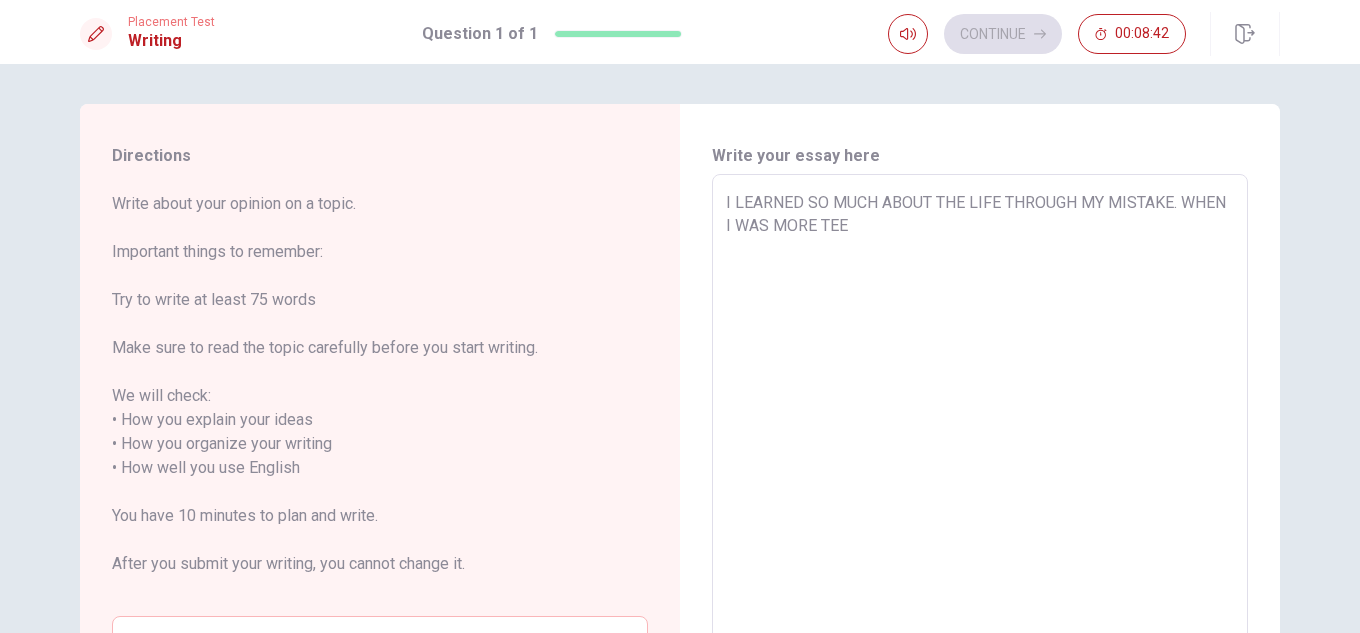 type on "x" 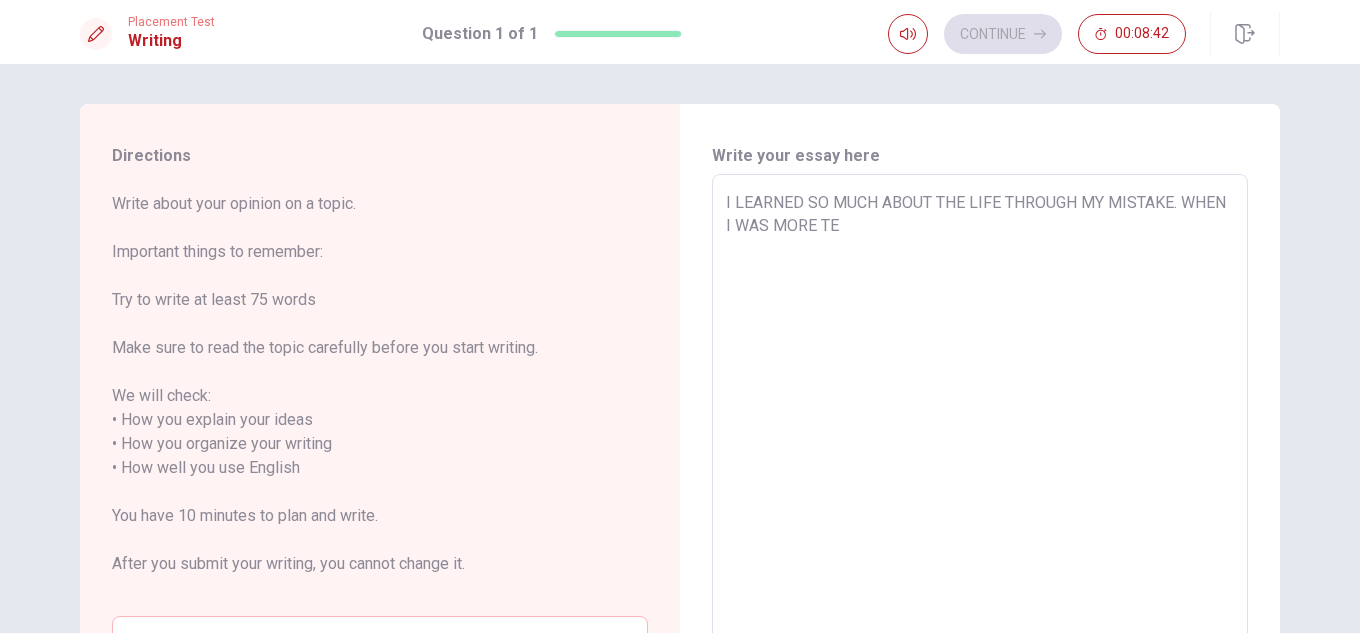 type on "x" 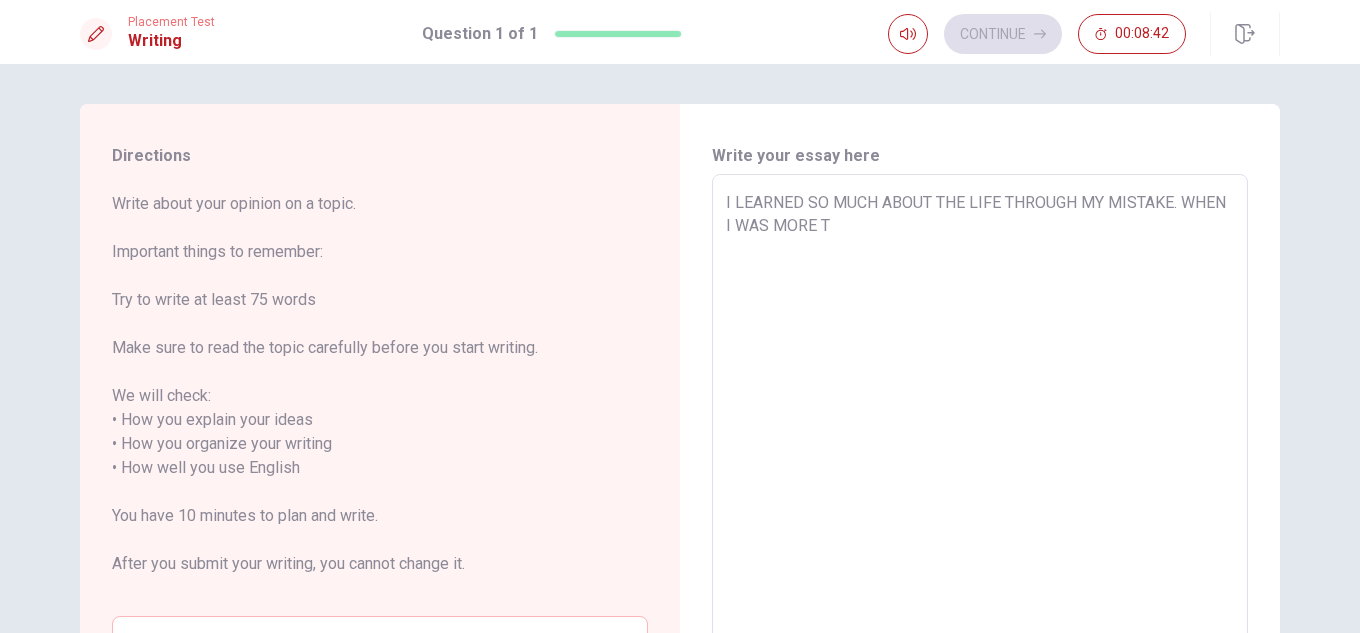 type on "x" 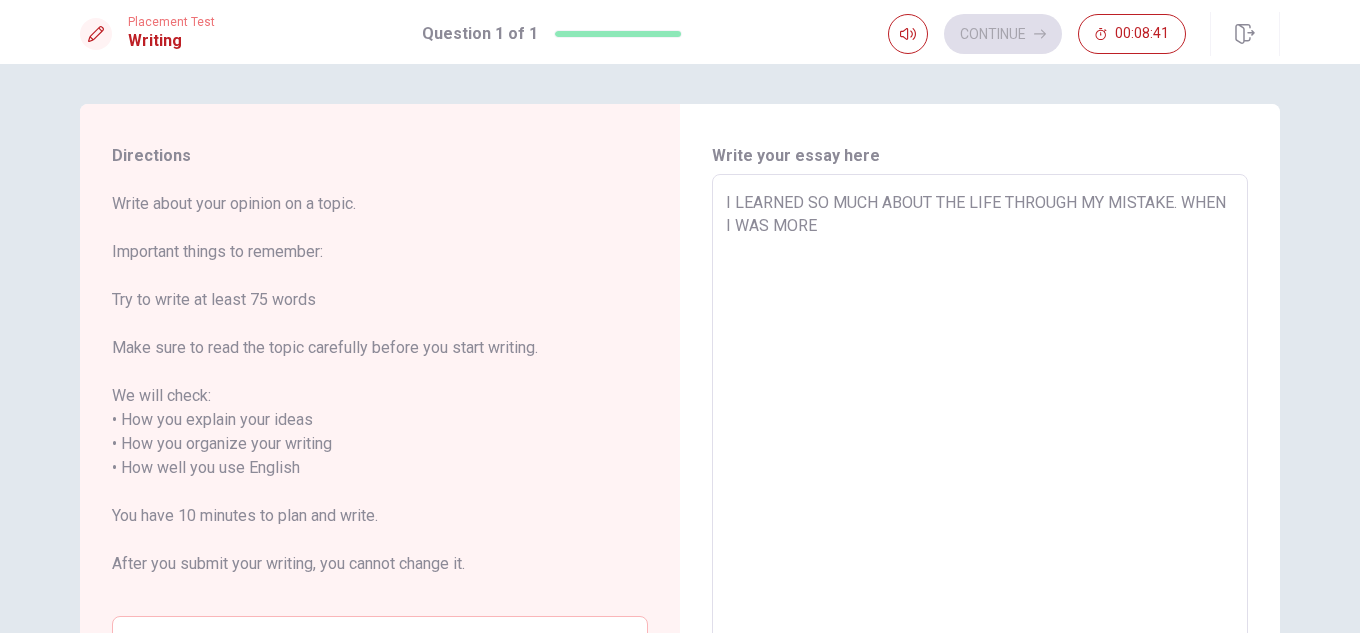 type on "x" 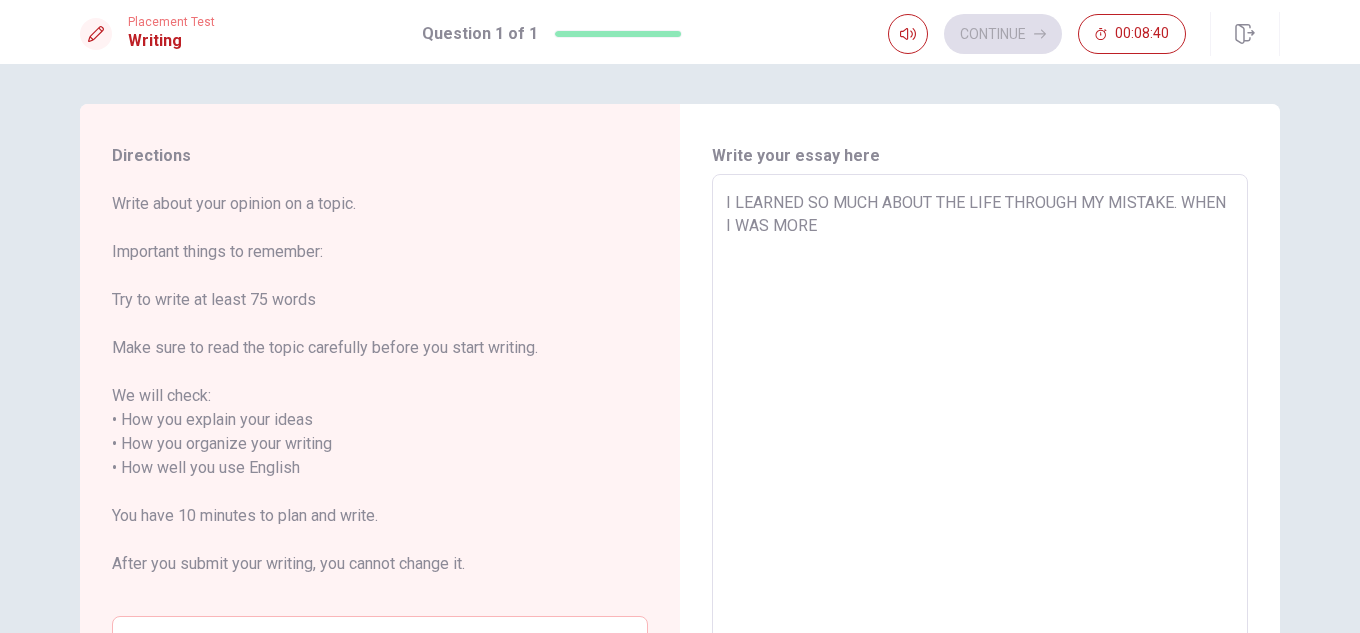 type on "I LEARNED SO MUCH ABOUT THE LIFE THROUGH MY MISTAKE. WHEN I WAS MORE Y" 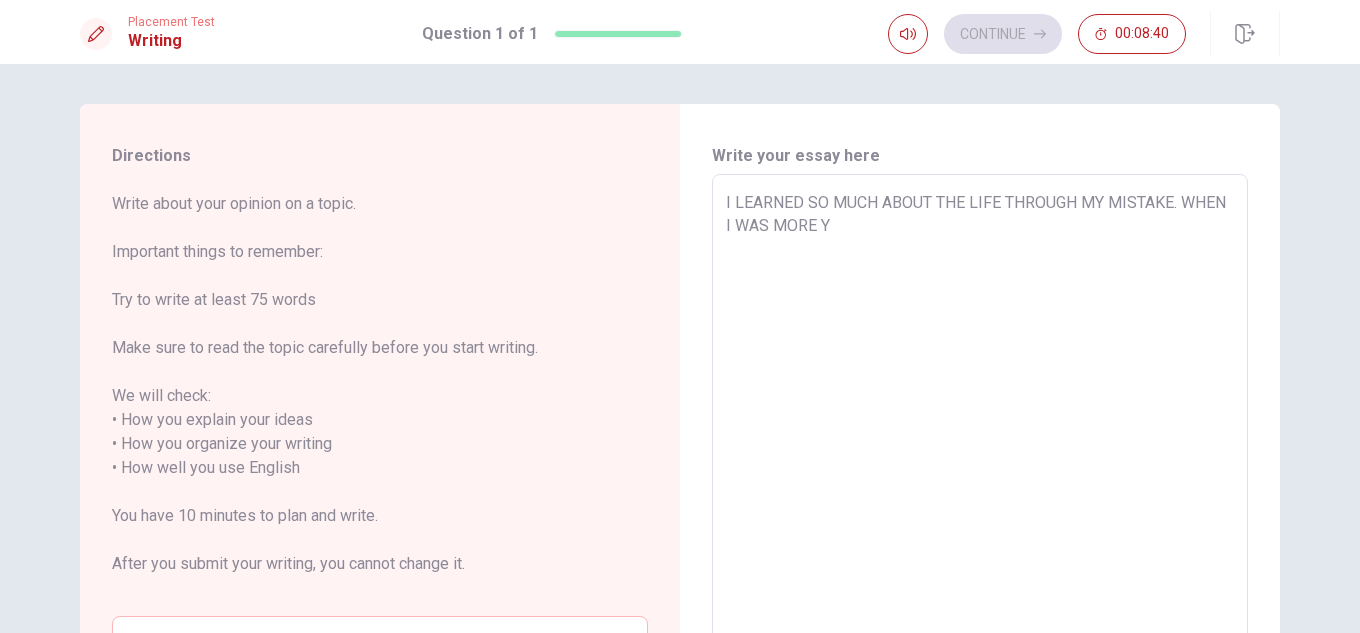 type on "x" 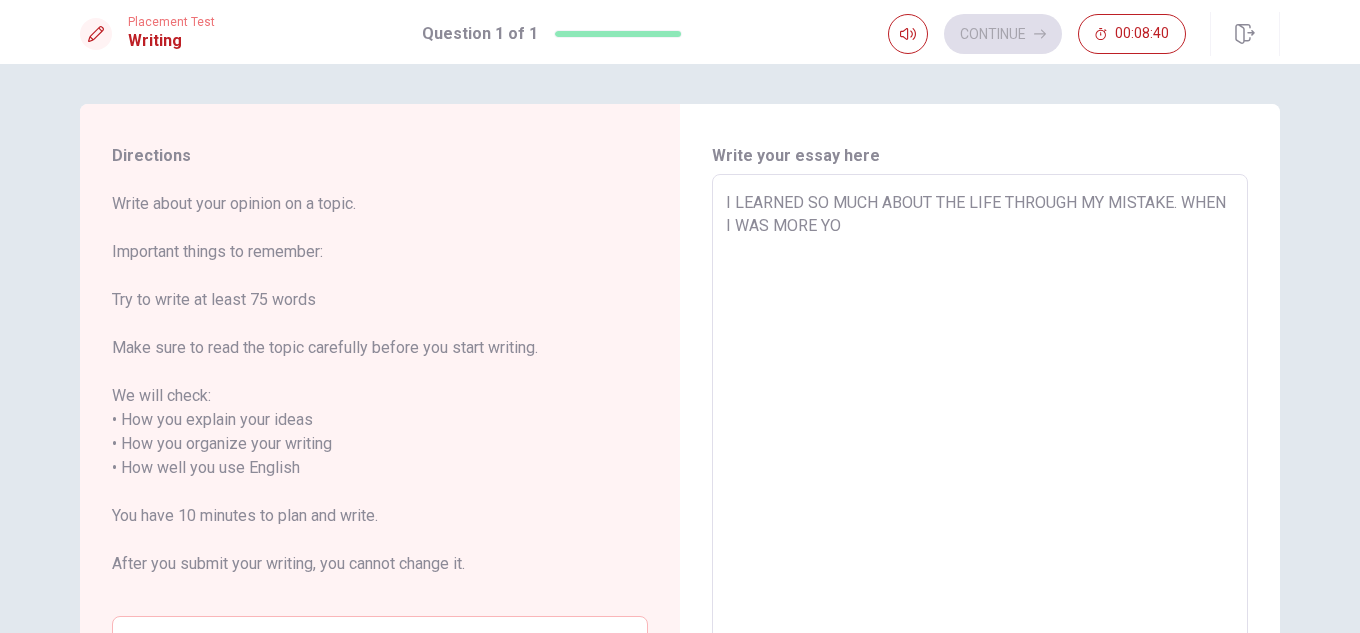 type on "x" 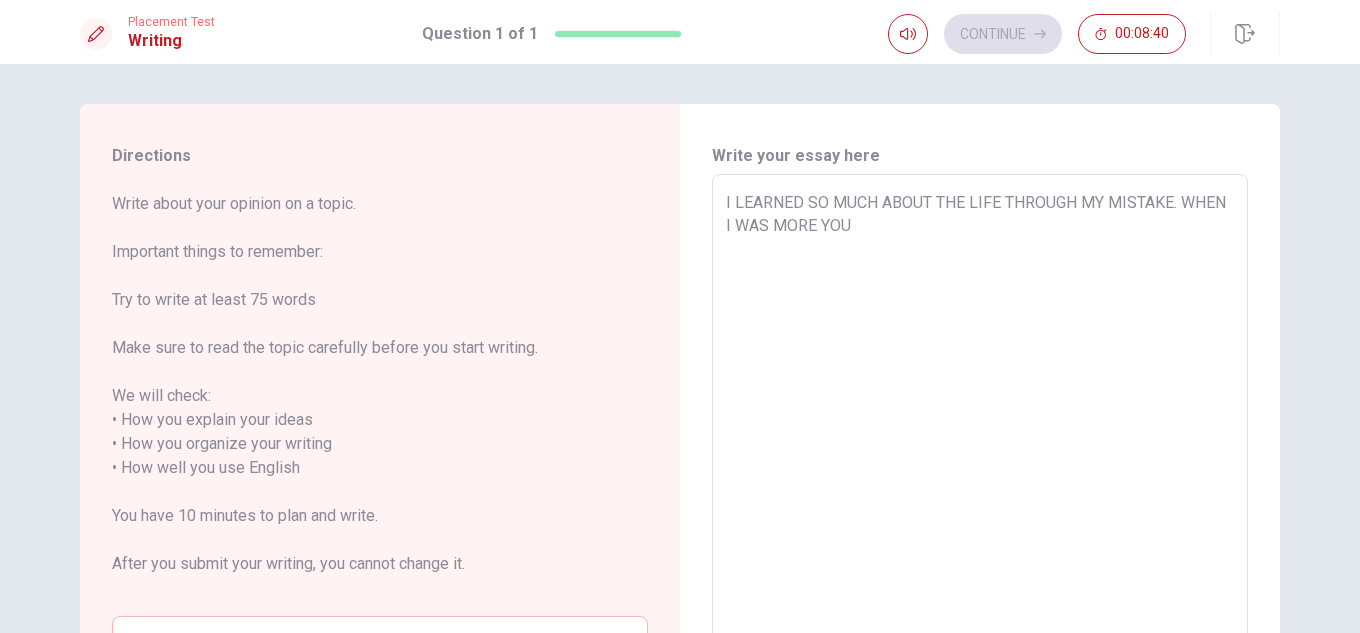 type 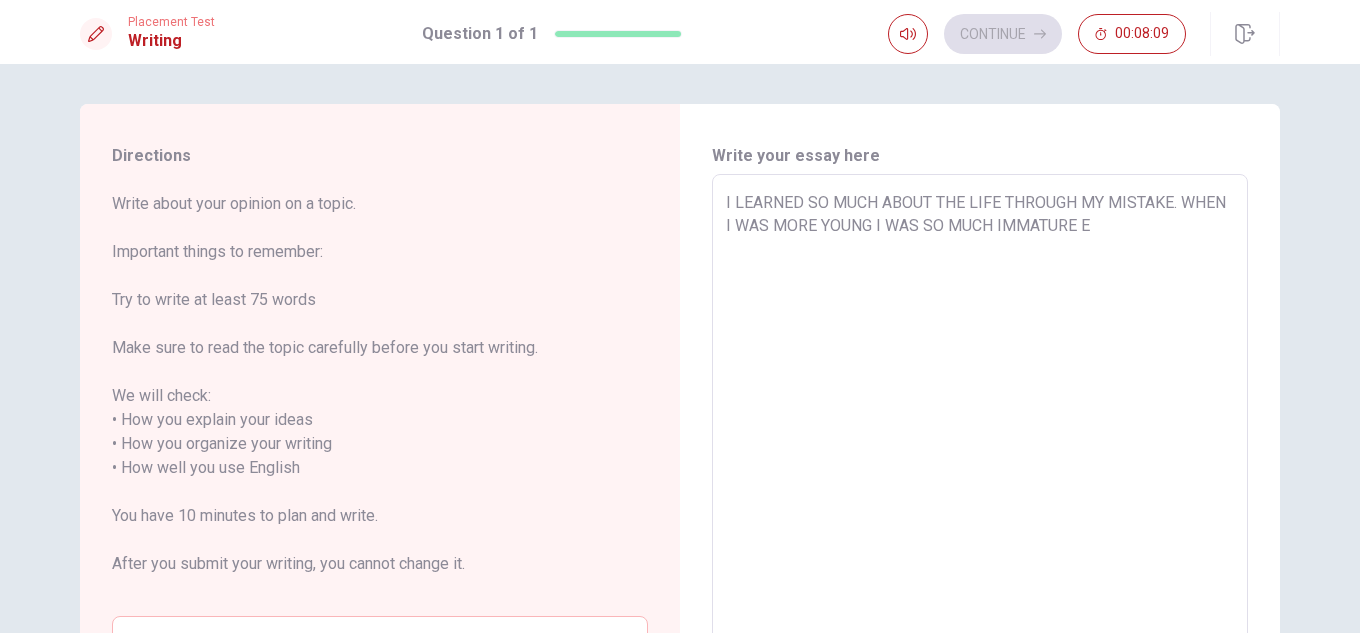 click on "I LEARNED SO MUCH ABOUT THE LIFE THROUGH MY MISTAKE. WHEN I WAS MORE YOUNG I WAS SO MUCH IMMATURE E" at bounding box center (980, 468) 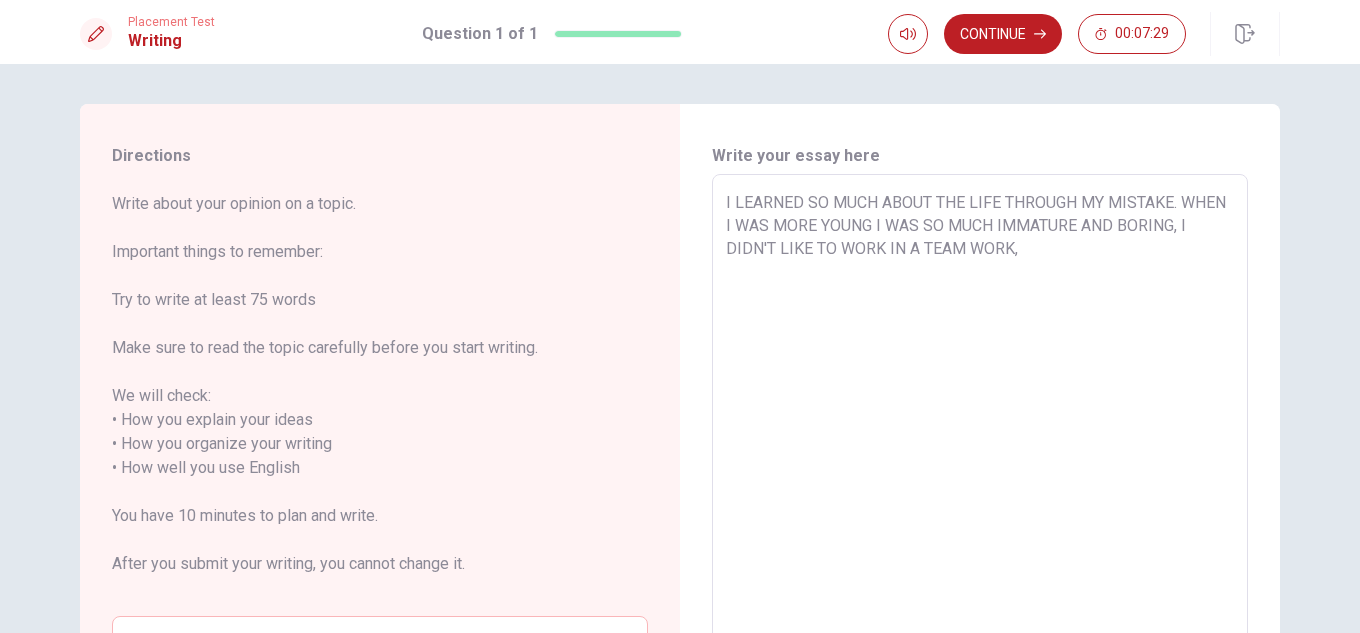click on "I LEARNED SO MUCH ABOUT THE LIFE THROUGH MY MISTAKE. WHEN I WAS MORE YOUNG I WAS SO MUCH IMMATURE AND BORING, I DIDN'T LIKE TO WORK IN A TEAM WORK," at bounding box center [980, 468] 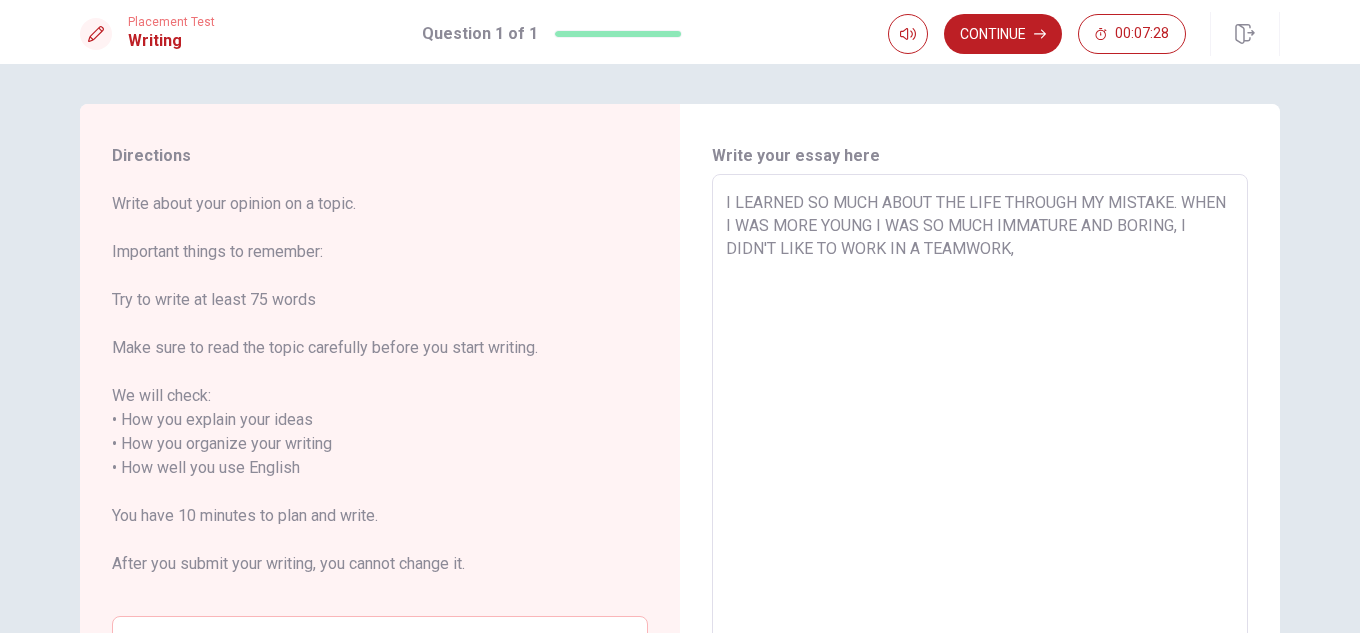 click on "I LEARNED SO MUCH ABOUT THE LIFE THROUGH MY MISTAKE. WHEN I WAS MORE YOUNG I WAS SO MUCH IMMATURE AND BORING, I DIDN'T LIKE TO WORK IN A TEAMWORK," at bounding box center [980, 468] 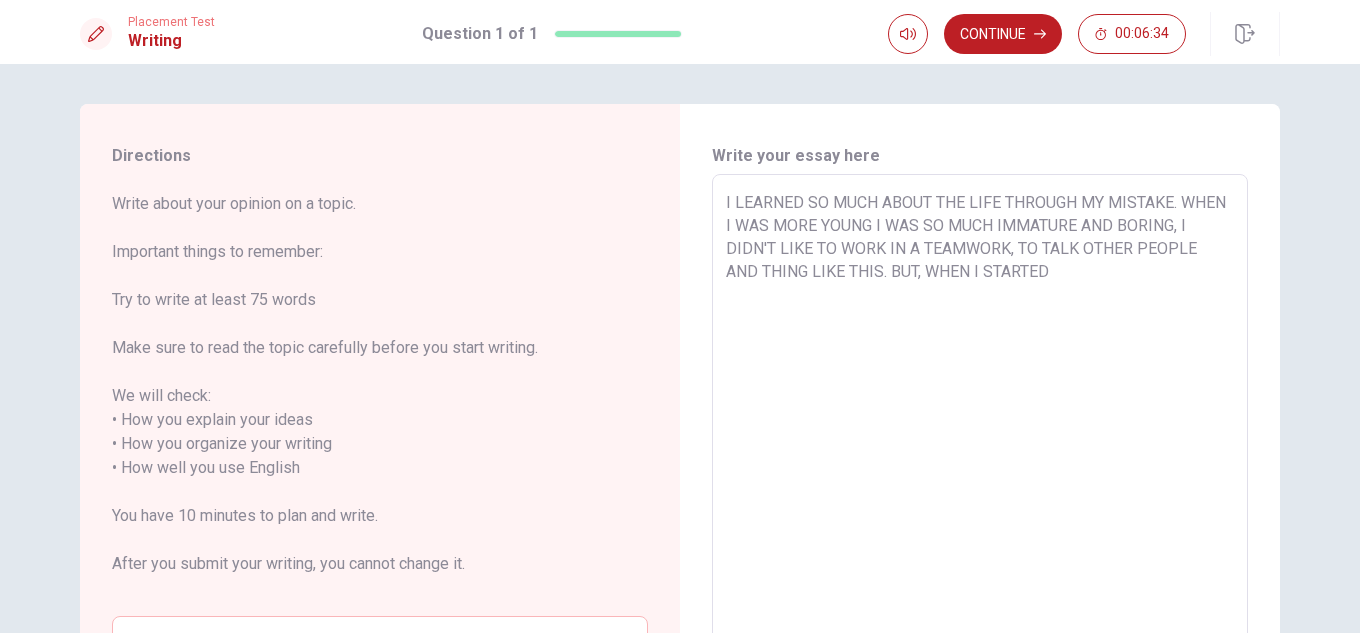 click on "I LEARNED SO MUCH ABOUT THE LIFE THROUGH MY MISTAKE. WHEN I WAS MORE YOUNG I WAS SO MUCH IMMATURE AND BORING, I DIDN'T LIKE TO WORK IN A TEAMWORK, TO TALK OTHER PEOPLE AND THING LIKE THIS. BUT, WHEN I STARTED" at bounding box center (980, 468) 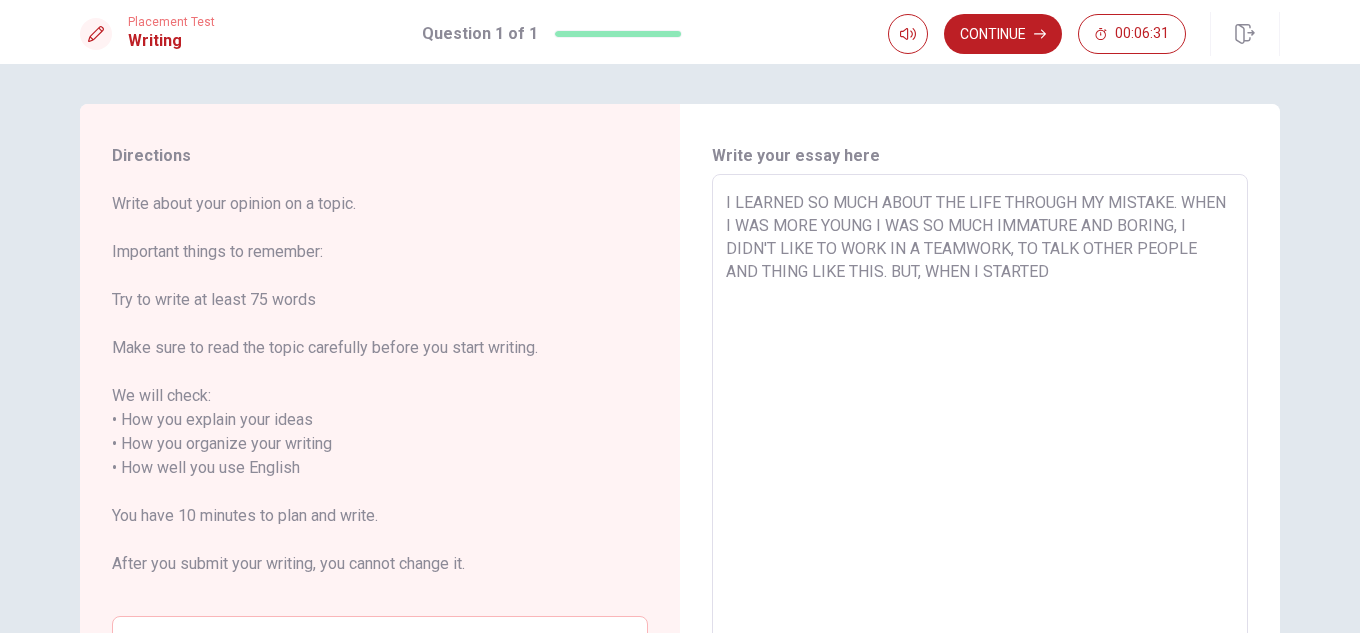 click on "I LEARNED SO MUCH ABOUT THE LIFE THROUGH MY MISTAKE. WHEN I WAS MORE YOUNG I WAS SO MUCH IMMATURE AND BORING, I DIDN'T LIKE TO WORK IN A TEAMWORK, TO TALK OTHER PEOPLE AND THING LIKE THIS. BUT, WHEN I STARTED" at bounding box center (980, 468) 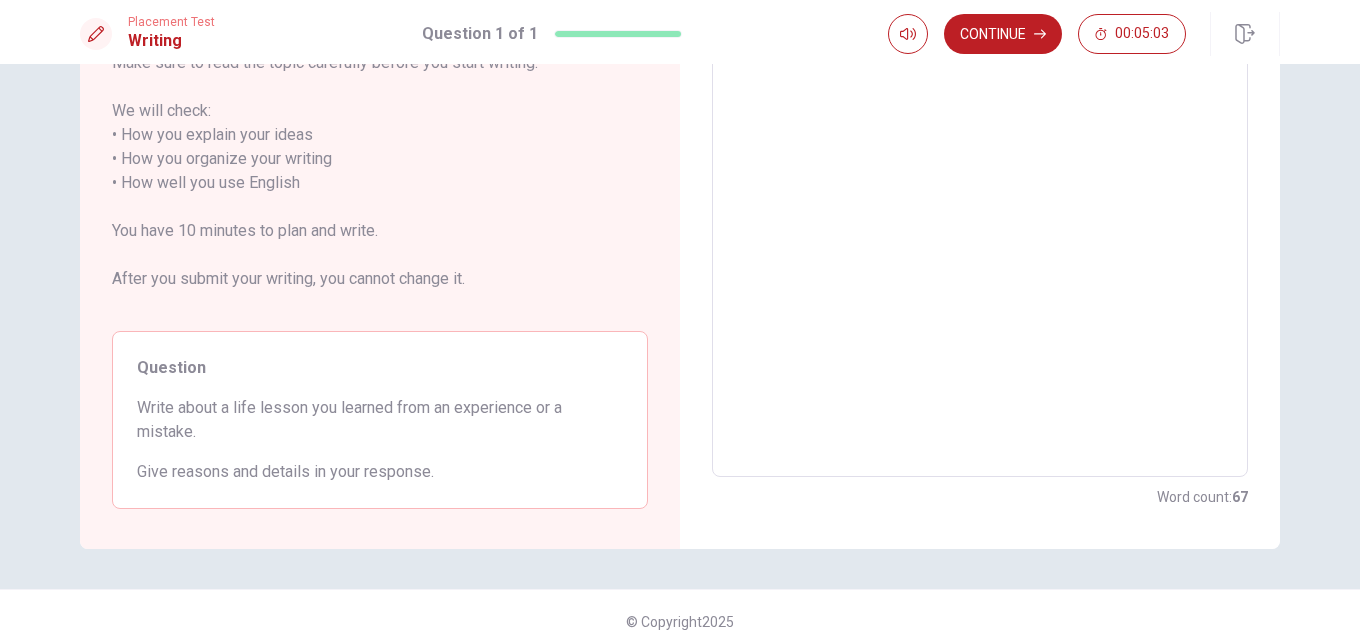 scroll, scrollTop: 305, scrollLeft: 0, axis: vertical 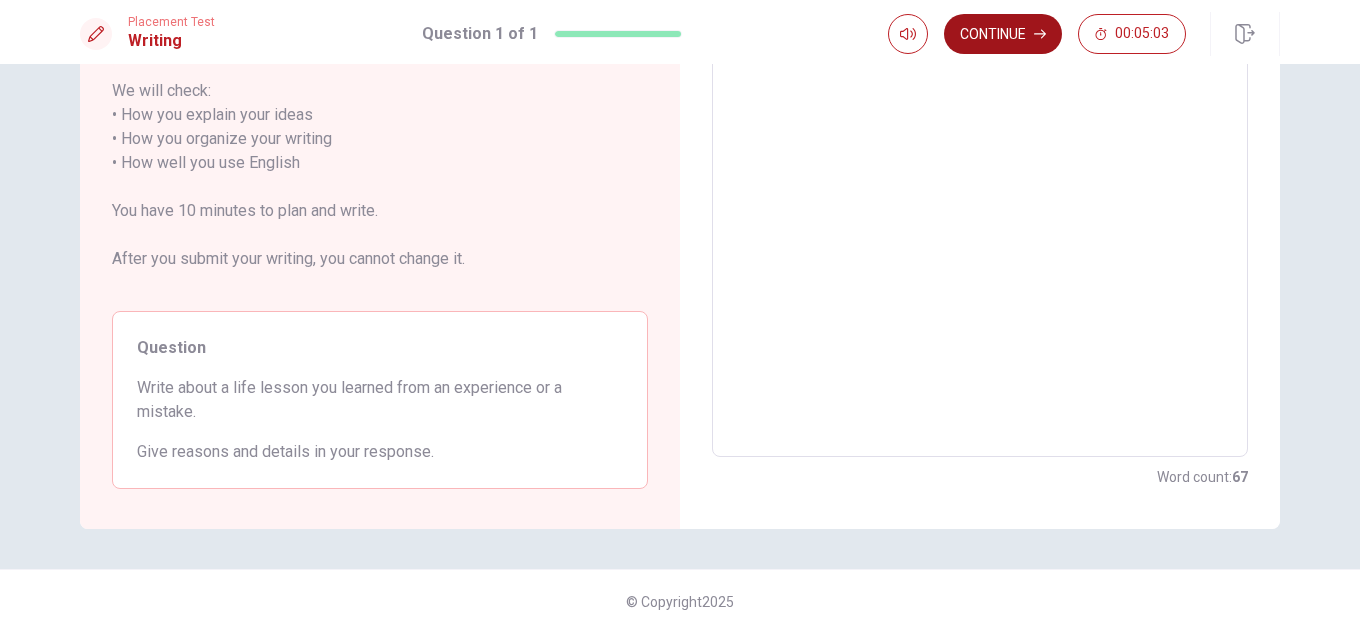 click on "Continue" at bounding box center (1003, 34) 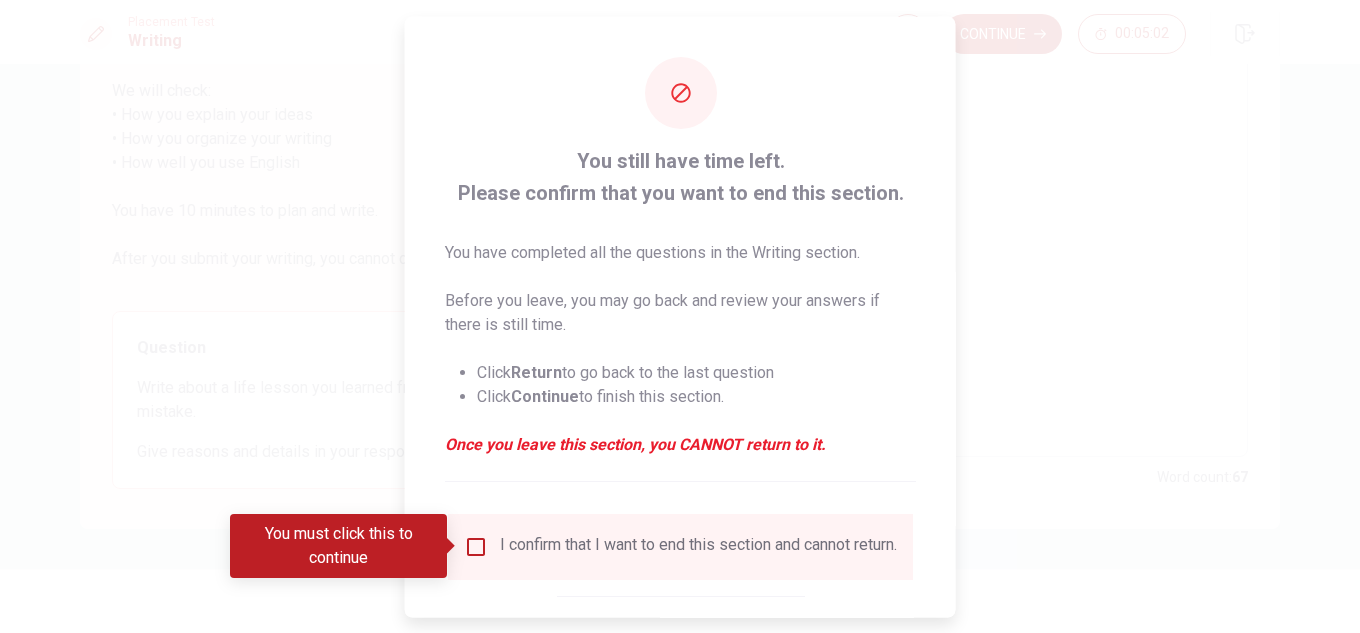 click at bounding box center [476, 546] 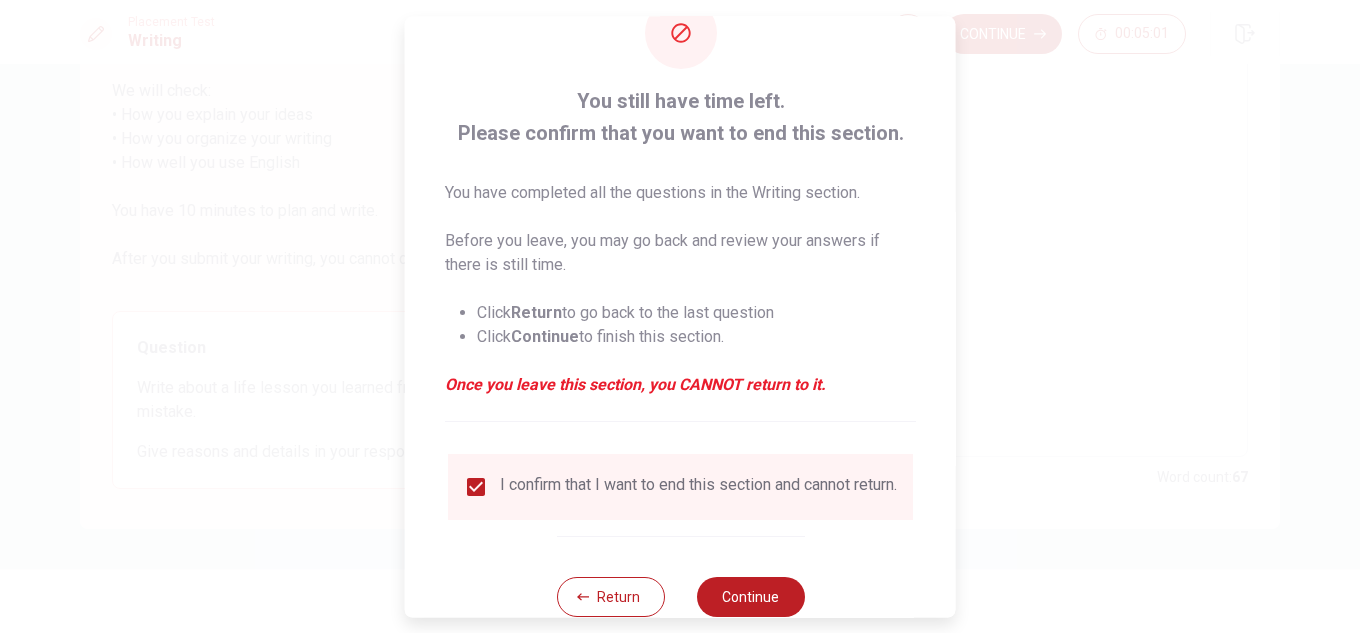 scroll, scrollTop: 113, scrollLeft: 0, axis: vertical 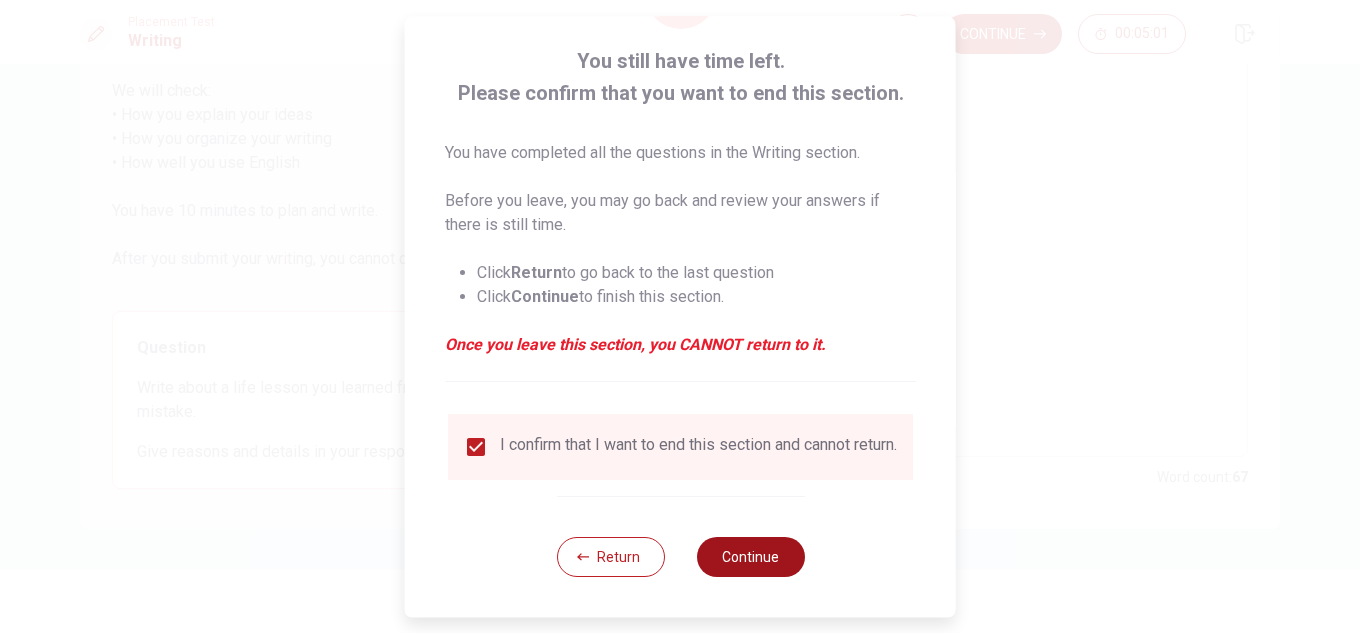 click on "Continue" at bounding box center [750, 557] 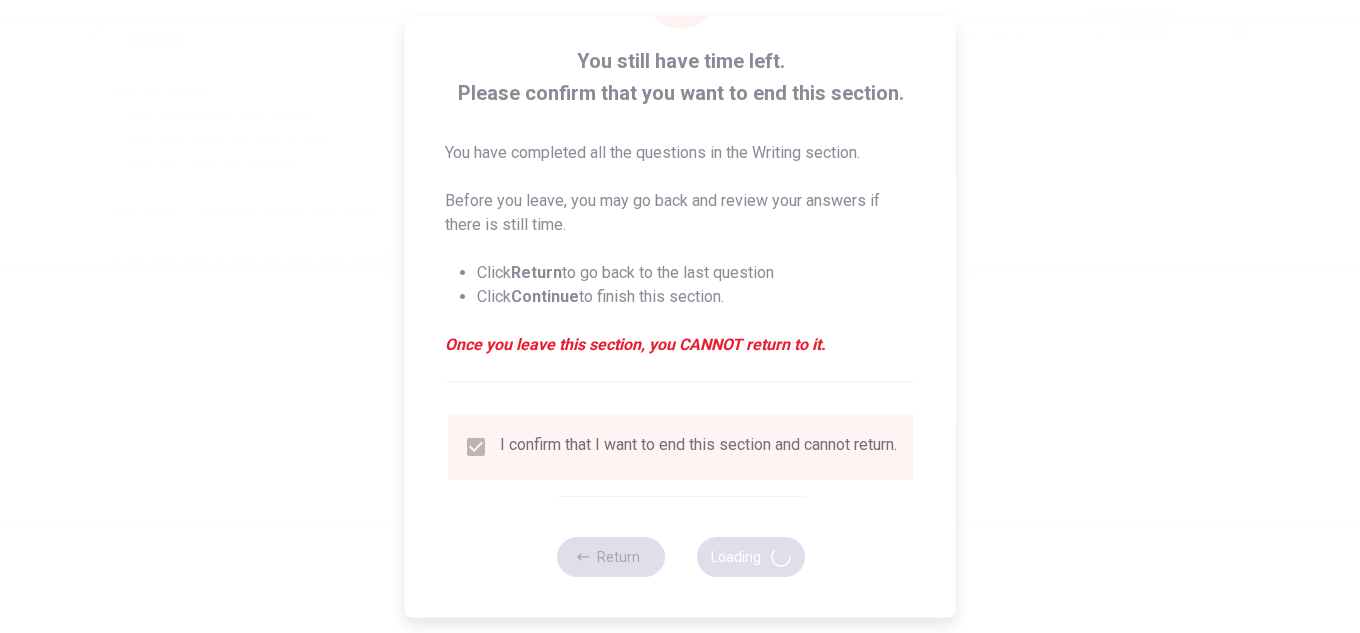 scroll, scrollTop: 0, scrollLeft: 0, axis: both 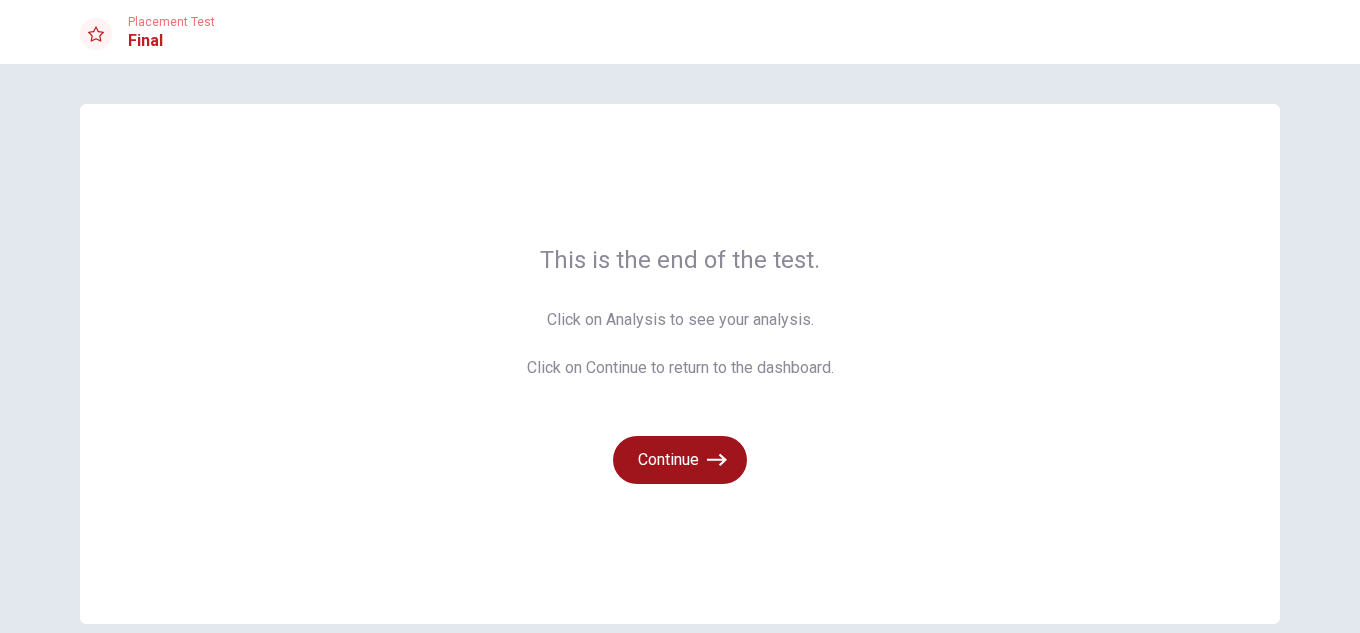click on "Continue" at bounding box center (680, 460) 